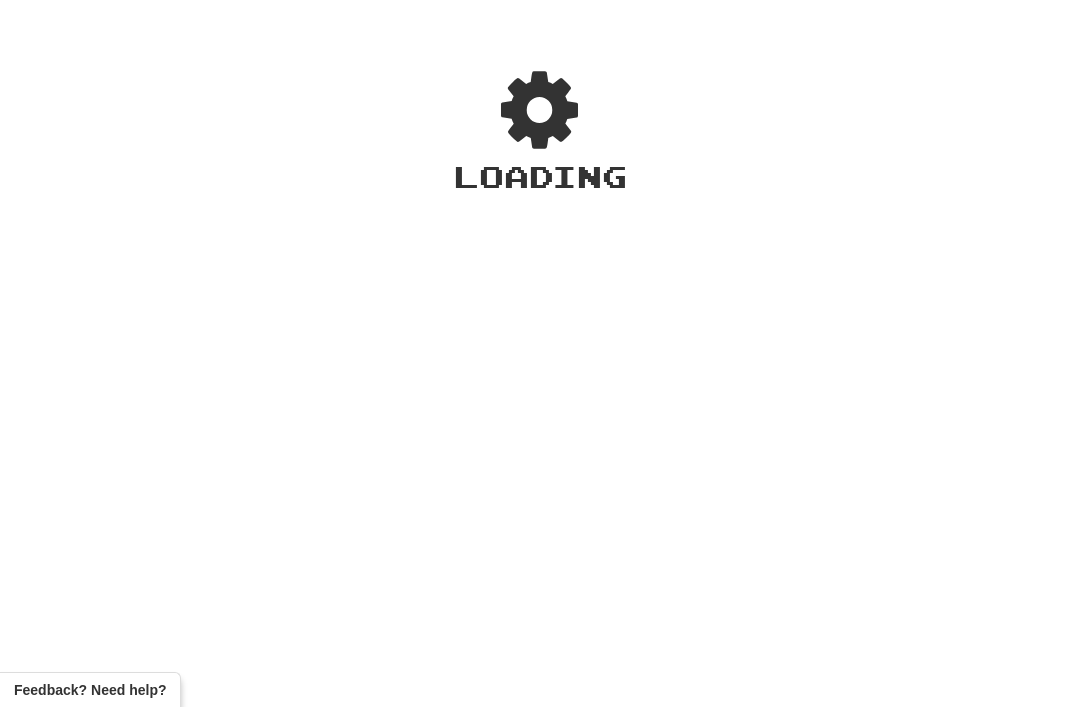 scroll, scrollTop: 0, scrollLeft: 0, axis: both 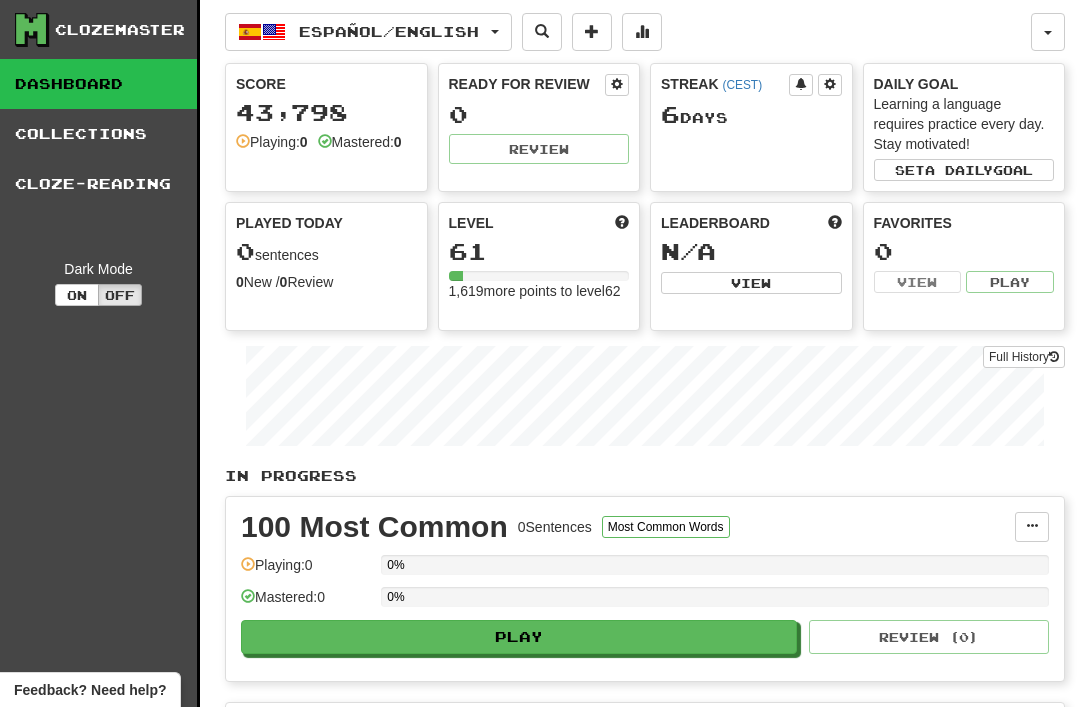 click at bounding box center [1048, 32] 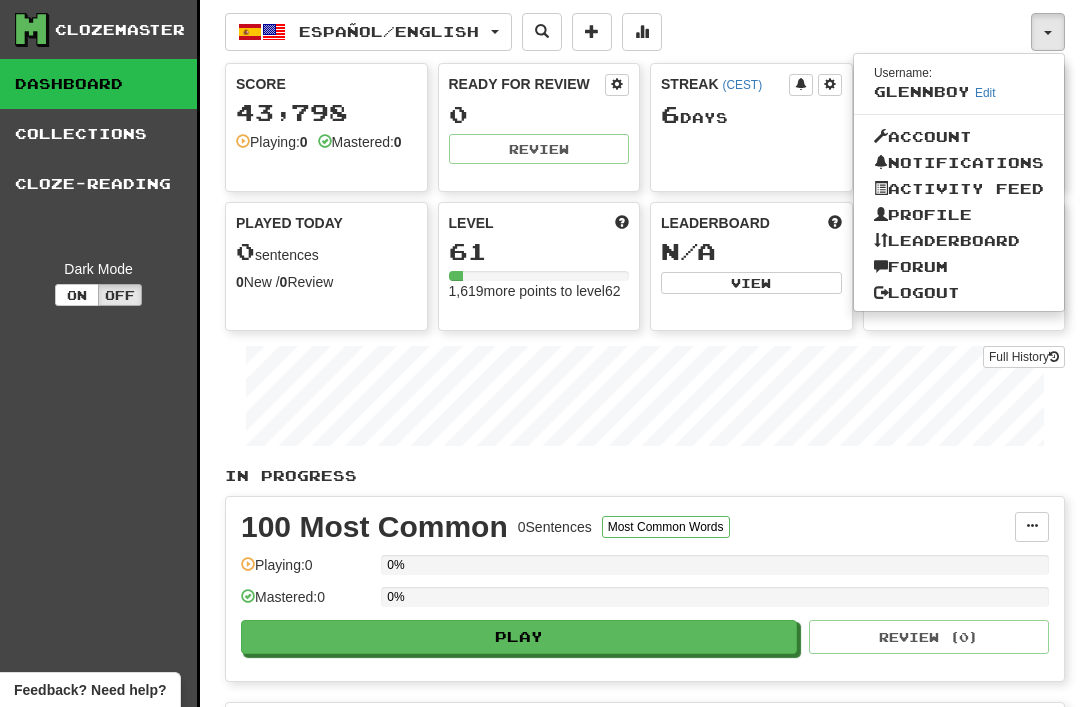 click on "Logout" at bounding box center (959, 293) 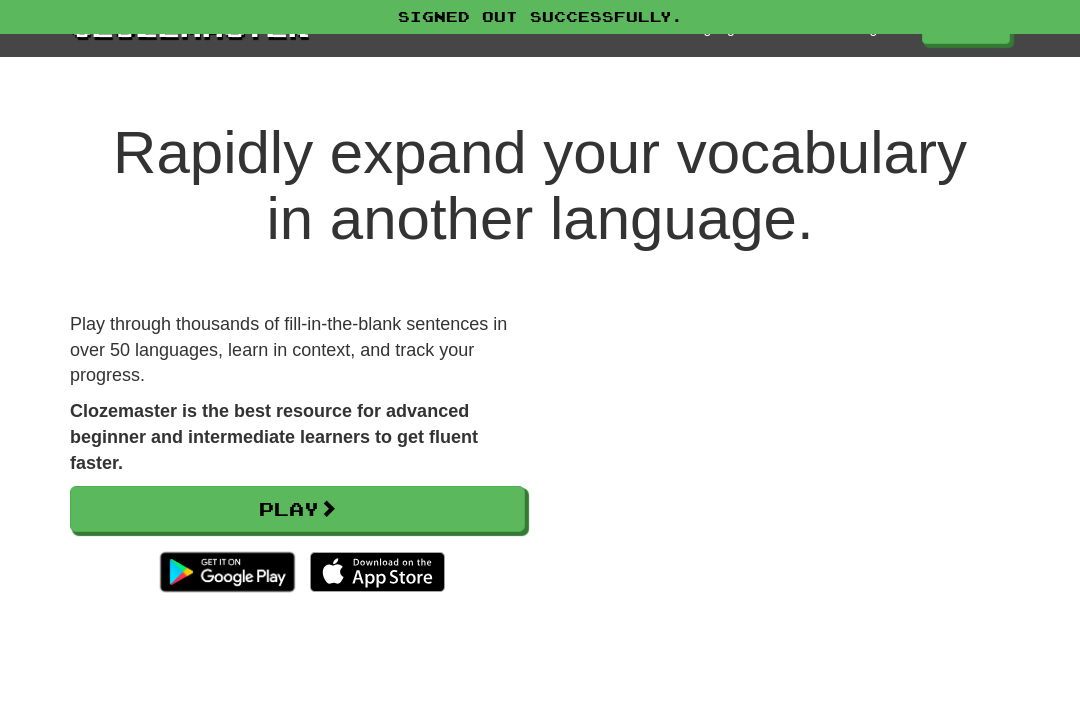 scroll, scrollTop: 0, scrollLeft: 0, axis: both 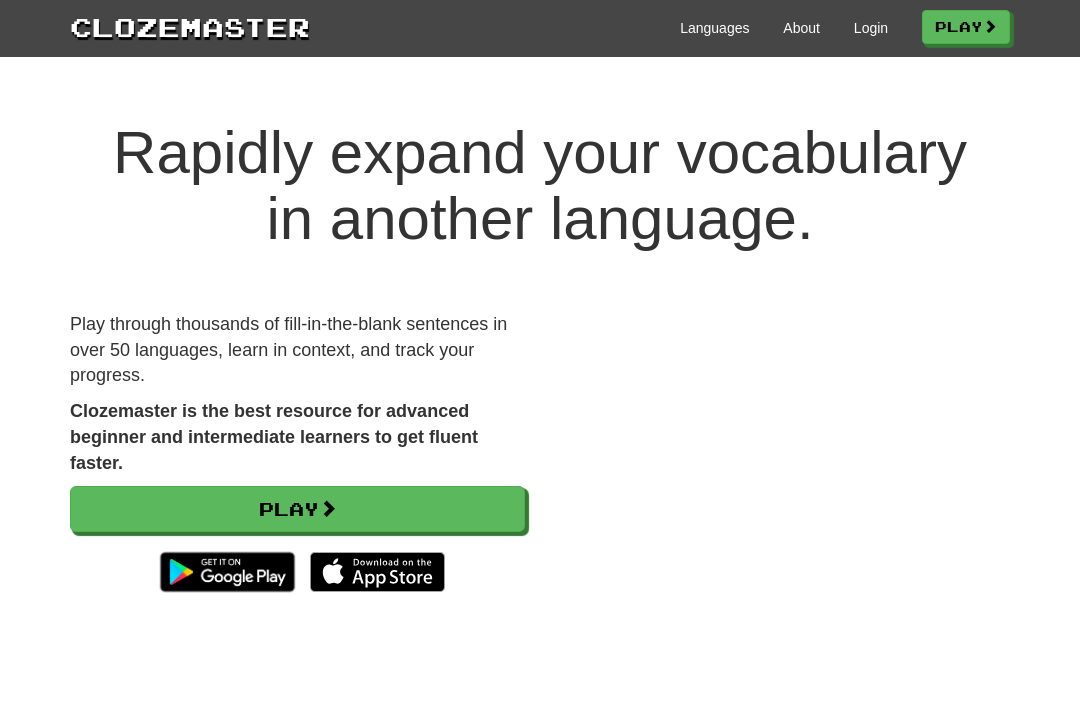 click on "Login" at bounding box center [871, 28] 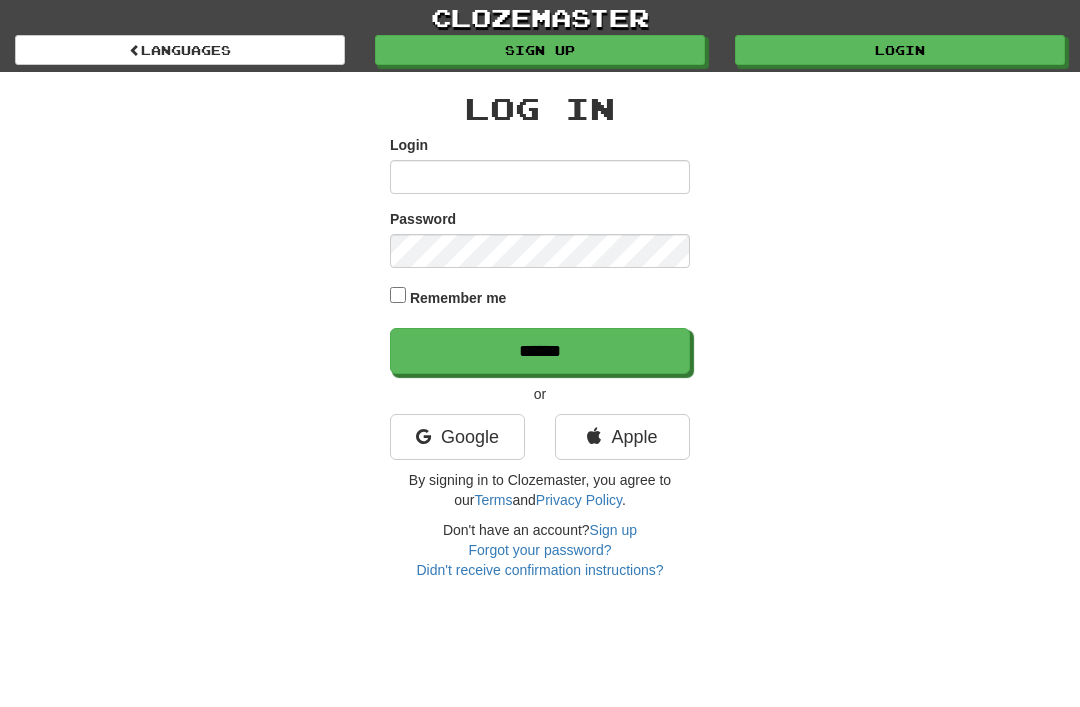 scroll, scrollTop: 0, scrollLeft: 0, axis: both 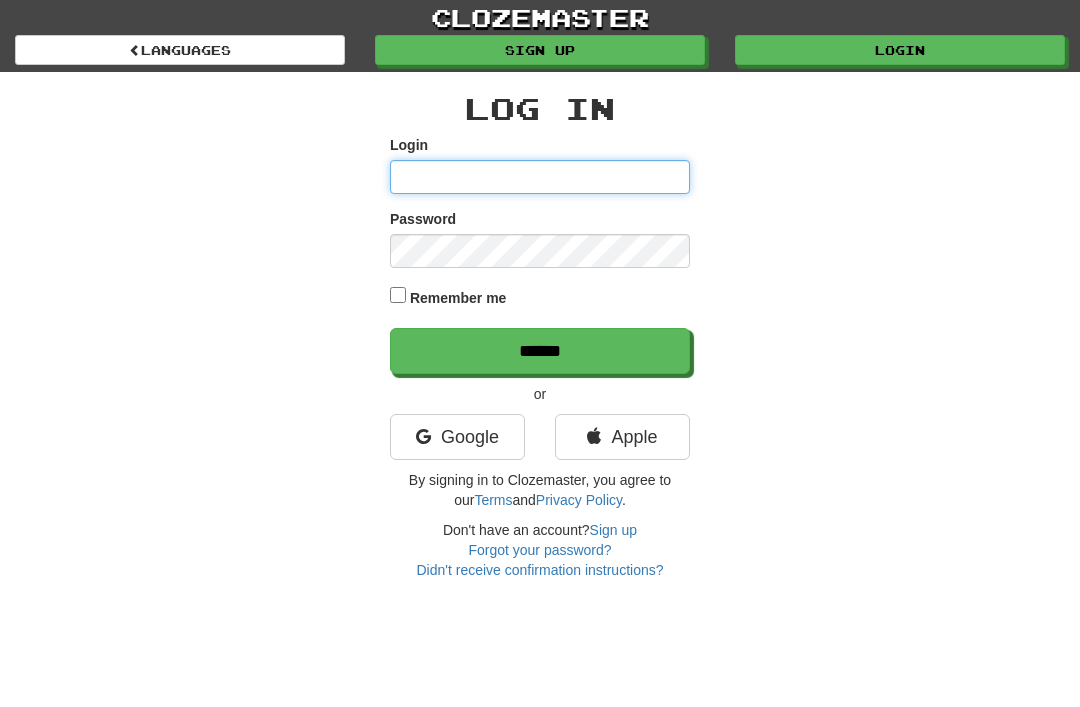type on "********" 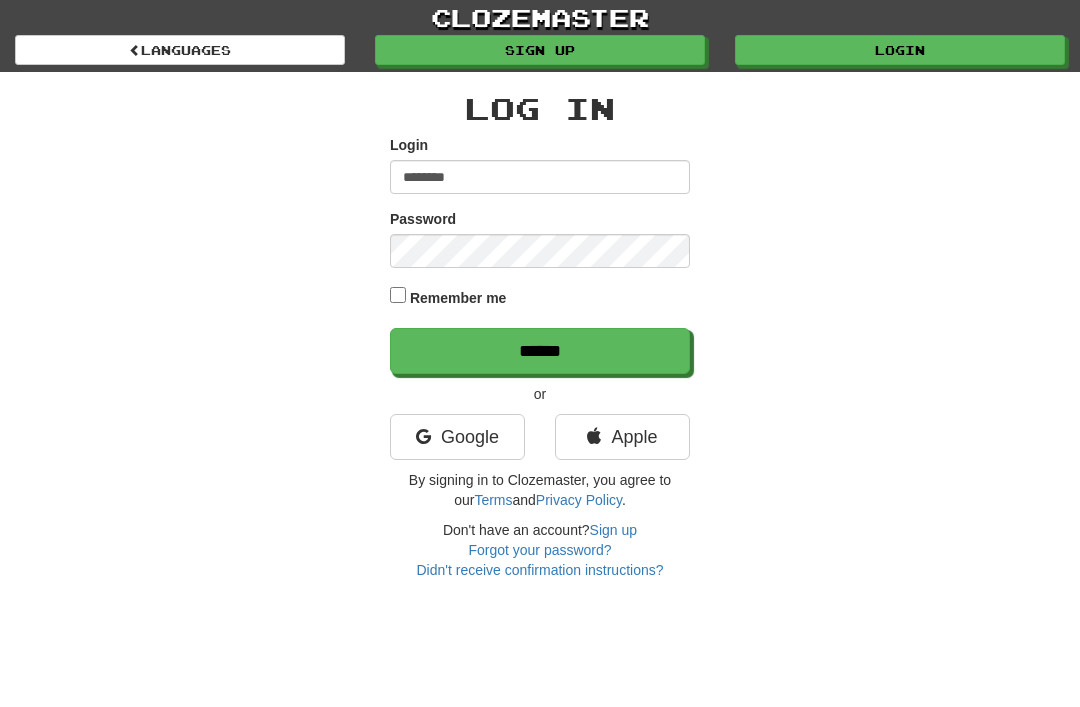 click on "******" at bounding box center [540, 351] 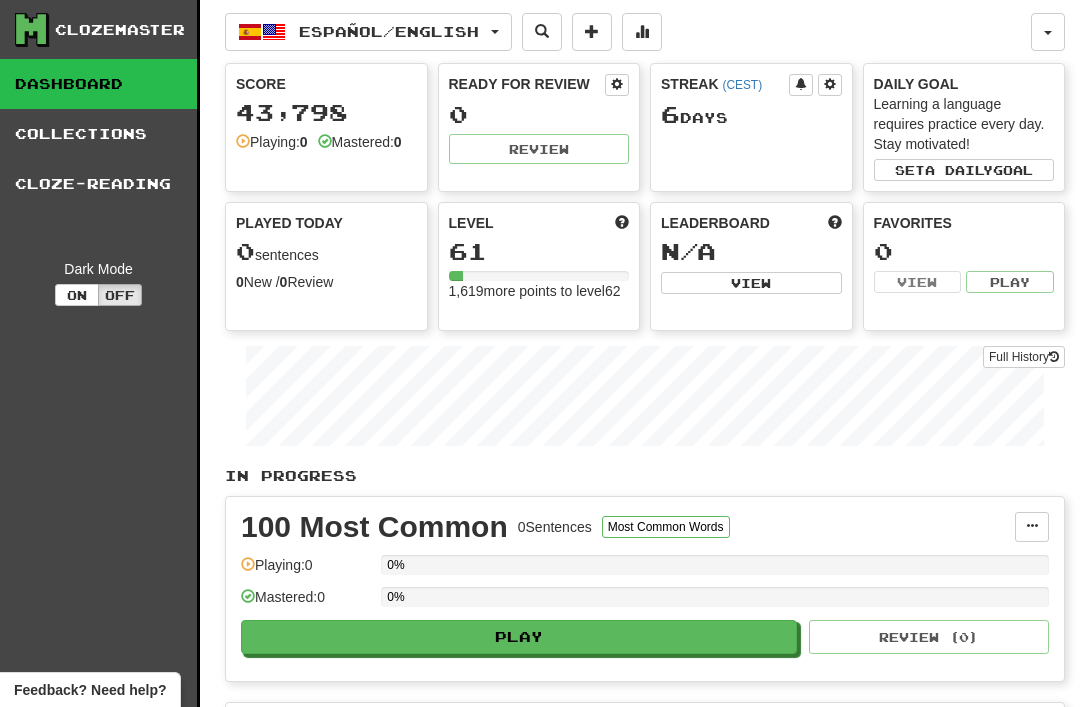 scroll, scrollTop: 0, scrollLeft: 0, axis: both 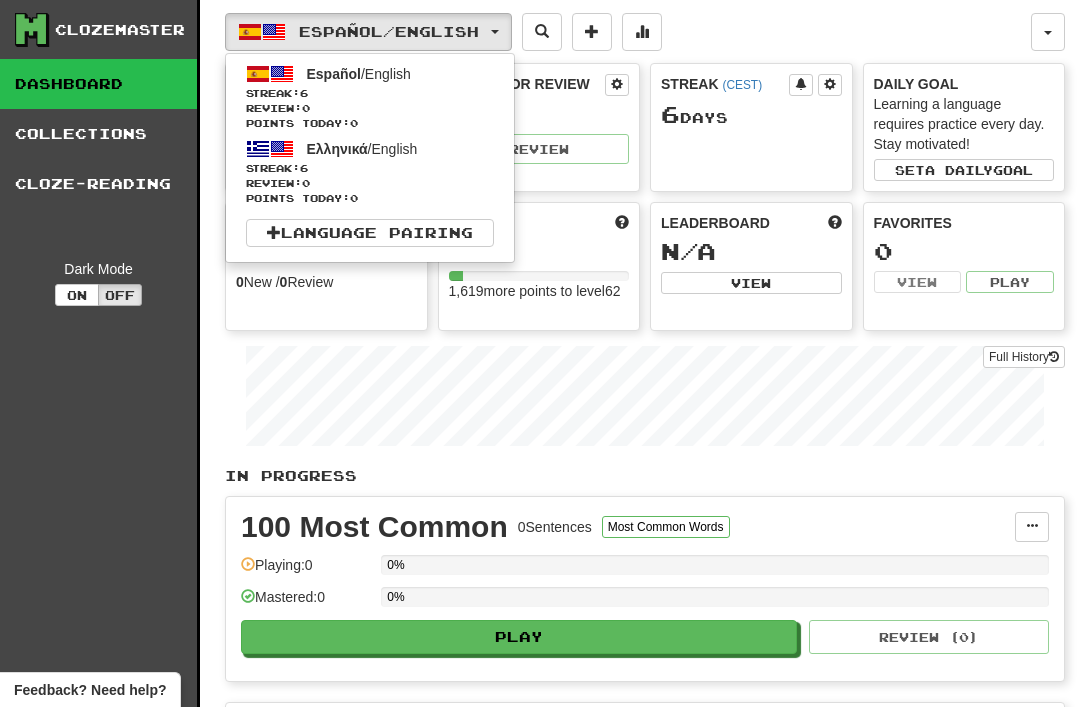 click on "Ελληνικά  /  English Streak:  6   Review:  0 Points today:  0" at bounding box center [370, 171] 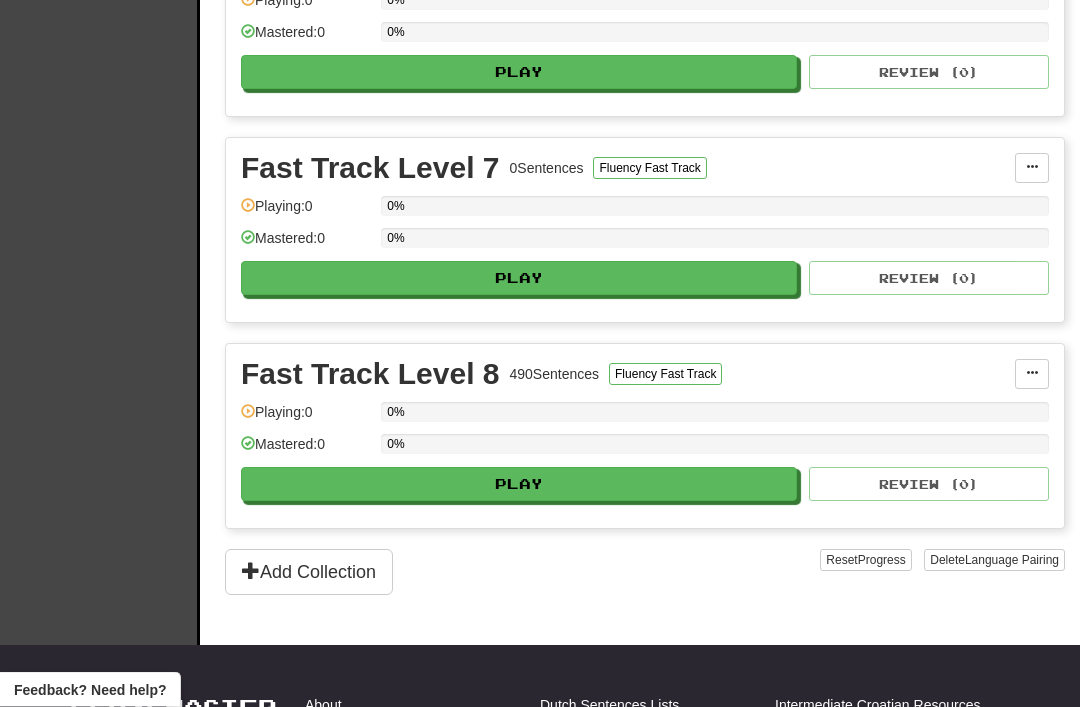 scroll, scrollTop: 1594, scrollLeft: 0, axis: vertical 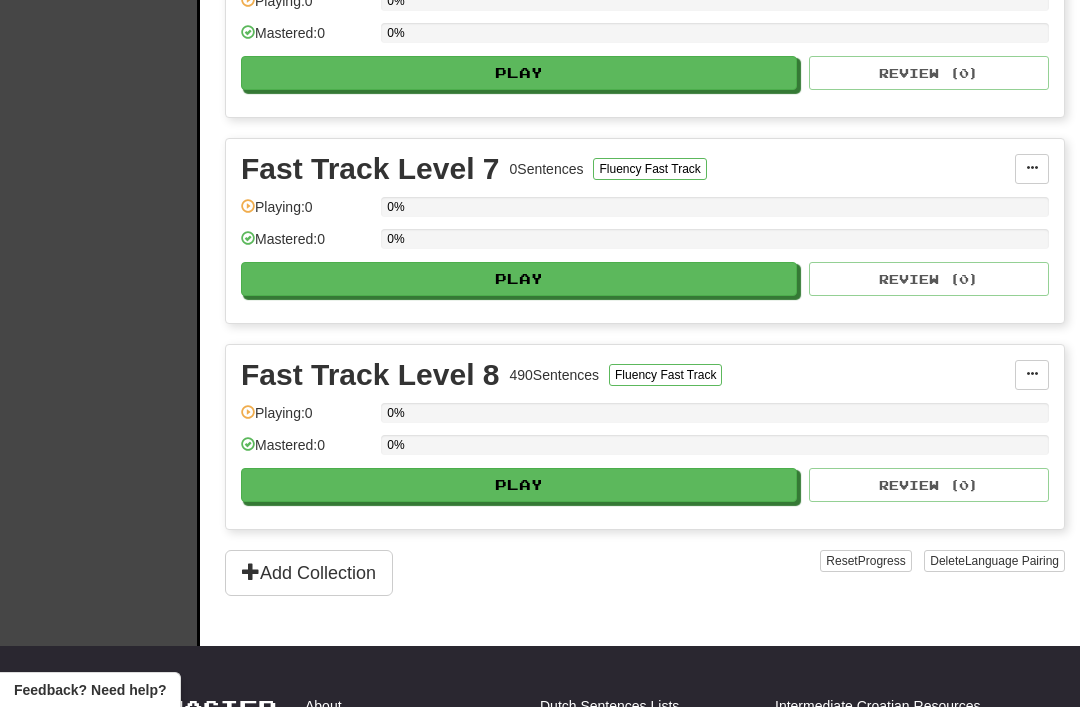 click on "Play" at bounding box center (519, 485) 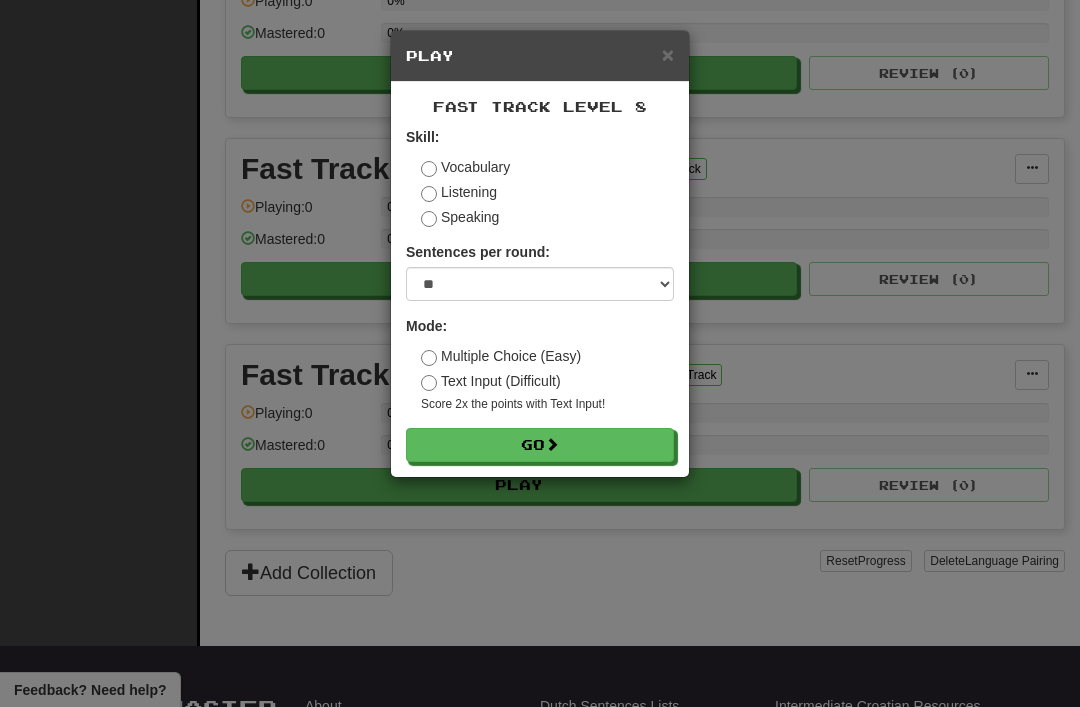 click on "Go" at bounding box center [540, 445] 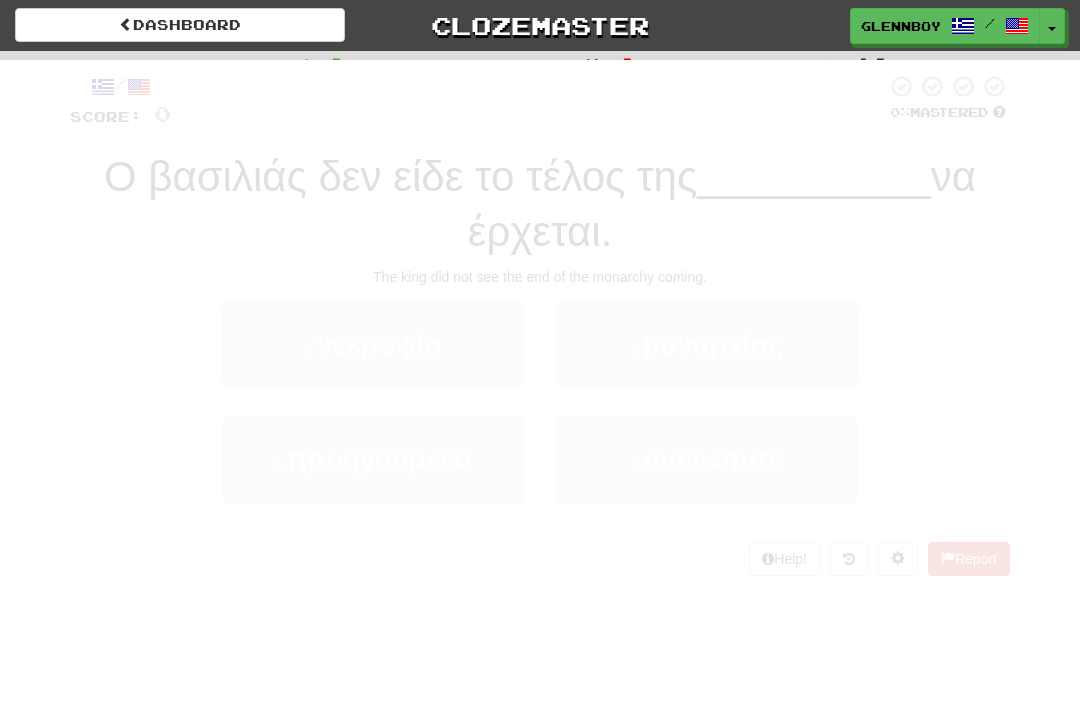 scroll, scrollTop: 0, scrollLeft: 0, axis: both 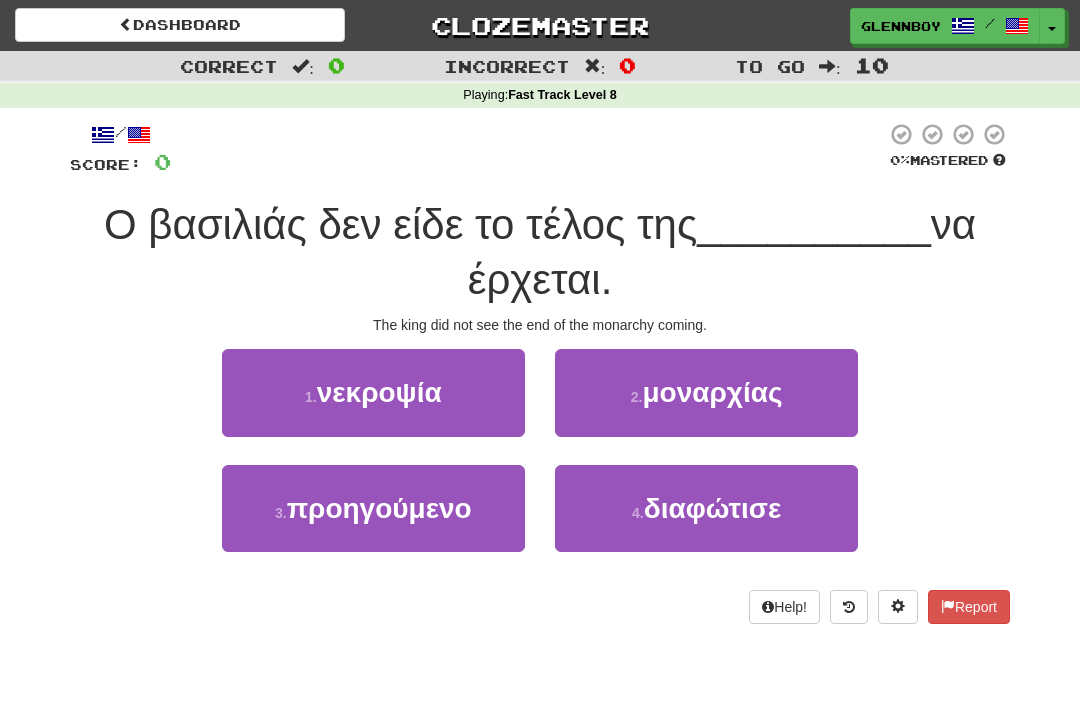 click on "2 .  μοναρχίας" at bounding box center [706, 392] 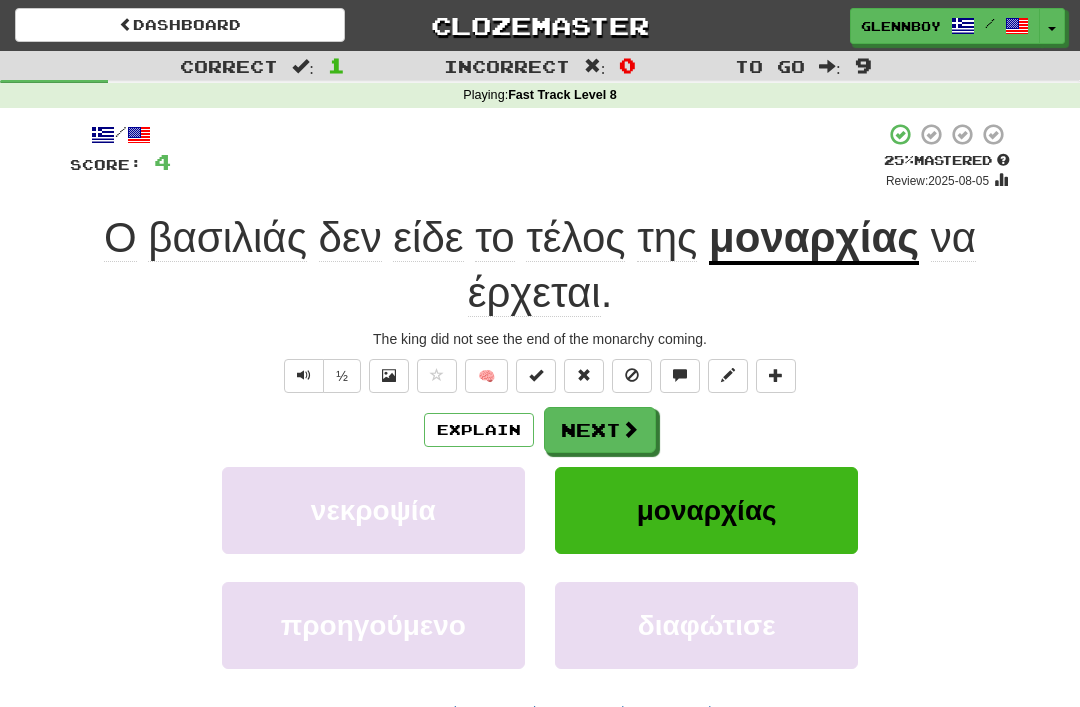 click at bounding box center [632, 376] 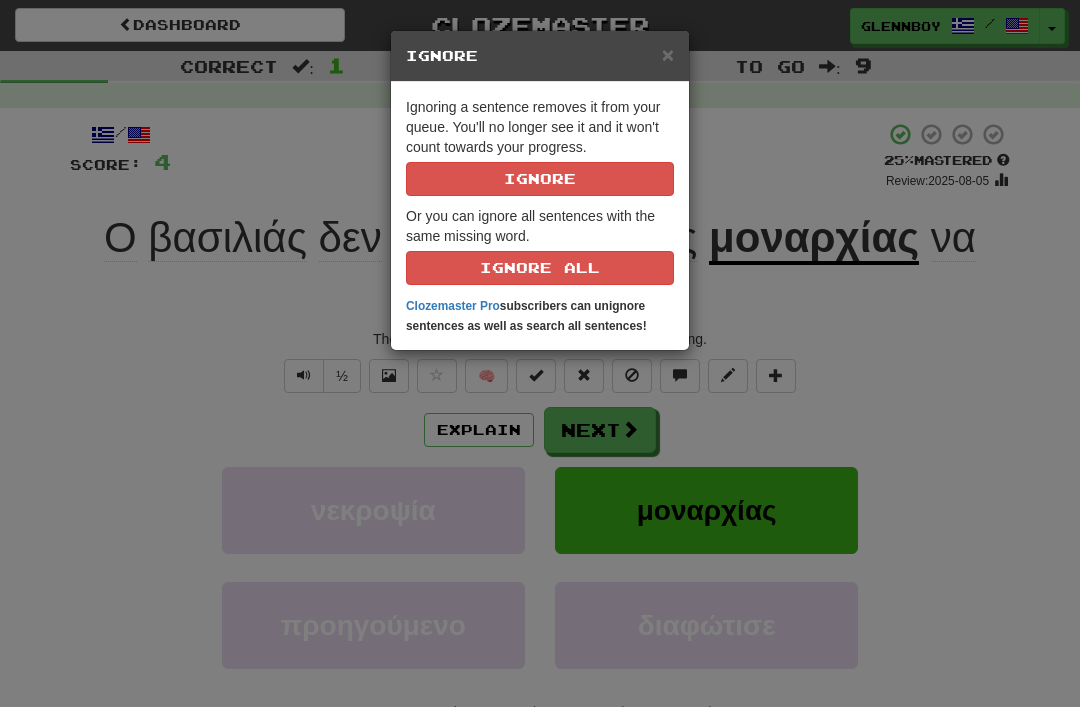 click on "Ignore" at bounding box center [540, 179] 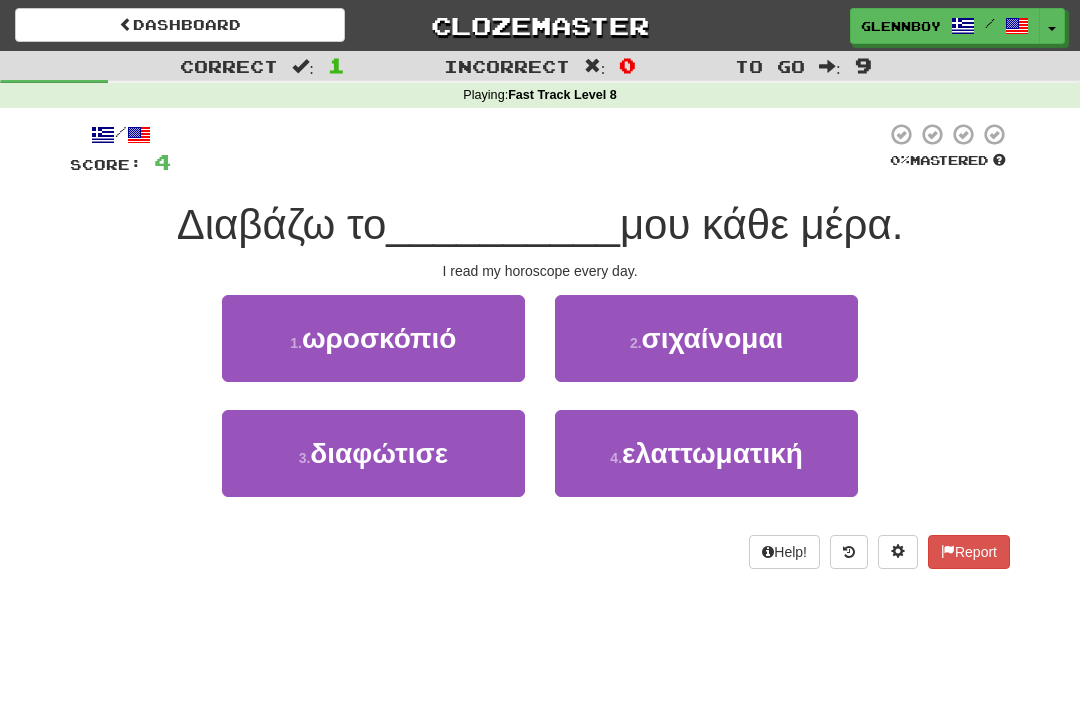 click on "1 .  ωροσκόπιό" at bounding box center [373, 338] 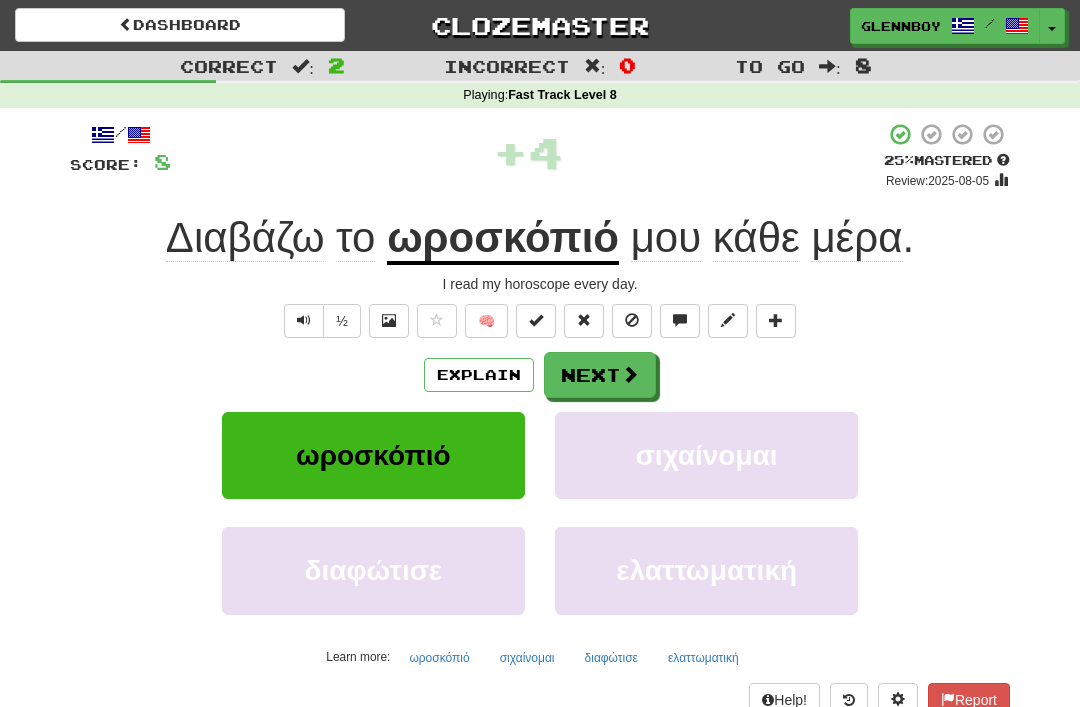 click at bounding box center [632, 321] 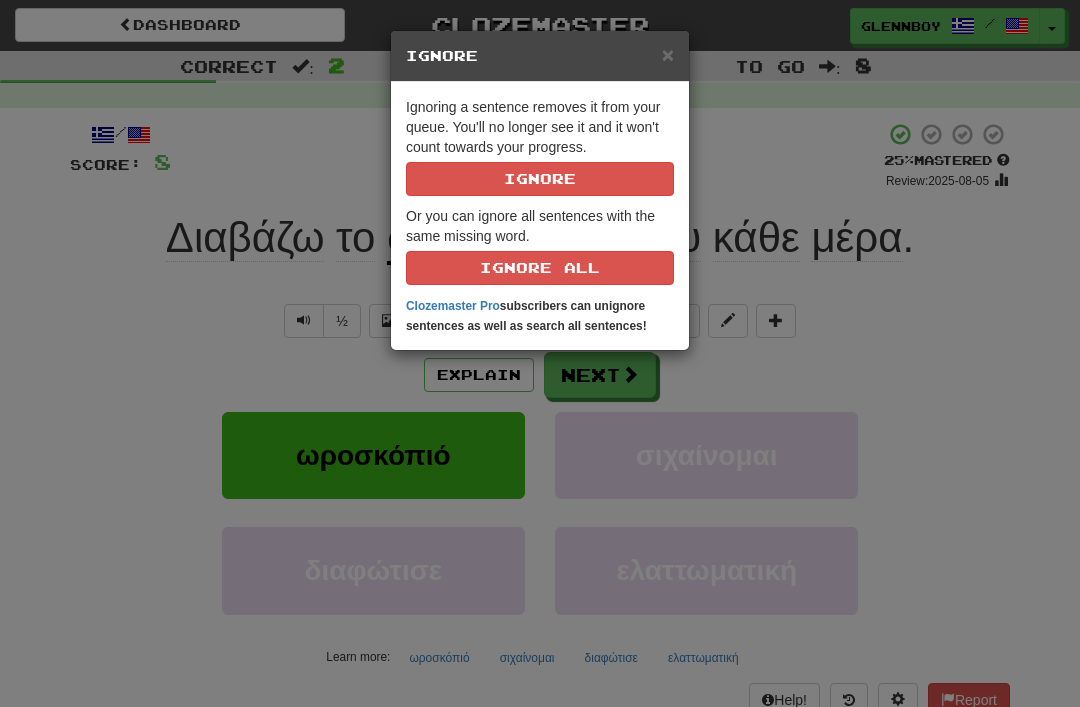 click on "Ignore" at bounding box center [540, 179] 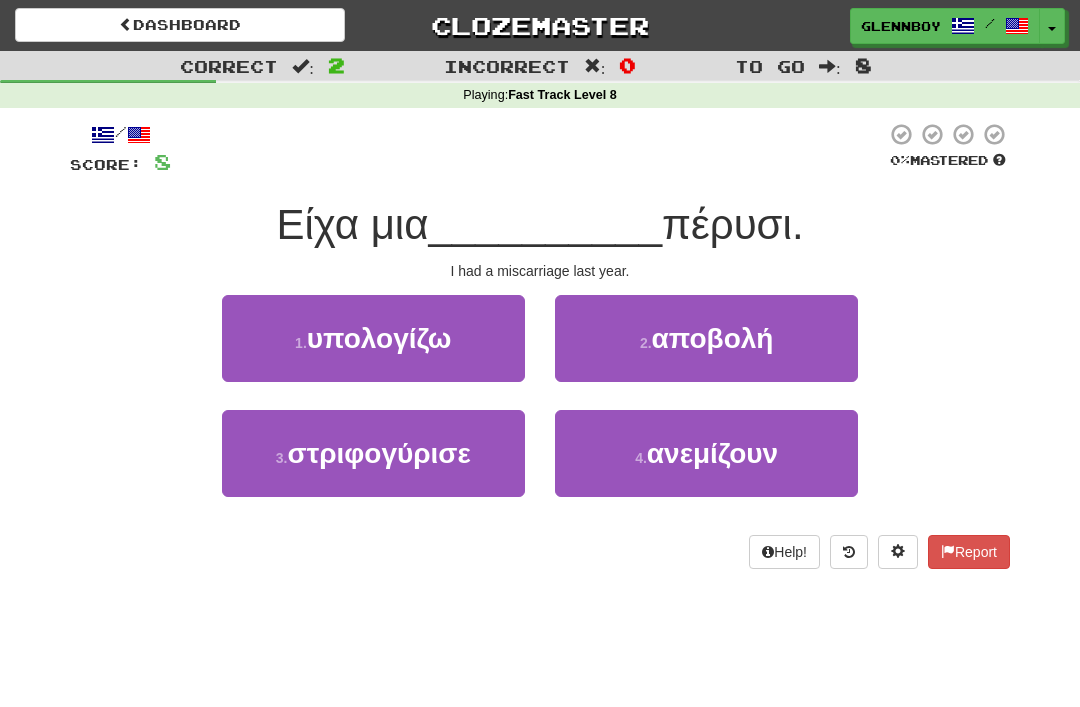 click on "αποβολή" at bounding box center [713, 338] 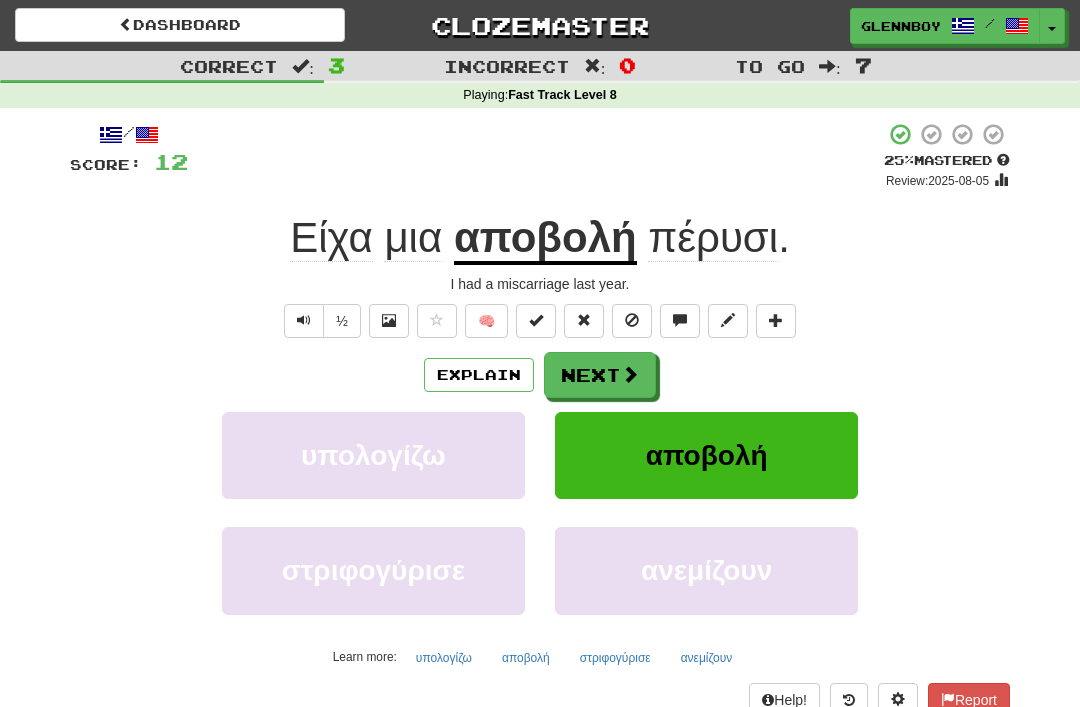 click at bounding box center (632, 320) 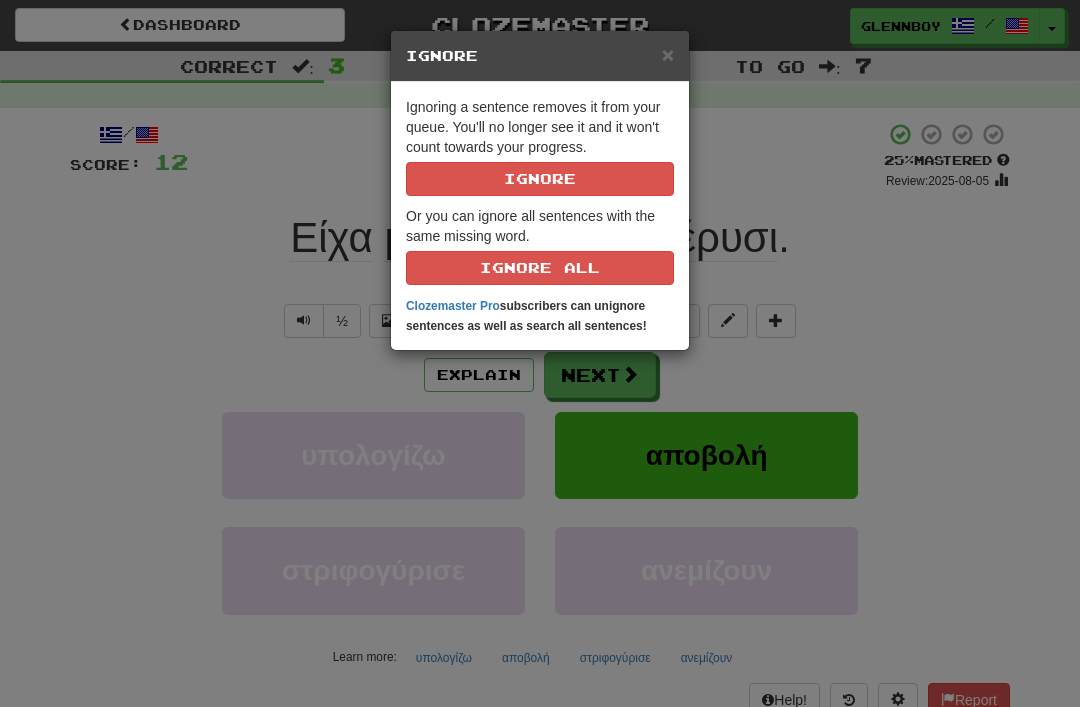 click on "Ignore" at bounding box center [540, 179] 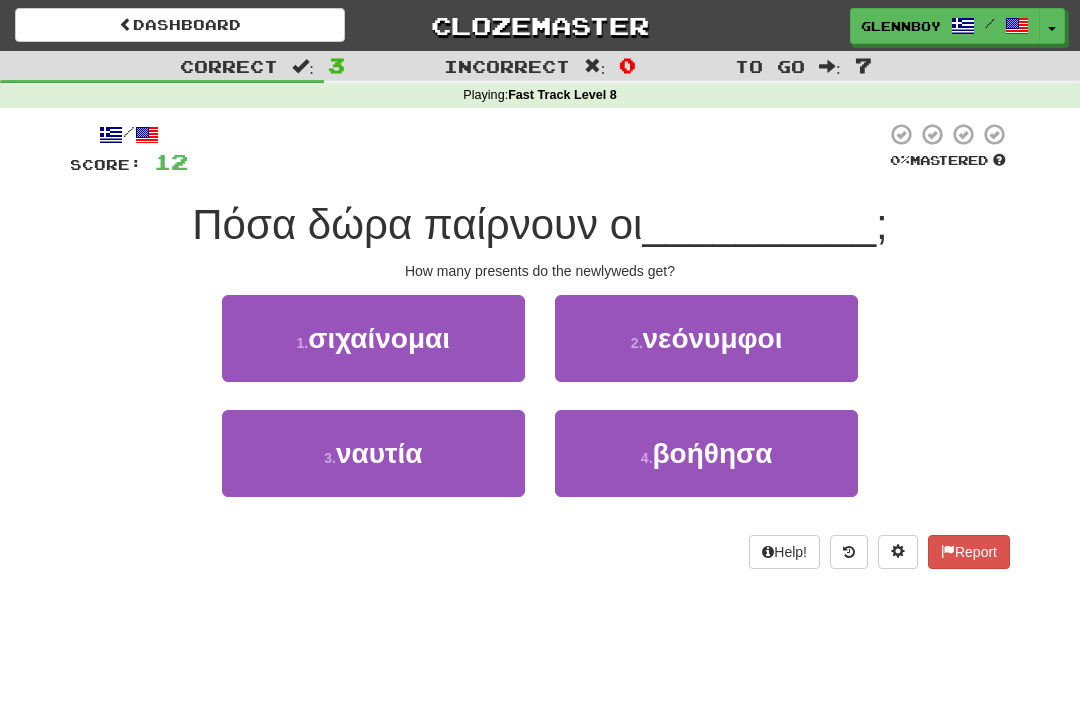 click on "2 .  νεόνυμφοι" at bounding box center (706, 338) 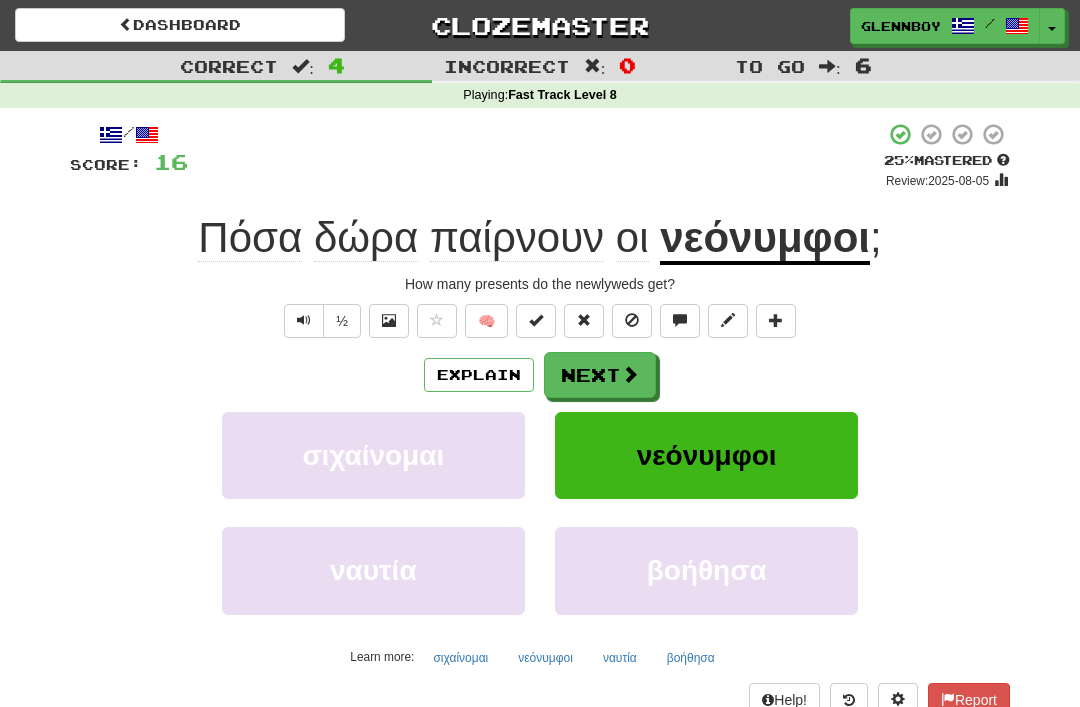 click at bounding box center [632, 321] 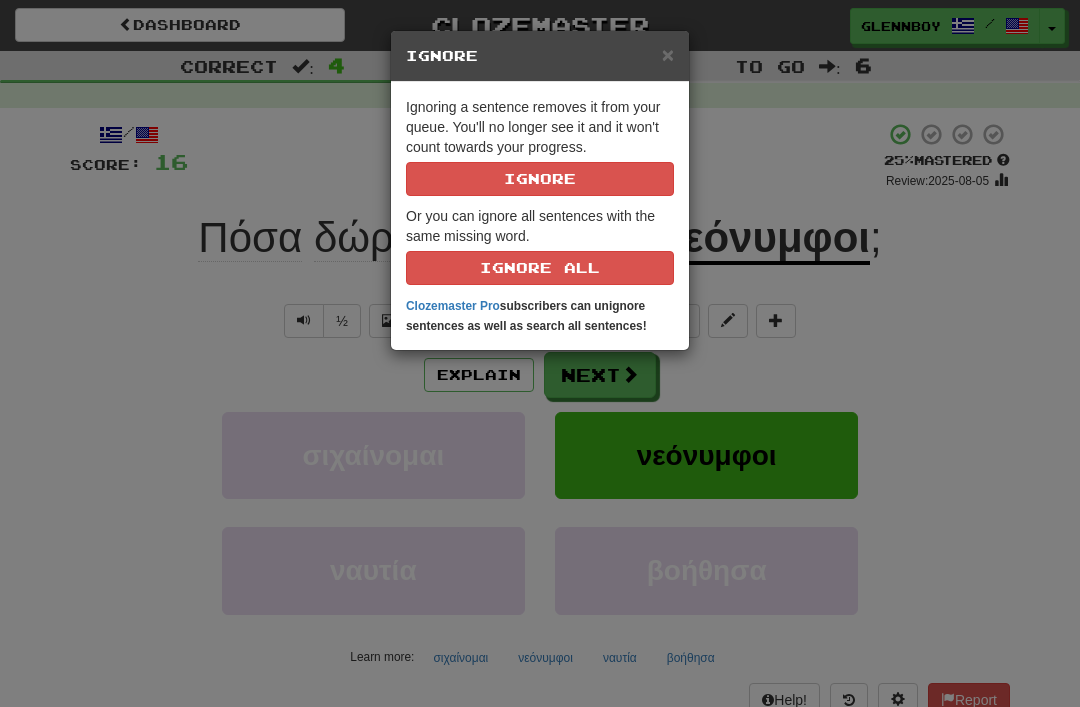 click on "Ignore" at bounding box center (540, 179) 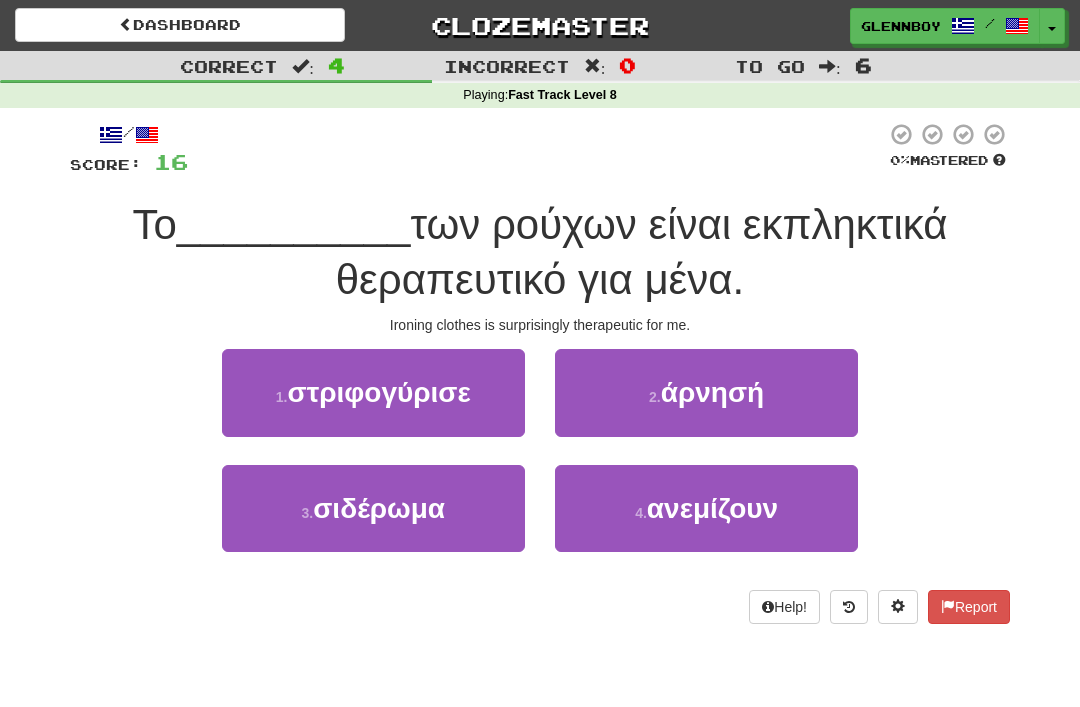 click on "σιδέρωμα" at bounding box center [379, 508] 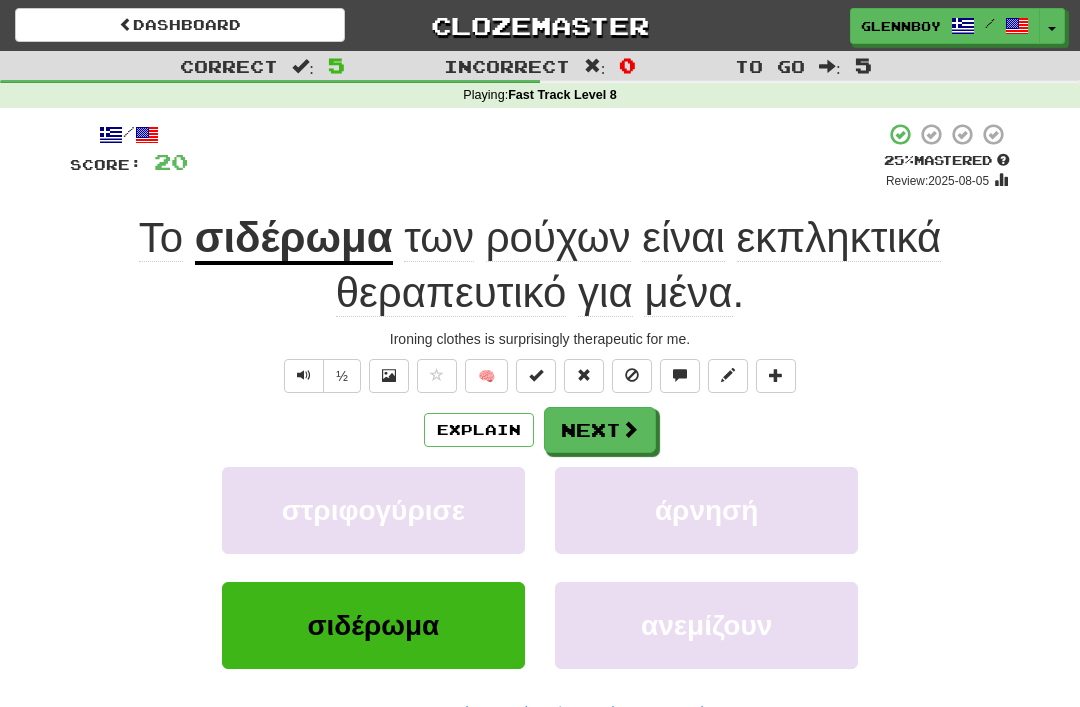 click at bounding box center [632, 375] 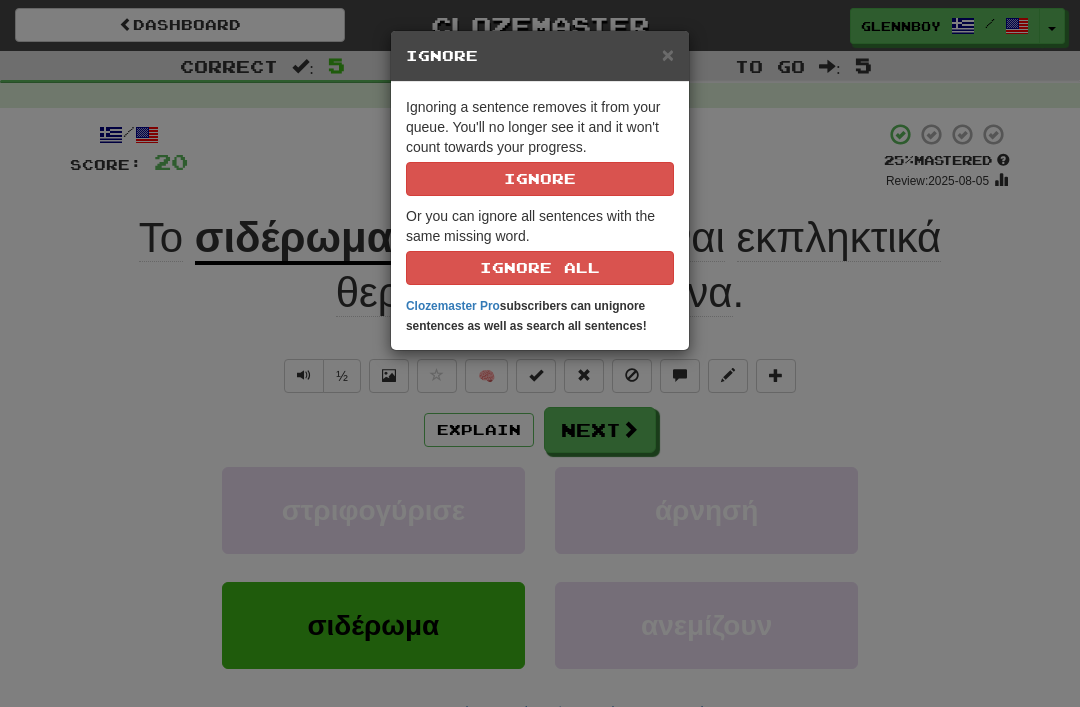 click on "Ignore" at bounding box center [540, 179] 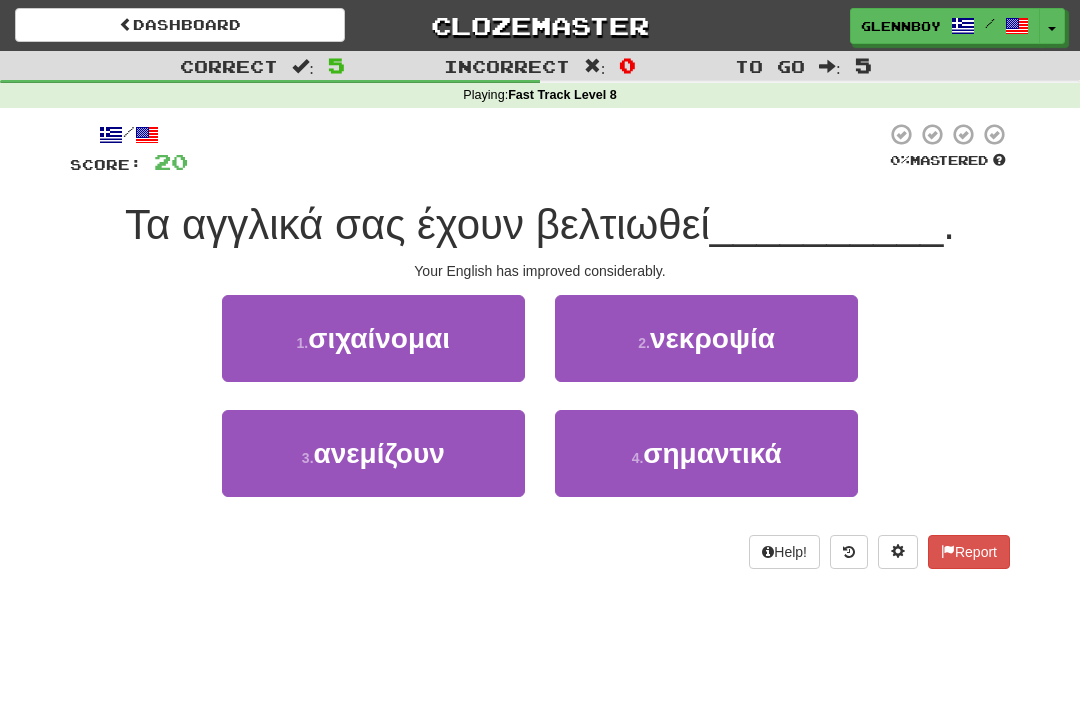 click on "σημαντικά" at bounding box center [712, 453] 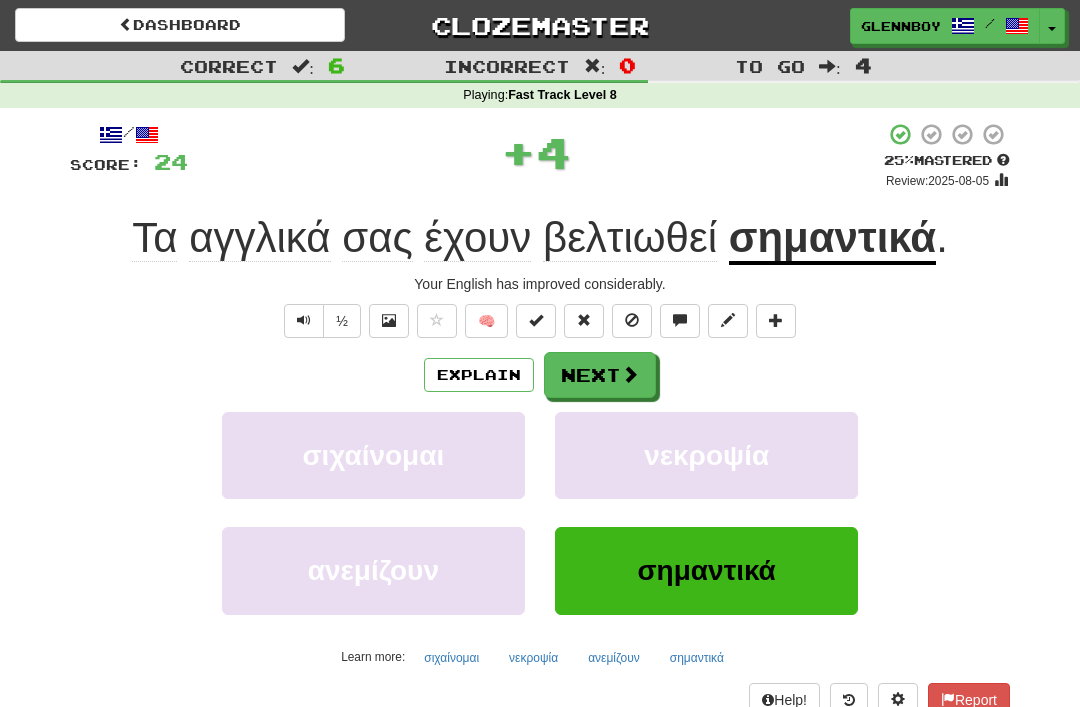 click at bounding box center [632, 321] 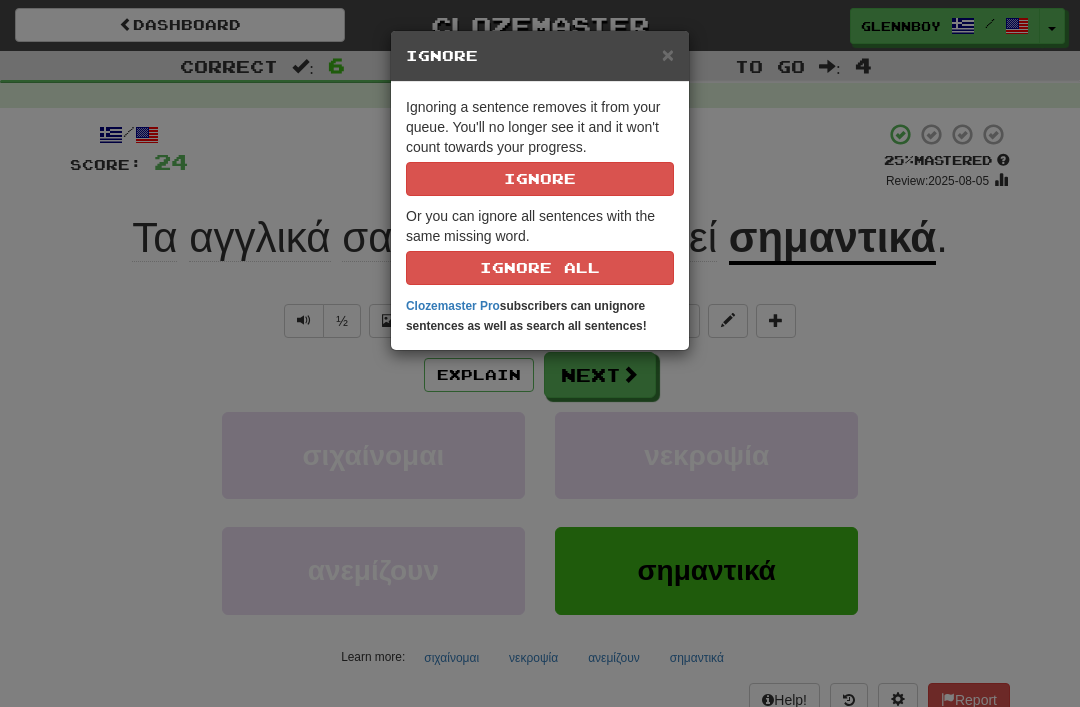 click on "Ignore" at bounding box center [540, 179] 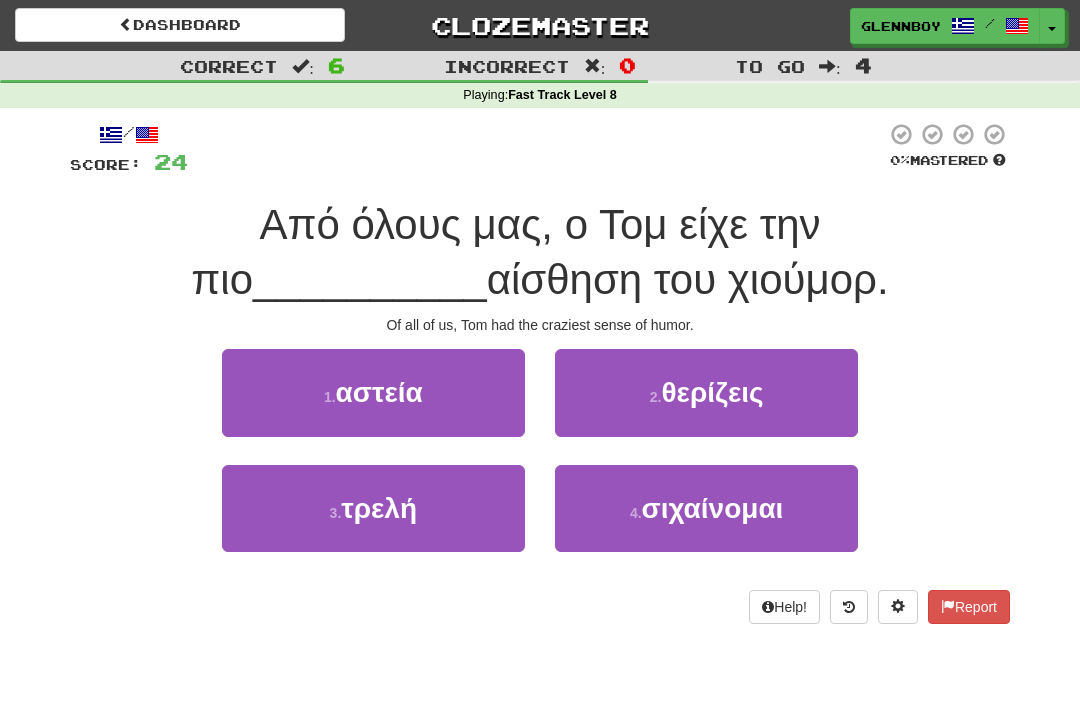 click on "τρελή" at bounding box center (379, 508) 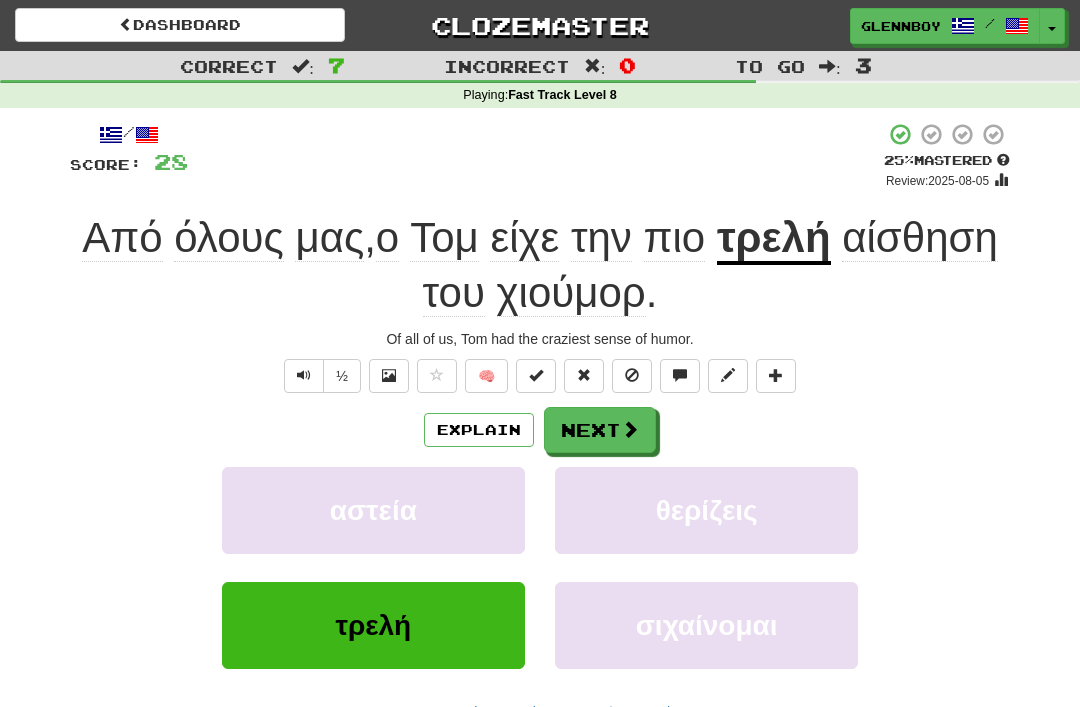 click at bounding box center [632, 375] 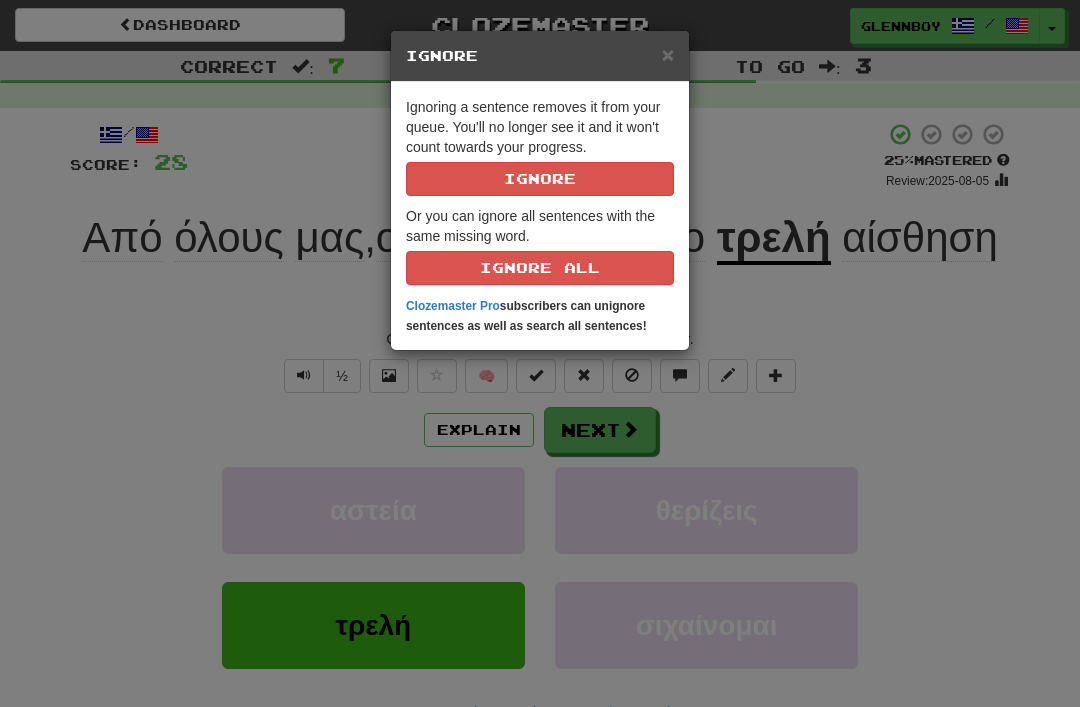 click on "Ignore" at bounding box center (540, 179) 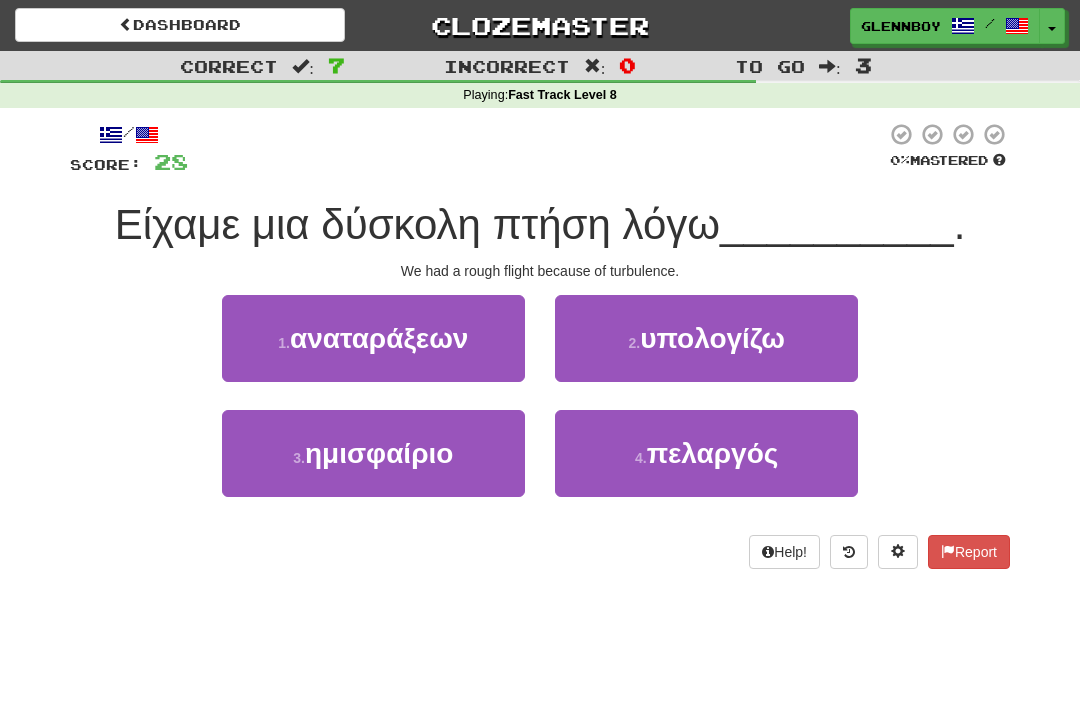 click on "αναταράξεων" at bounding box center (379, 338) 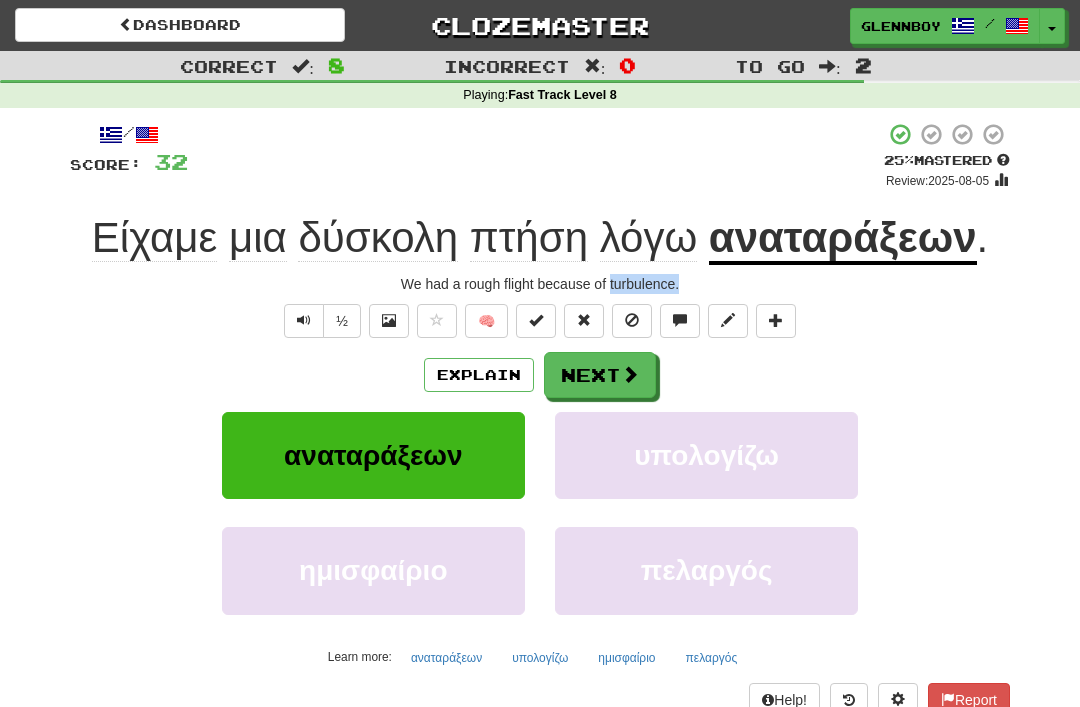 click on "Correct   :   8 Incorrect   :   0 To go   :   2 Playing :  Fast Track Level 8  /  Score:   32 + 4 25 %  Mastered Review:  2025-08-05 Είχαμε   μια   δύσκολη   πτήση   λόγω   αναταράξεων . We had a rough flight because of turbulence. ½ 🧠 Explain Next αναταράξεων υπολογίζω ημισφαίριο πελαργός Learn more: αναταράξεων υπολογίζω ημισφαίριο πελαργός  Help!  Report" at bounding box center (540, 398) 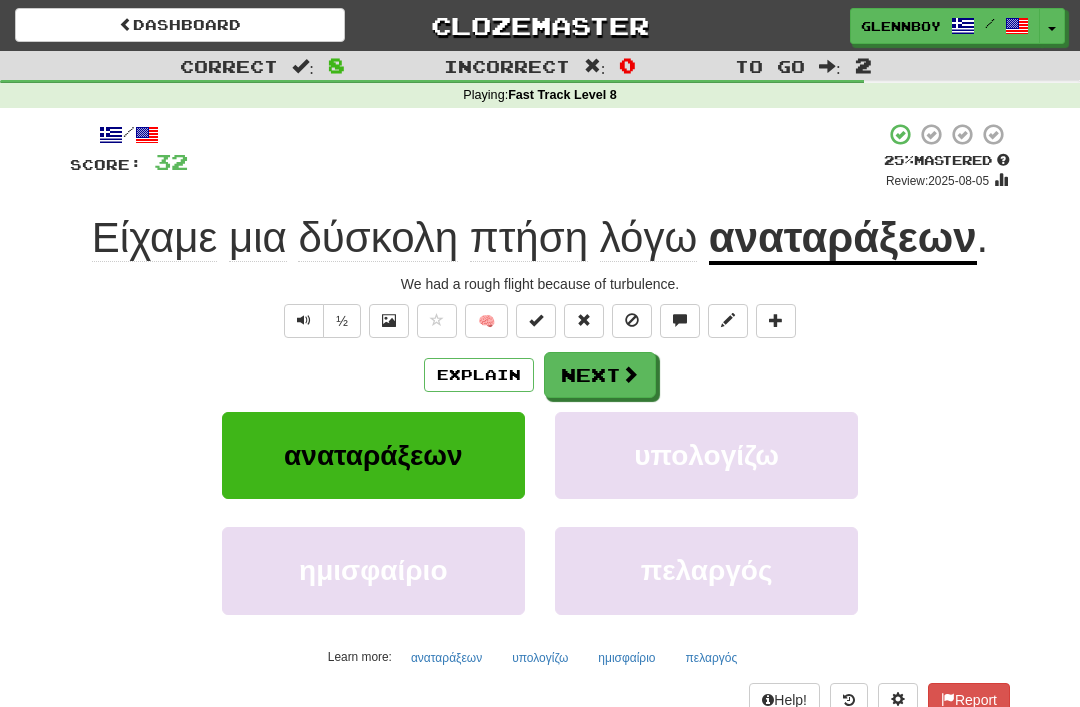 click at bounding box center [632, 320] 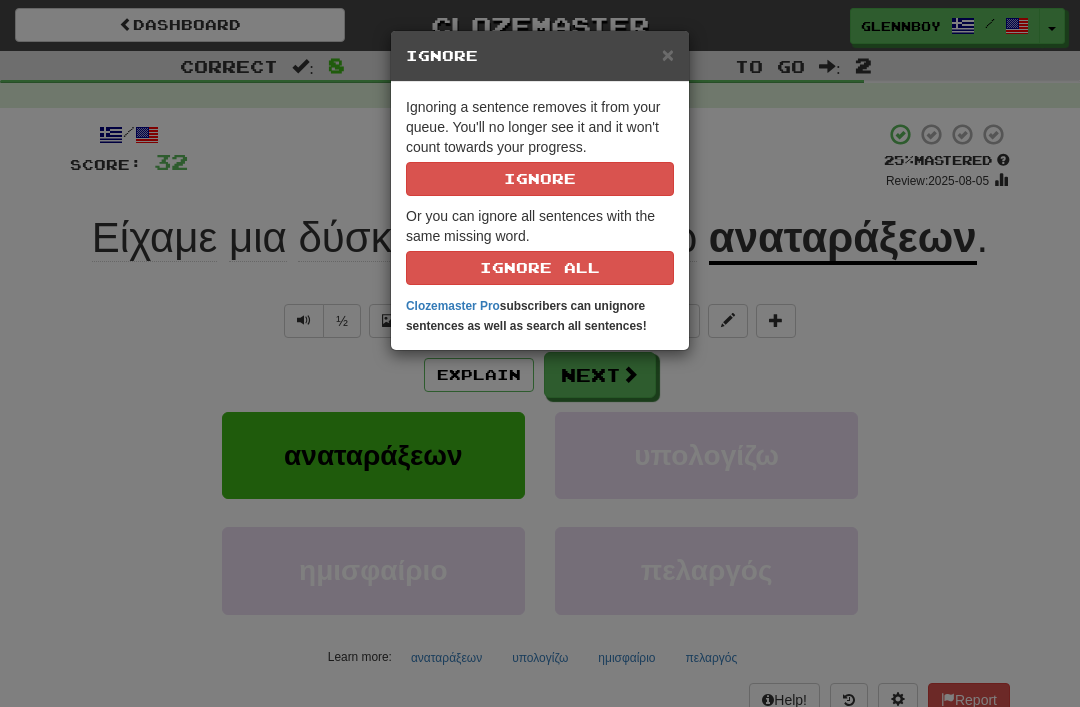 click on "Ignore" at bounding box center (540, 179) 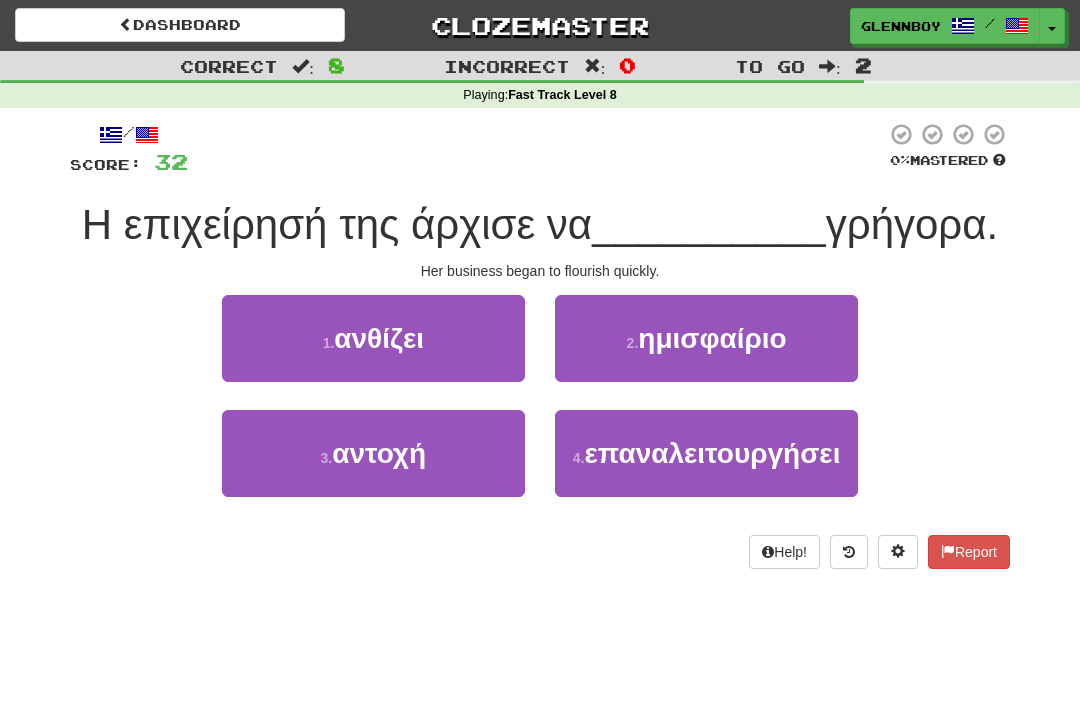 click on "ανθίζει" at bounding box center [379, 338] 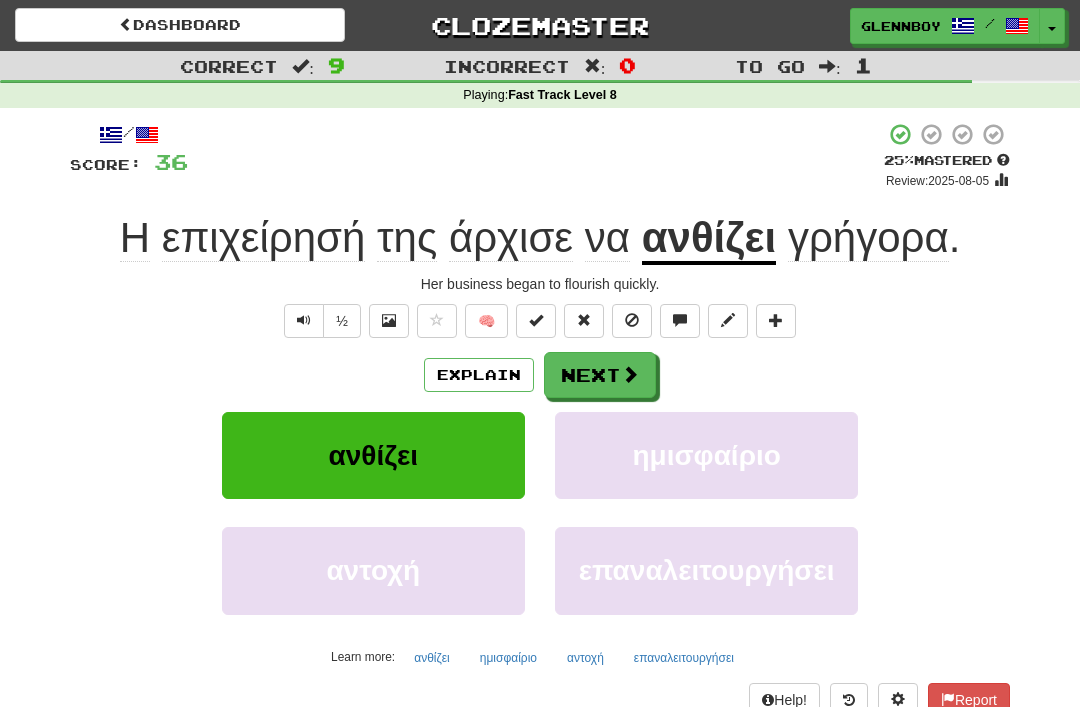 click on "Explain" at bounding box center (479, 375) 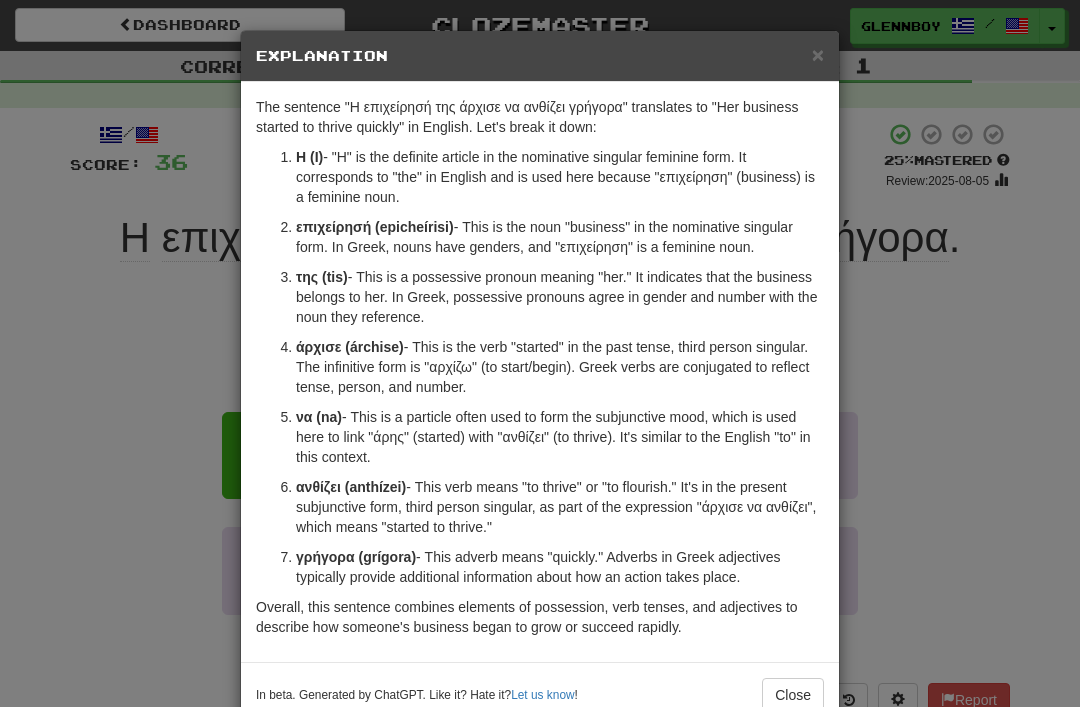 click on "Close" at bounding box center [793, 695] 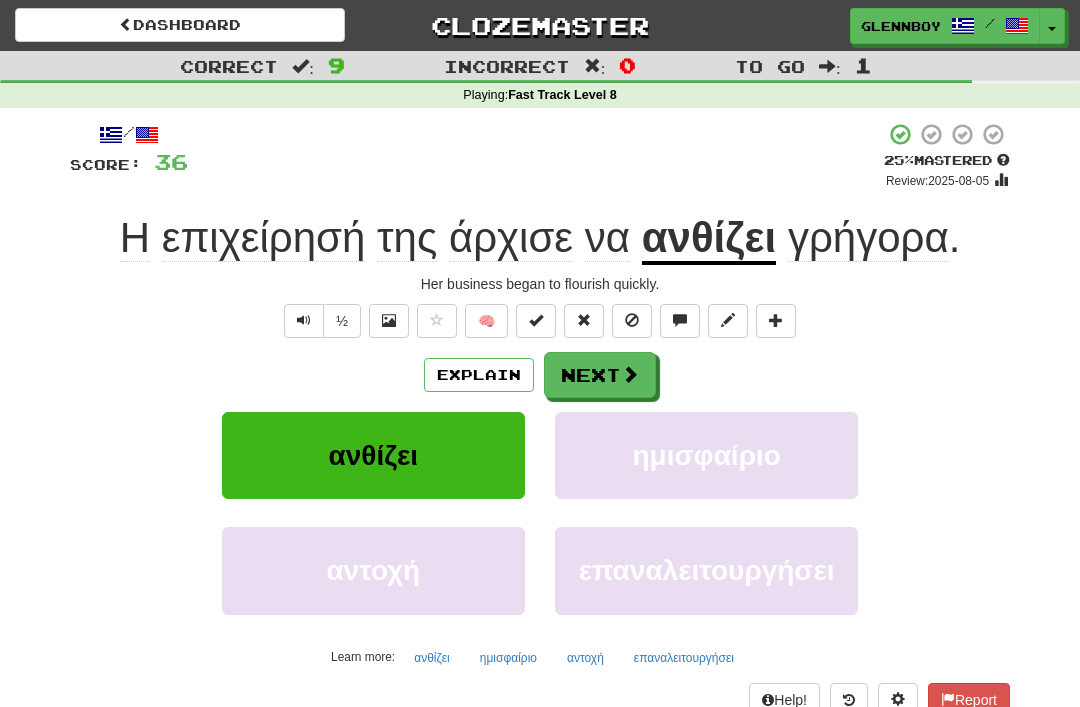 click at bounding box center (632, 321) 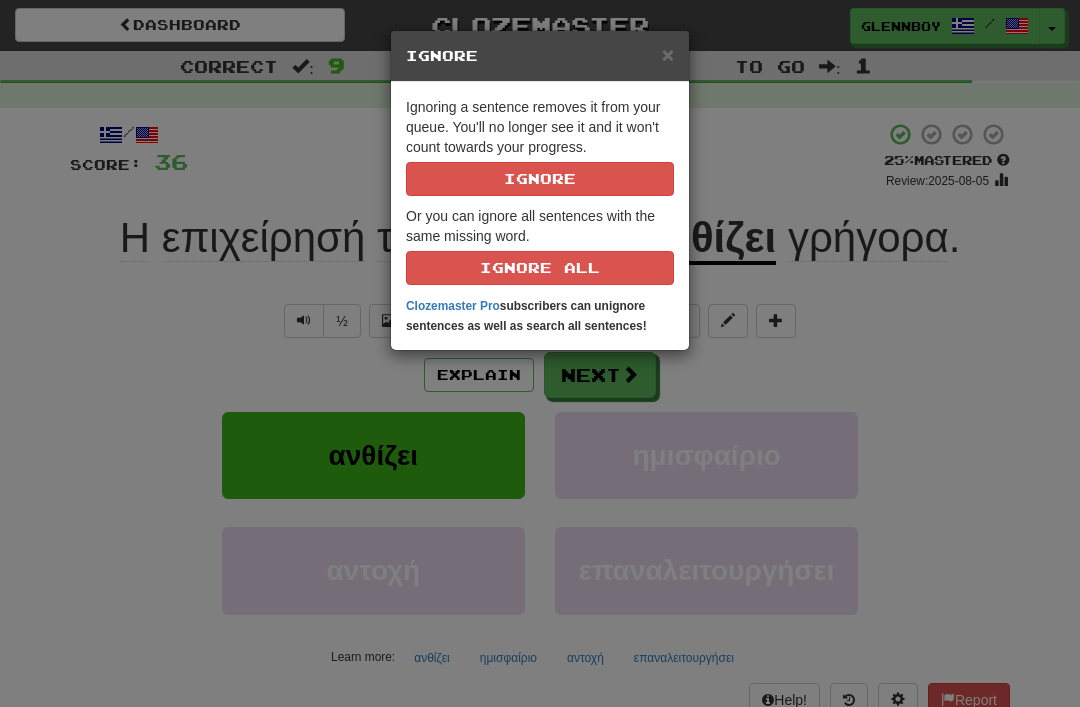 click on "Ignore" at bounding box center [540, 179] 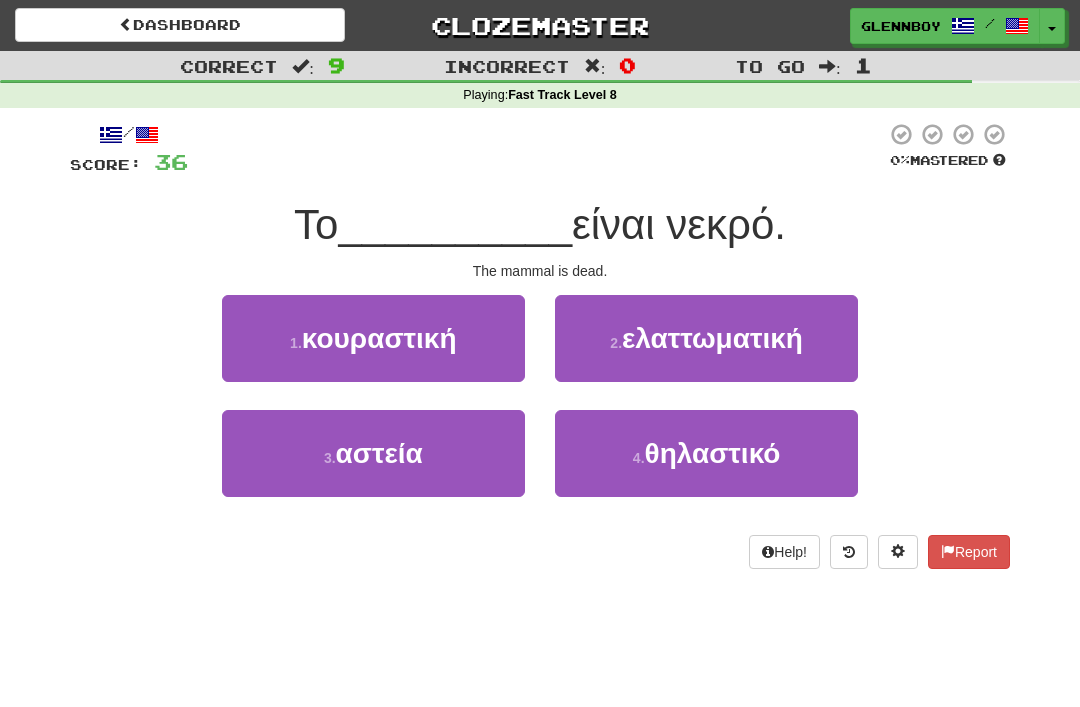 click on "θηλαστικό" at bounding box center [713, 453] 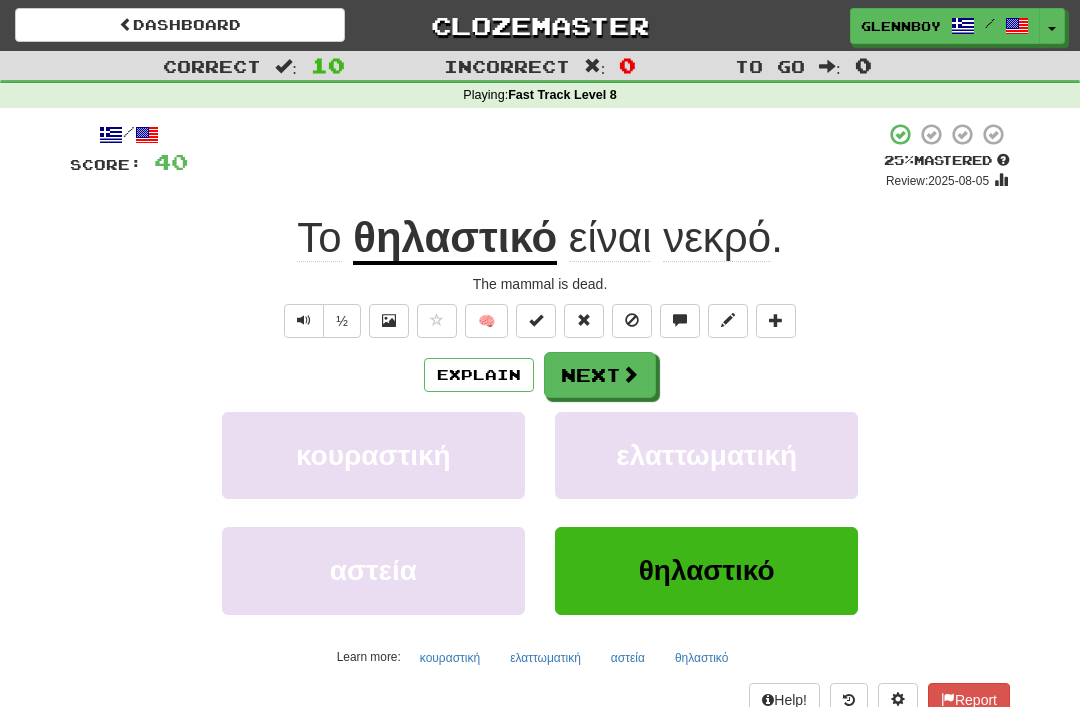click at bounding box center [632, 320] 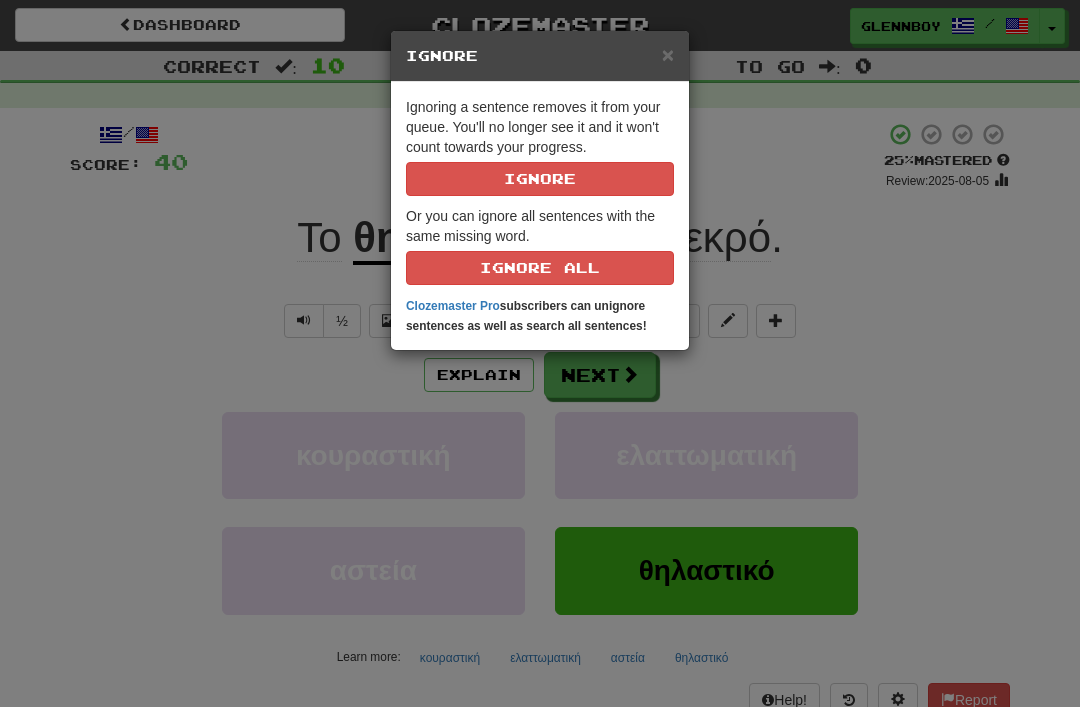 click on "× Ignore Ignoring a sentence removes it from your queue. You'll no longer see it and it won't count towards your progress. Ignore Or you can ignore all sentences with the same missing word. Ignore All Clozemaster Pro  subscribers can unignore sentences as well as search all sentences!" at bounding box center (540, 353) 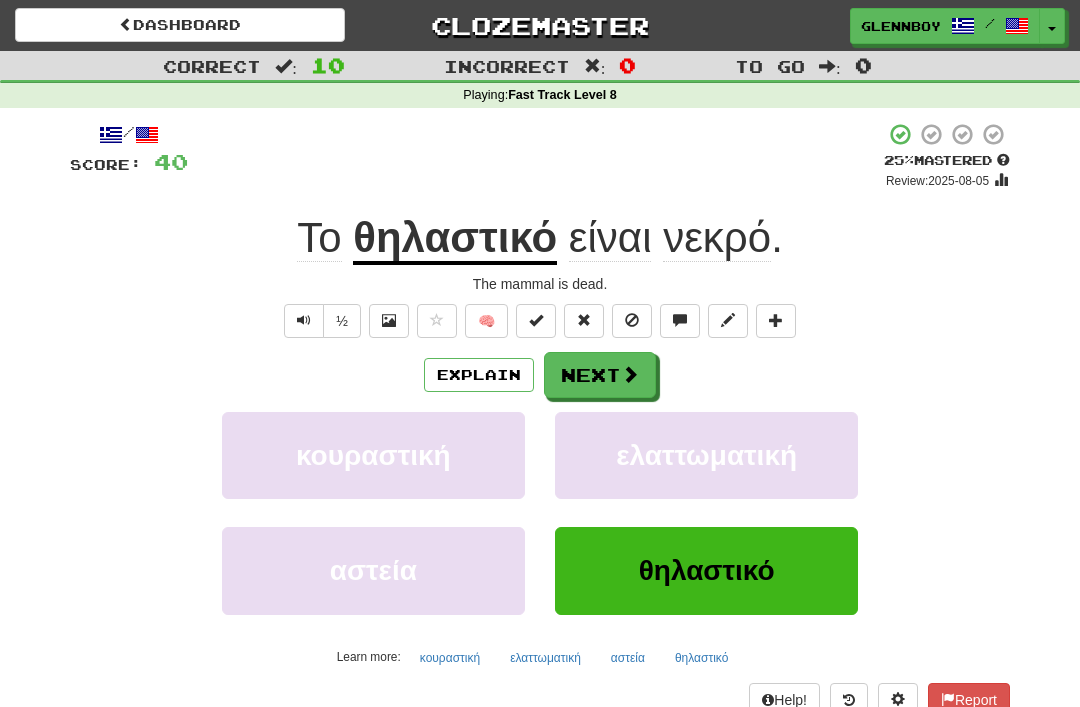 click at bounding box center [632, 320] 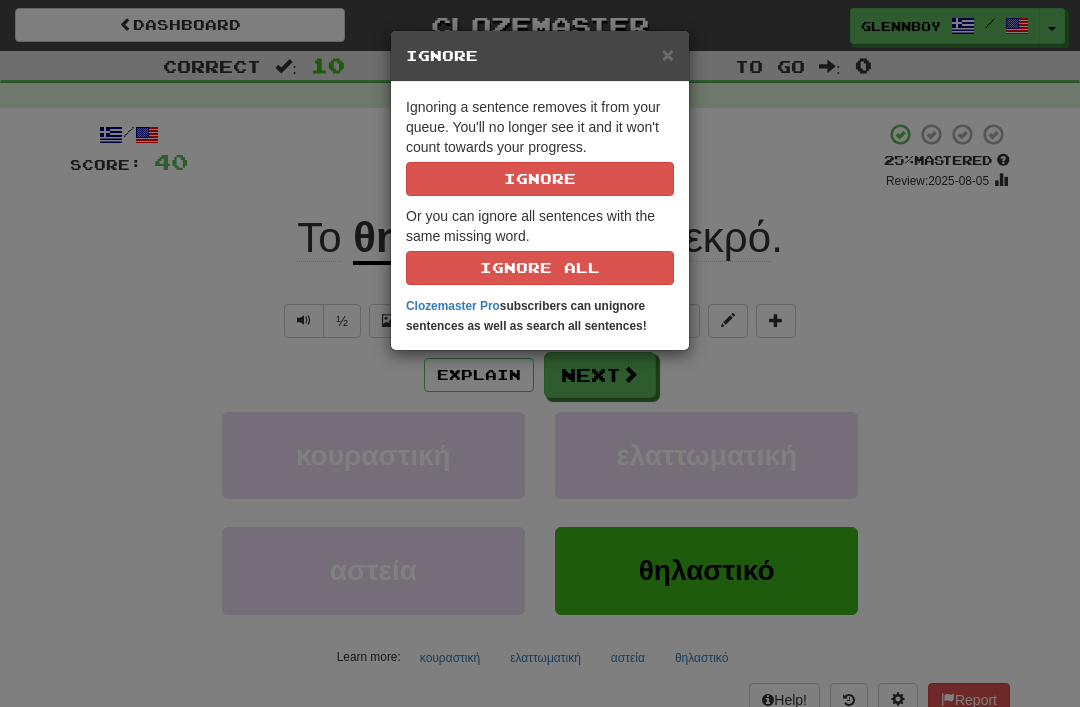 click on "Ignore" at bounding box center (540, 179) 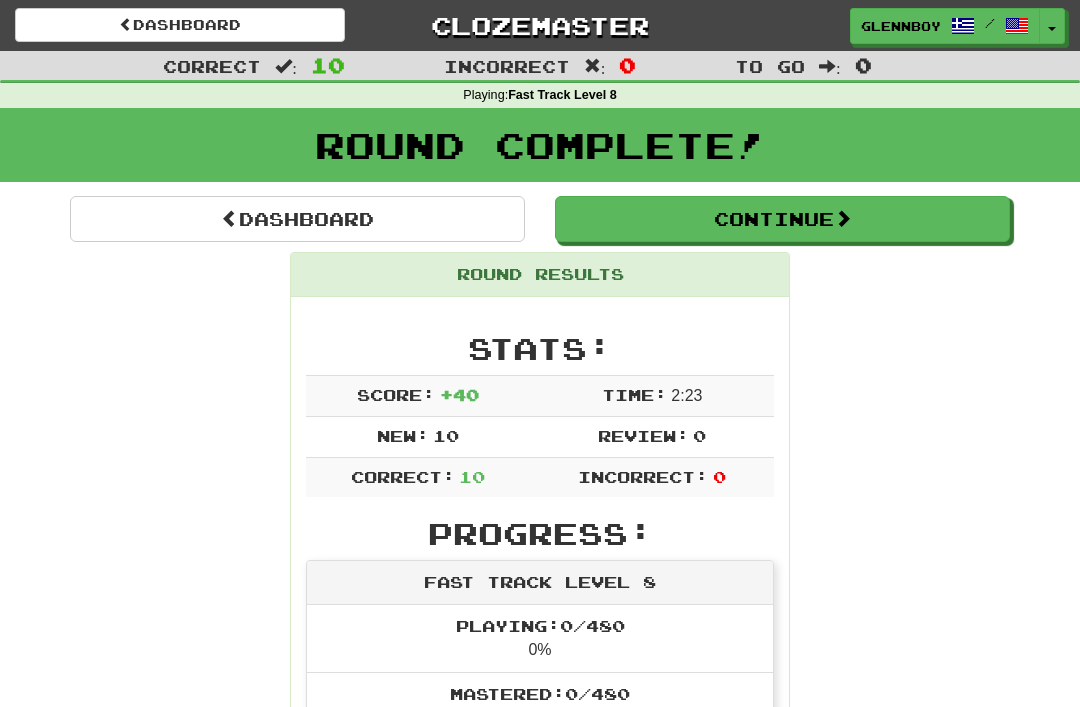 click on "Continue" at bounding box center [782, 219] 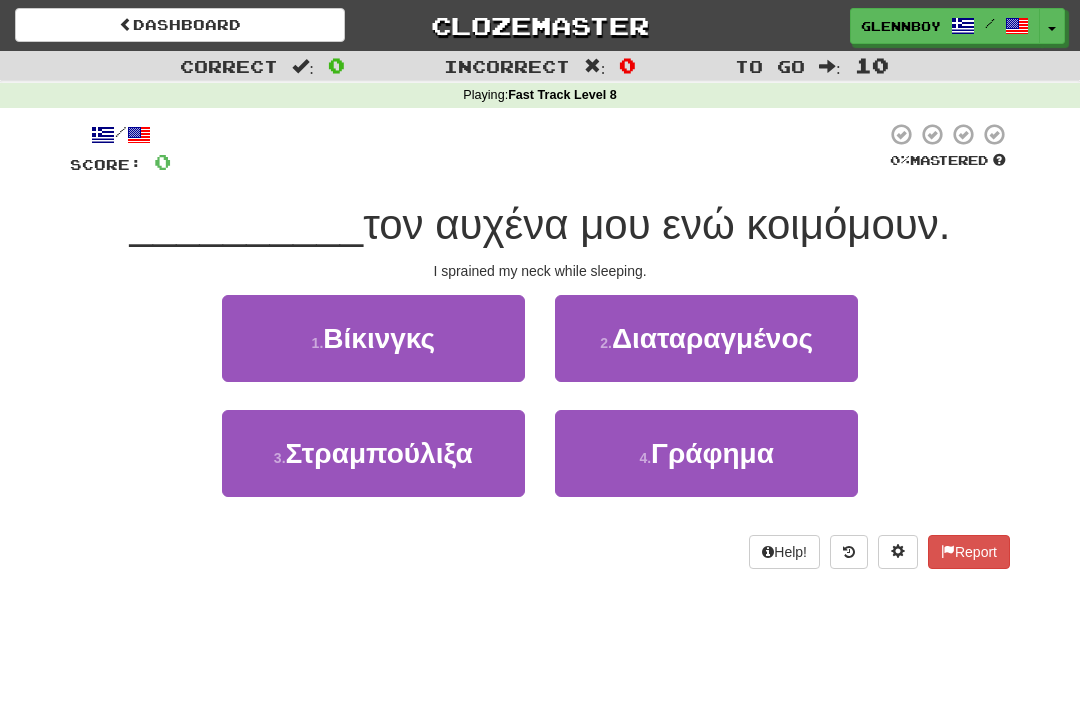 click on "Στραμπούλιξα" at bounding box center (379, 453) 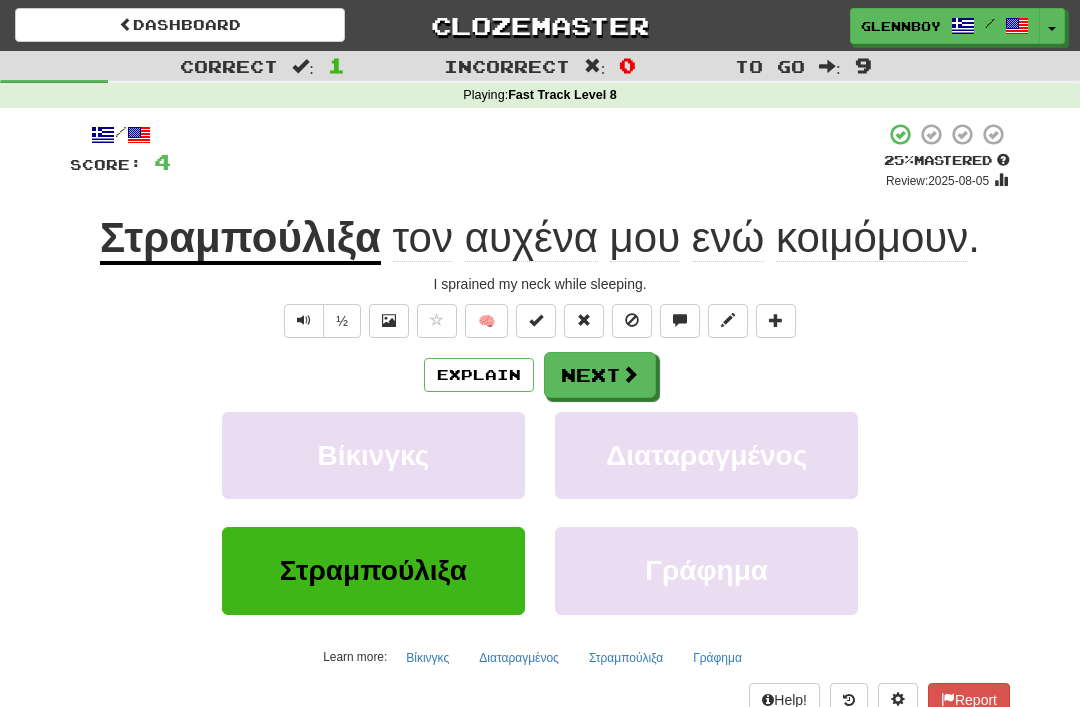 click at bounding box center [632, 321] 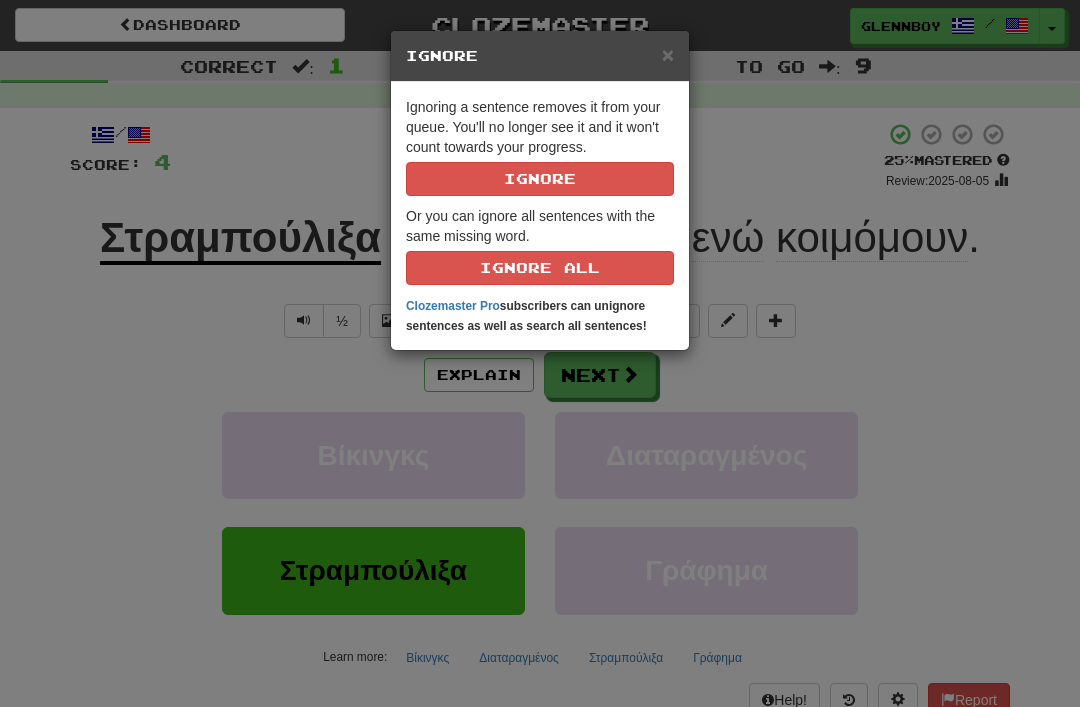 click on "Ignore" at bounding box center [540, 179] 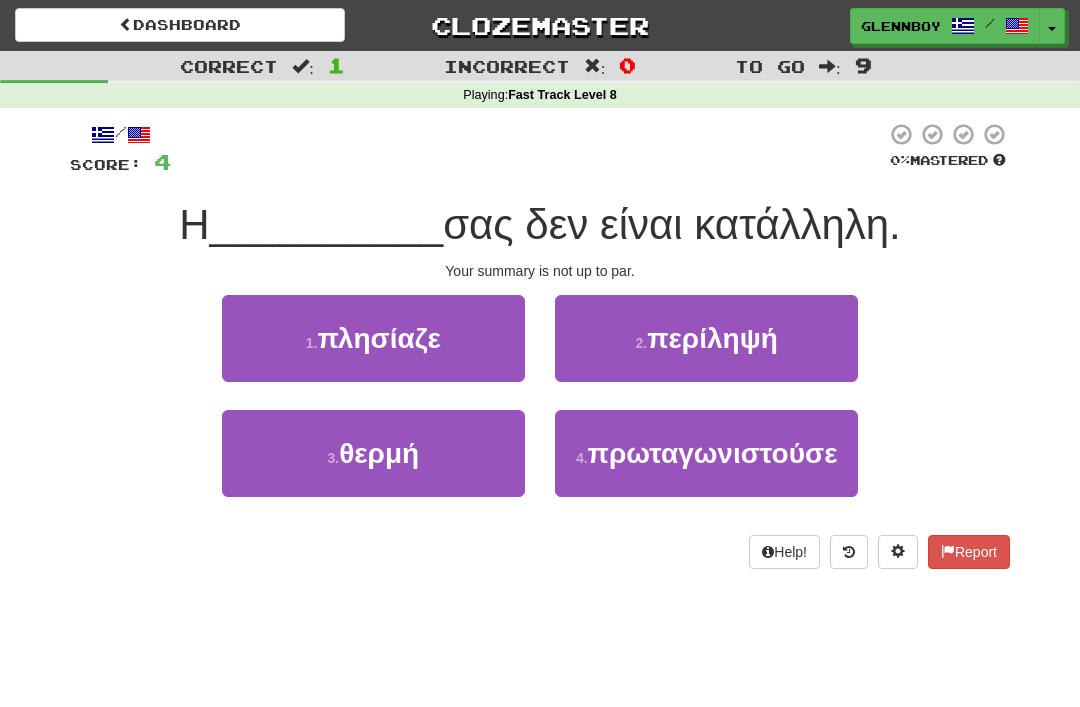 click on "2 .  περίληψή" at bounding box center (706, 338) 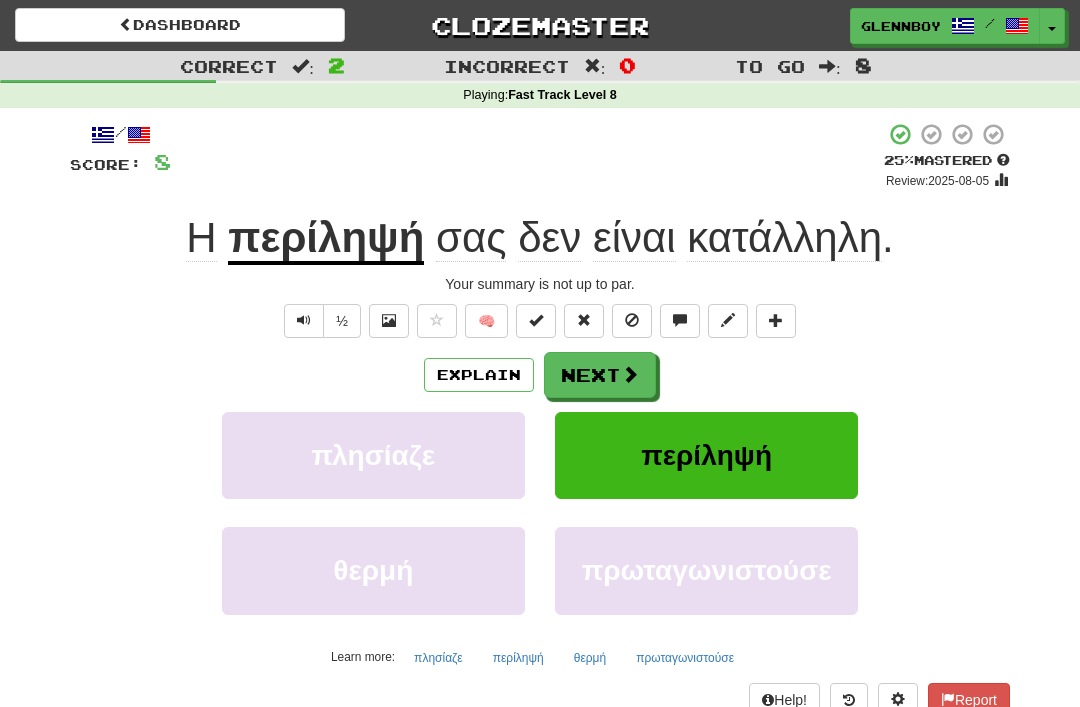 click on "Explain" at bounding box center [479, 375] 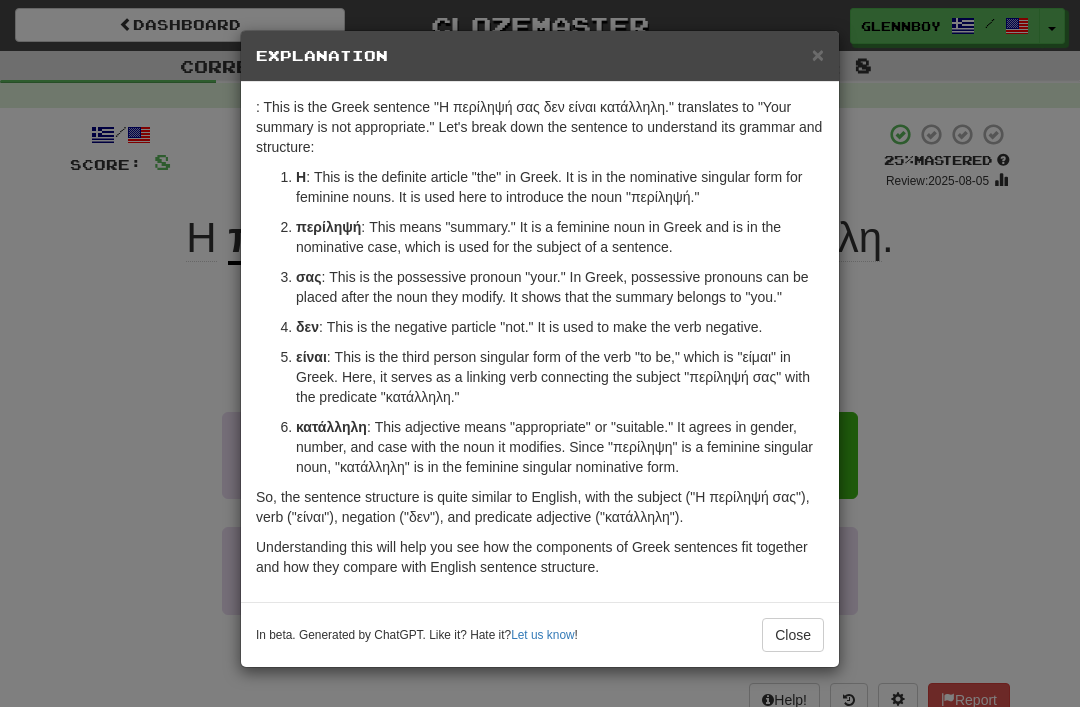 click on "×" at bounding box center [818, 54] 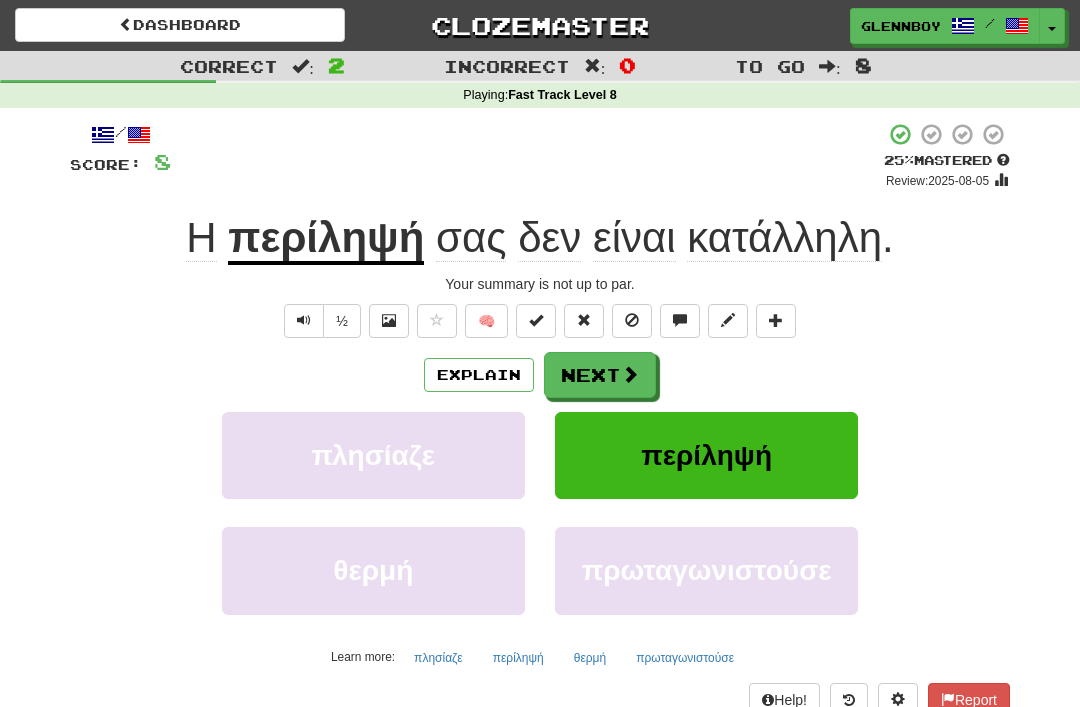 click at bounding box center (632, 320) 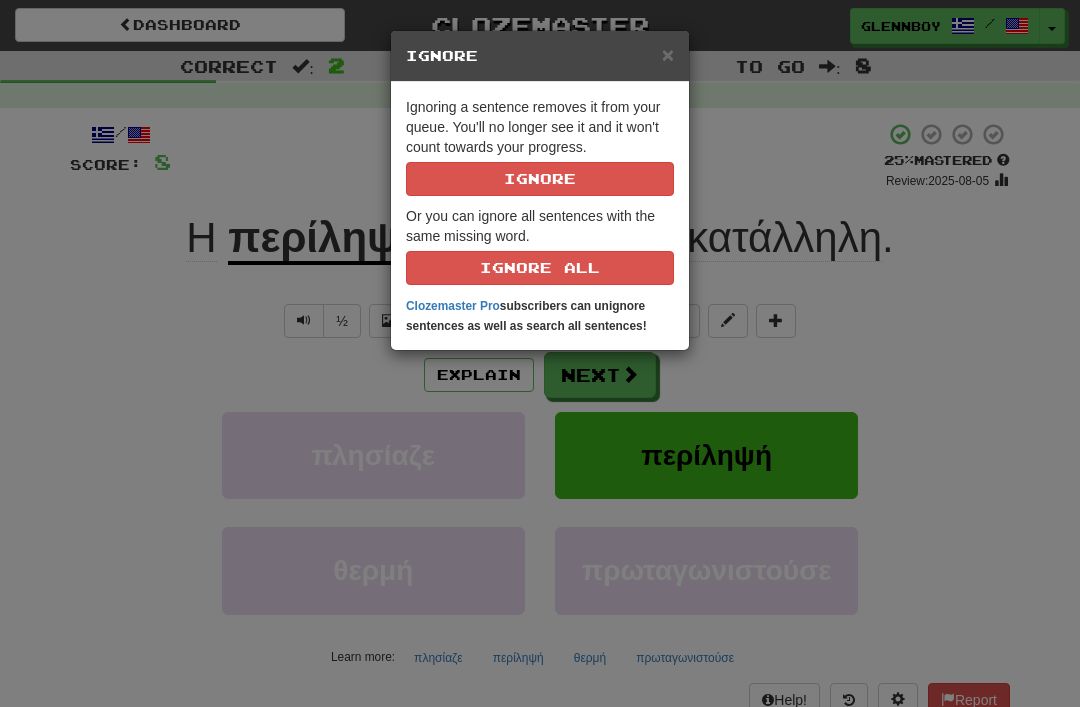 click on "Ignore" at bounding box center [540, 179] 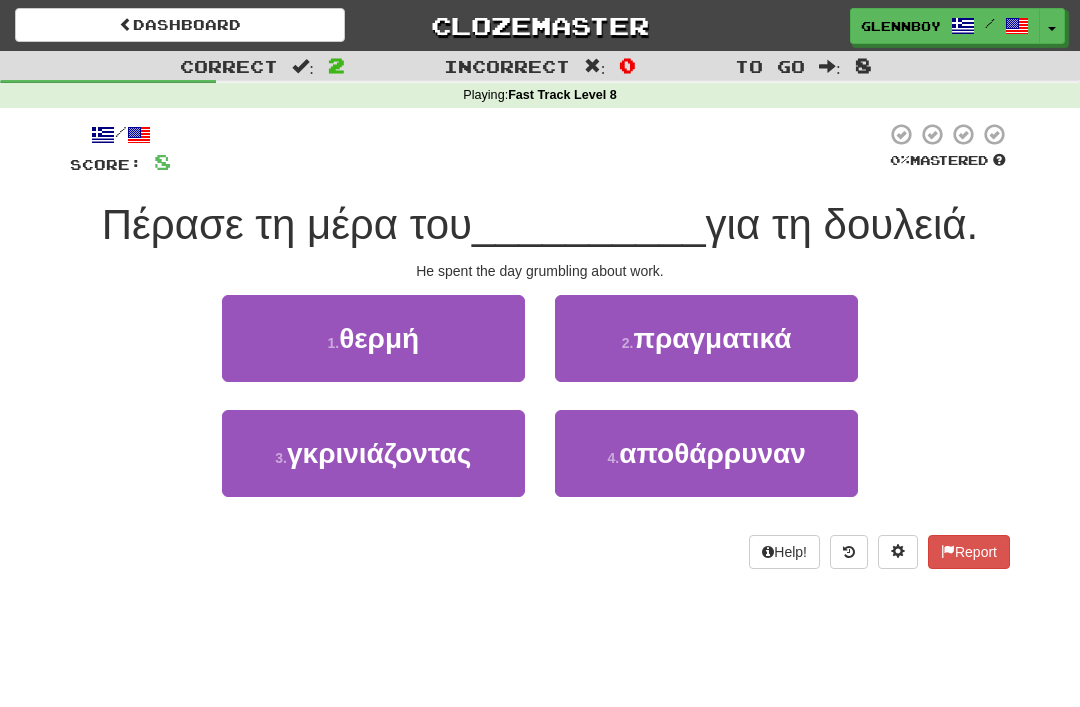 click on "γκρινιάζοντας" at bounding box center (379, 453) 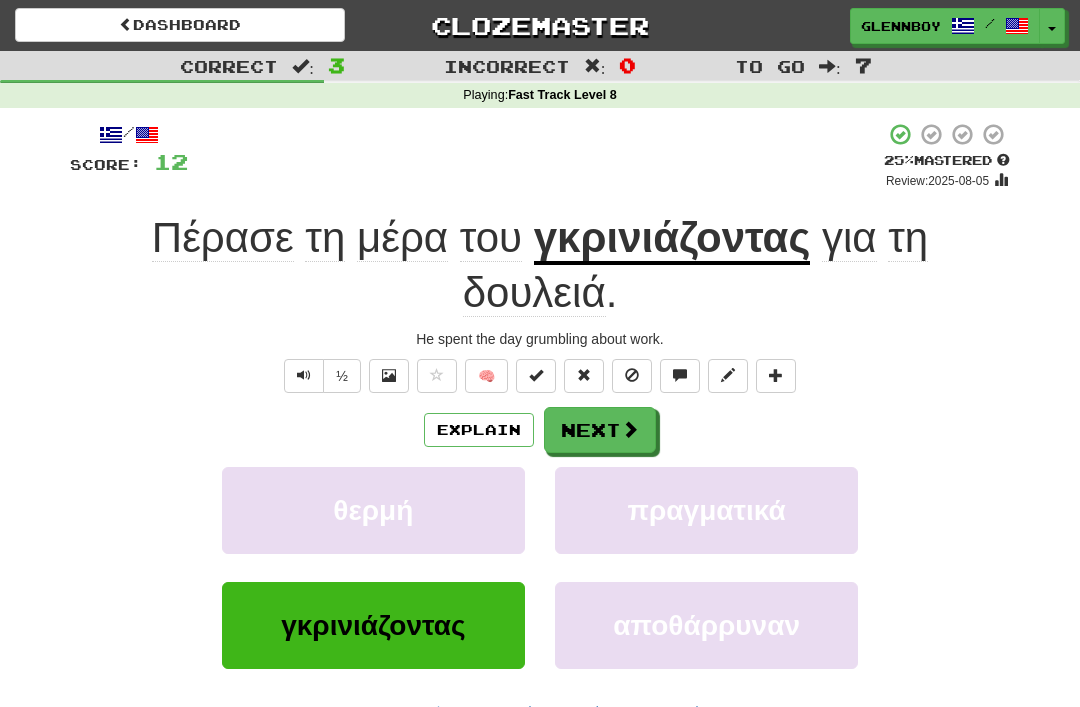click at bounding box center (632, 376) 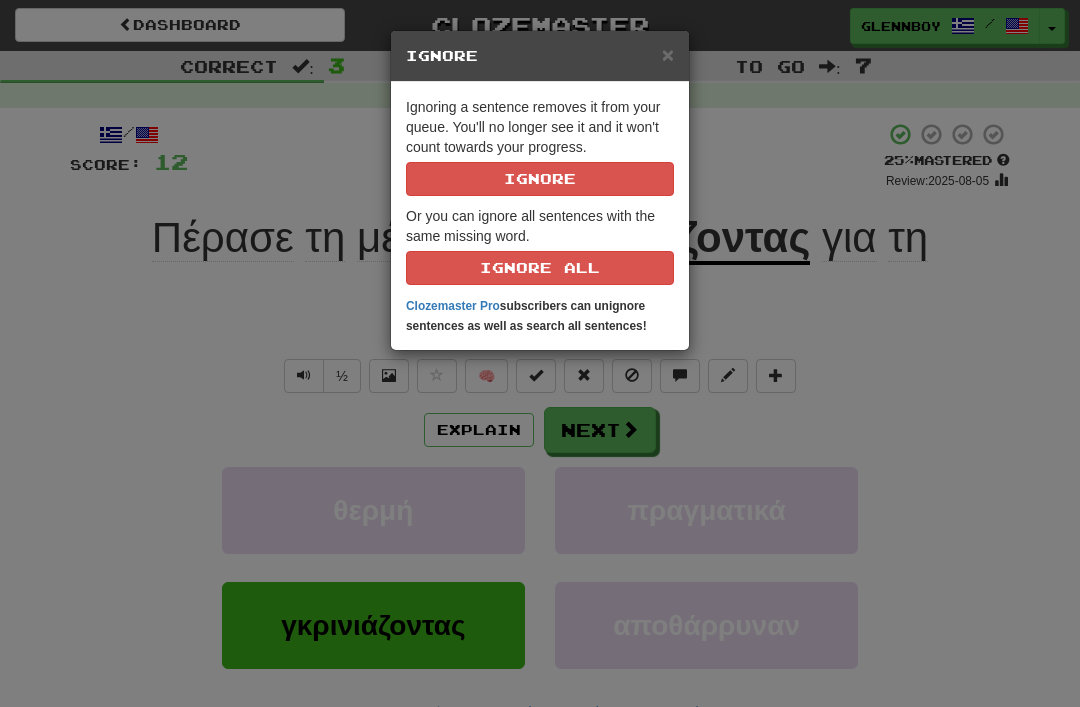 click on "Ignore" at bounding box center (540, 179) 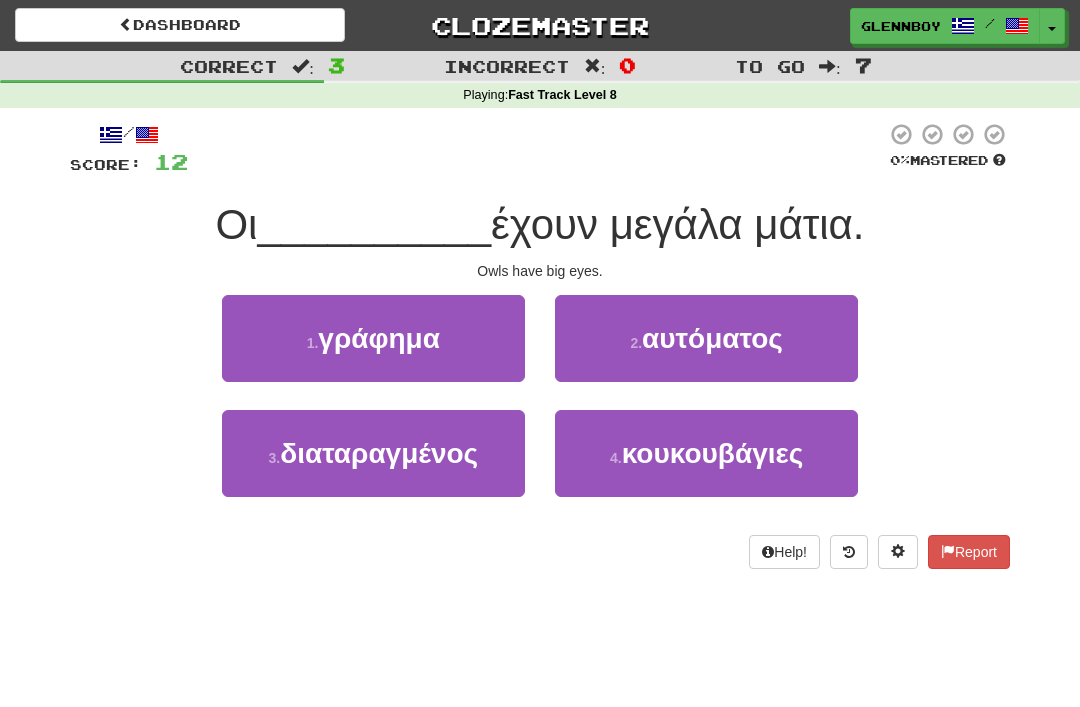 click on "κουκουβάγιες" at bounding box center (713, 453) 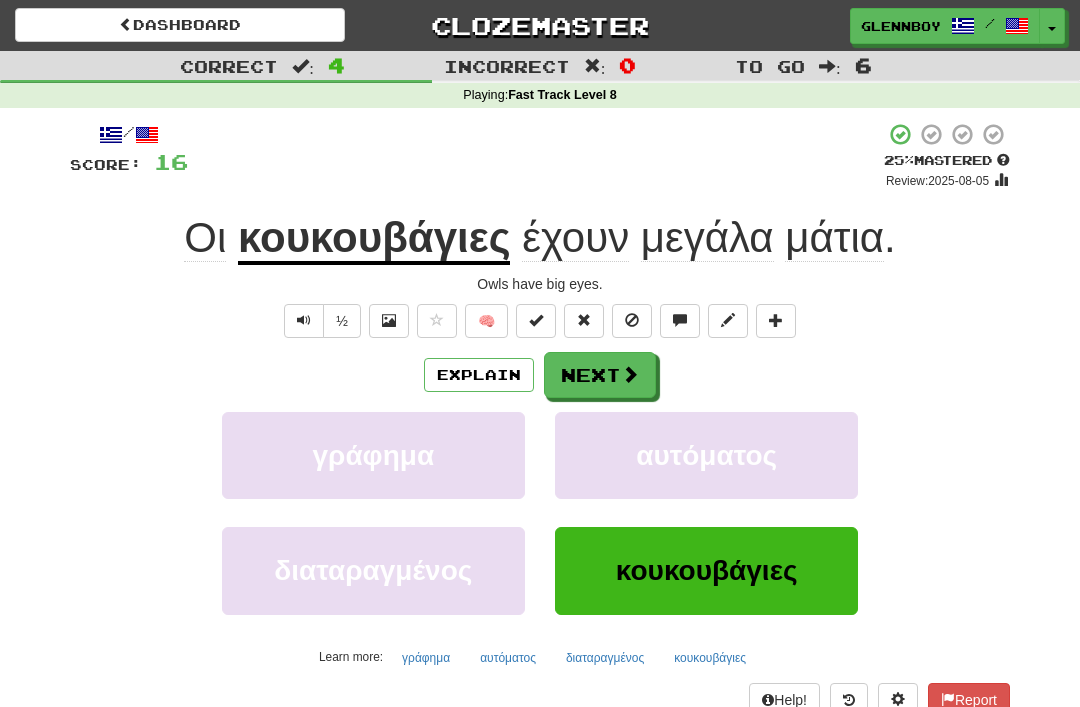 click at bounding box center [632, 320] 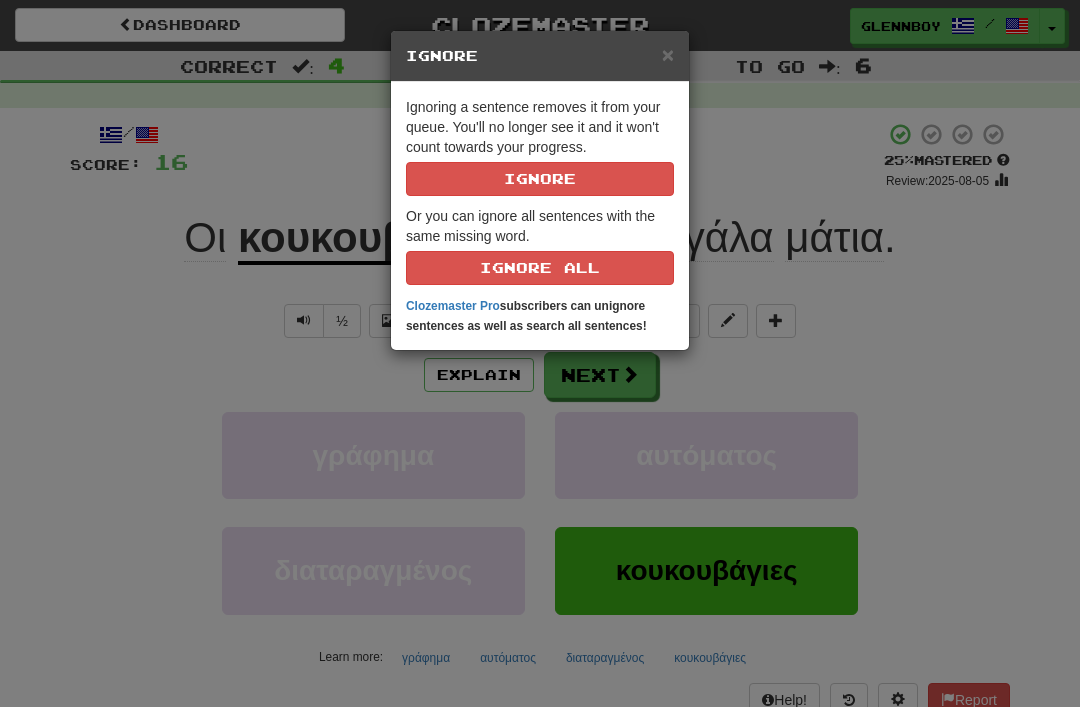click on "Ignore" at bounding box center [540, 179] 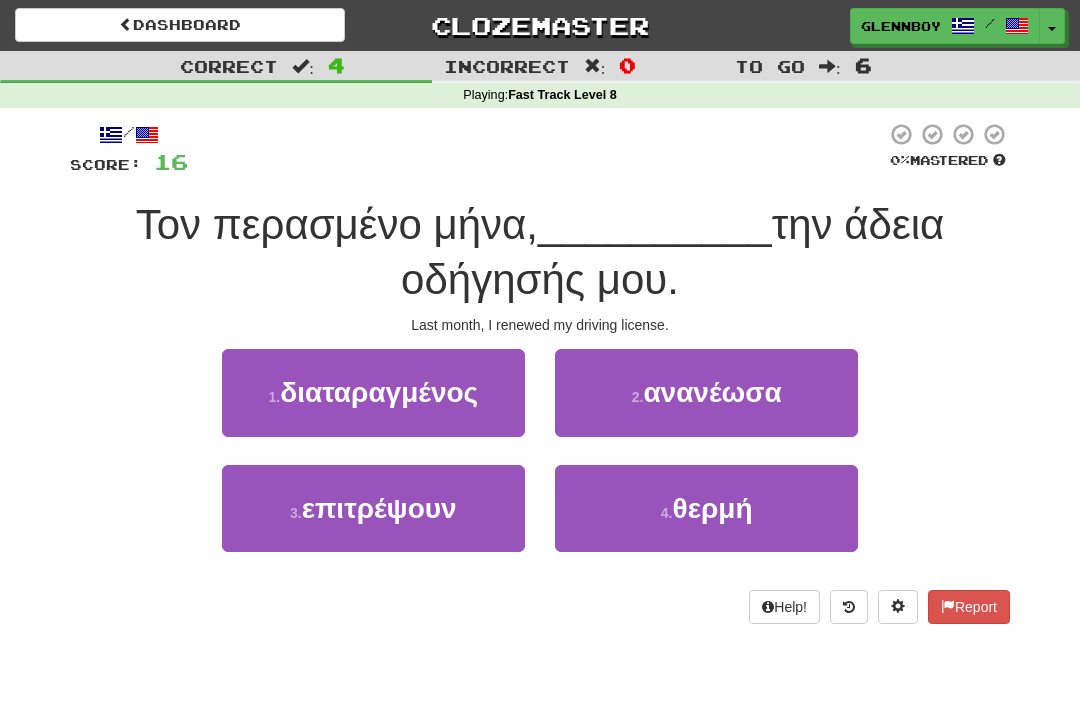 click on "2 .  ανανέωσα" at bounding box center [706, 392] 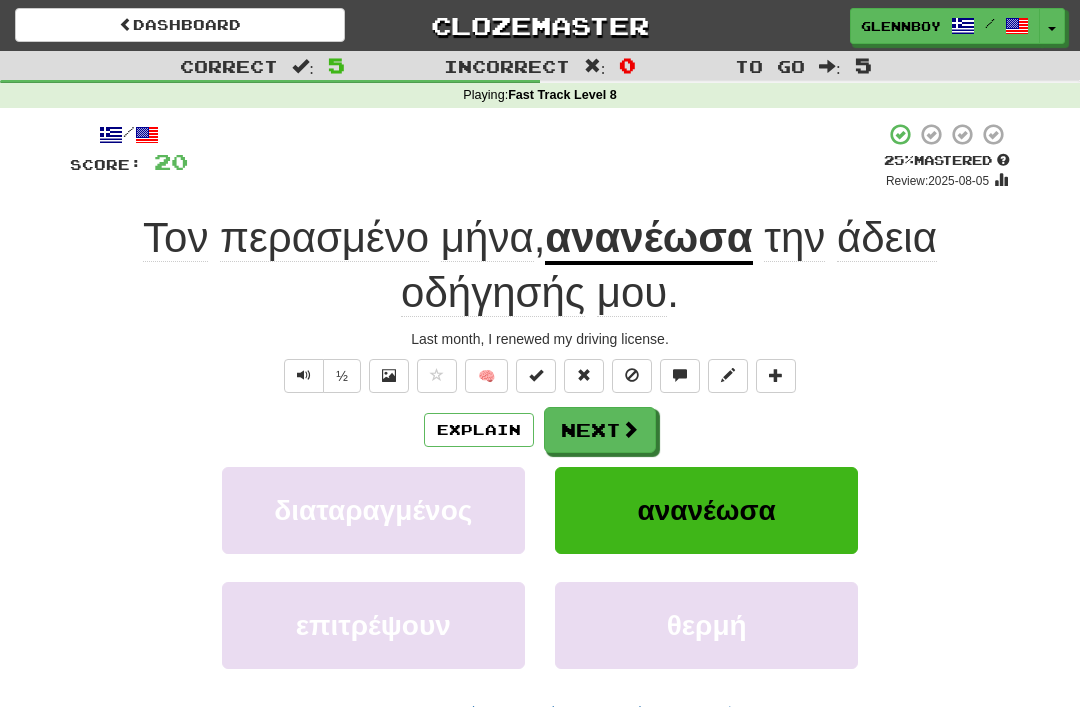 click at bounding box center [632, 375] 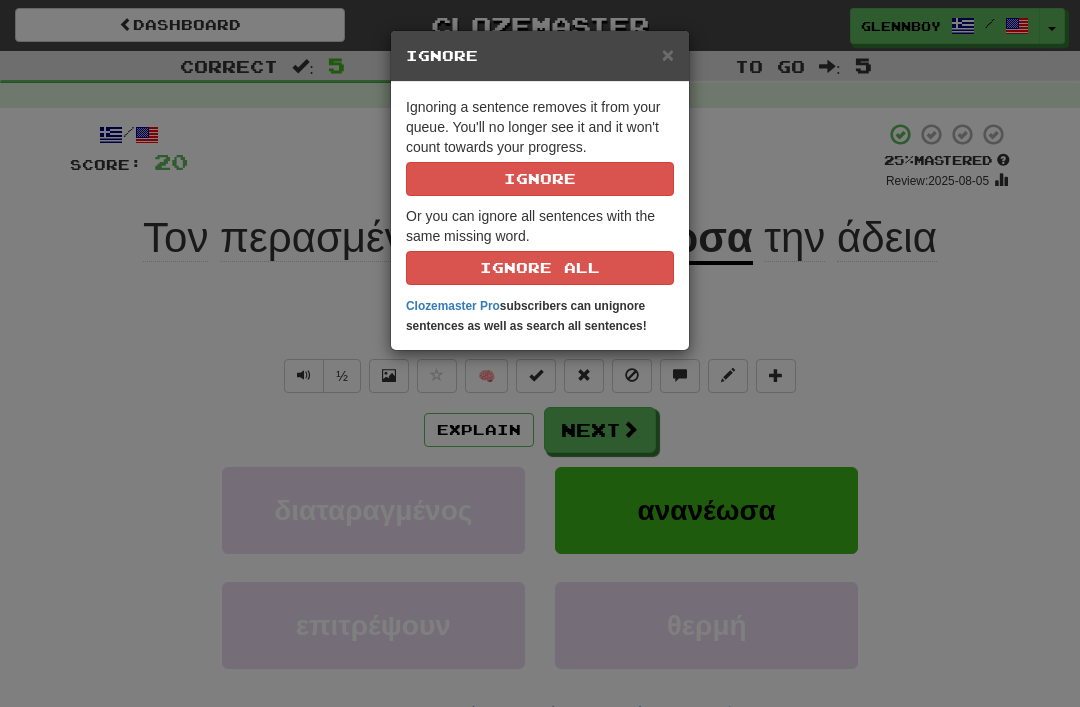 click on "Ignore" at bounding box center (540, 179) 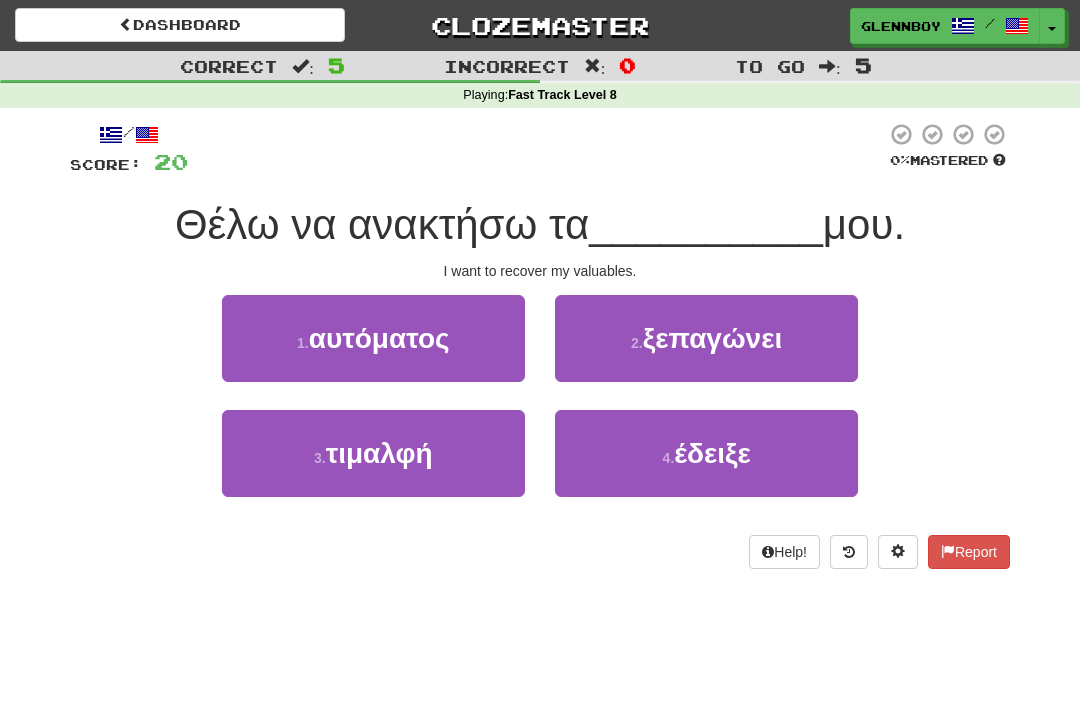 click on "τιμαλφή" at bounding box center (379, 453) 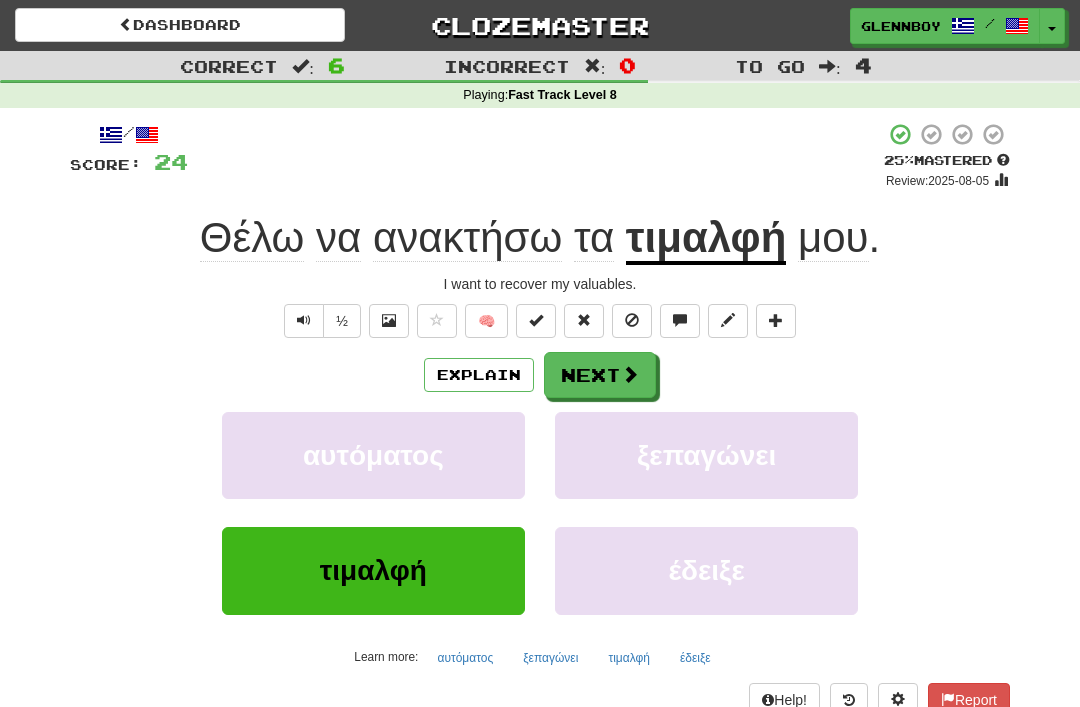 click on "Explain" at bounding box center [479, 375] 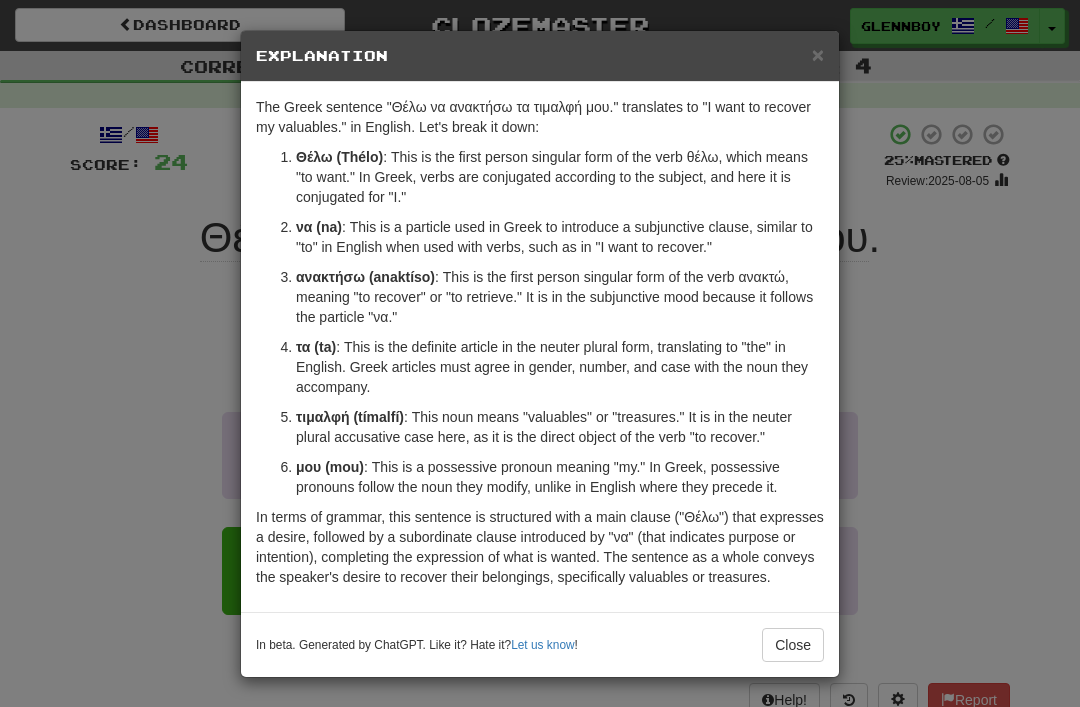 click on "Close" at bounding box center (793, 645) 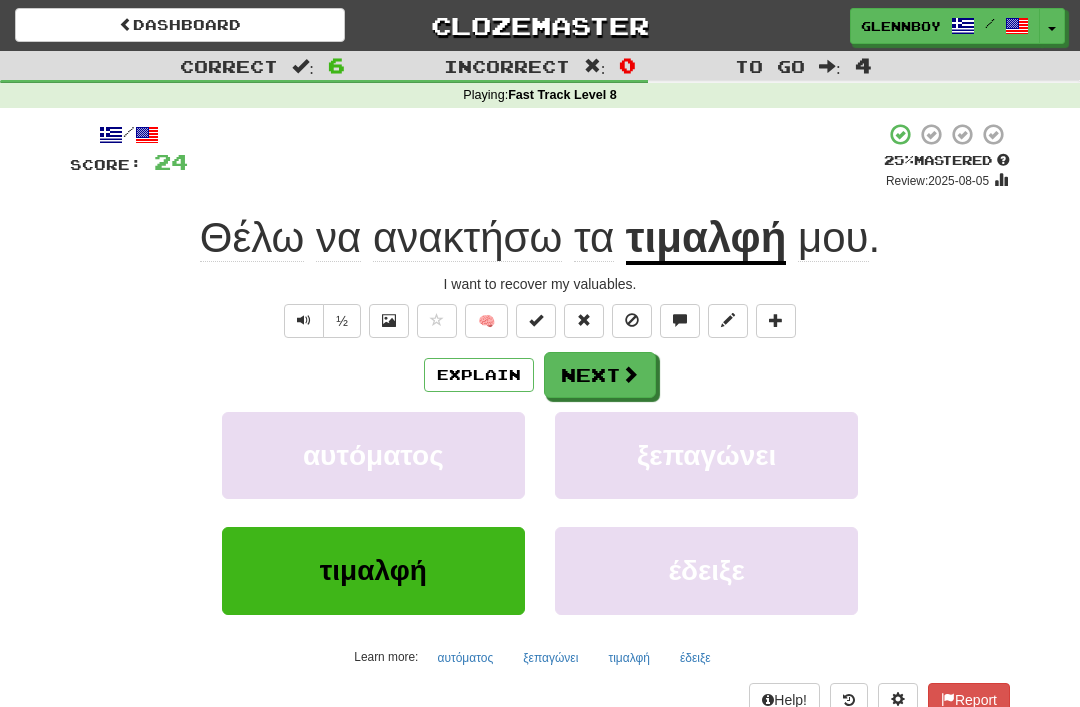 click at bounding box center (632, 320) 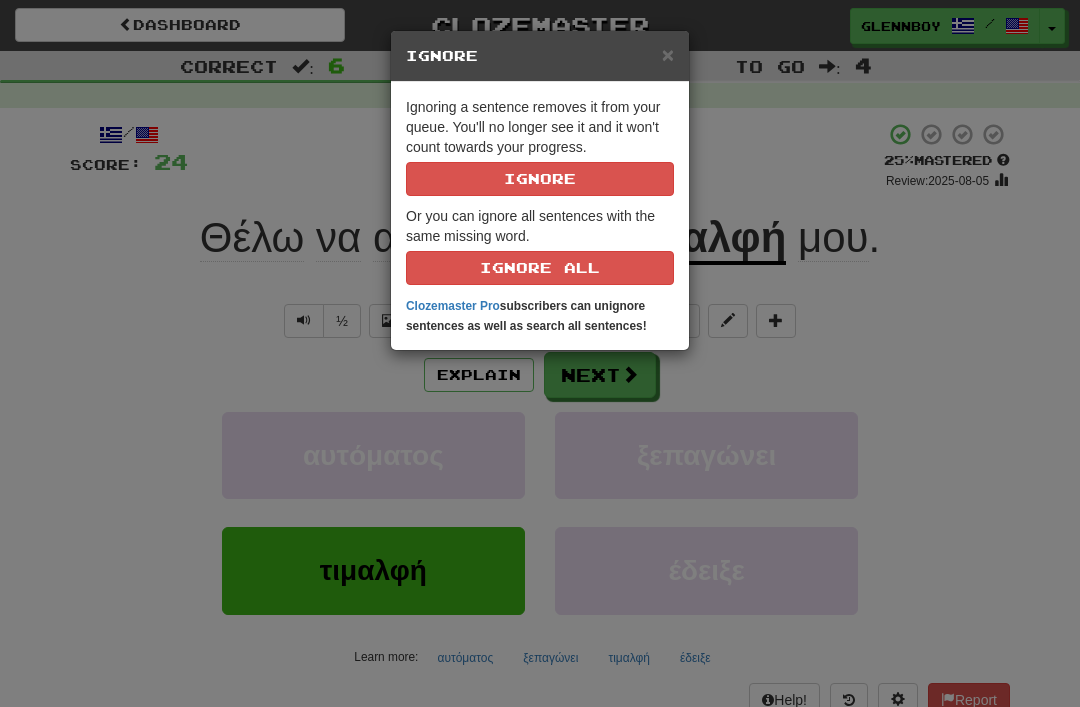 click on "Ignore" at bounding box center [540, 179] 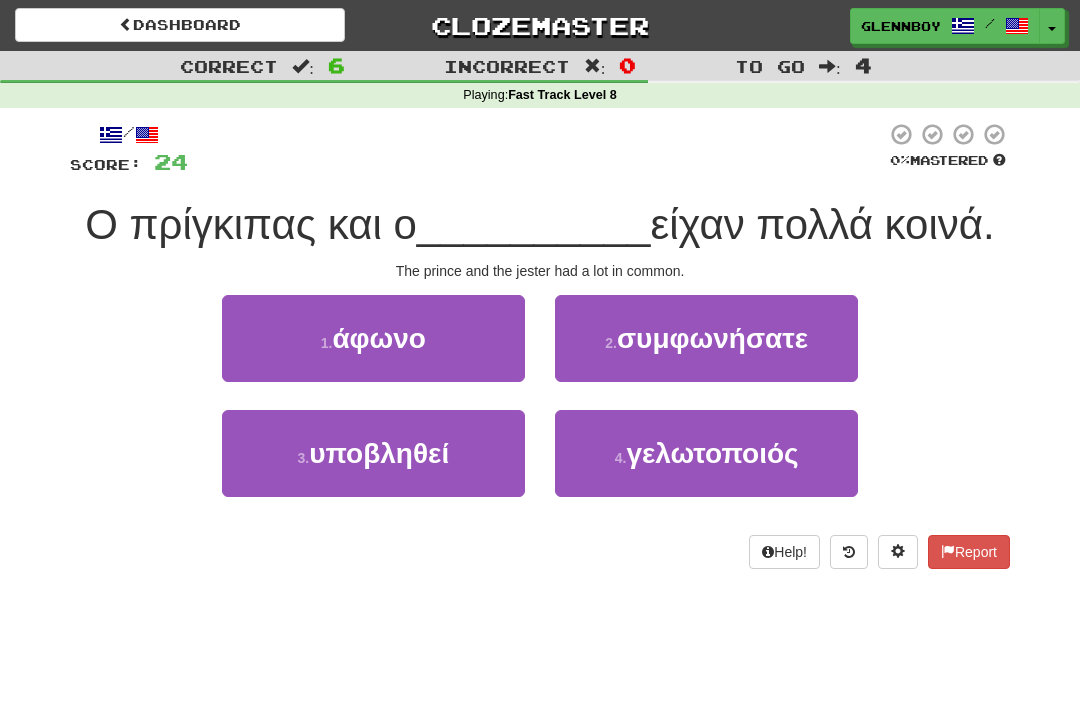 click on "γελωτοποιός" at bounding box center (712, 453) 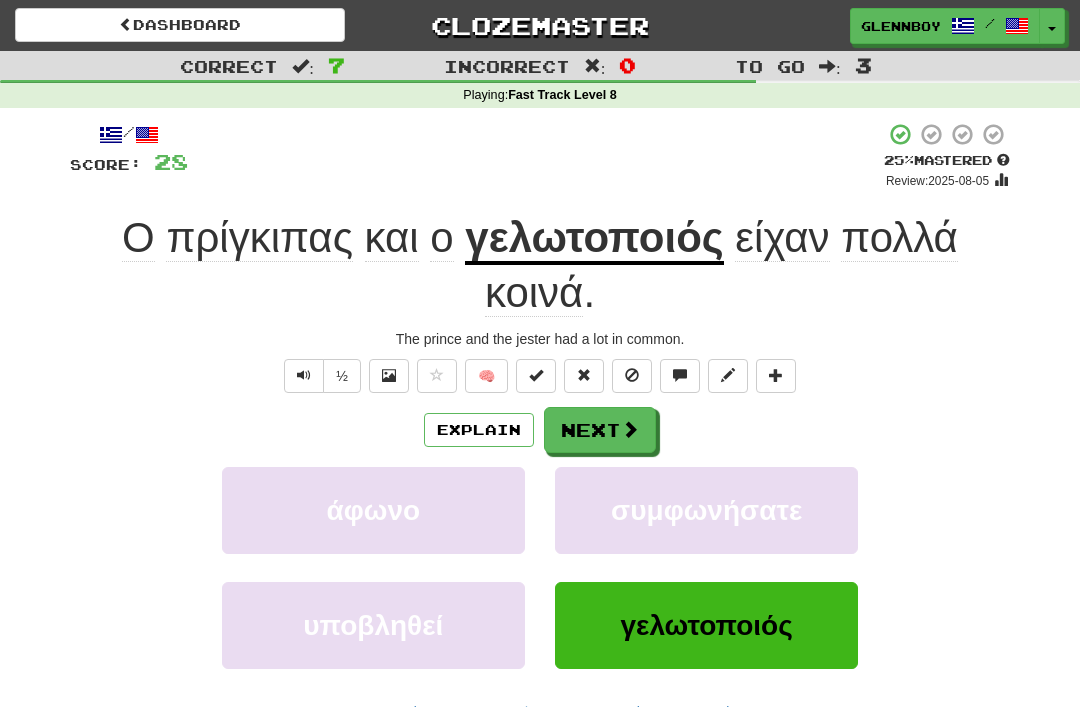 click at bounding box center (632, 375) 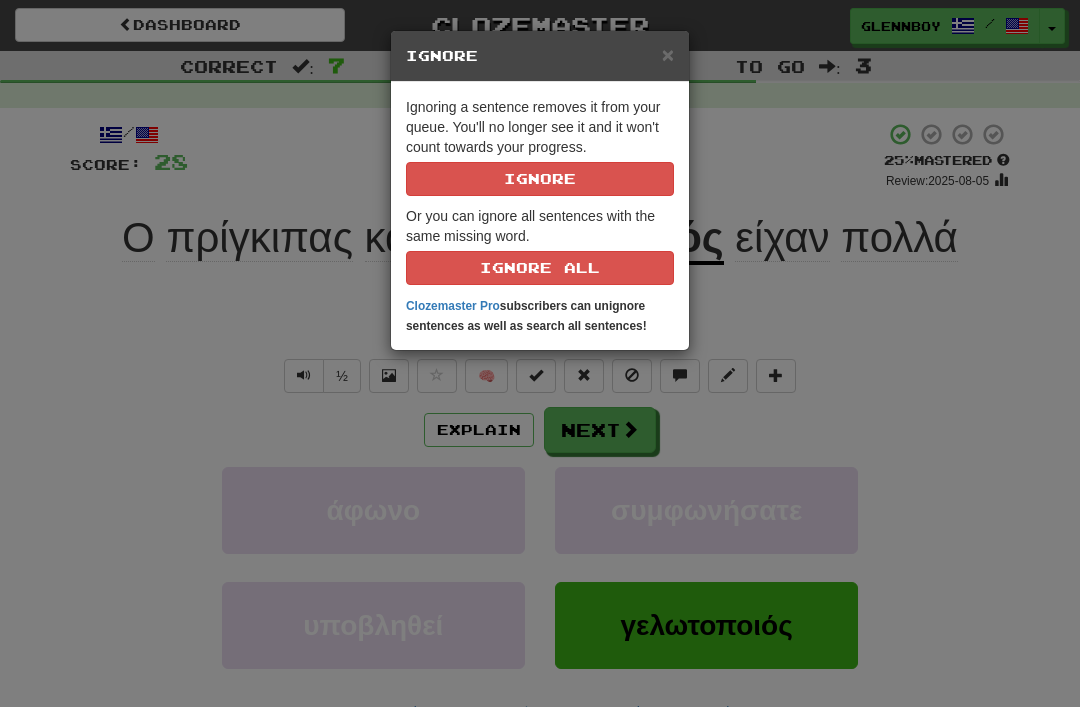 click on "Ignore" at bounding box center (540, 179) 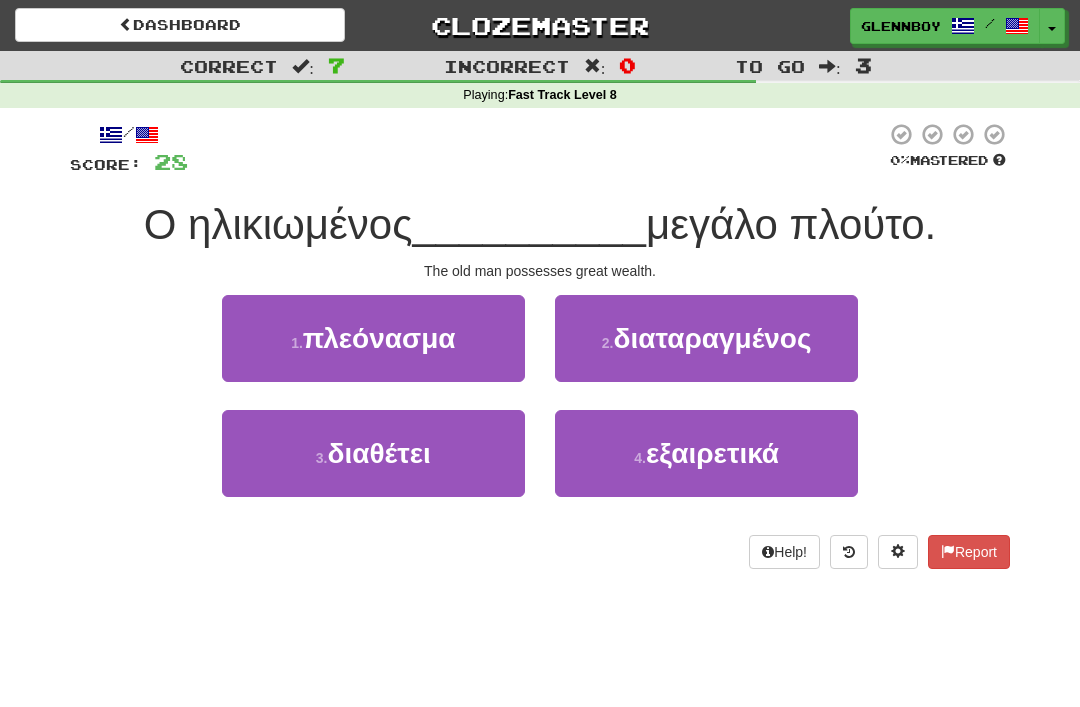 click on "διαθέτει" at bounding box center [379, 453] 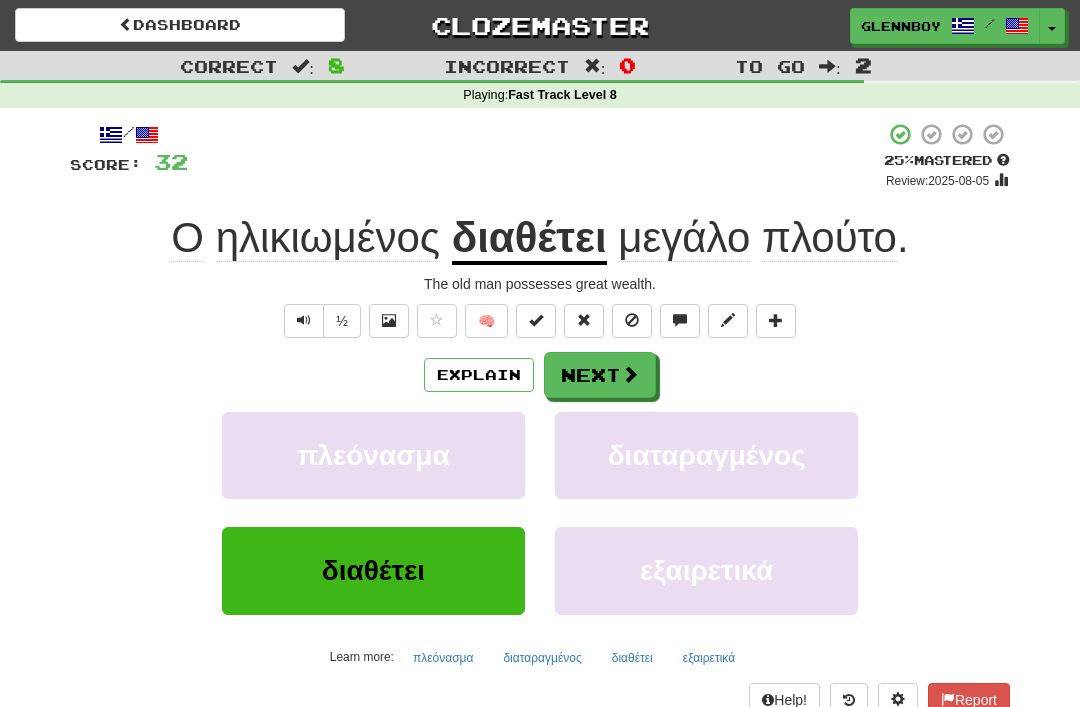 click at bounding box center (632, 320) 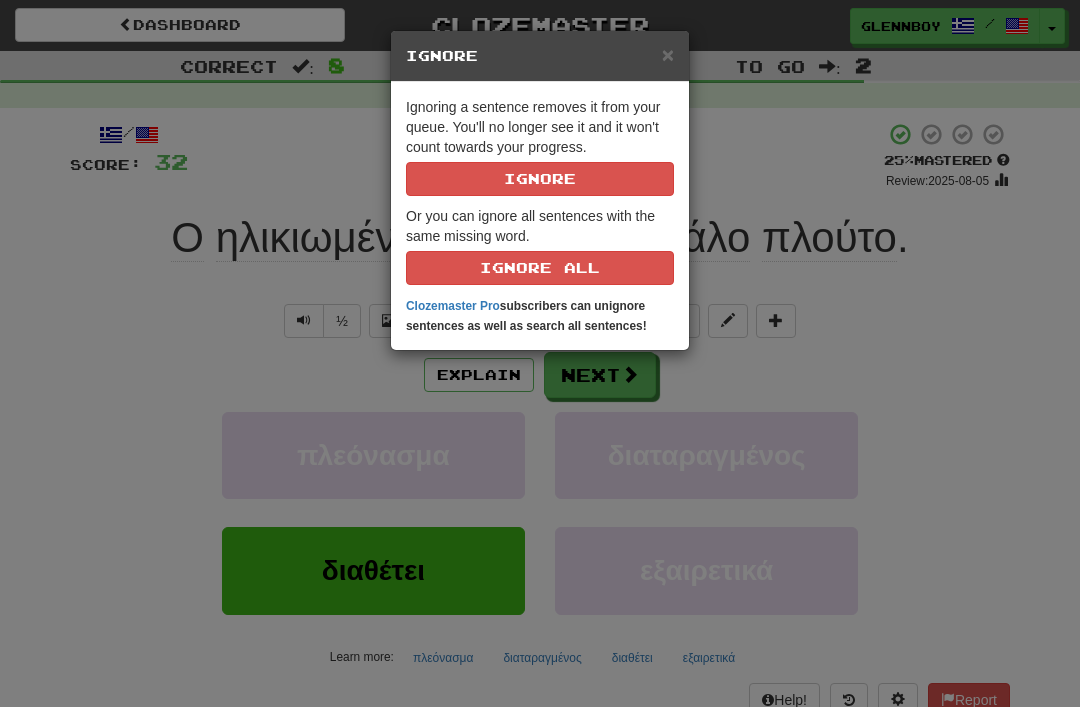 click on "Ignore" at bounding box center [540, 179] 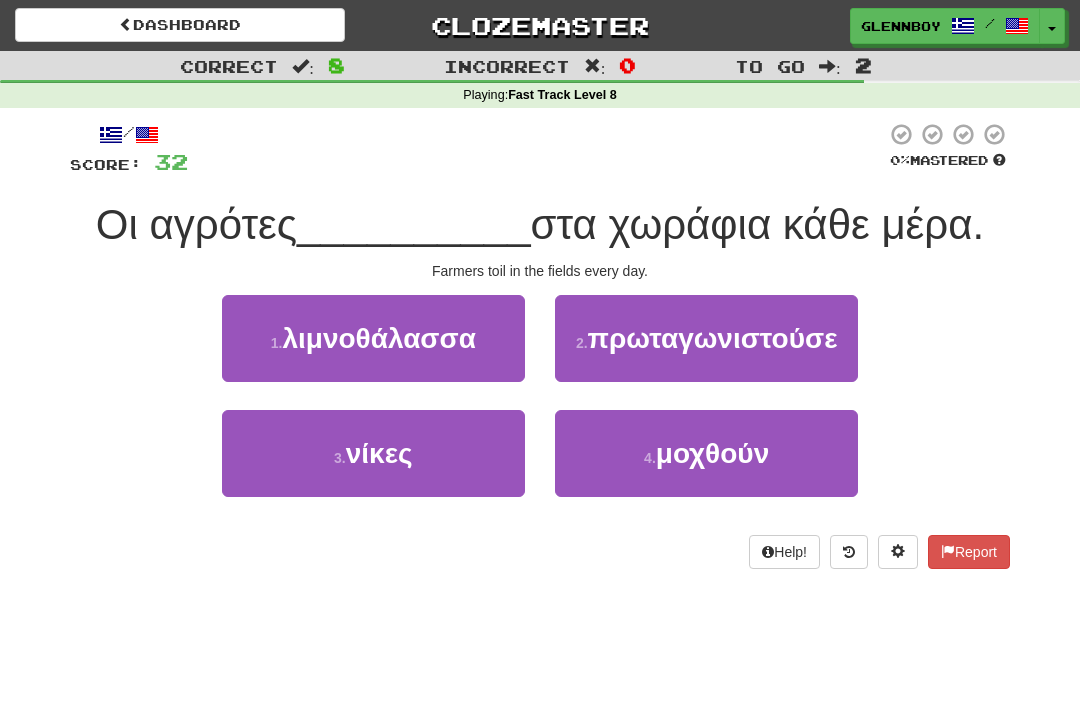 click on "μοχθούν" at bounding box center [712, 453] 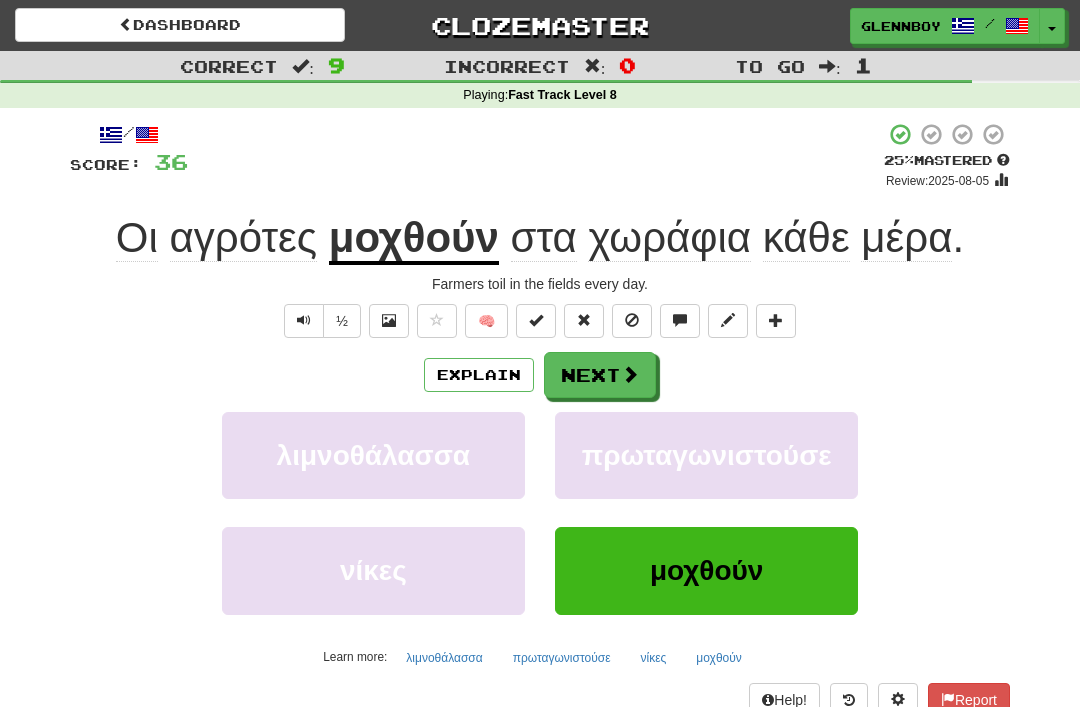 click on "Explain" at bounding box center (479, 375) 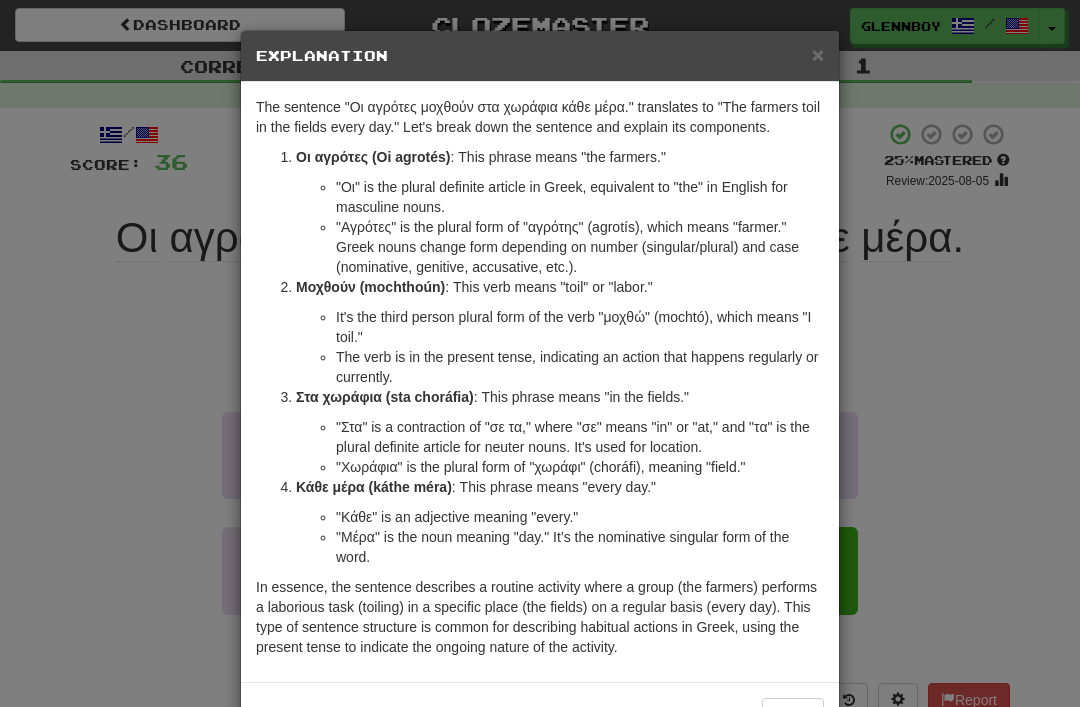 click on "×" at bounding box center [818, 54] 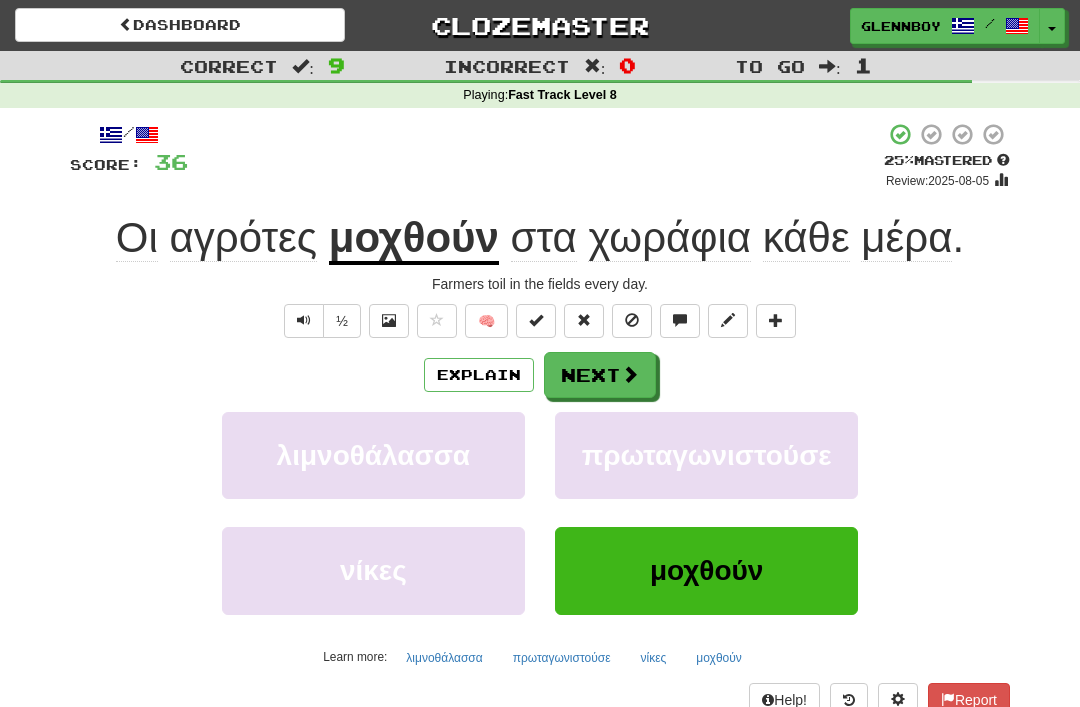 click at bounding box center [632, 320] 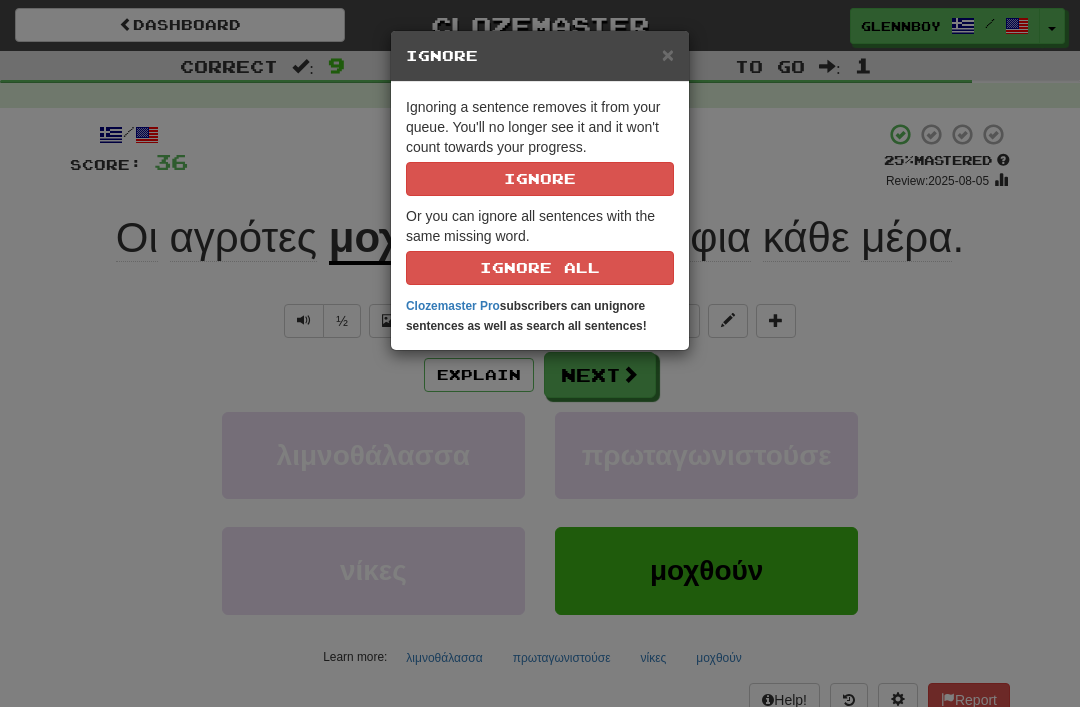 click on "Ignore" at bounding box center (540, 179) 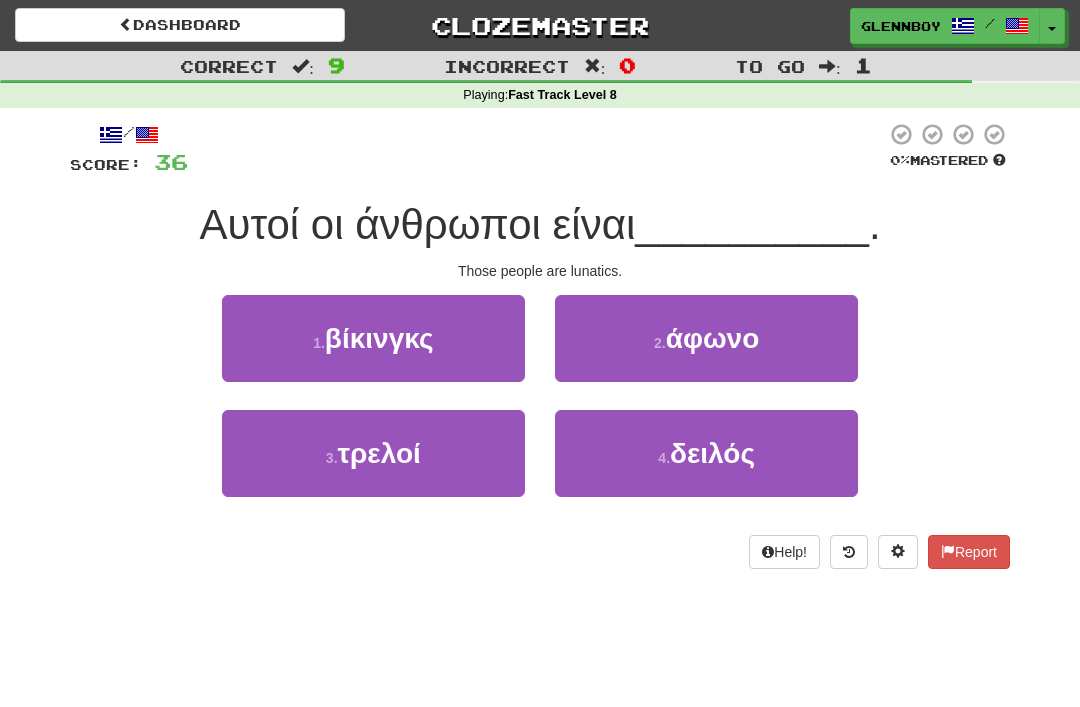 click on "τρελοί" at bounding box center (379, 453) 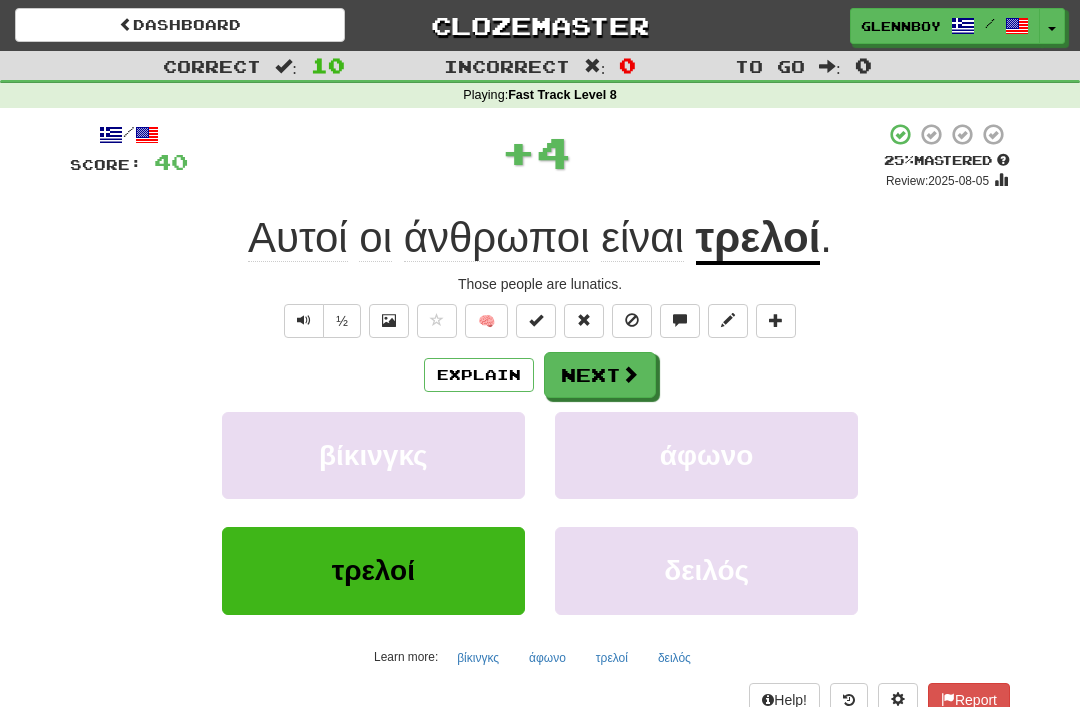 click at bounding box center (632, 320) 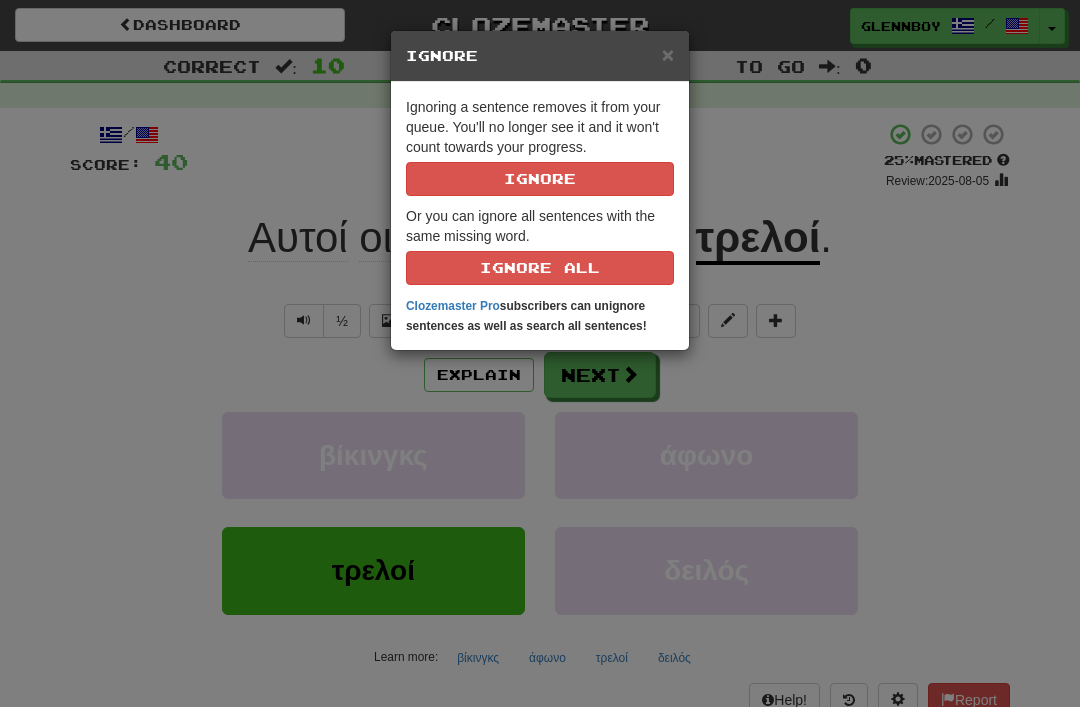 click on "Ignore" at bounding box center [540, 179] 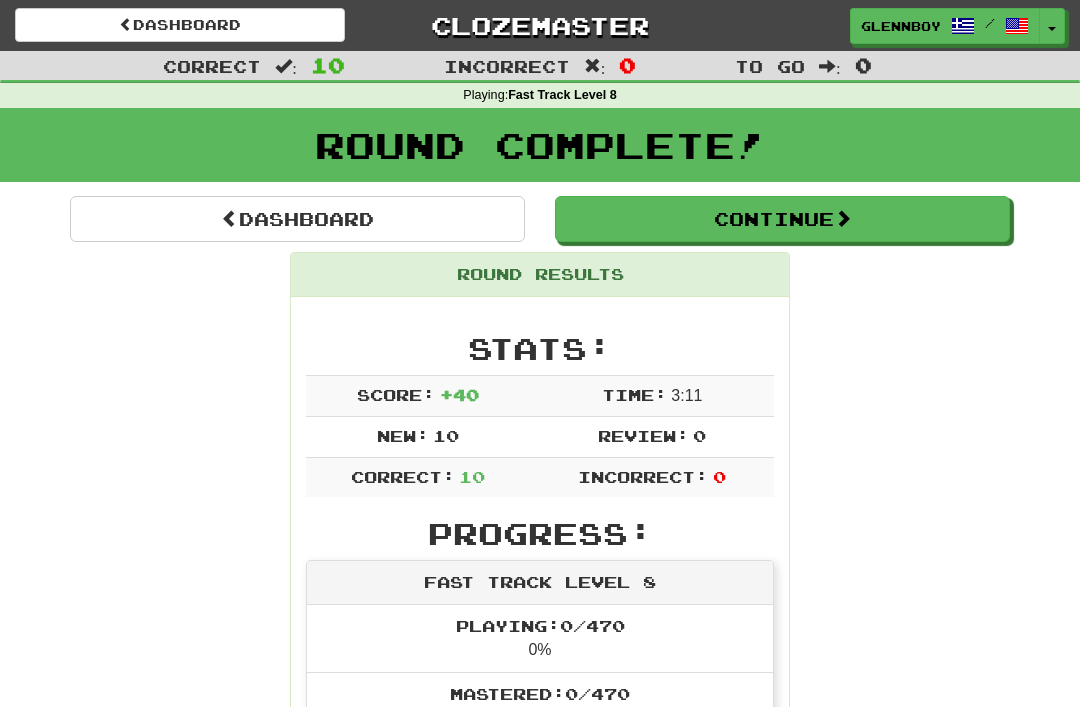 click on "Continue" at bounding box center [782, 219] 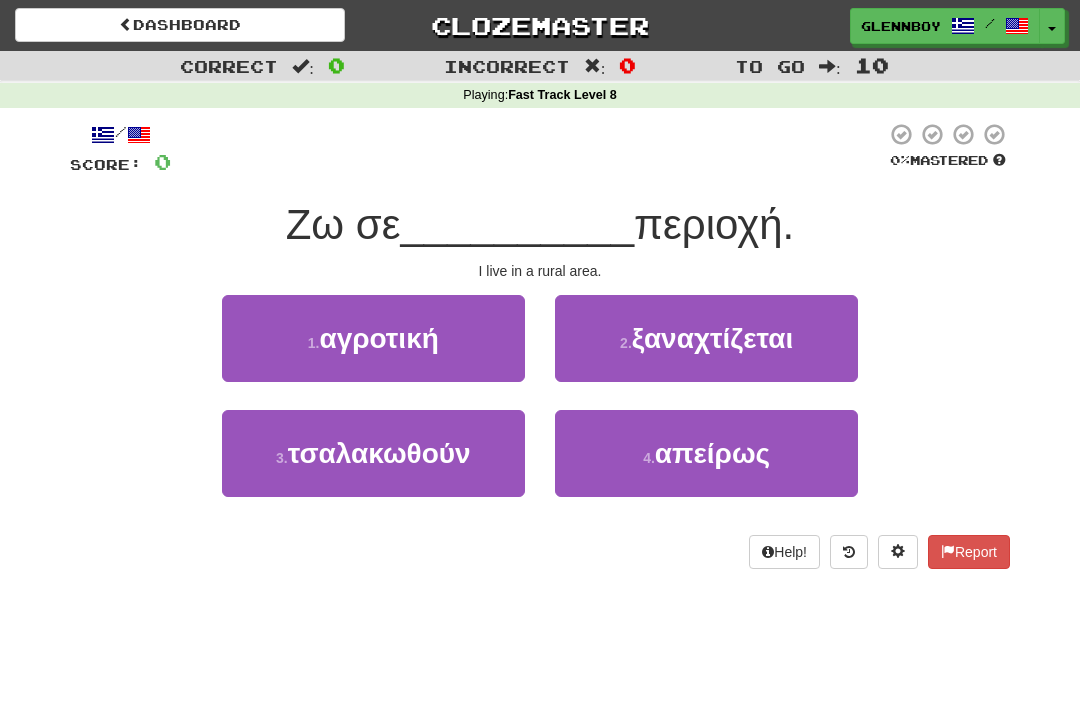 click on "αγροτική" at bounding box center [378, 338] 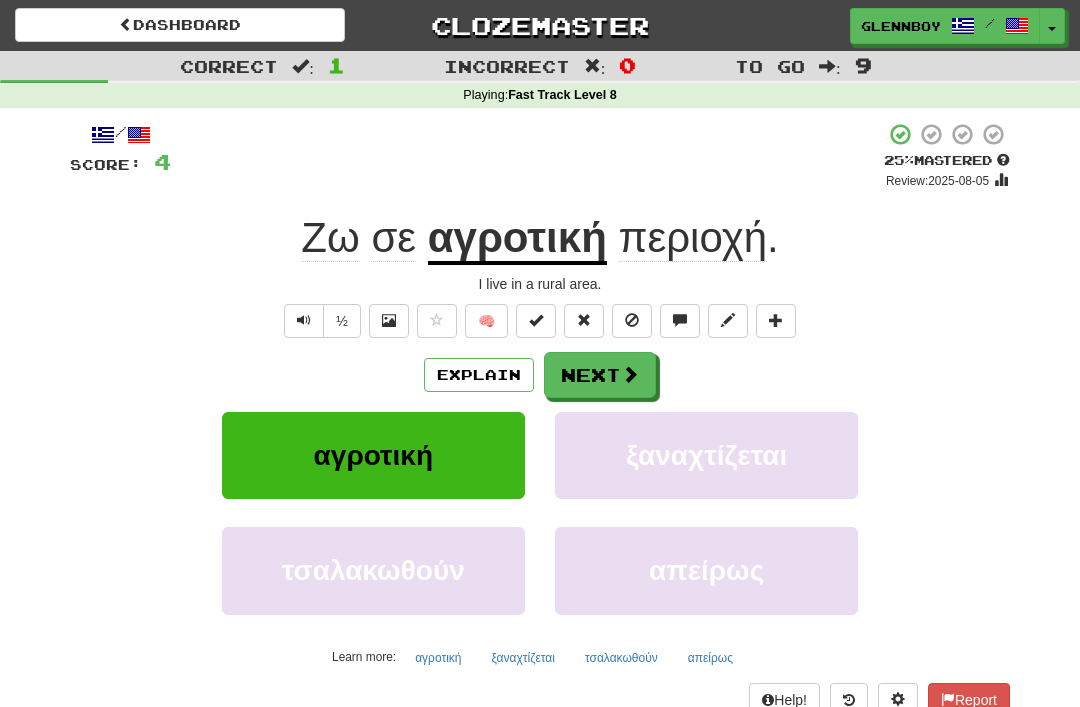 click at bounding box center [632, 320] 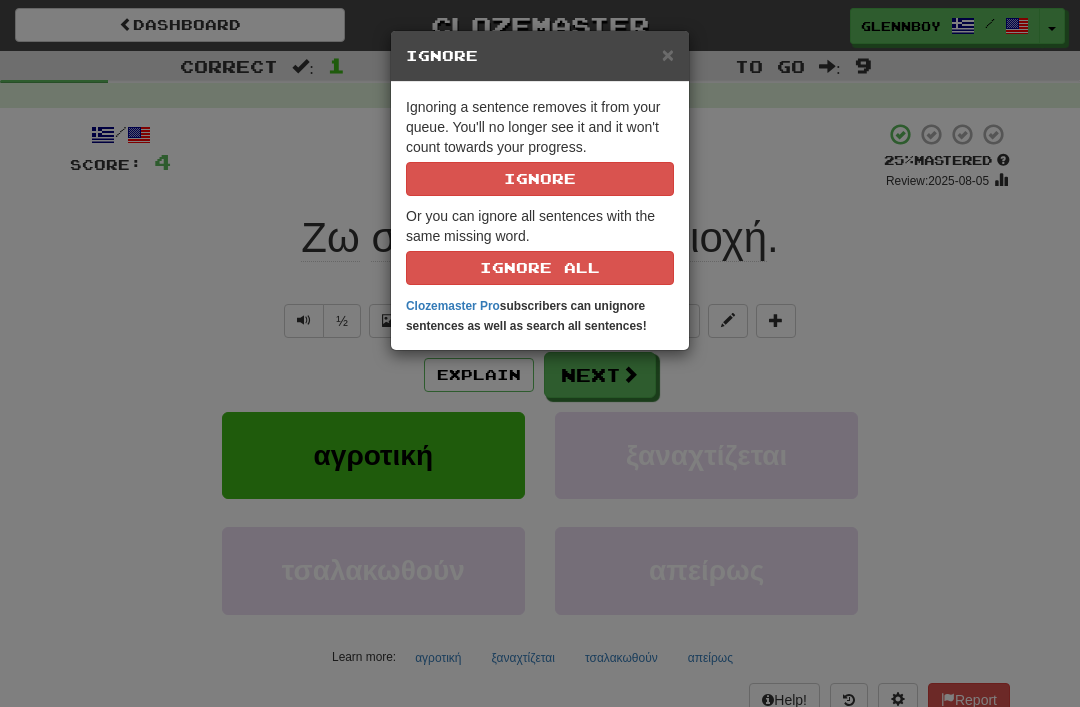 click on "Ignore" at bounding box center (540, 179) 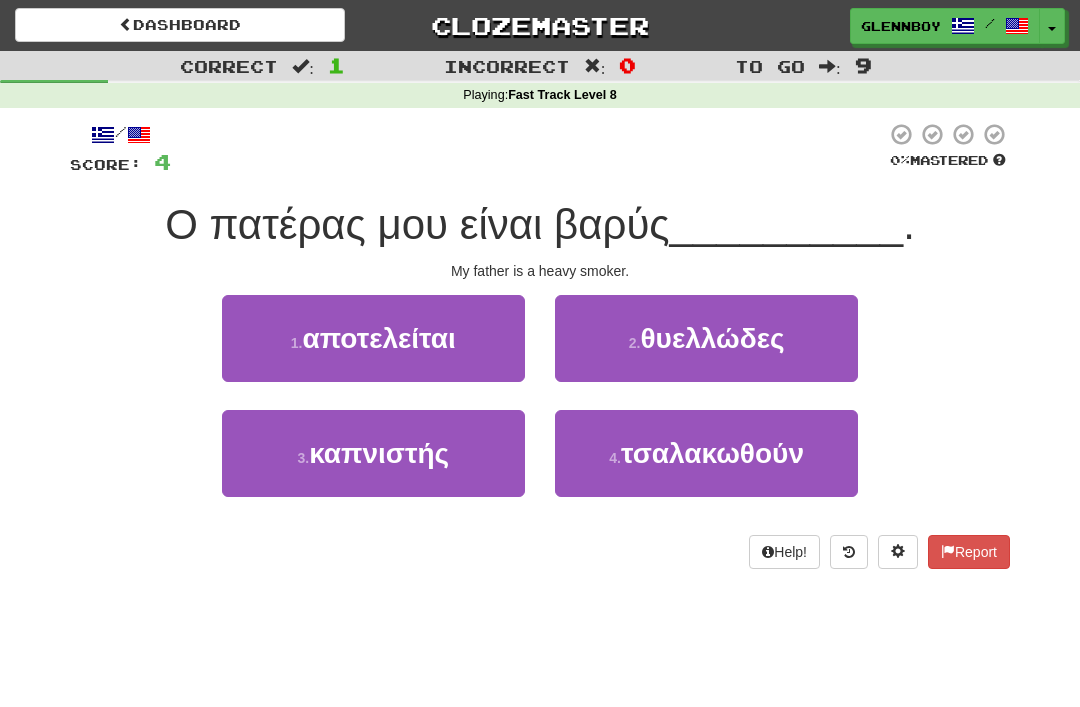 click on "3 .  καπνιστής" at bounding box center (373, 453) 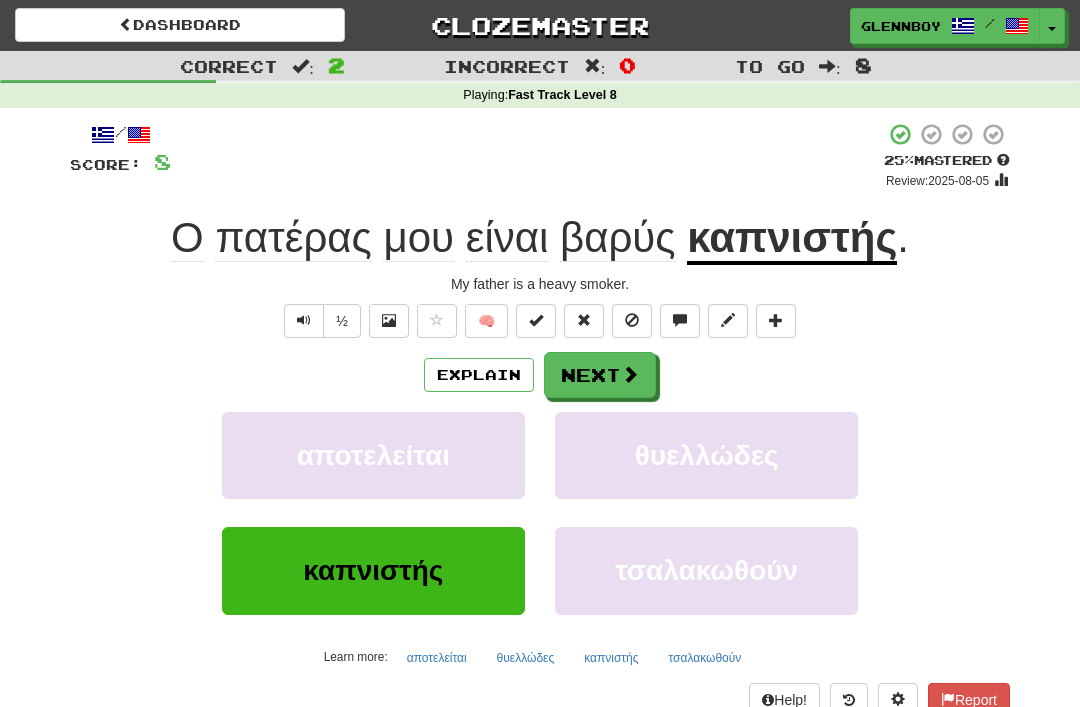 click at bounding box center [632, 320] 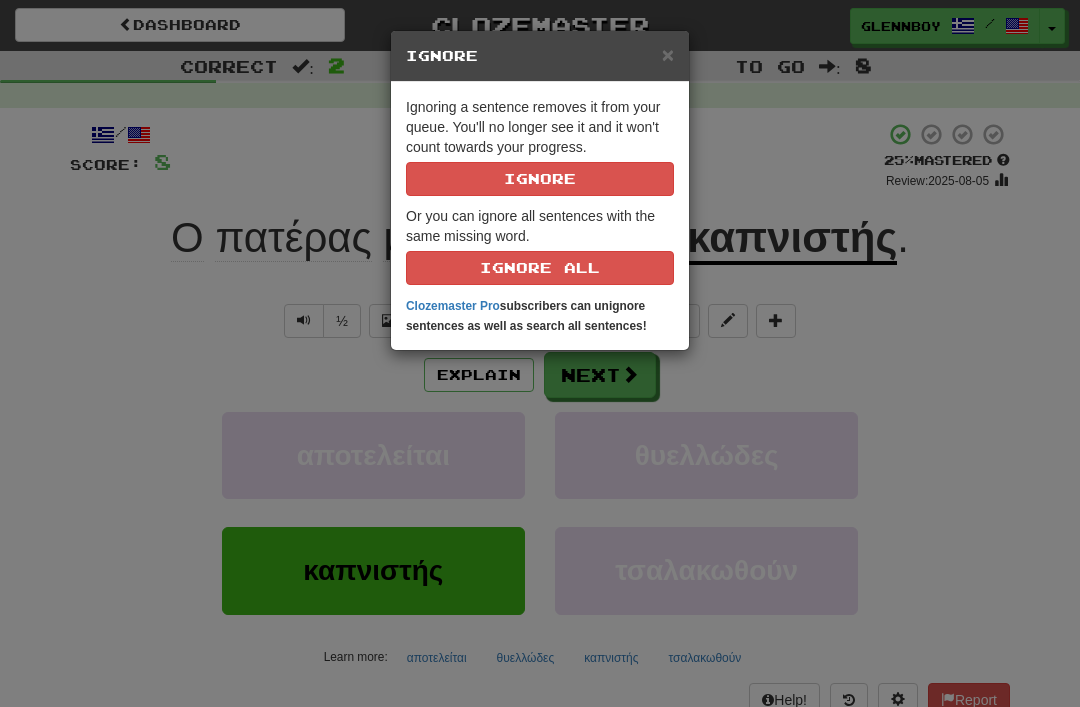 click on "Ignore" at bounding box center [540, 179] 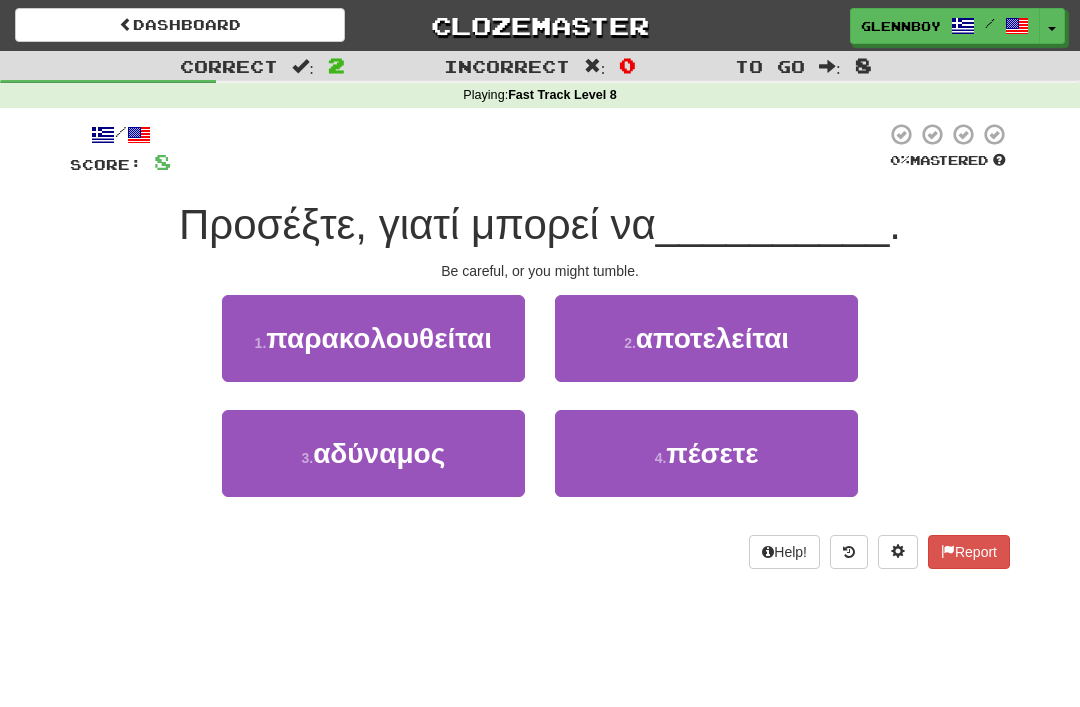 click on "4 .  πέσετε" at bounding box center (706, 453) 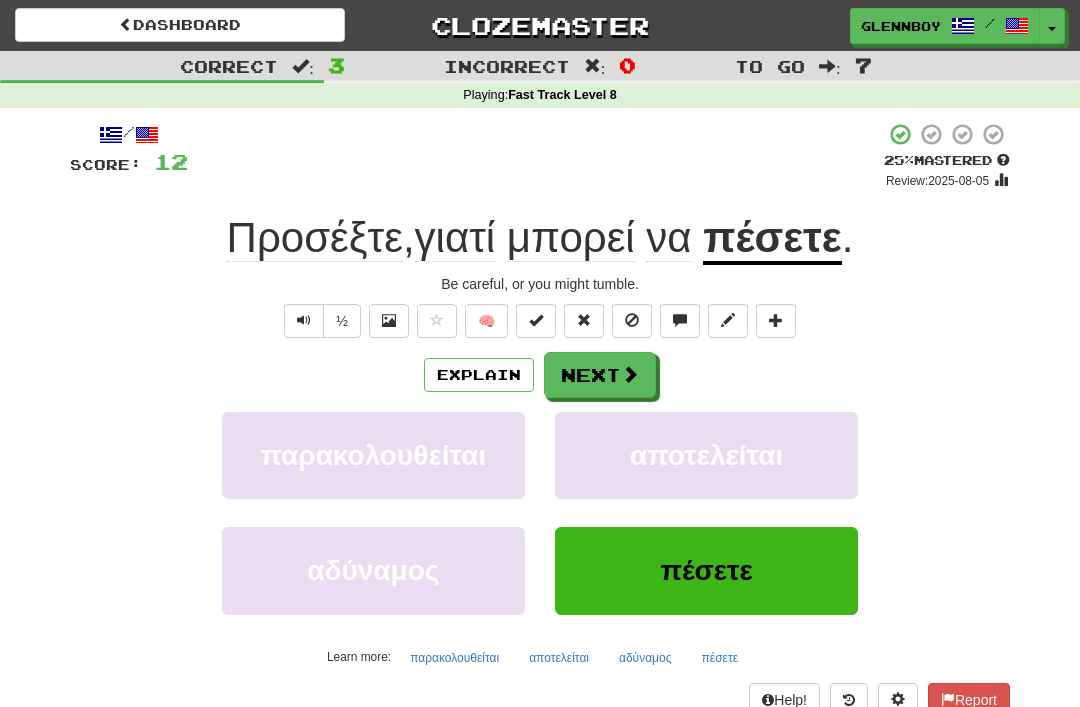click on "Explain" at bounding box center [479, 375] 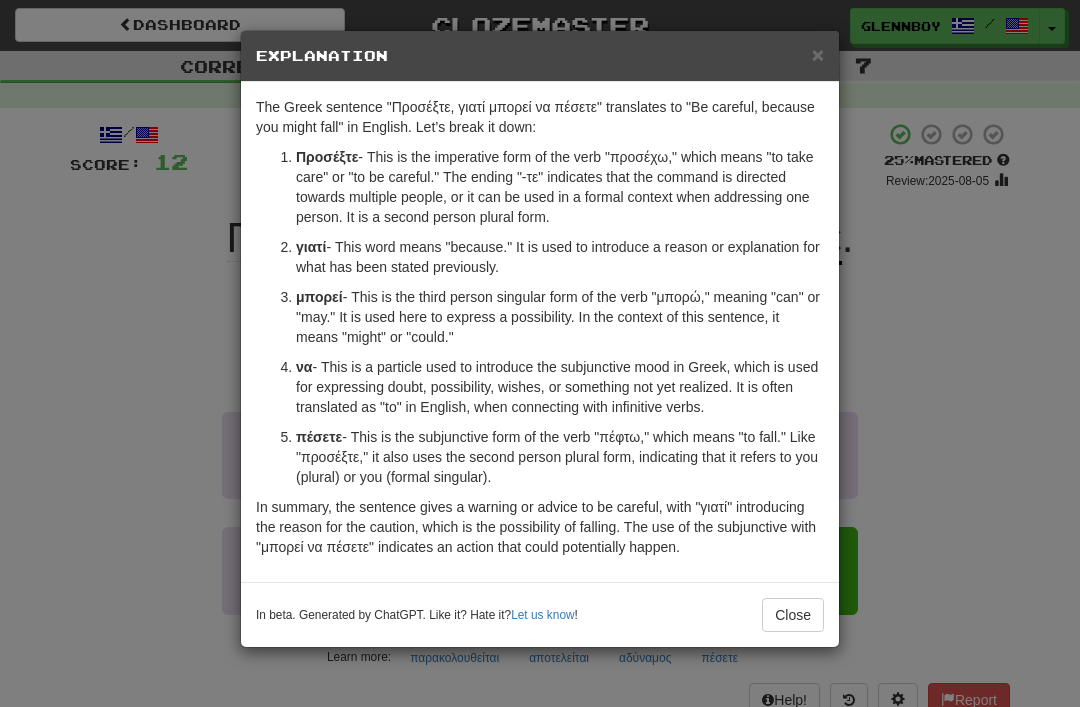 click on "Close" at bounding box center (793, 615) 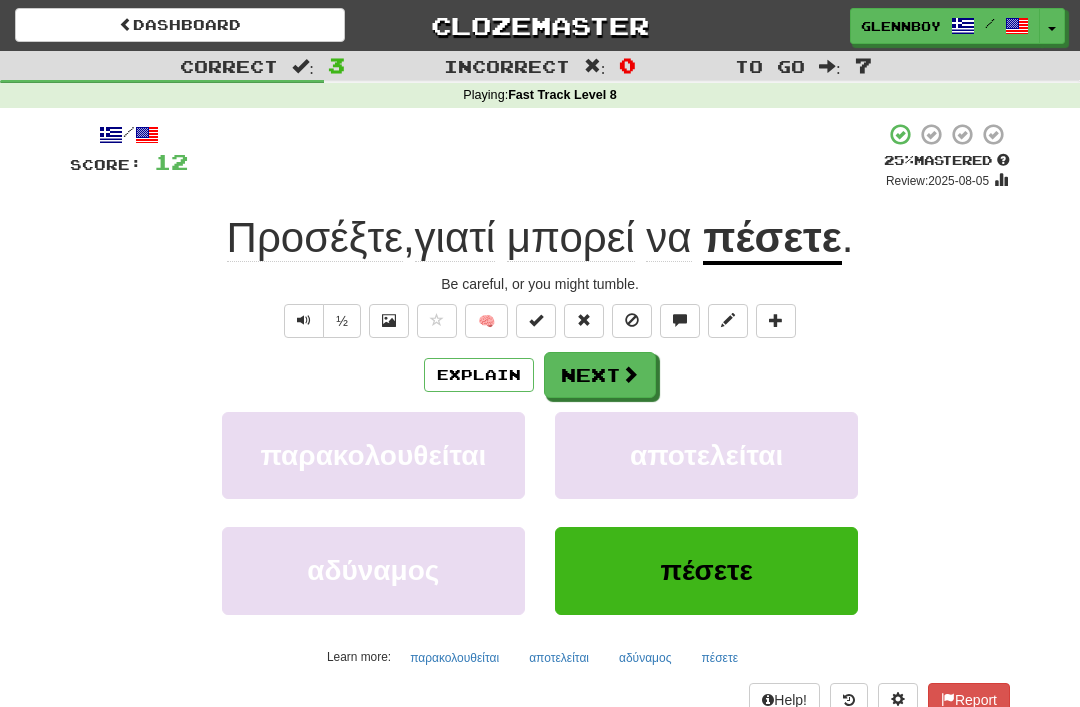 click at bounding box center (632, 321) 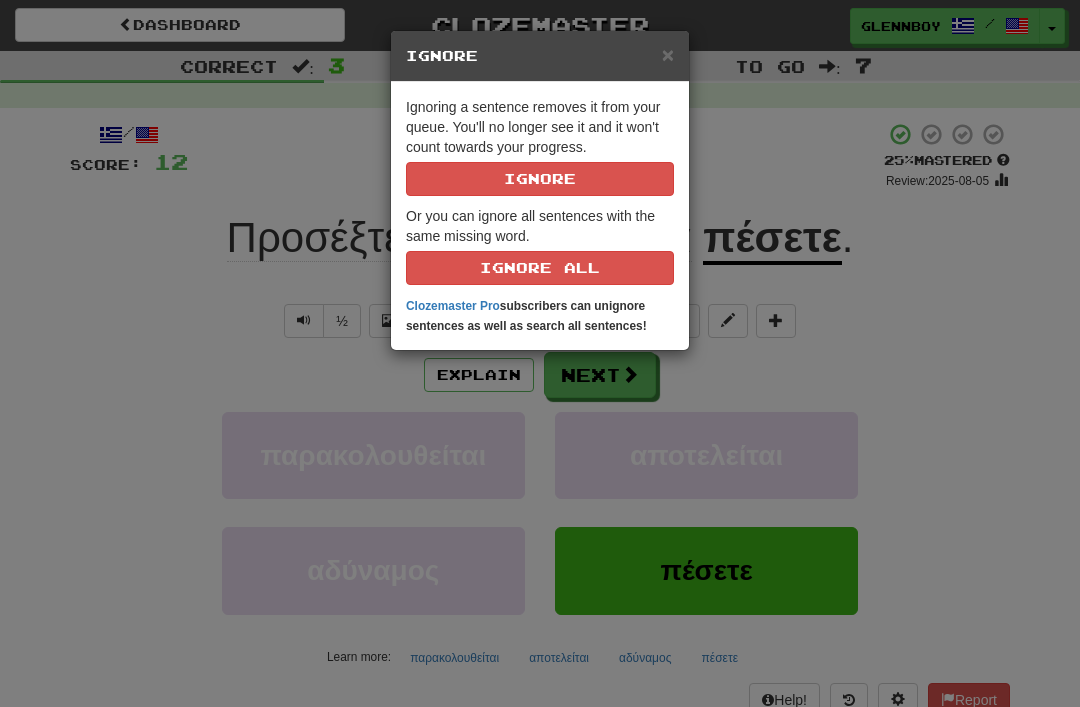 click on "Ignore" at bounding box center (540, 179) 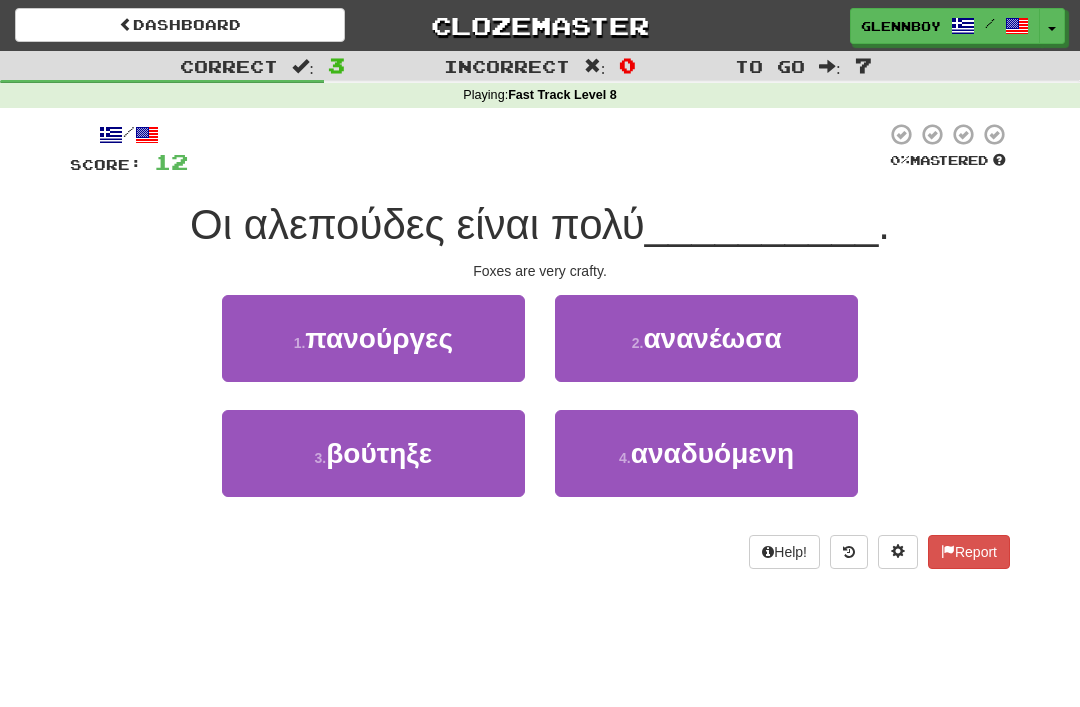 click on "πανούργες" at bounding box center (379, 338) 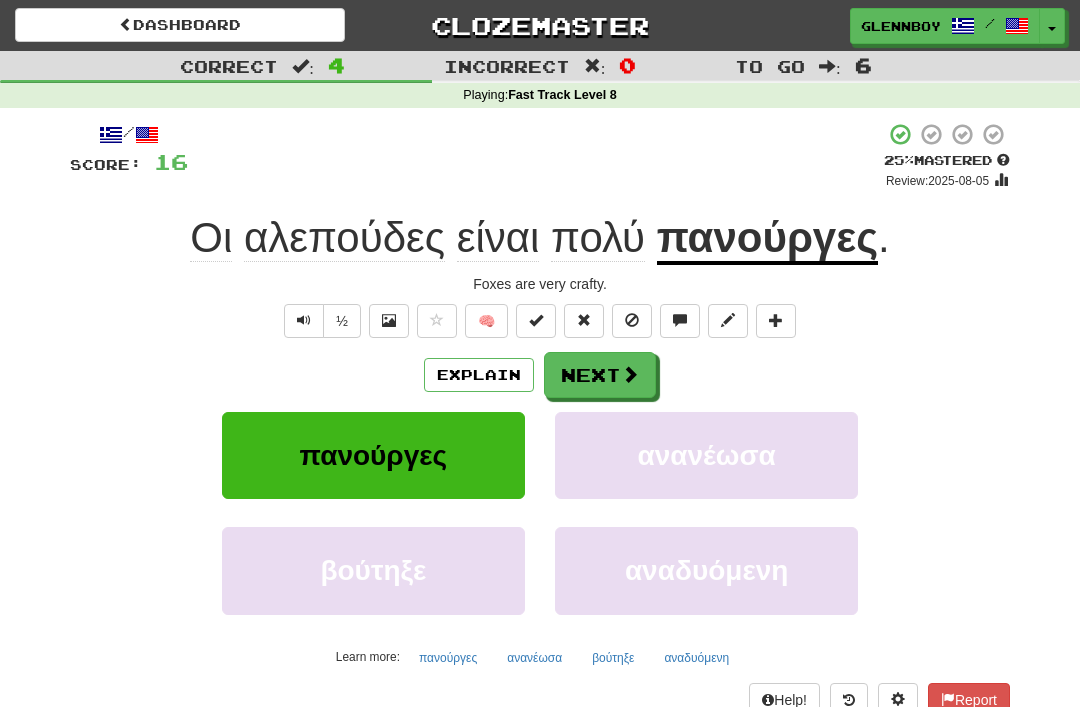 click at bounding box center (632, 320) 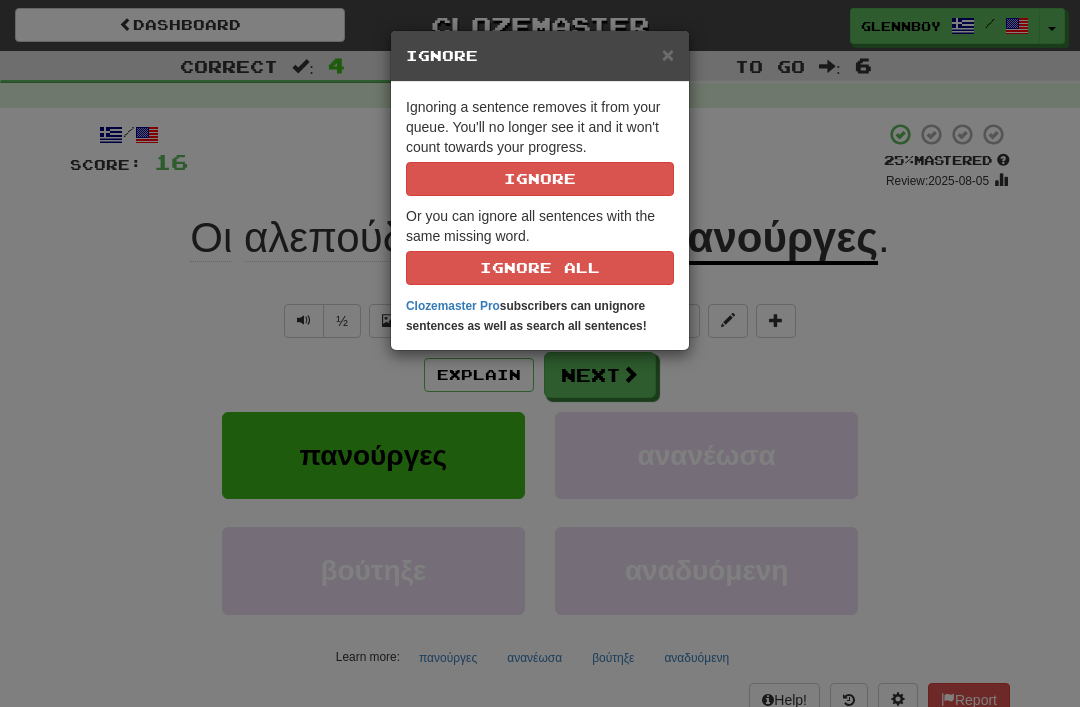 click on "Ignore" at bounding box center [540, 179] 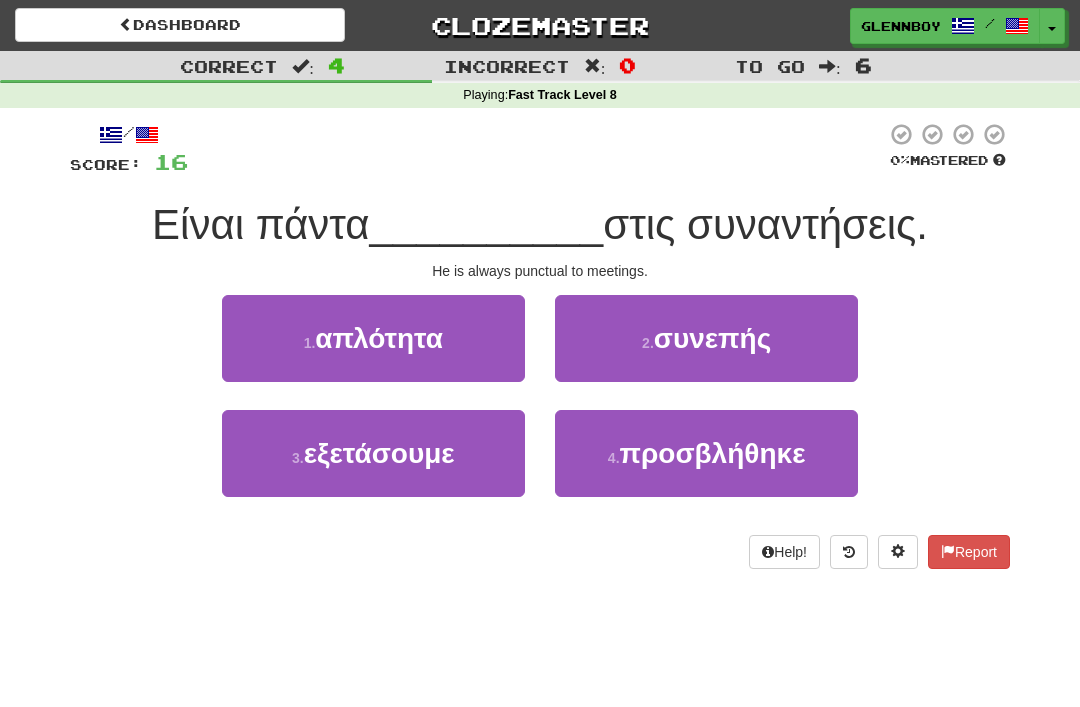 click on "συνεπής" at bounding box center [712, 338] 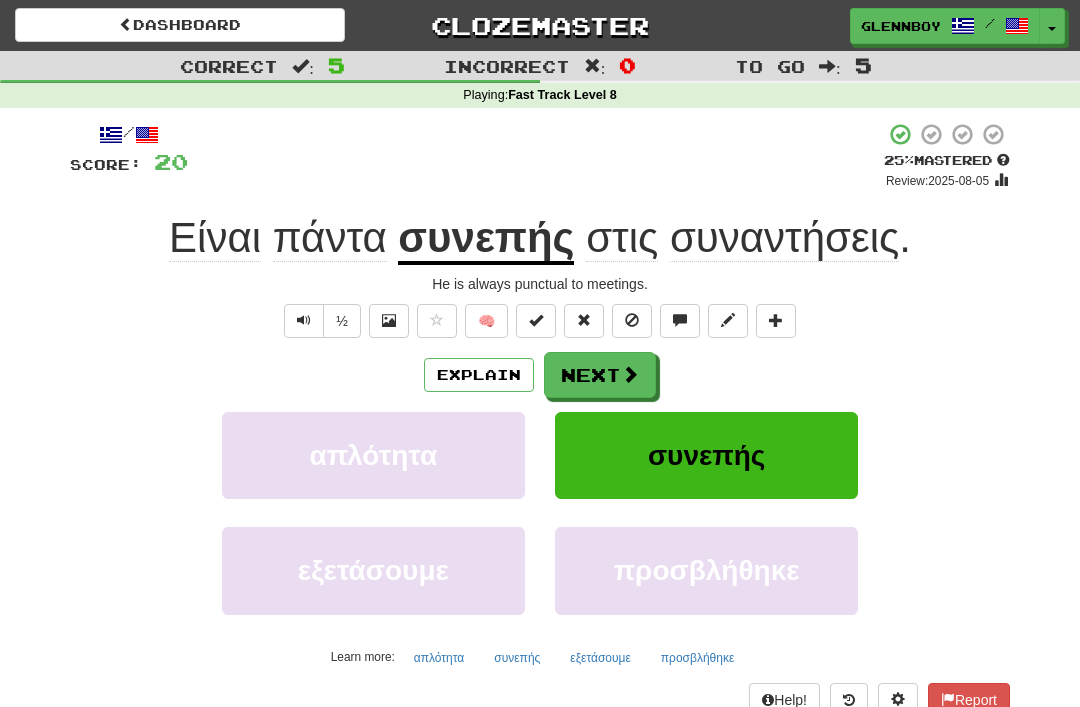 click at bounding box center [632, 320] 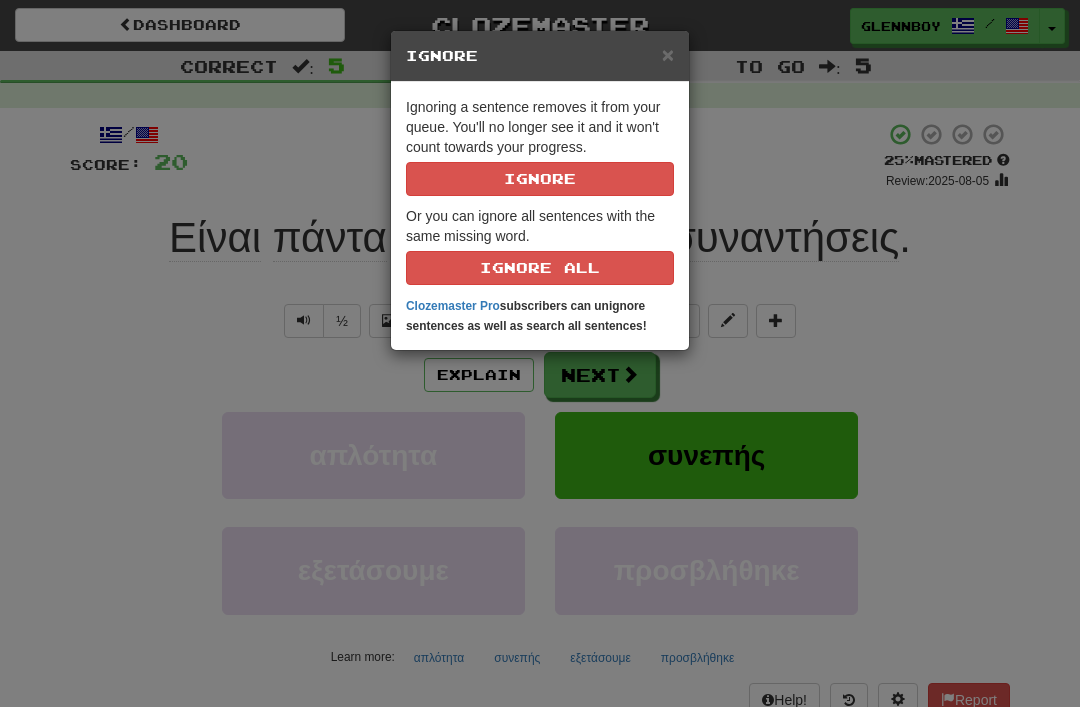 click on "Ignore" at bounding box center (540, 179) 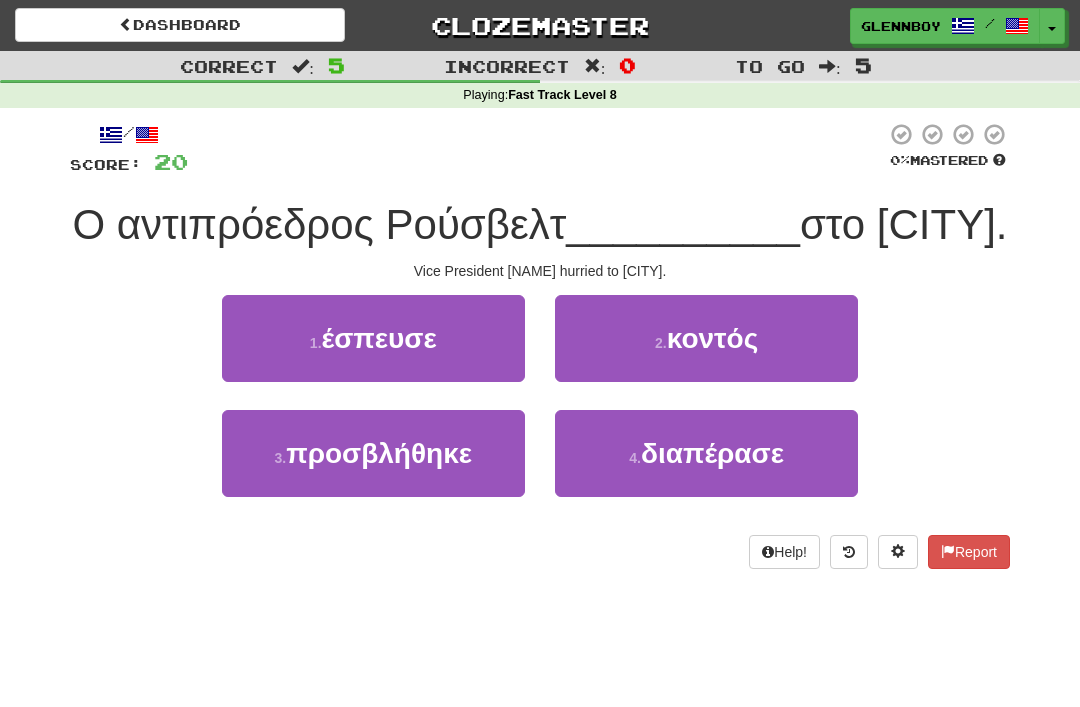 click on "4 ." at bounding box center [635, 458] 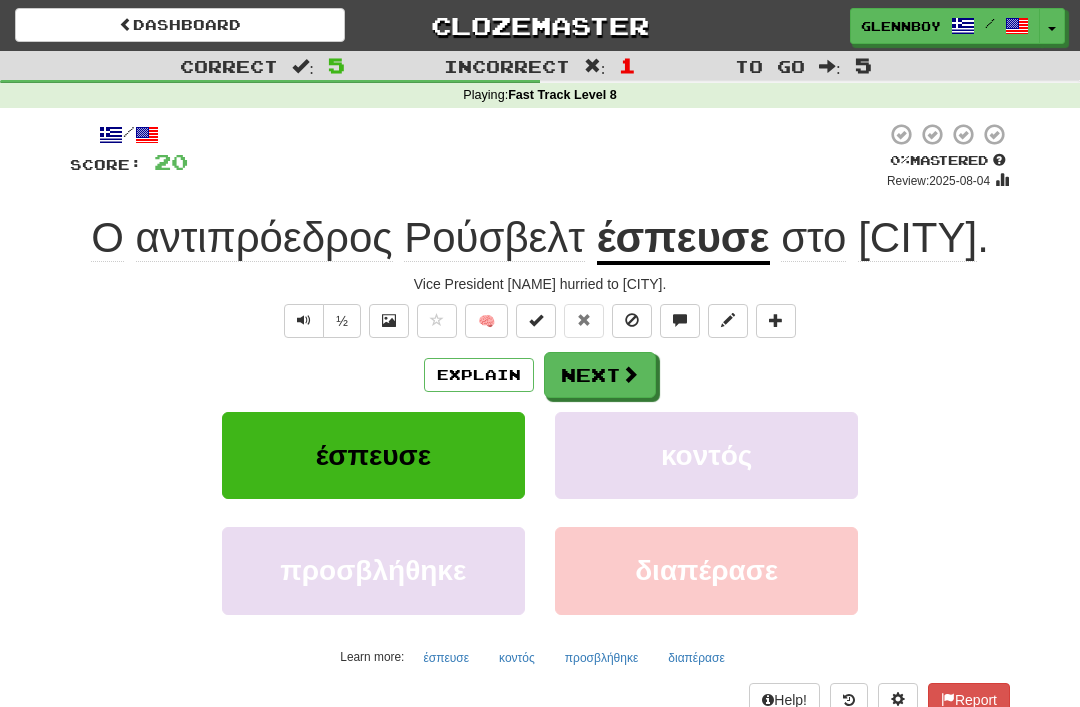 click on "Explain" at bounding box center [479, 375] 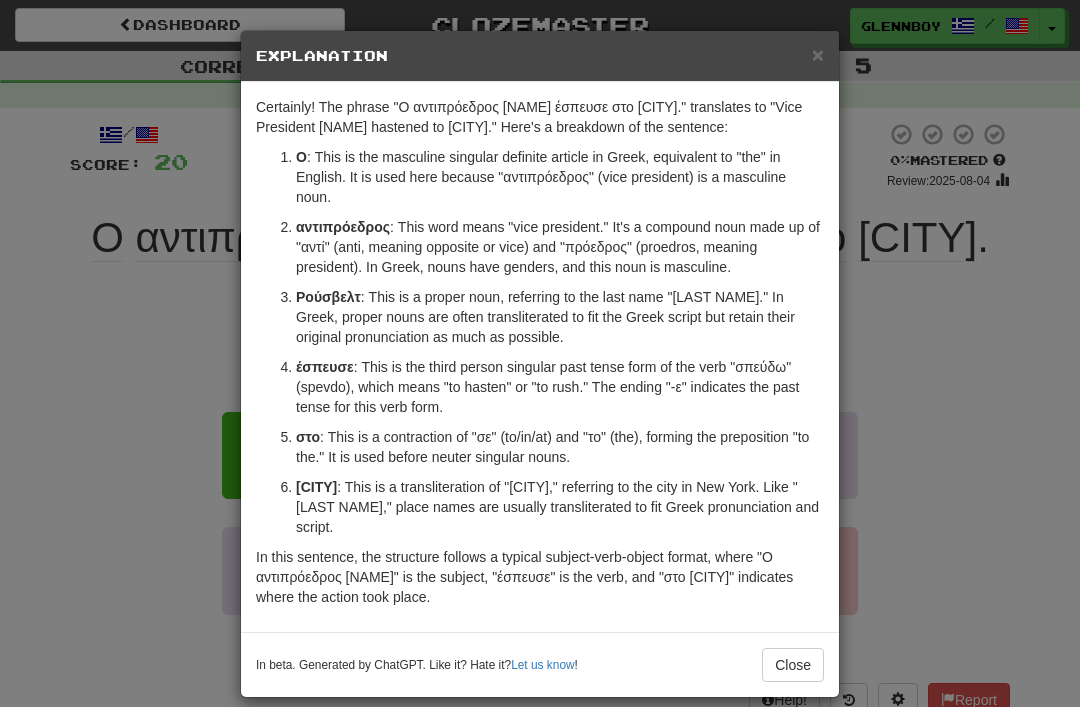 click on "Close" at bounding box center [793, 665] 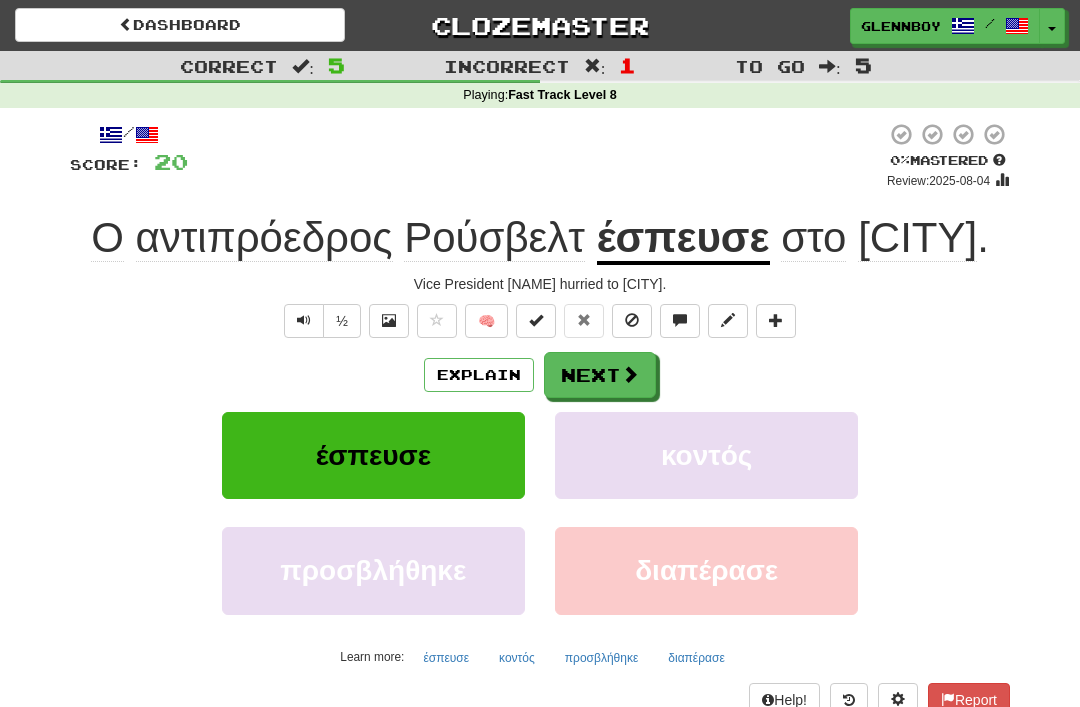 click at bounding box center [632, 321] 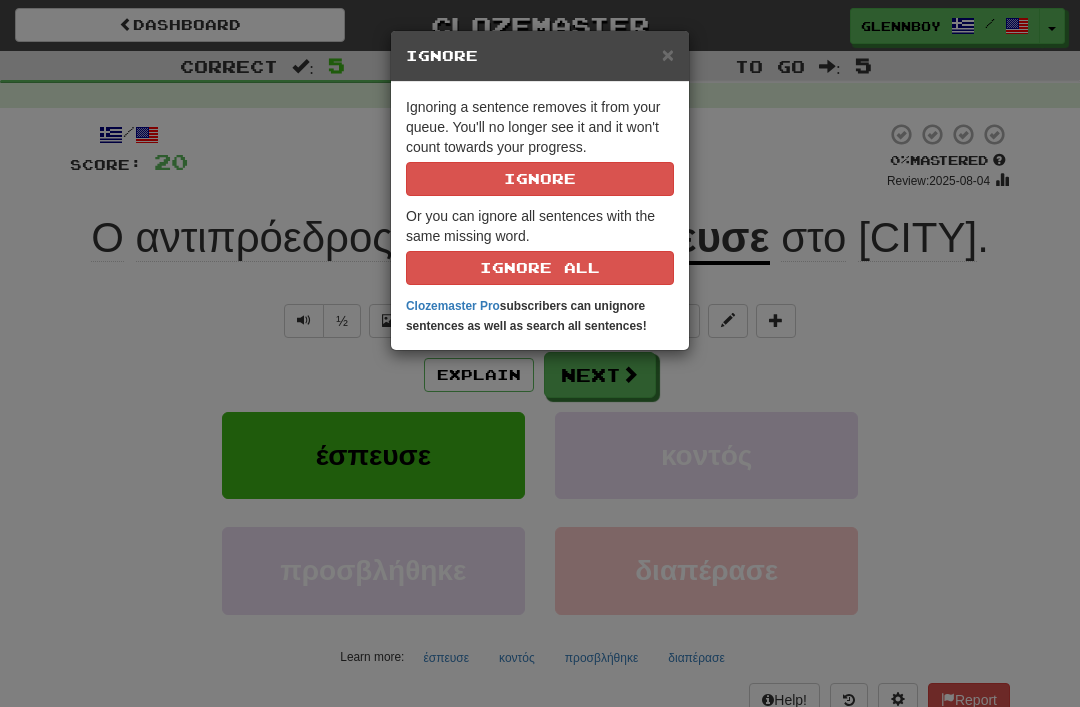 click on "Ignore" at bounding box center [540, 179] 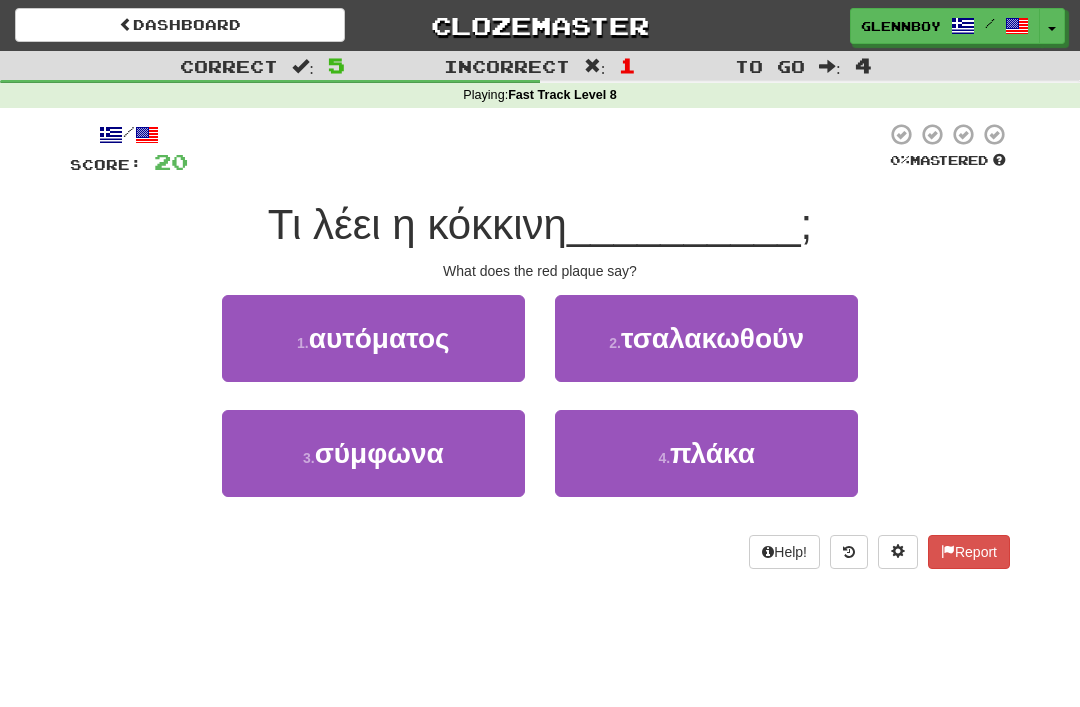 click on "πλάκα" at bounding box center [712, 453] 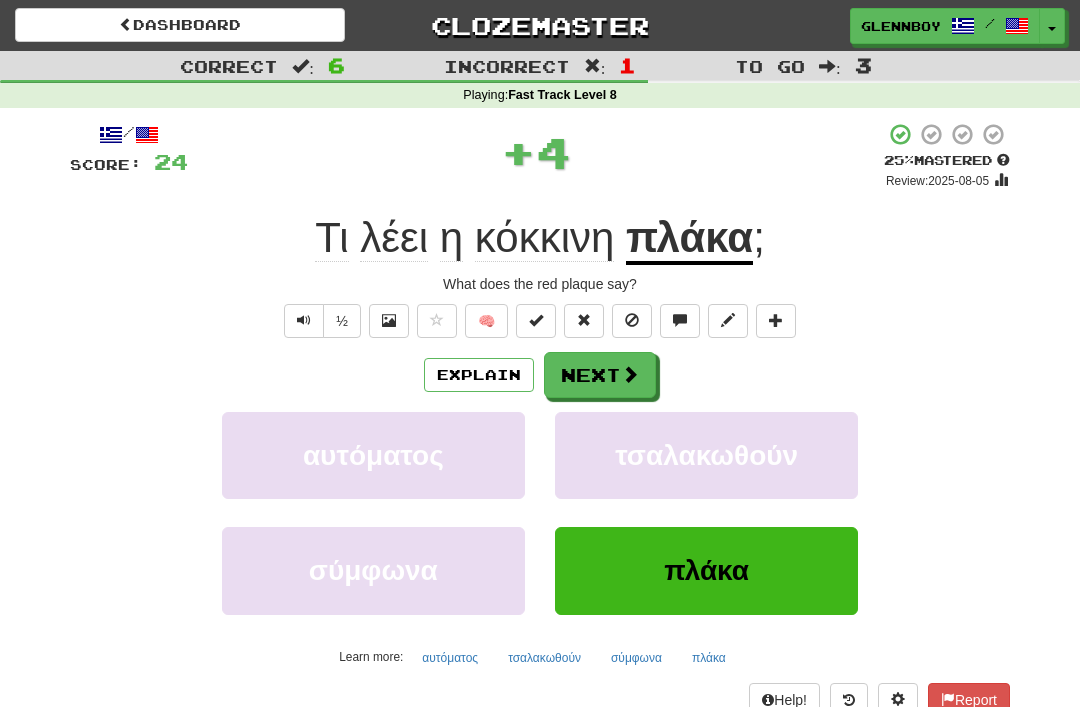 click at bounding box center [632, 321] 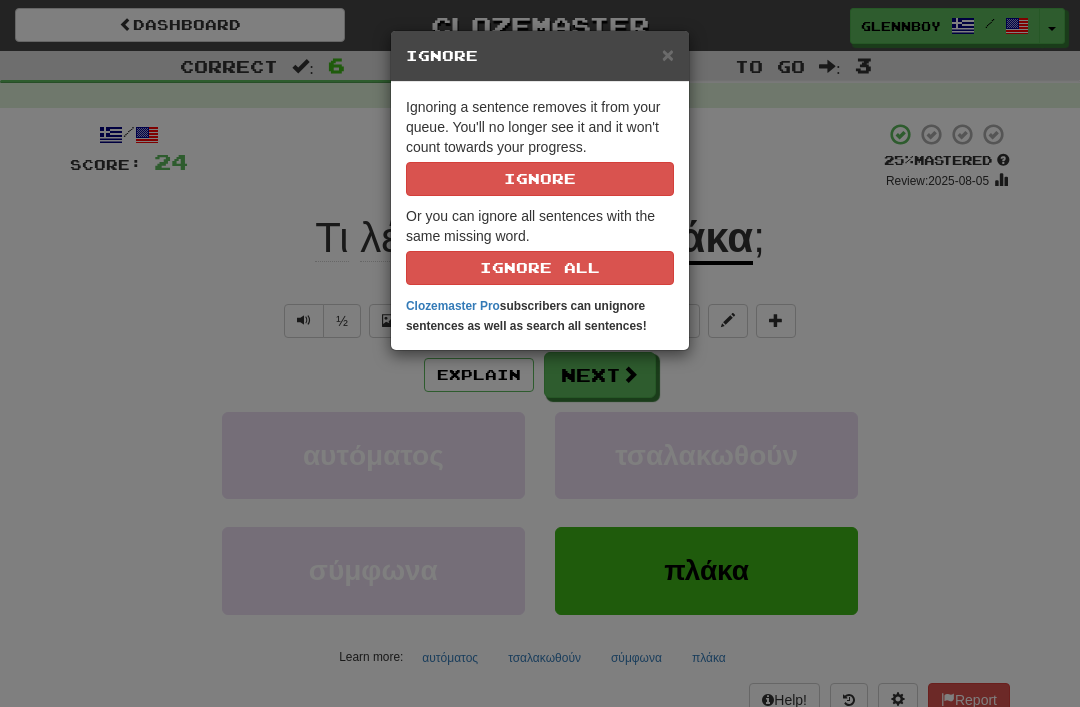 click on "Ignore" at bounding box center [540, 179] 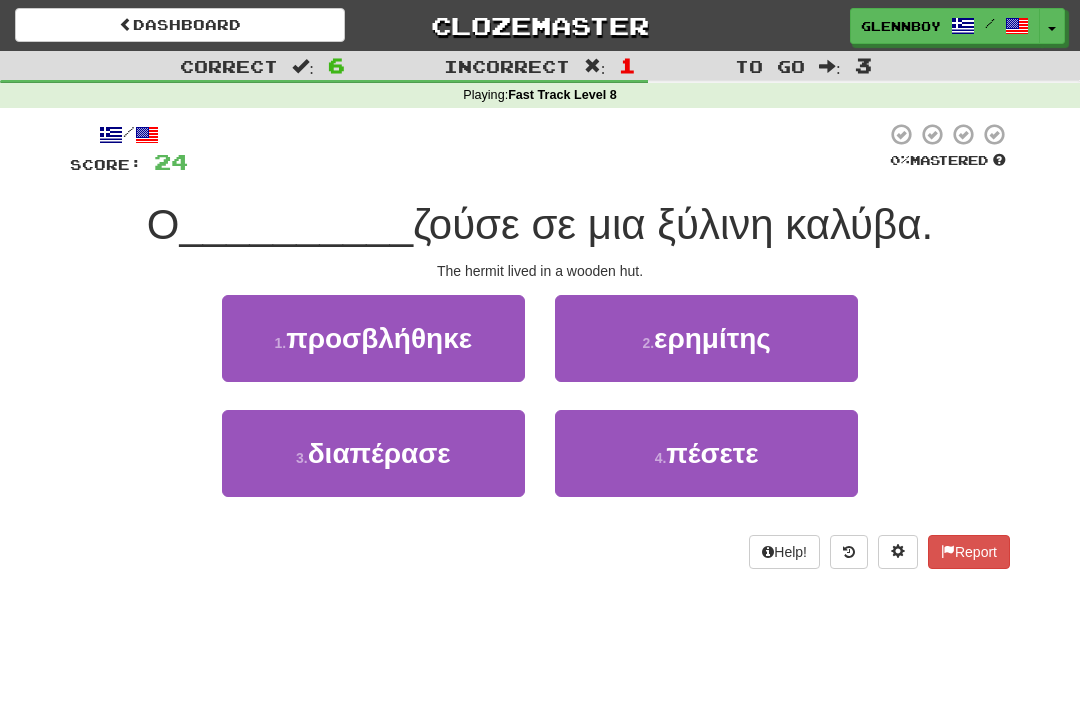 click on "ερημίτης" at bounding box center (712, 338) 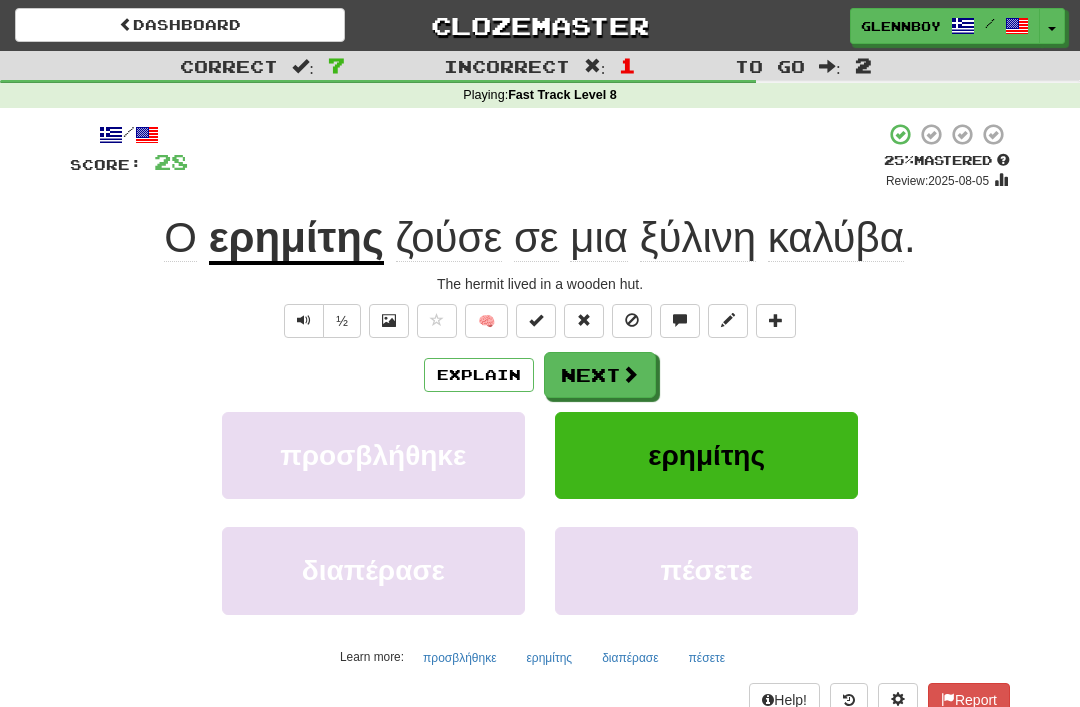 click at bounding box center (632, 320) 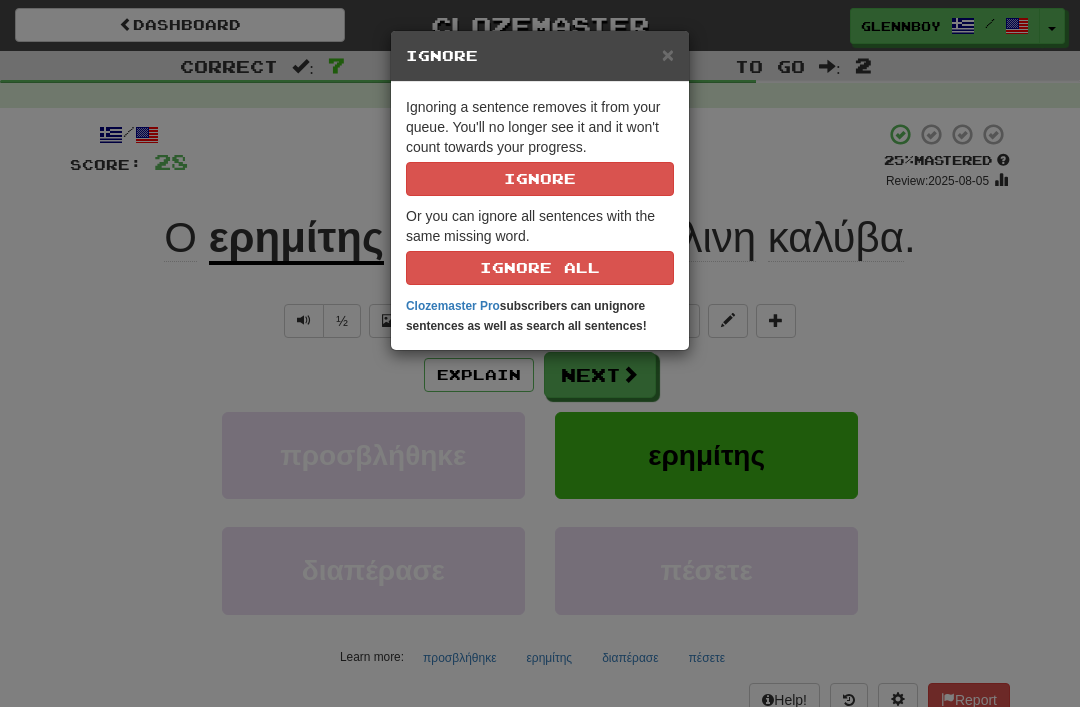 click on "Ignore" at bounding box center [540, 179] 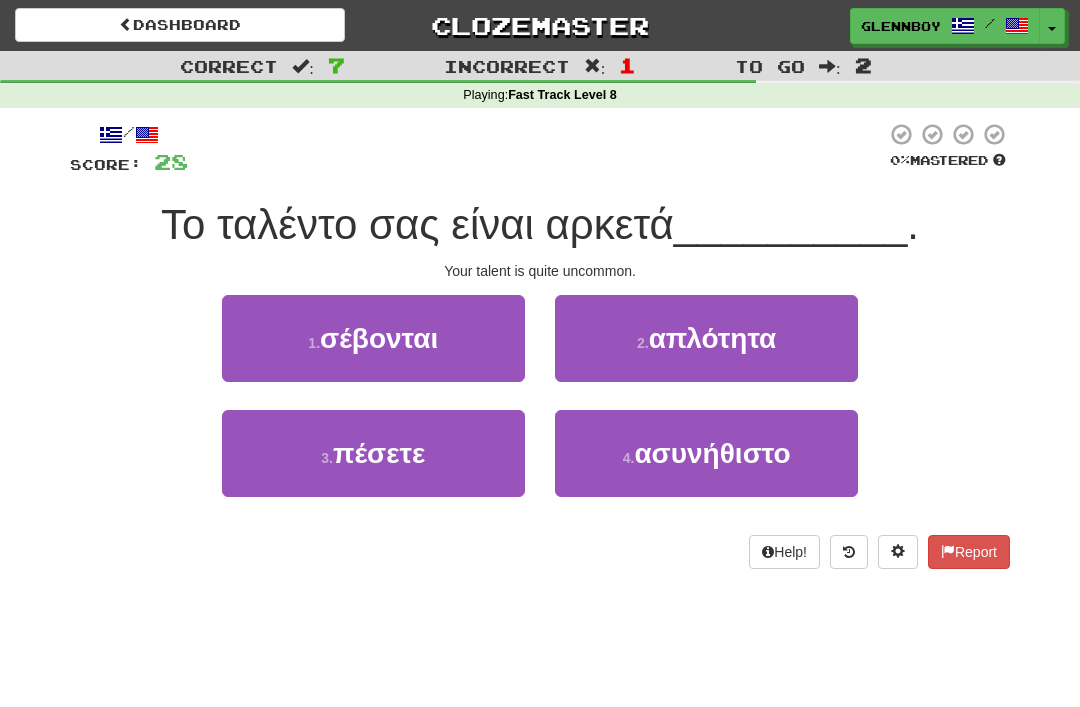 click on "ασυνήθιστο" at bounding box center (712, 453) 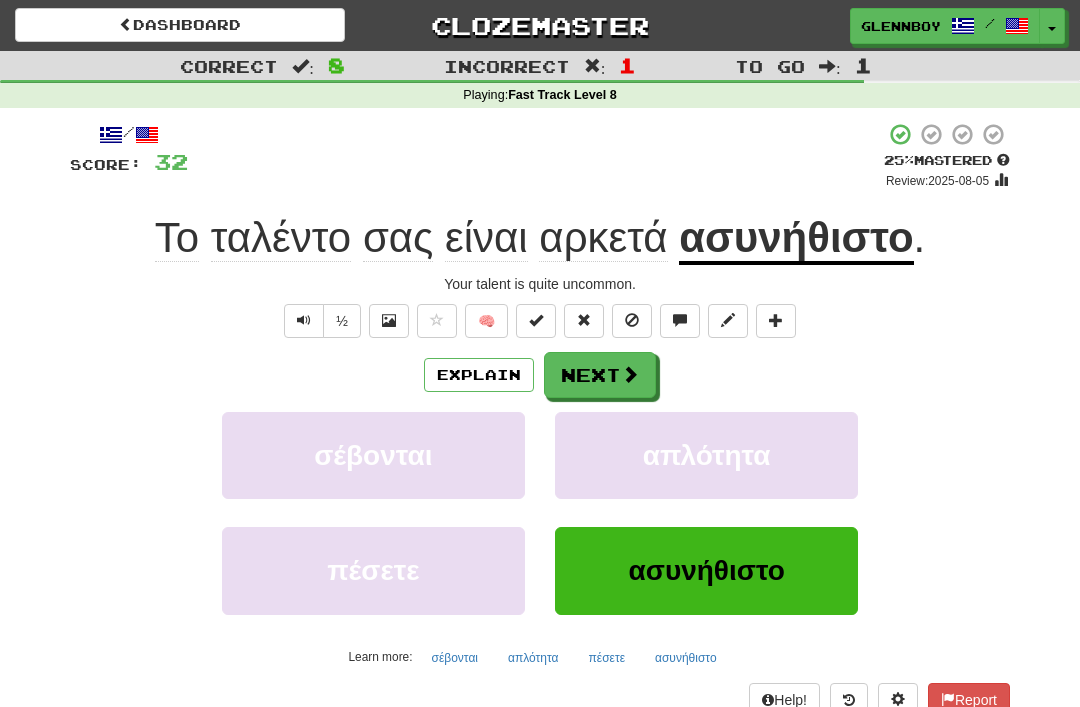 click at bounding box center (632, 321) 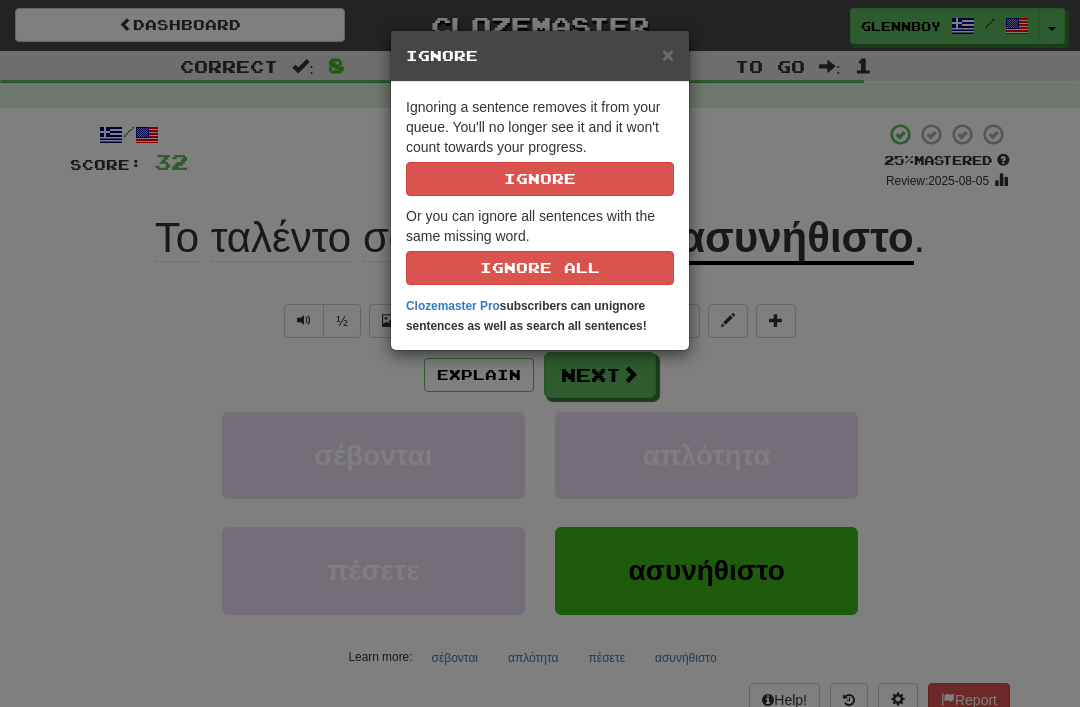 click on "Ignore" at bounding box center (540, 179) 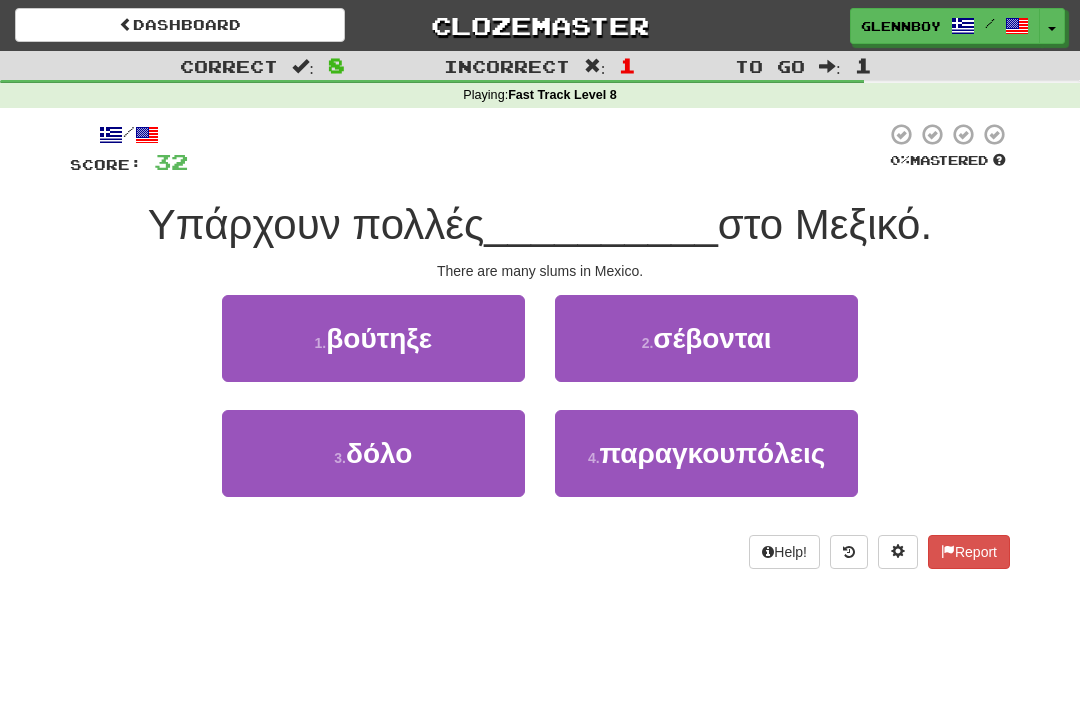 click on "παραγκουπόλεις" at bounding box center (713, 453) 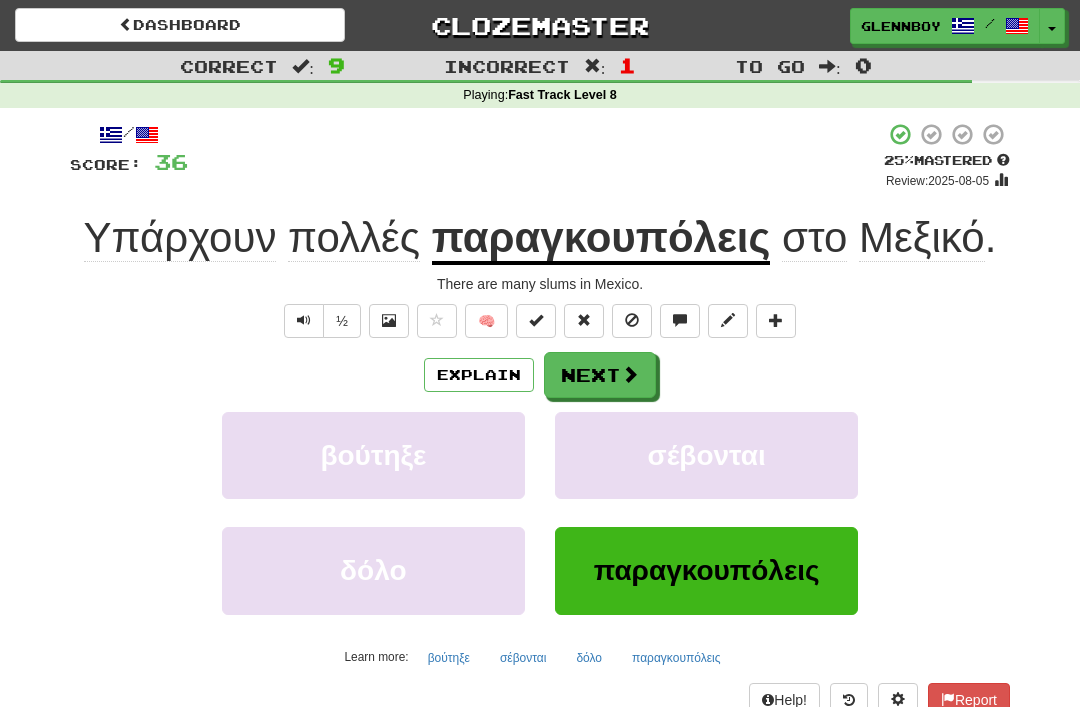 click on "Explain" at bounding box center [479, 375] 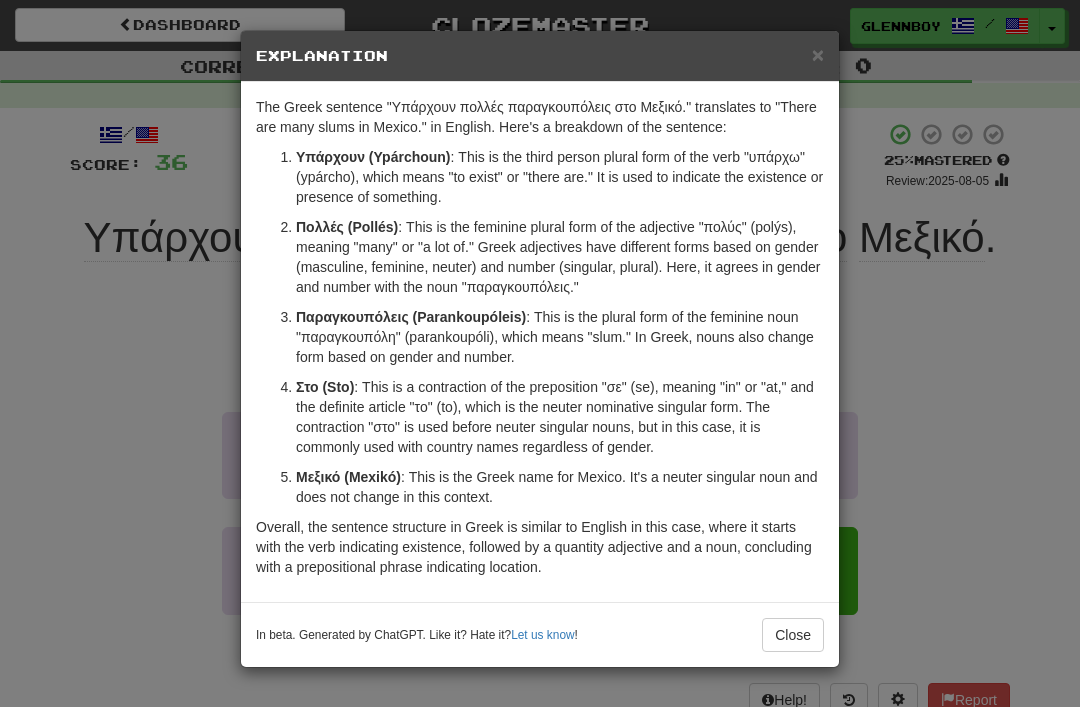 click on "Close" at bounding box center (793, 635) 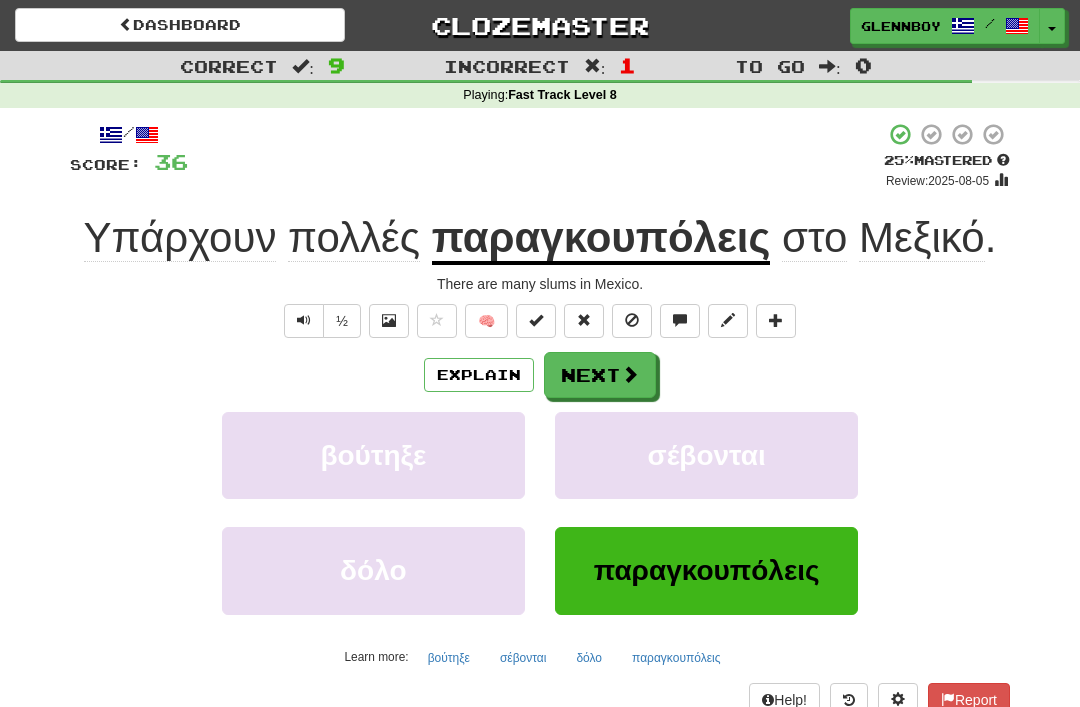 click at bounding box center [632, 321] 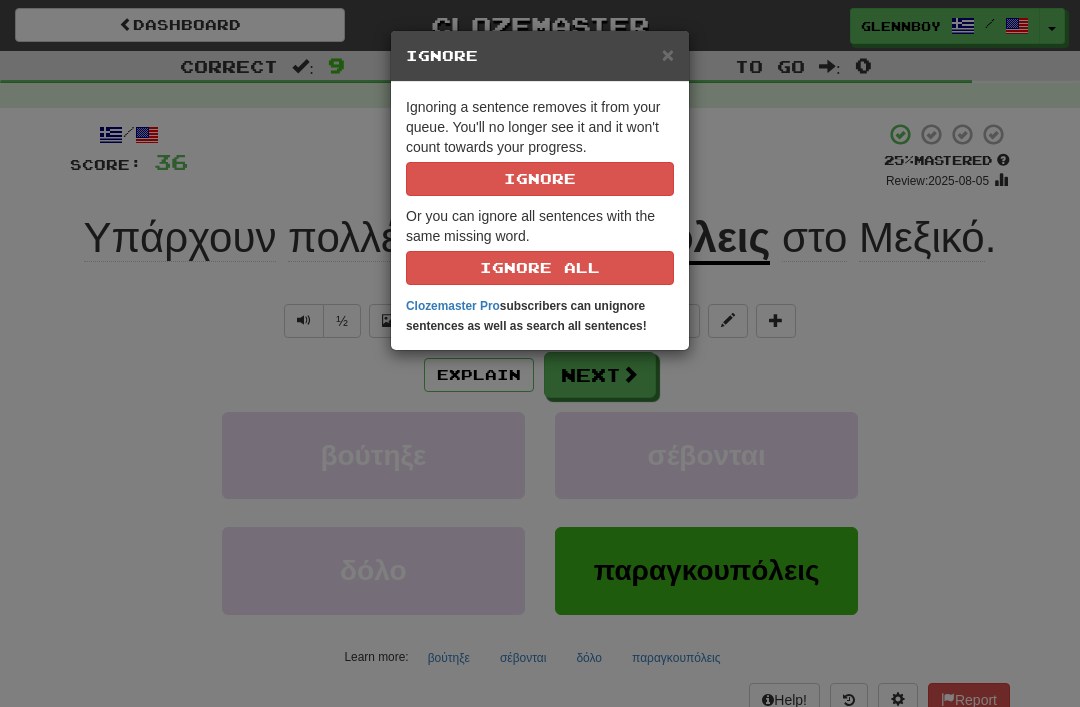 click on "Ignore" at bounding box center [540, 179] 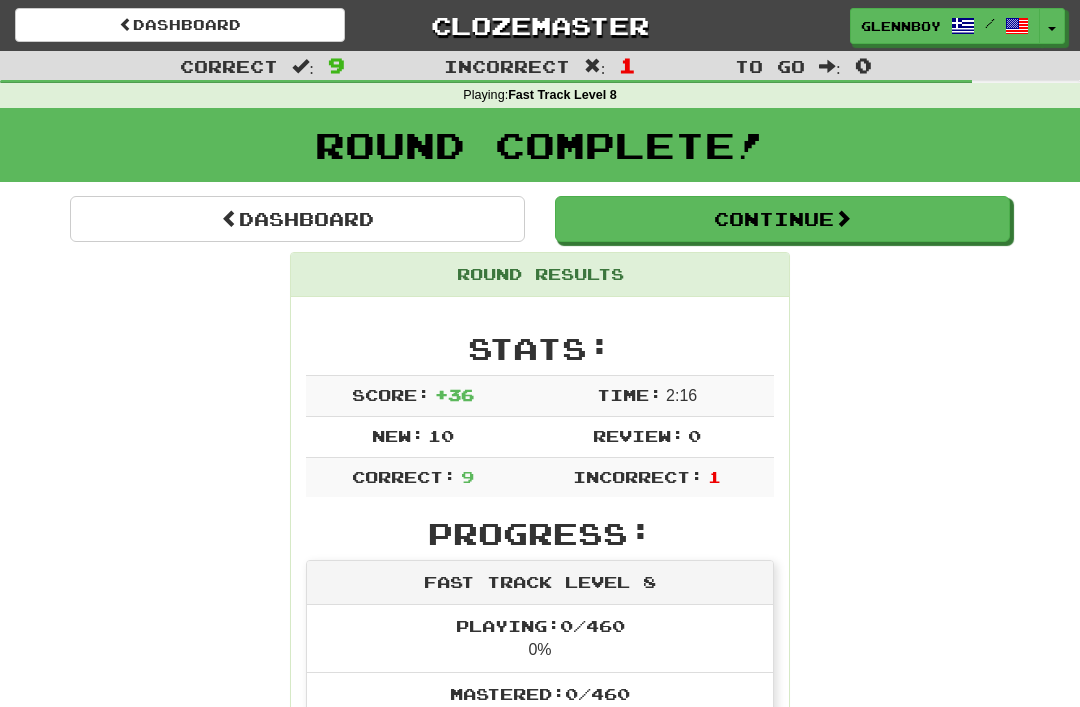 click on "Dashboard" at bounding box center (180, 25) 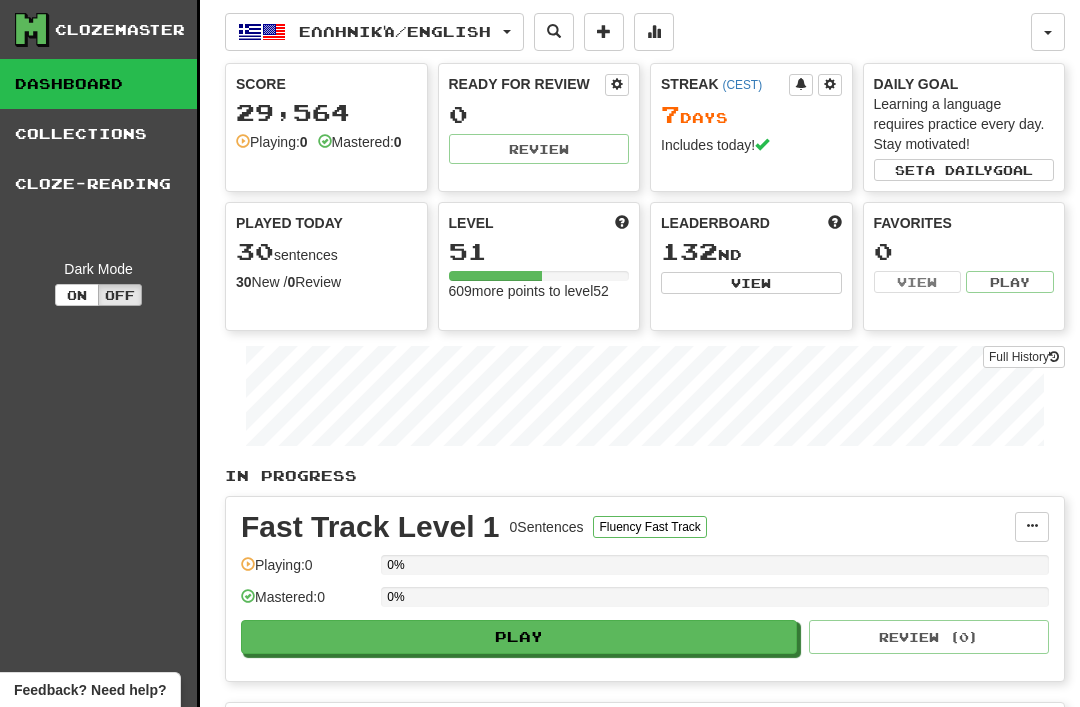 scroll, scrollTop: 0, scrollLeft: 0, axis: both 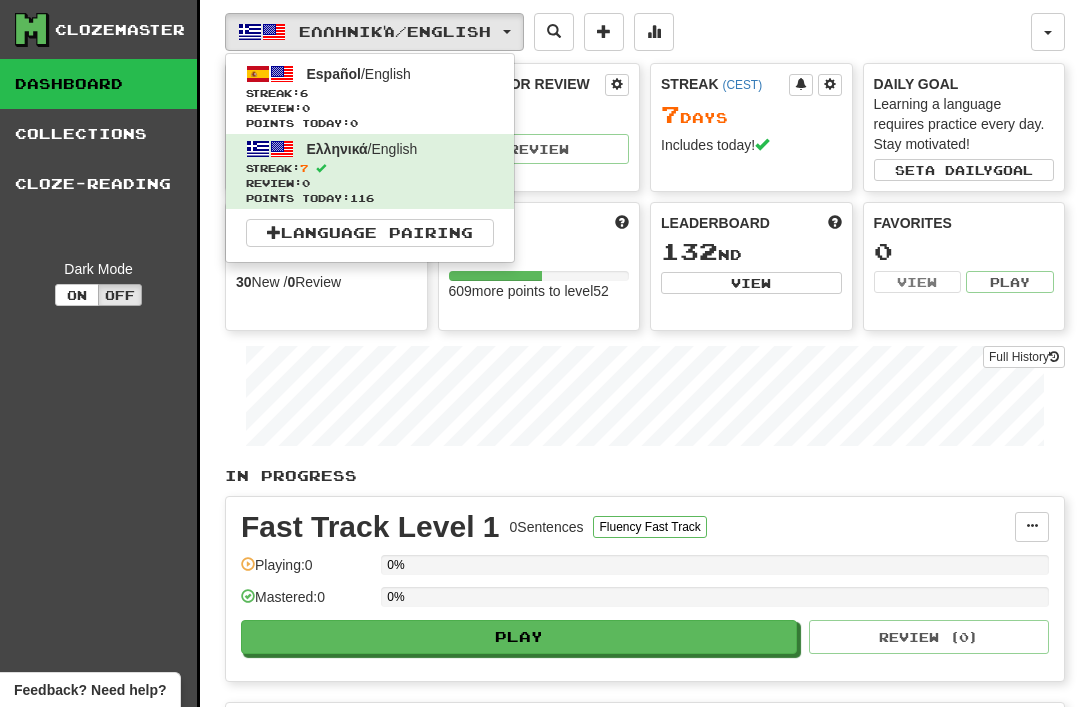 click on "Streak:  6" at bounding box center (370, 93) 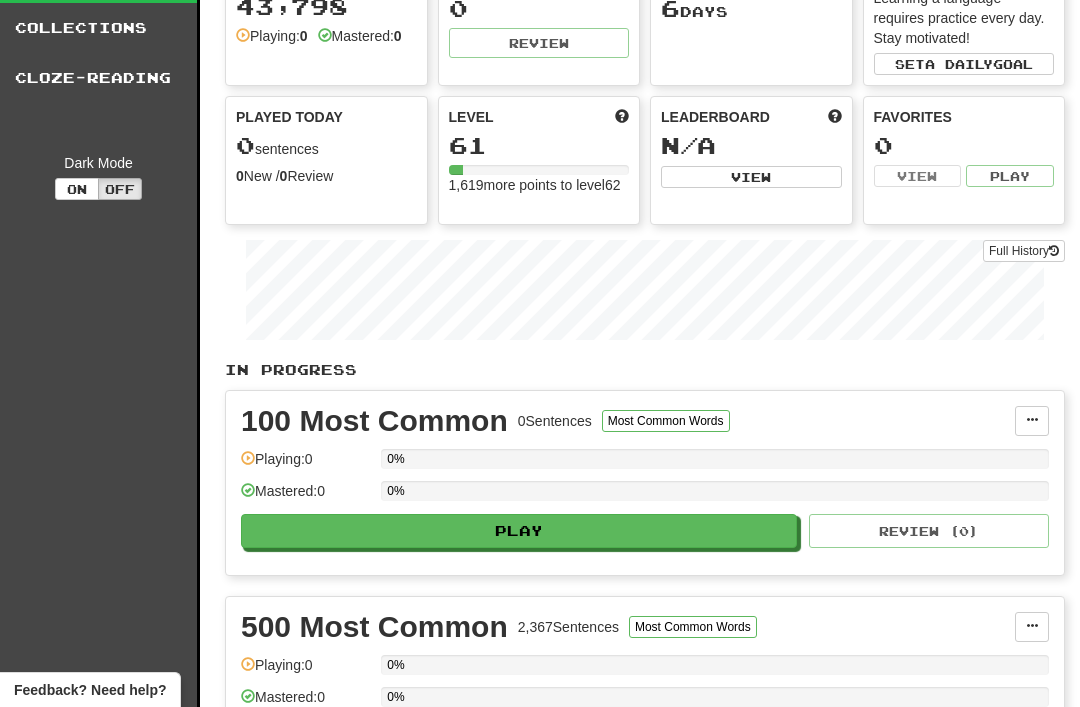 scroll, scrollTop: 0, scrollLeft: 0, axis: both 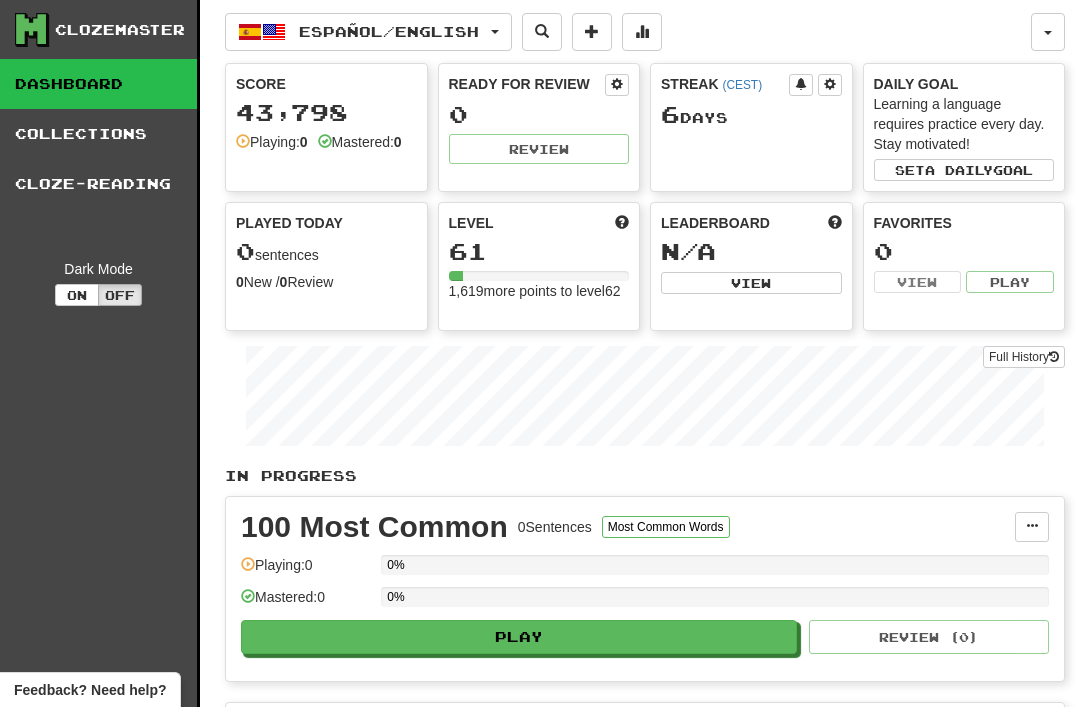 click on "Cloze-Reading" at bounding box center [98, 184] 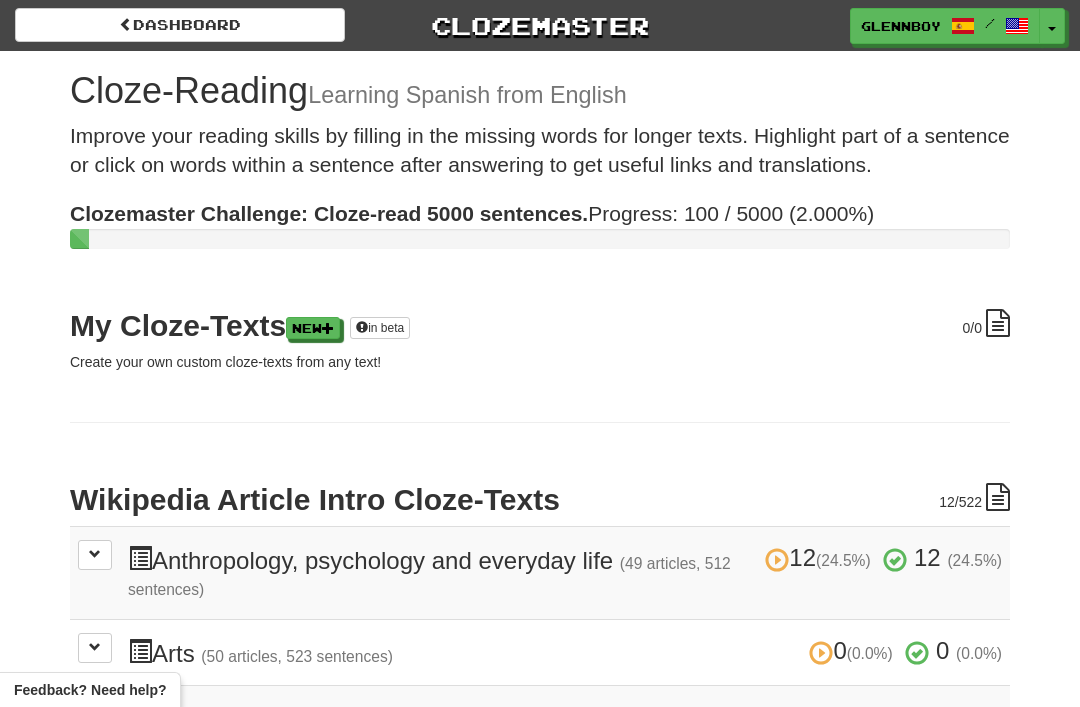 scroll, scrollTop: 0, scrollLeft: 0, axis: both 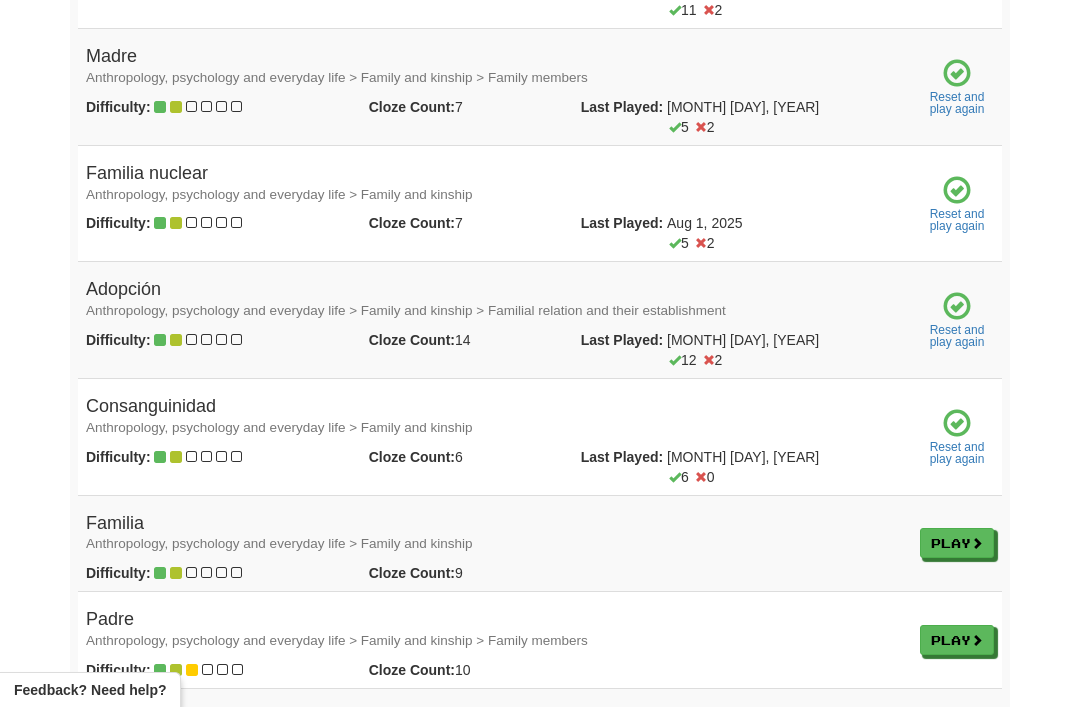 click on "Play" at bounding box center (957, 543) 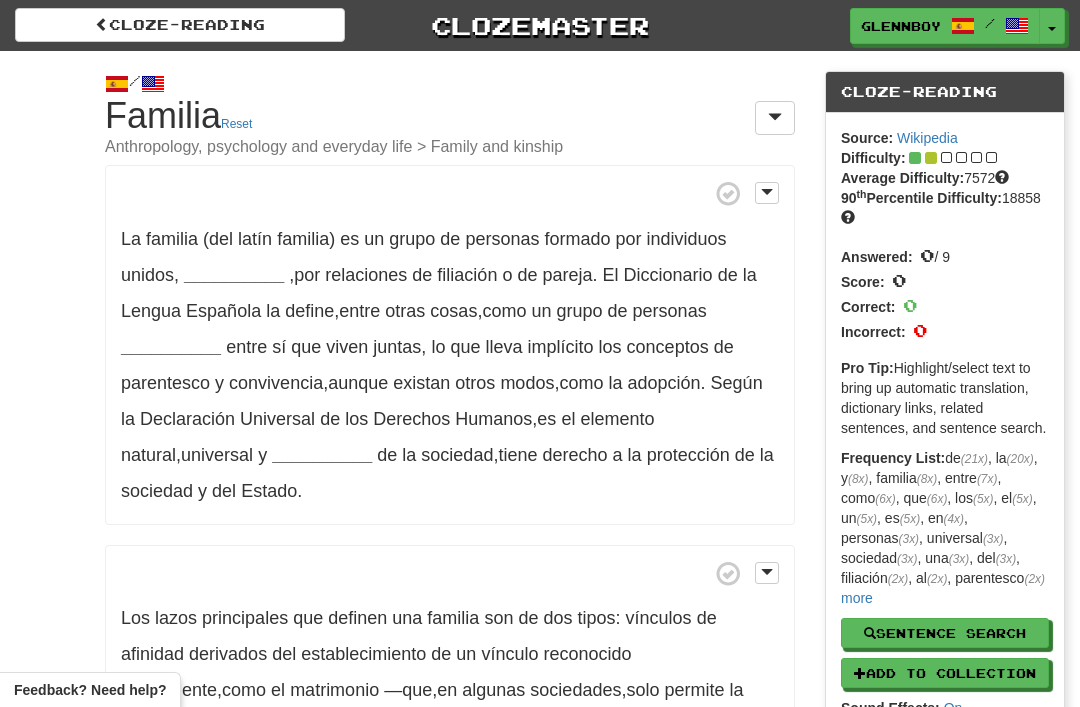 scroll, scrollTop: 0, scrollLeft: 0, axis: both 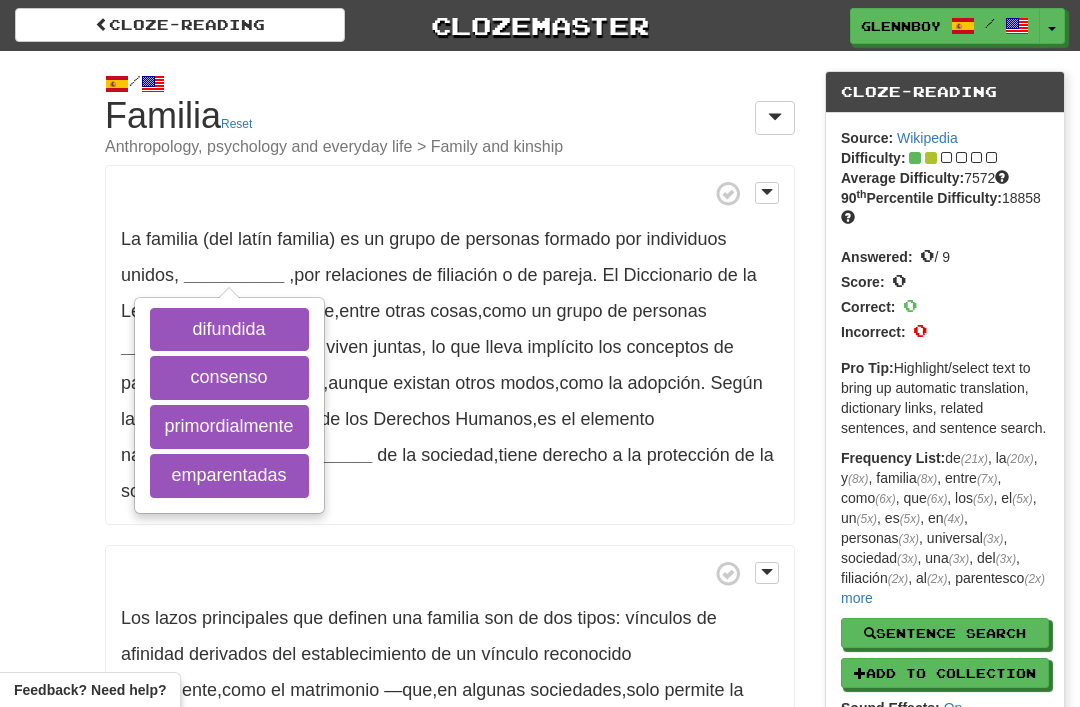 click on "primordialmente" at bounding box center (229, 427) 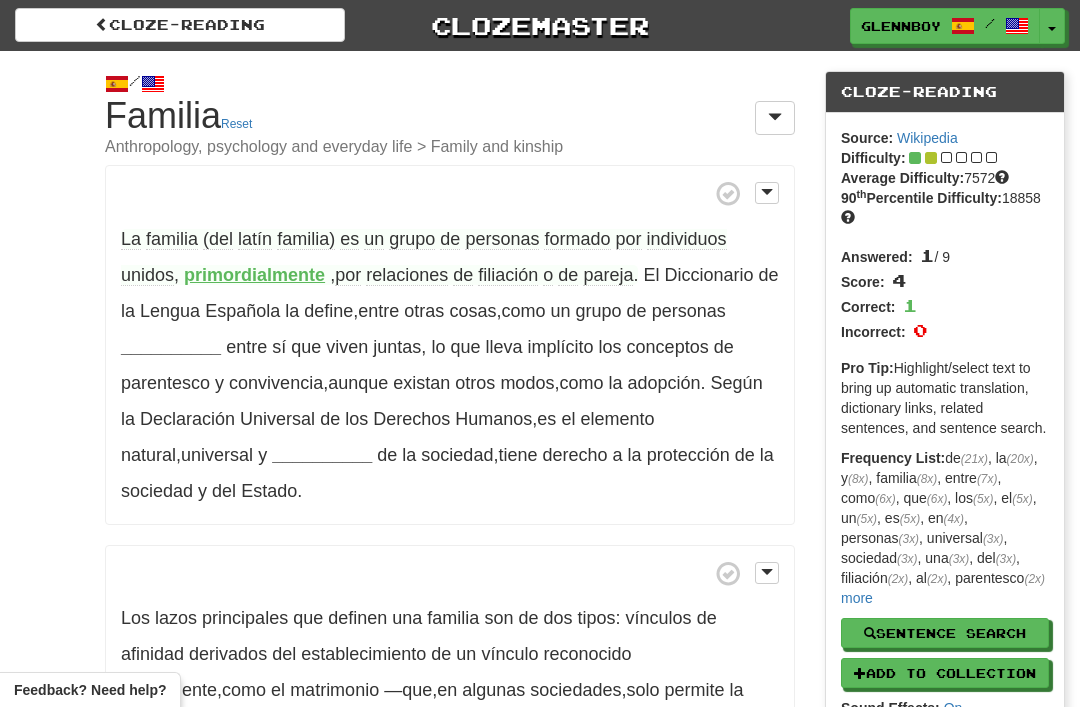 click on "por" at bounding box center [348, 275] 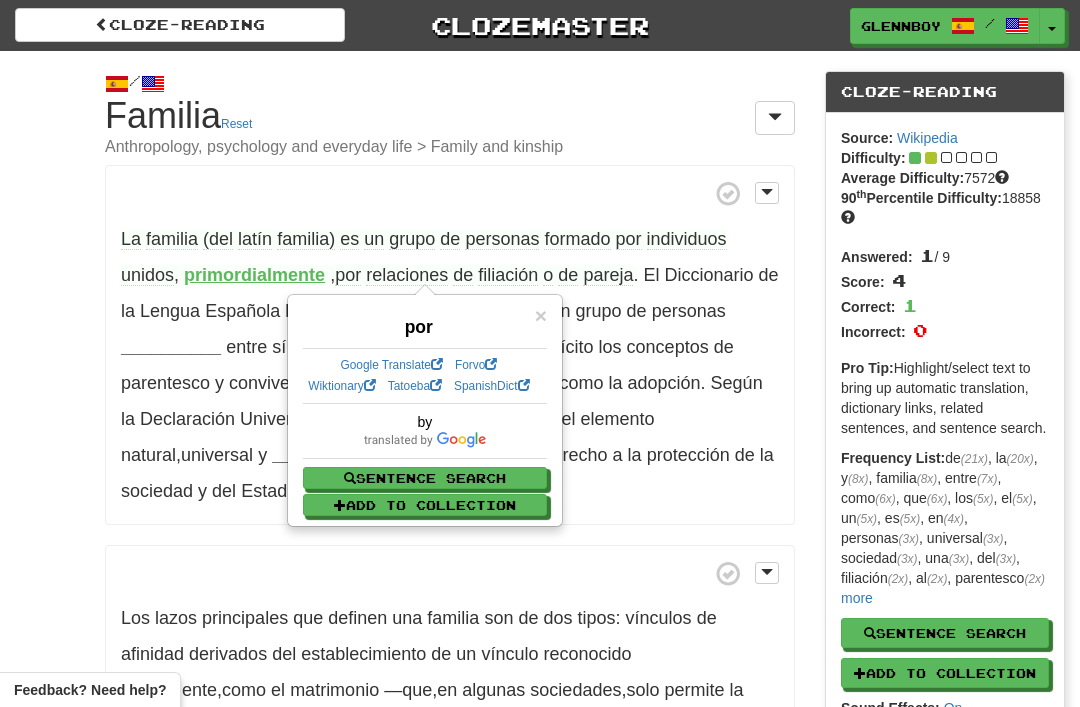 click on "/
Cloze-Reading
Familia
Reset
Anthropology, psychology and everyday life > Family and kinship
La   familia   (del   latín   familia)   es   un   grupo   de   personas   formado   por   individuos   unidos ,
primordialmente
,  por   relaciones   de   filiación   o   de   pareja .
​   El   Diccionario   de   la   Lengua   Española   la   define ,  entre   otras   cosas ,  como   un   grupo   de   personas
[WORD]
entre   sí   que   viven   juntas , ​   lo   que   lleva   implícito   los   conceptos   de   parentesco   y   convivencia ,  aunque   existan   otros   modos ,  como   la   adopción .
Según   la   Declaración   Universal   de   los   Derechos   Humanos ,  es   el   elemento   natural ,  universal   y
[WORD]
de   la   sociedad ,  tiene   derecho   a   la   protección   de   la   sociedad   y   del   Estado ." at bounding box center (540, 674) 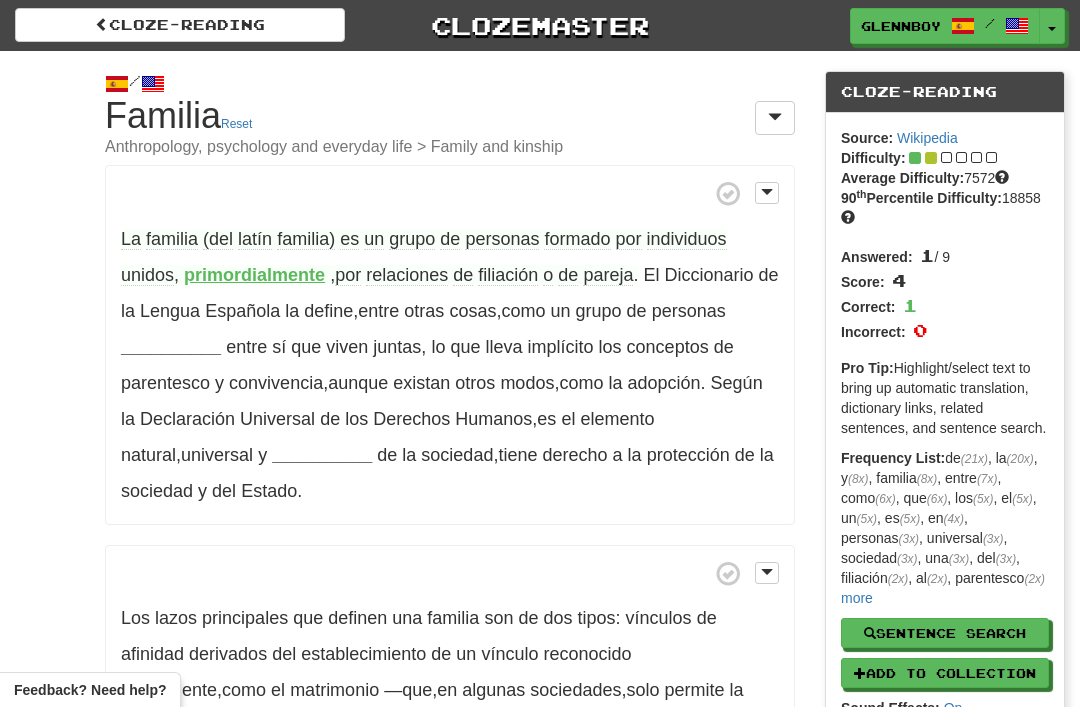 click on "primordialmente" at bounding box center (254, 275) 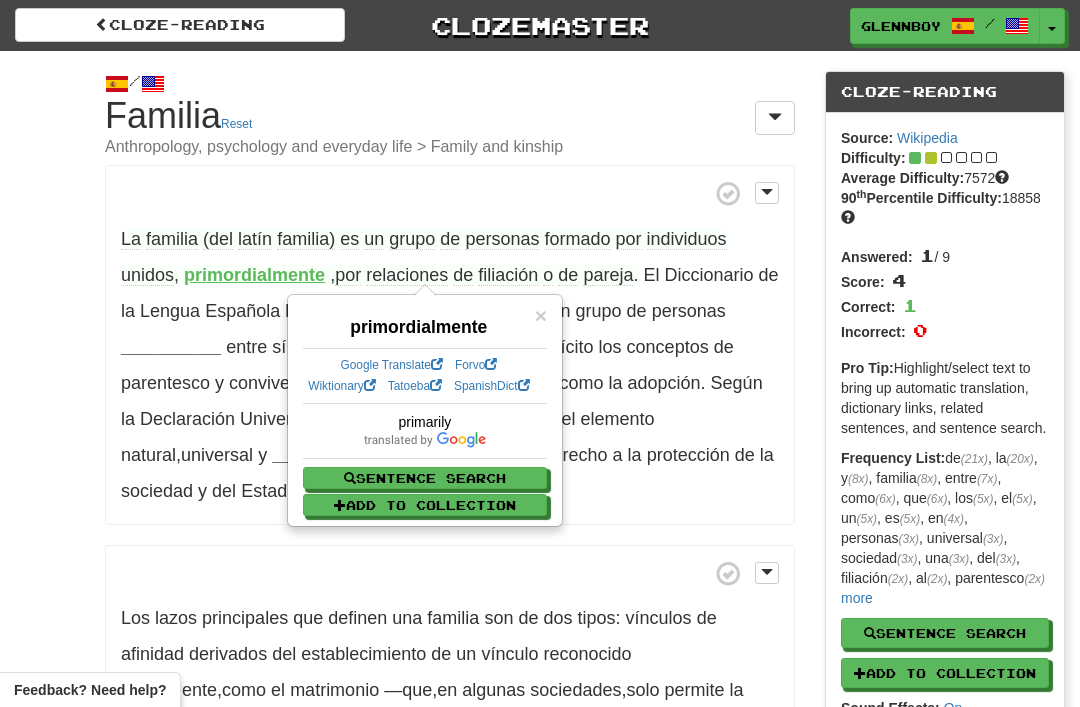 click on "filiación" at bounding box center (508, 275) 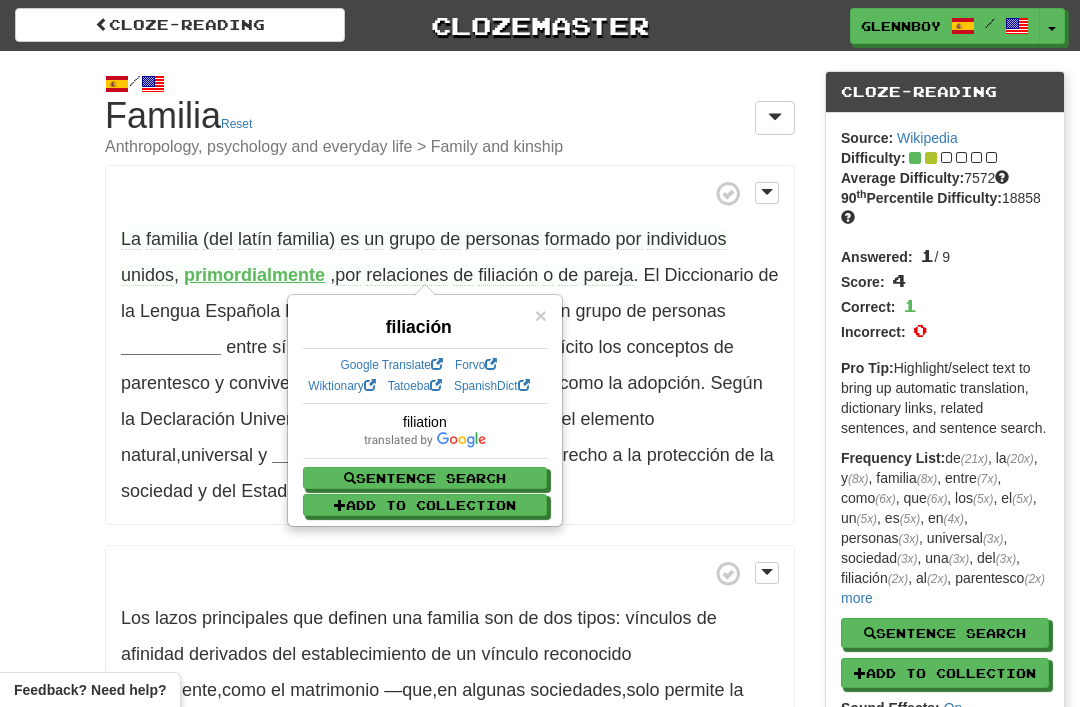 click on "/
Cloze-Reading
Familia
Reset
Anthropology, psychology and everyday life > Family and kinship
La   familia   (del   latín   familia)   es   un   grupo   de   personas   formado   por   individuos   unidos ,
primordialmente
,  por   relaciones   de   filiación   o   de   pareja .
​   El   Diccionario   de   la   Lengua   Española   la   define ,  entre   otras   cosas ,  como   un   grupo   de   personas
__________
entre   sí   que   viven   juntas , ​   lo   que   lleva   implícito   los   conceptos   de   parentesco   y   convivencia ,  aunque   existan   otros   modos ,  como   la   adopción .
Según   la   Declaración   Universal   de   los   Derechos   Humanos ,  es   el   elemento   natural ,  universal   y
__________
de   la   sociedad ,  tiene   derecho   a   la   protección   de   la   sociedad   y   del   Estado ." at bounding box center (540, 674) 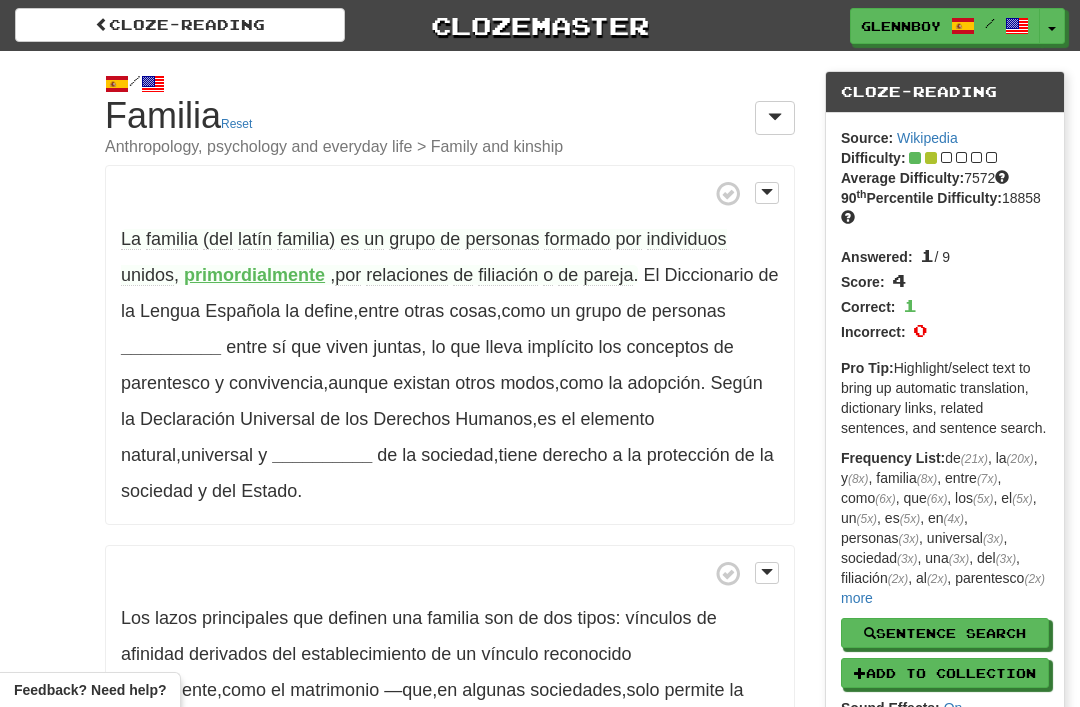 click on "pareja" at bounding box center (608, 275) 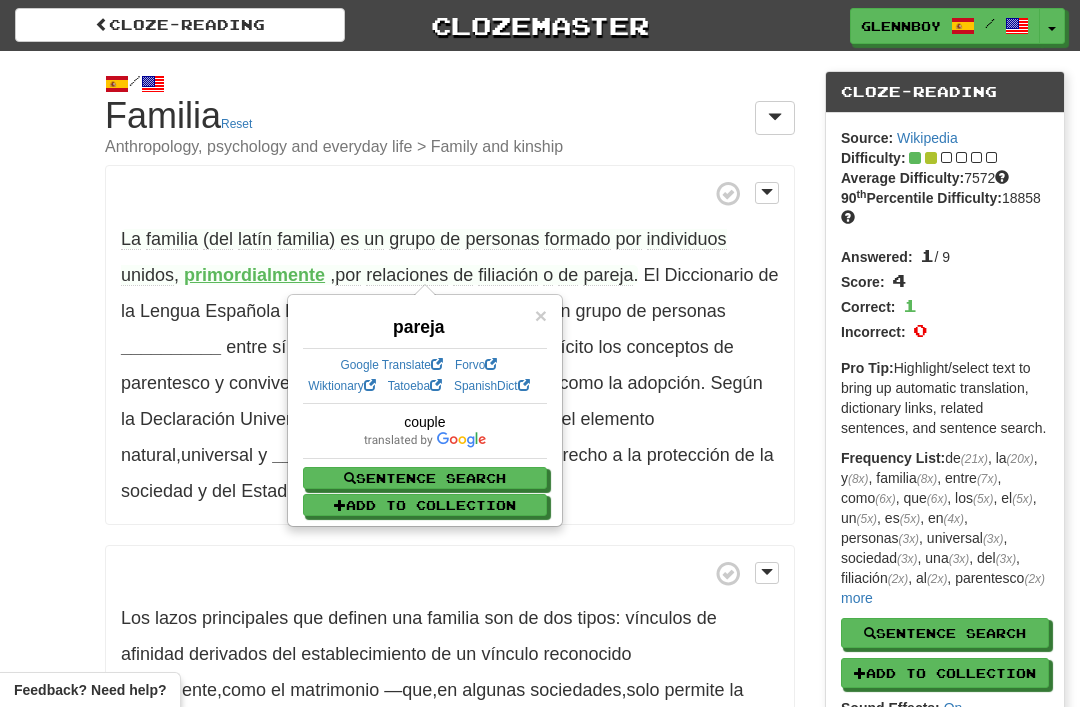 click on "/
Cloze-Reading
Familia
Reset
Anthropology, psychology and everyday life > Family and kinship
La   familia   (del   latín   familia)   es   un   grupo   de   personas   formado   por   individuos   unidos ,
primordialmente
,  por   relaciones   de   filiación   o   de   pareja .
​   El   Diccionario   de   la   Lengua   Española   la   define ,  entre   otras   cosas ,  como   un   grupo   de   personas
__________
entre   sí   que   viven   juntas , ​   lo   que   lleva   implícito   los   conceptos   de   parentesco   y   convivencia ,  aunque   existan   otros   modos ,  como   la   adopción .
Según   la   Declaración   Universal   de   los   Derechos   Humanos ,  es   el   elemento   natural ,  universal   y
__________
de   la   sociedad ,  tiene   derecho   a   la   protección   de   la   sociedad   y   del   Estado ." at bounding box center [540, 674] 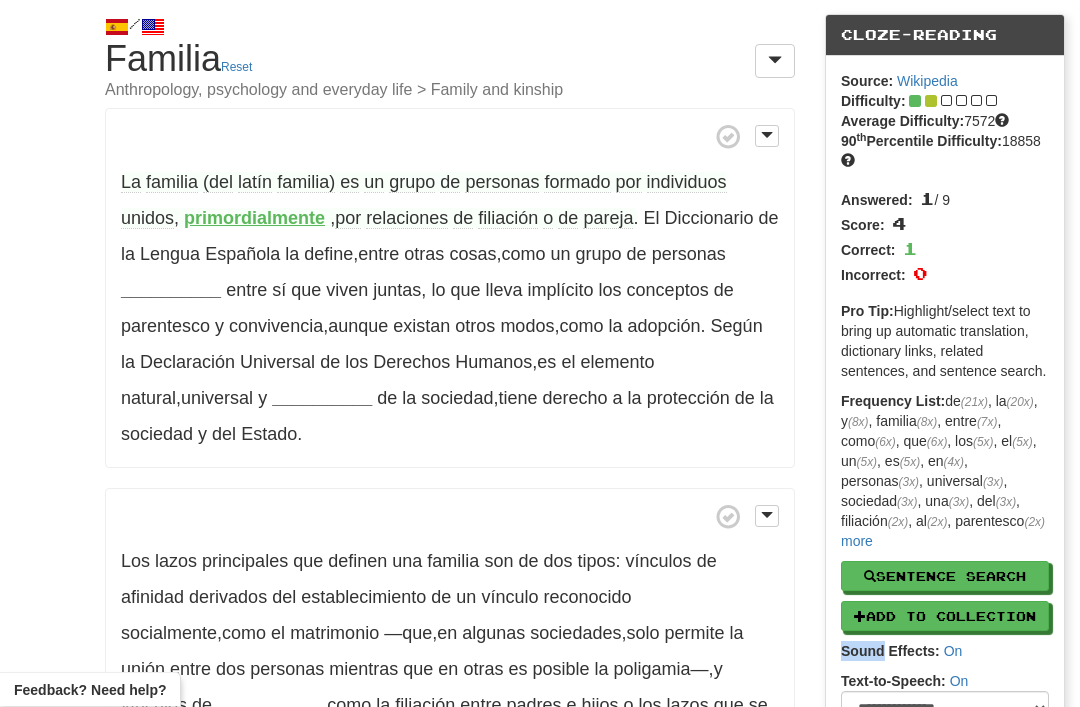 scroll, scrollTop: 58, scrollLeft: 0, axis: vertical 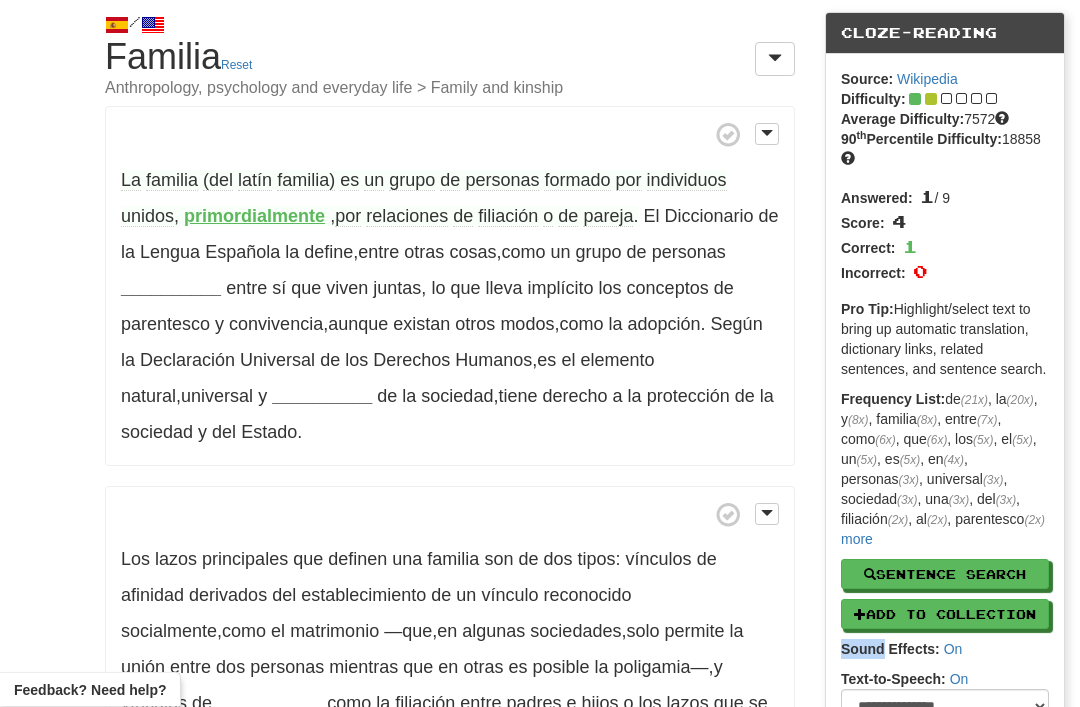 click on "__________" at bounding box center (171, 289) 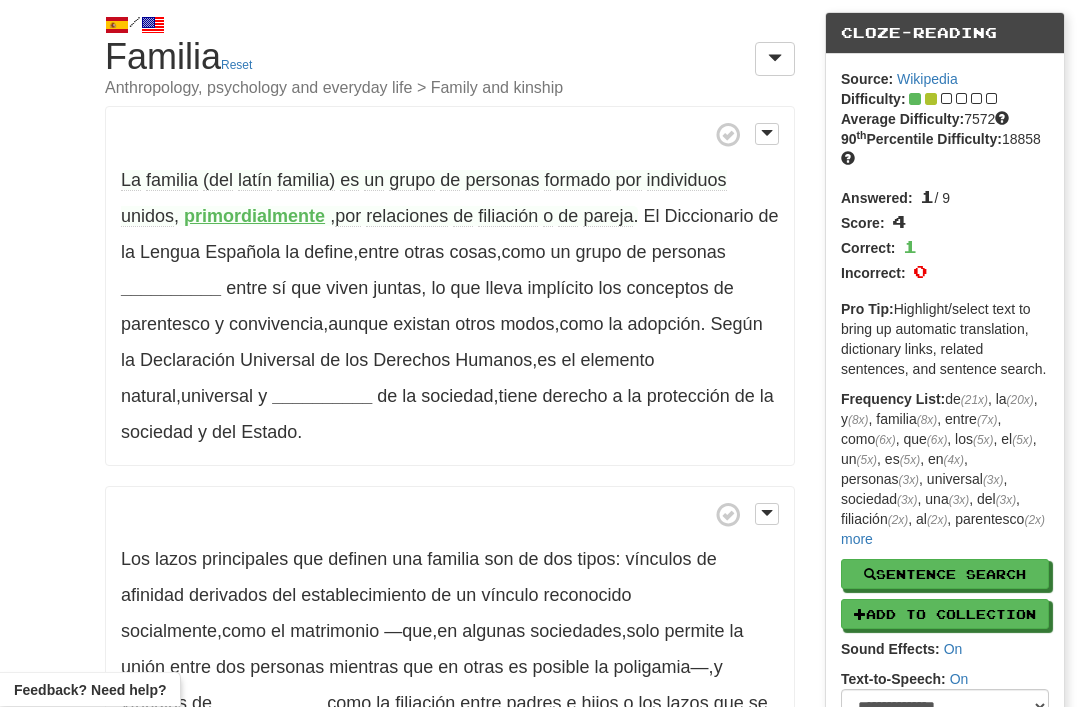 scroll, scrollTop: 59, scrollLeft: 0, axis: vertical 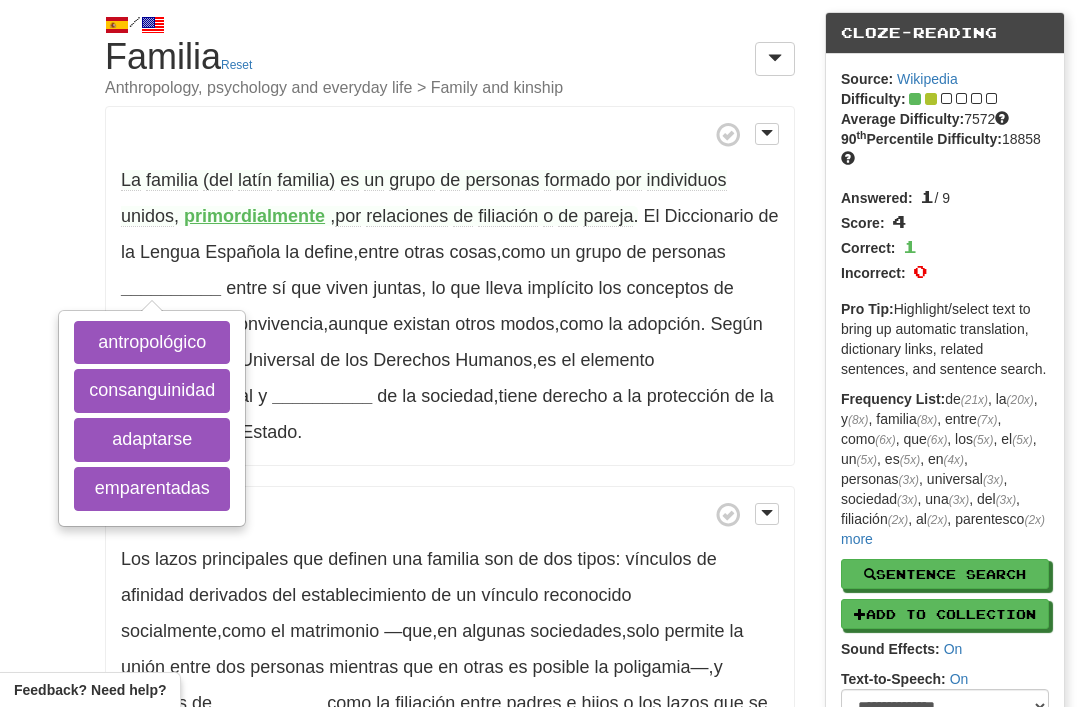 click on "emparentadas" at bounding box center (152, 489) 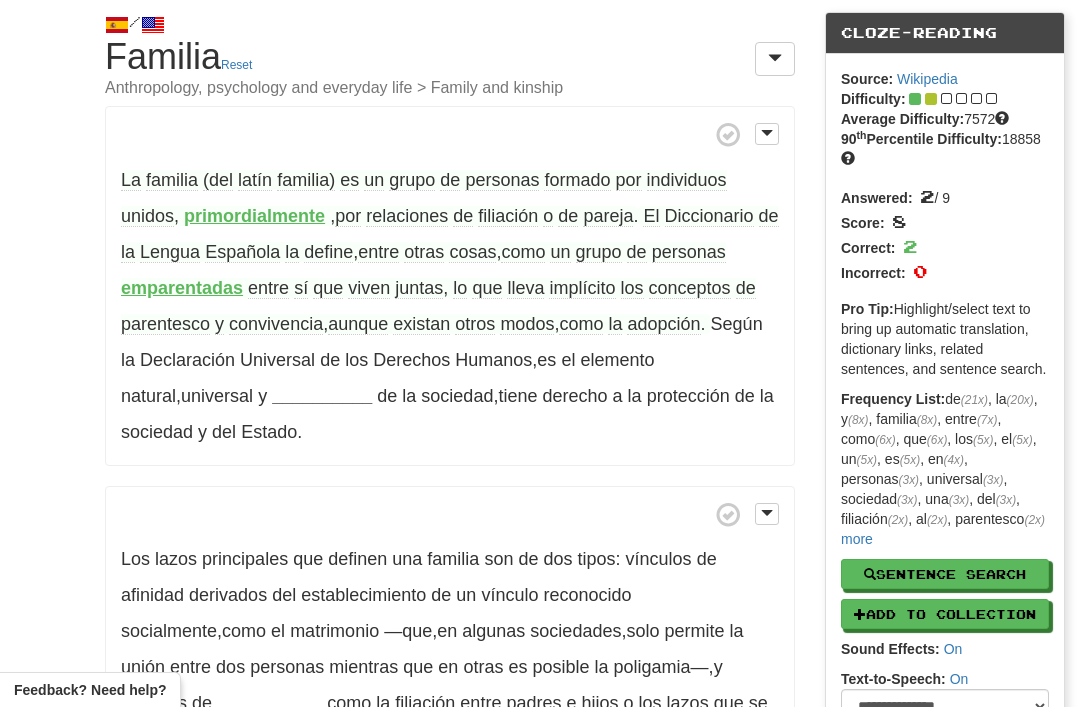 click on "emparentadas" at bounding box center [182, 288] 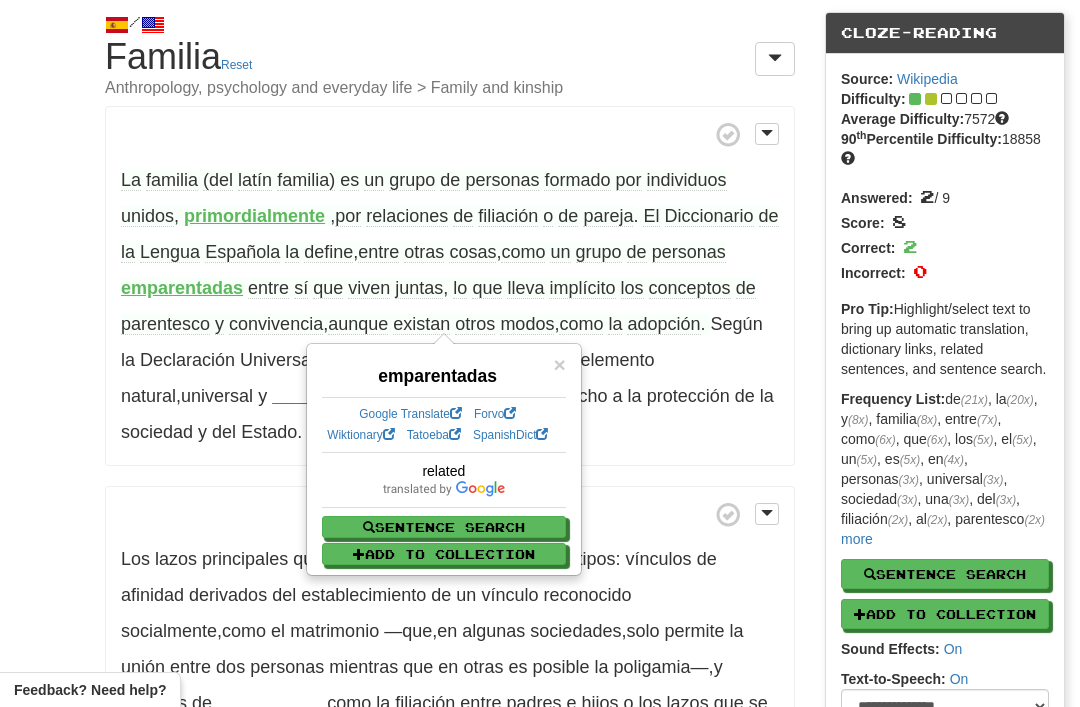 click on "/
Cloze-Reading
Familia
Reset
Anthropology, psychology and everyday life > Family and kinship
La   familia   (del   latín   familia)   es   un   grupo   de   personas   formado   por   individuos   unidos ,
primordialmente
,  por   relaciones   de   filiación   o   de   pareja .
​   El   Diccionario   de   la   Lengua   Española   la   define ,  entre   otras   cosas ,  como   un   grupo   de   personas
emparentadas
entre   sí   que   viven   juntas , ​   lo   que   lleva   implícito   los   conceptos   de   parentesco   y   convivencia ,  aunque   existan   otros   modos ,  como   la   adopción .
Según   la   Declaración   Universal   de   los   Derechos   Humanos ,  es   el   elemento   natural ,  universal   y
__________
de   la   sociedad ,  tiene   derecho   a   la   protección   de   la   sociedad   y   del   Estado ." at bounding box center [540, 615] 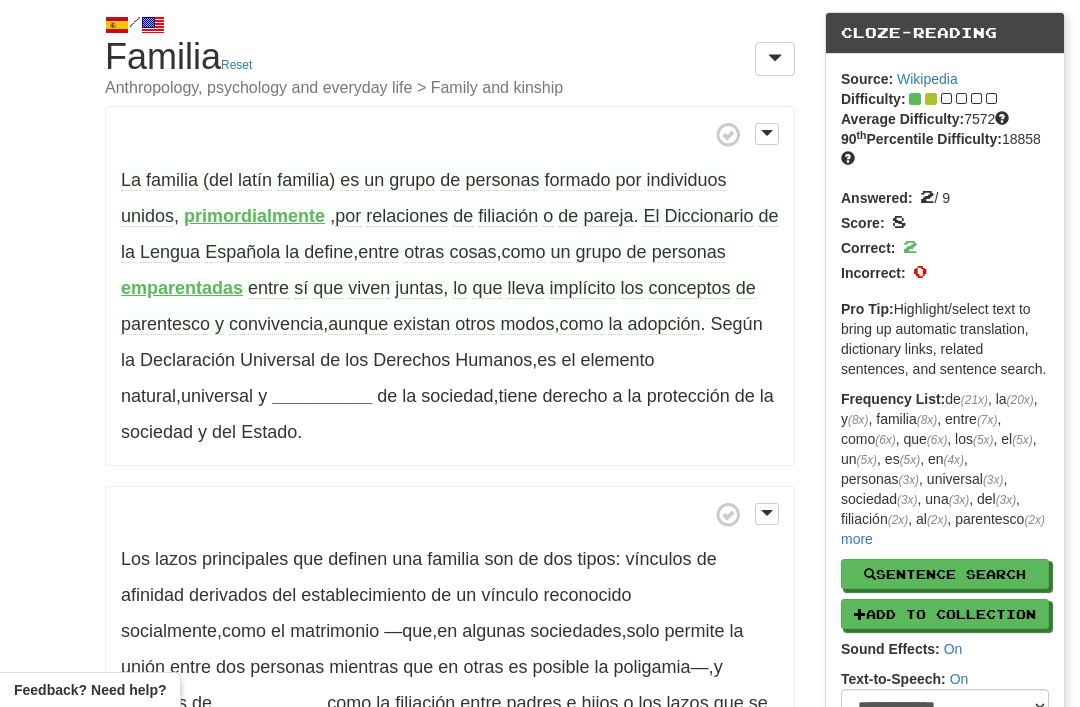 click on "entre" at bounding box center [268, 288] 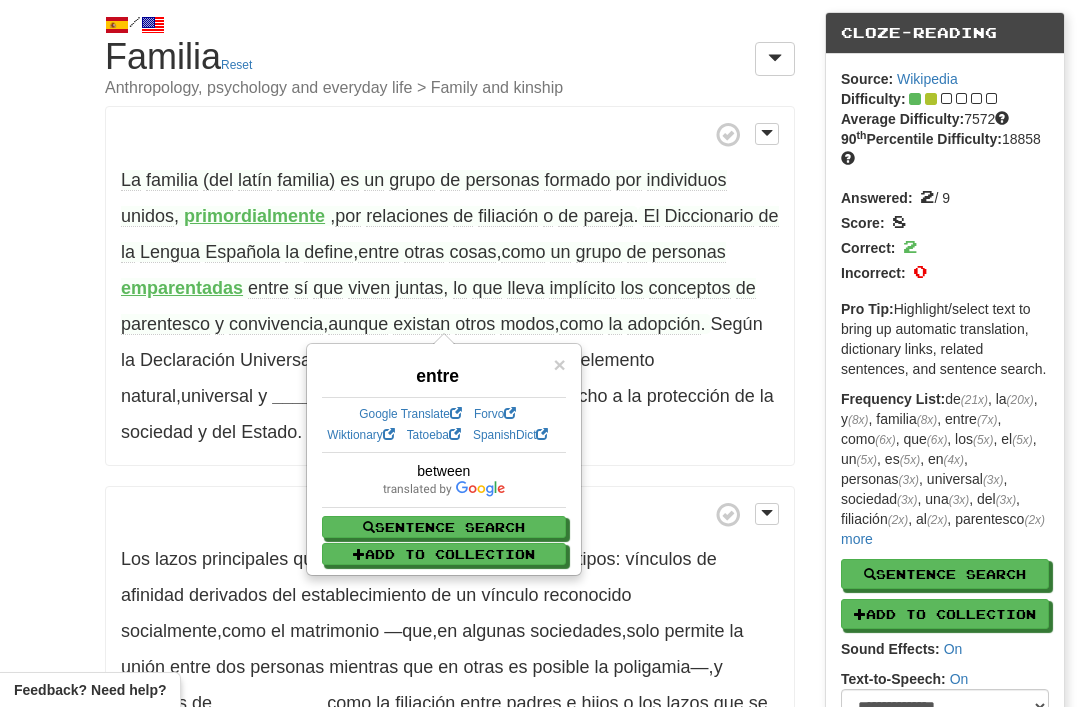 click on "/
Cloze-Reading
Familia
Reset
Anthropology, psychology and everyday life > Family and kinship
La   familia   (del   latín   familia)   es   un   grupo   de   personas   formado   por   individuos   unidos ,
primordialmente
,  por   relaciones   de   filiación   o   de   pareja .
​   El   Diccionario   de   la   Lengua   Española   la   define ,  entre   otras   cosas ,  como   un   grupo   de   personas
emparentadas
entre   sí   que   viven   juntas , ​   lo   que   lleva   implícito   los   conceptos   de   parentesco   y   convivencia ,  aunque   existan   otros   modos ,  como   la   adopción .
Según   la   Declaración   Universal   de   los   Derechos   Humanos ,  es   el   elemento   natural ,  universal   y
__________
de   la   sociedad ,  tiene   derecho   a   la   protección   de   la   sociedad   y   del   Estado ." at bounding box center (540, 615) 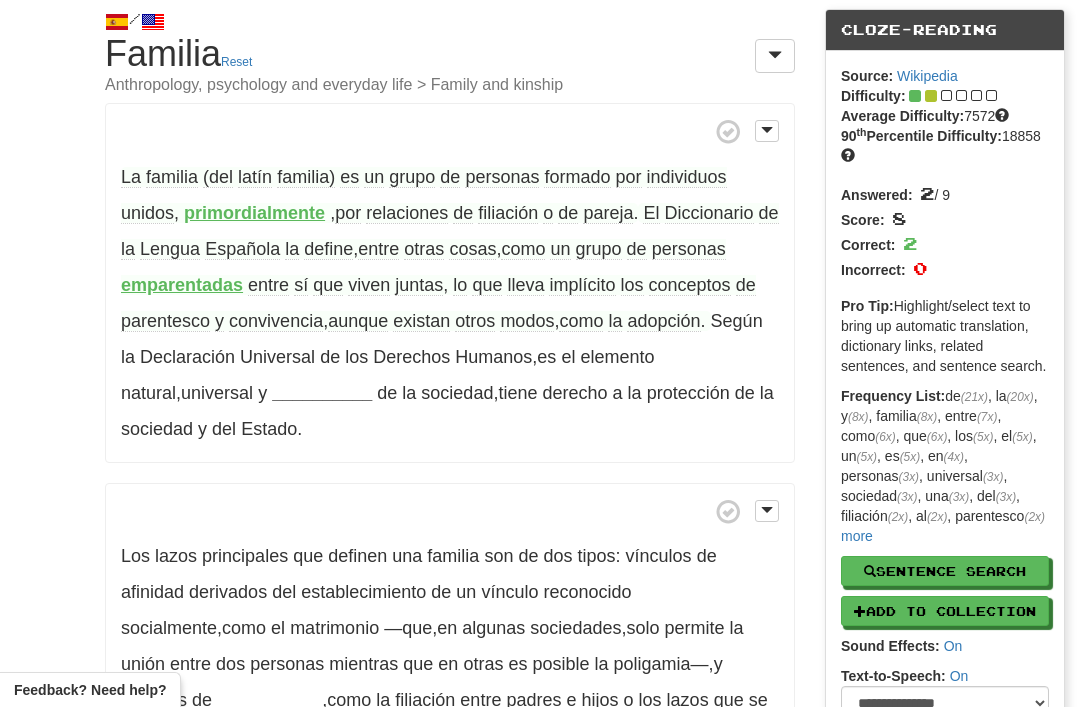 scroll, scrollTop: 0, scrollLeft: 0, axis: both 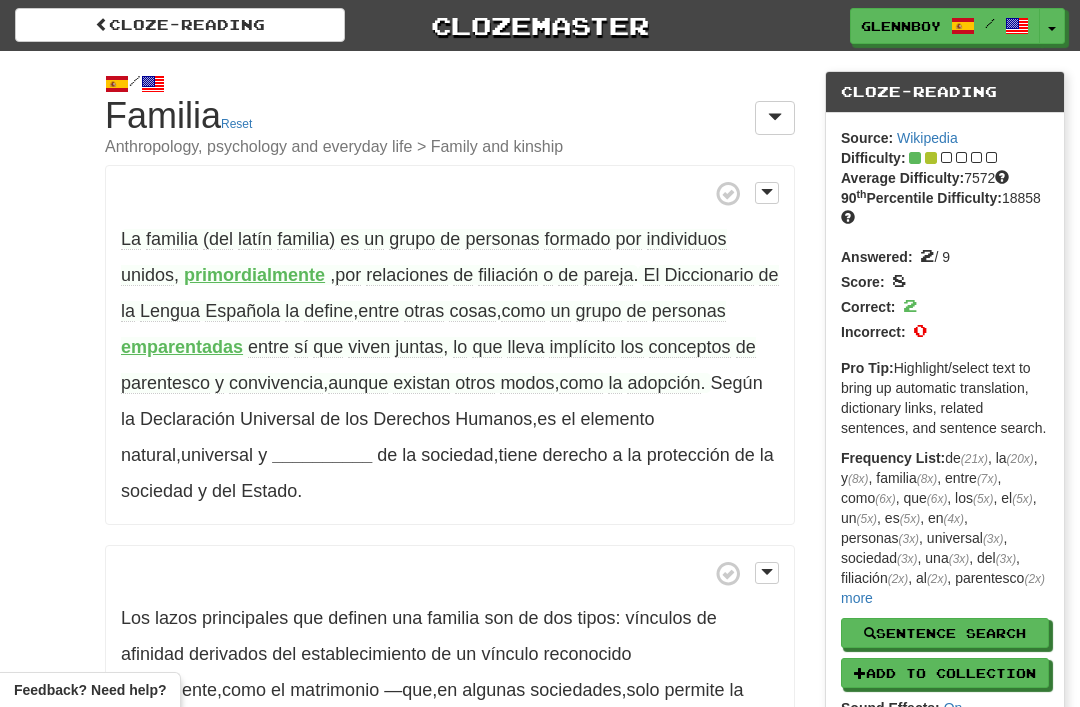 click on "lleva" at bounding box center (525, 347) 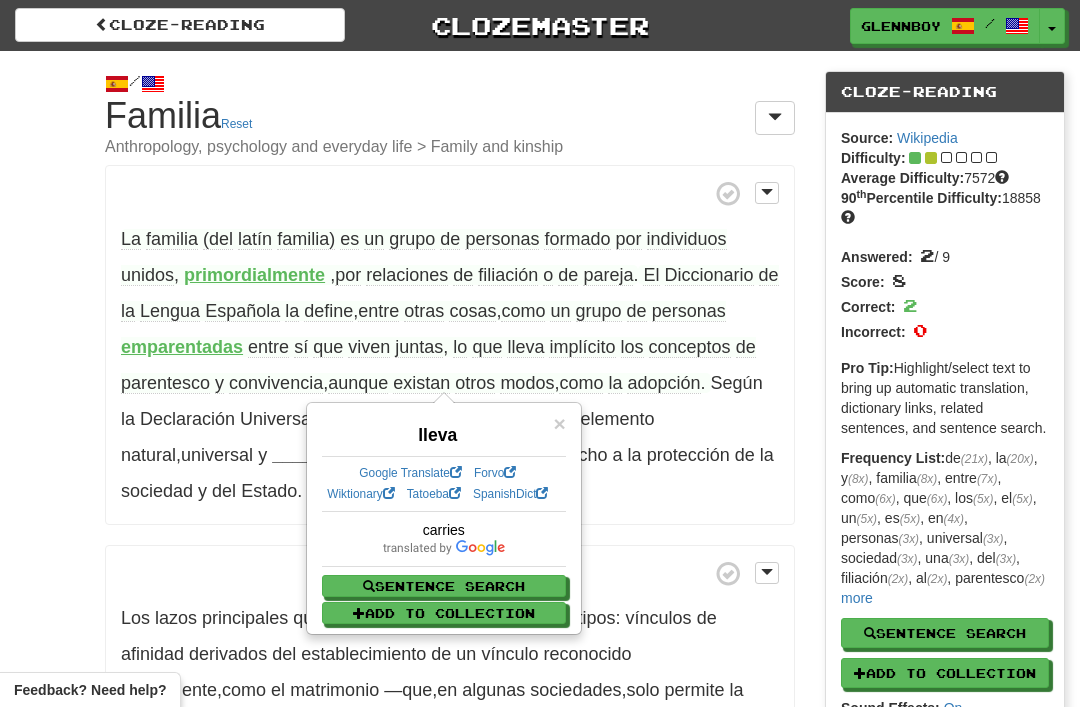 click on "/
Cloze-Reading
Familia
Reset
Anthropology, psychology and everyday life > Family and kinship
La   familia   (del   latín   familia)   es   un   grupo   de   personas   formado   por   individuos   unidos ,
primordialmente
,  por   relaciones   de   filiación   o   de   pareja .
​   El   Diccionario   de   la   Lengua   Española   la   define ,  entre   otras   cosas ,  como   un   grupo   de   personas
emparentadas
entre   sí   que   viven   juntas , ​   lo   que   lleva   implícito   los   conceptos   de   parentesco   y   convivencia ,  aunque   existan   otros   modos ,  como   la   adopción .
Según   la   Declaración   Universal   de   los   Derechos   Humanos ,  es   el   elemento   natural ,  universal   y
__________
de   la   sociedad ,  tiene   derecho   a   la   protección   de   la   sociedad   y   del   Estado ." at bounding box center [540, 674] 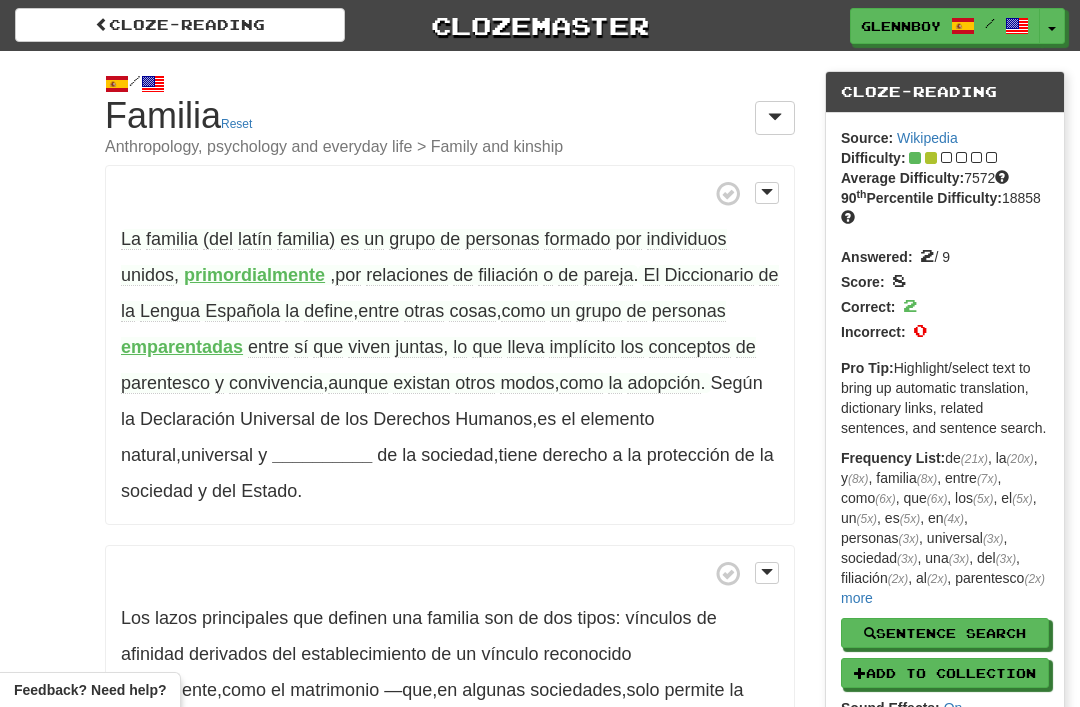 click on "implícito" at bounding box center [582, 347] 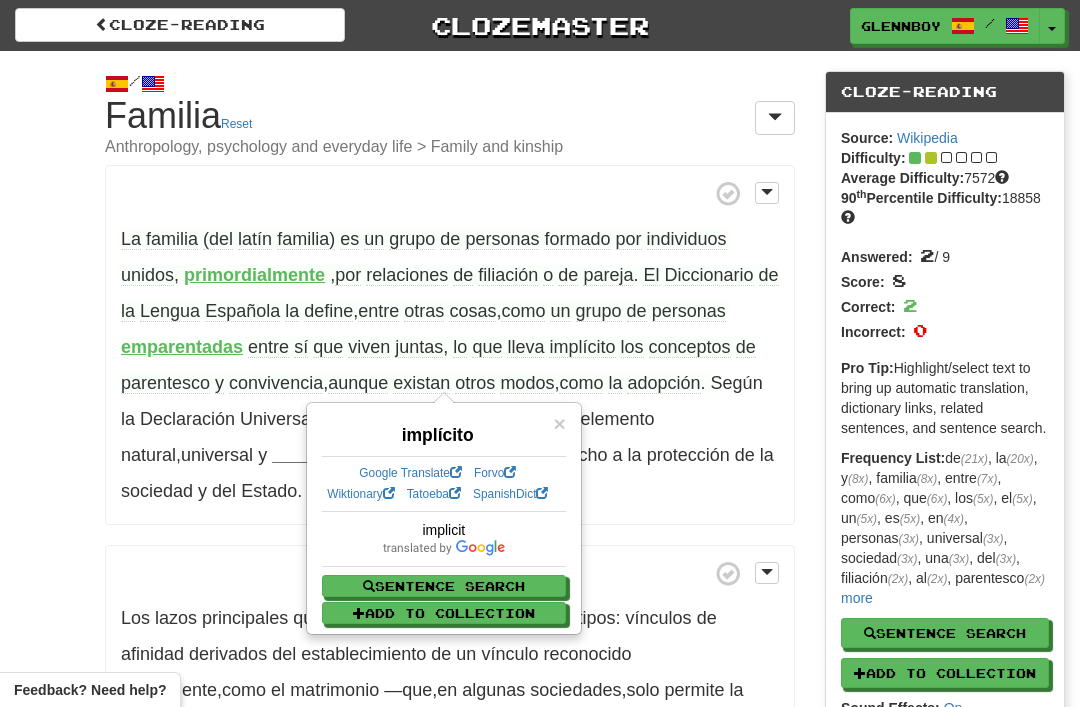 click on "/
Cloze-Reading
Familia
Reset
Anthropology, psychology and everyday life > Family and kinship
La   familia   (del   latín   familia)   es   un   grupo   de   personas   formado   por   individuos   unidos ,
primordialmente
,  por   relaciones   de   filiación   o   de   pareja .
​   El   Diccionario   de   la   Lengua   Española   la   define ,  entre   otras   cosas ,  como   un   grupo   de   personas
emparentadas
entre   sí   que   viven   juntas , ​   lo   que   lleva   implícito   los   conceptos   de   parentesco   y   convivencia ,  aunque   existan   otros   modos ,  como   la   adopción .
Según   la   Declaración   Universal   de   los   Derechos   Humanos ,  es   el   elemento   natural ,  universal   y
__________
de   la   sociedad ,  tiene   derecho   a   la   protección   de   la   sociedad   y   del   Estado ." at bounding box center (540, 674) 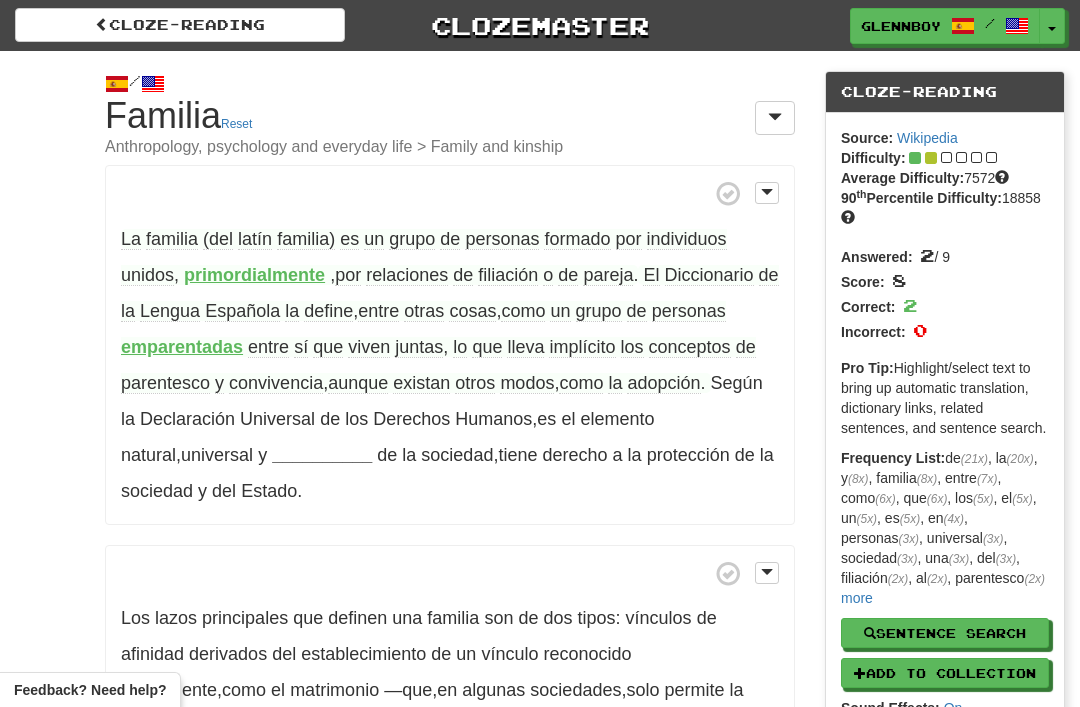 click on "parentesco" at bounding box center [165, 383] 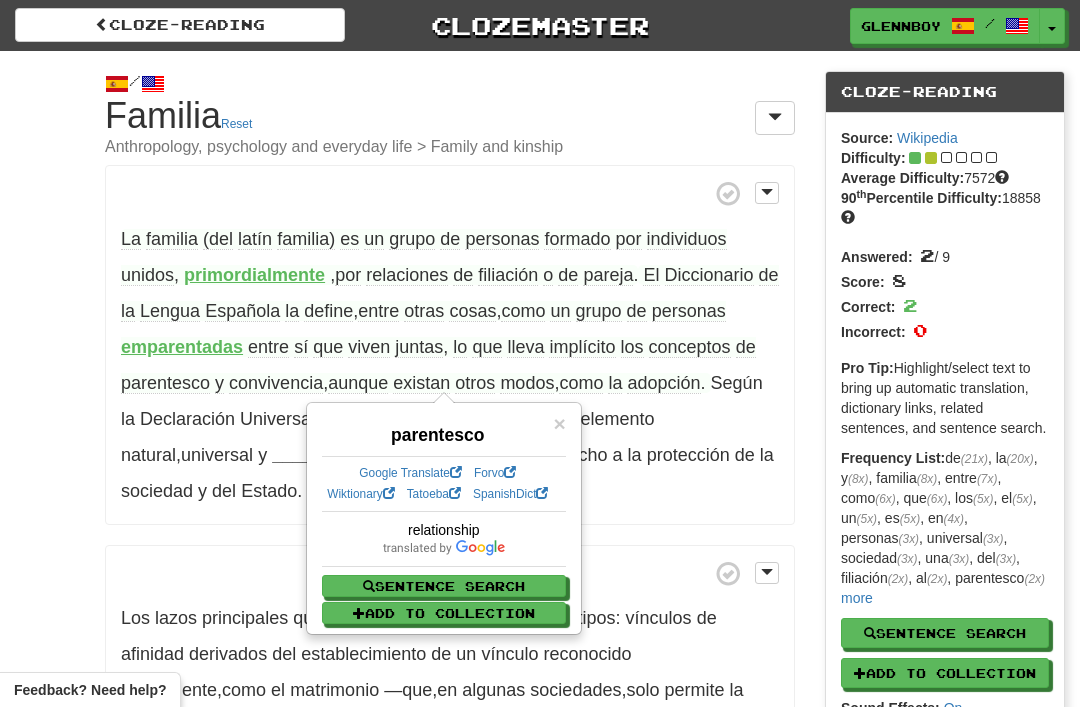 click on "/
Cloze-Reading
Familia
Reset
Anthropology, psychology and everyday life > Family and kinship
La   familia   (del   latín   familia)   es   un   grupo   de   personas   formado   por   individuos   unidos ,
primordialmente
,  por   relaciones   de   filiación   o   de   pareja .
​   El   Diccionario   de   la   Lengua   Española   la   define ,  entre   otras   cosas ,  como   un   grupo   de   personas
emparentadas
entre   sí   que   viven   juntas , ​   lo   que   lleva   implícito   los   conceptos   de   parentesco   y   convivencia ,  aunque   existan   otros   modos ,  como   la   adopción .
Según   la   Declaración   Universal   de   los   Derechos   Humanos ,  es   el   elemento   natural ,  universal   y
__________
de   la   sociedad ,  tiene   derecho   a   la   protección   de   la   sociedad   y   del   Estado ." at bounding box center (540, 674) 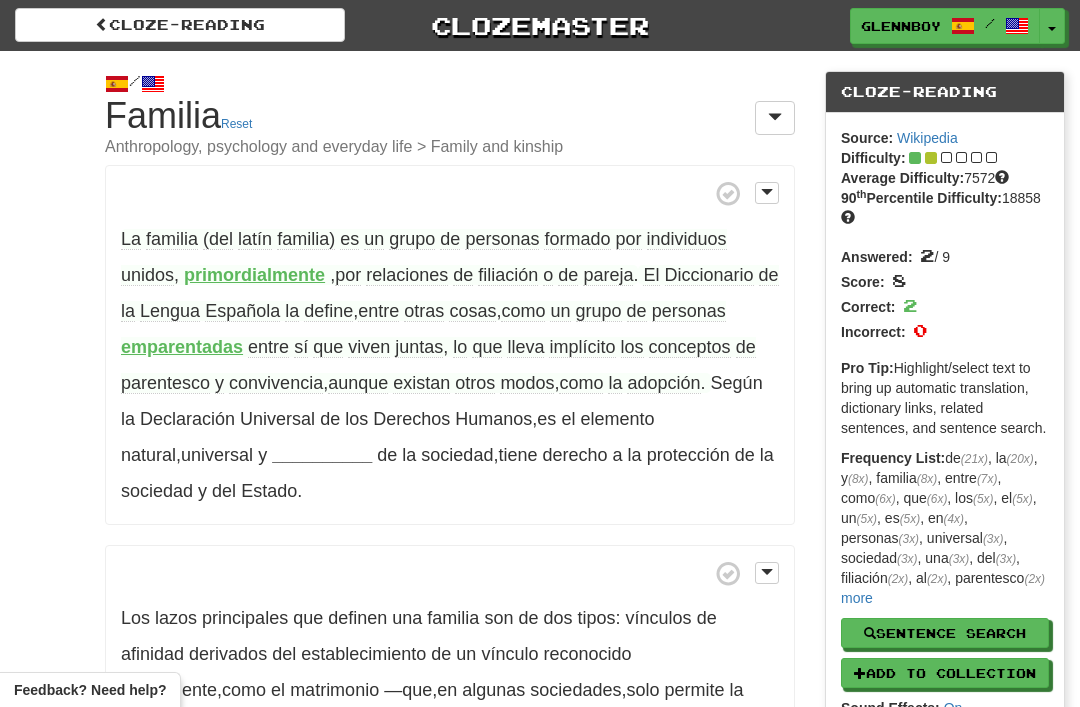 click on "convivencia" at bounding box center [276, 383] 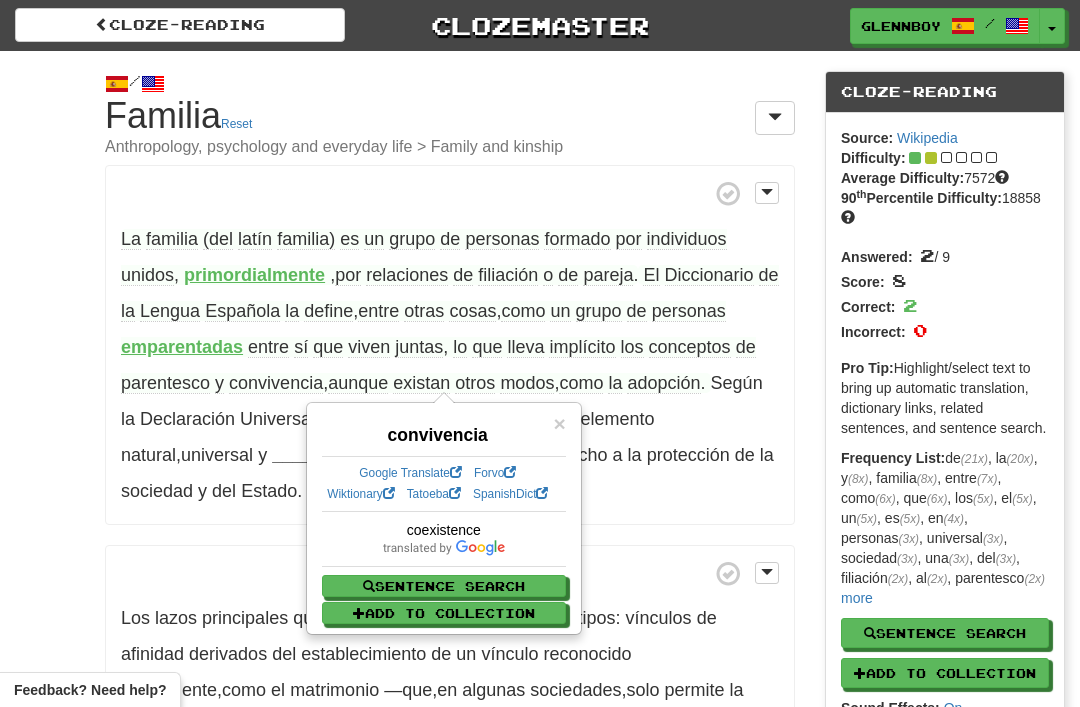 click on "/
Cloze-Reading
Familia
Reset
Anthropology, psychology and everyday life > Family and kinship
La   familia   (del   latín   familia)   es   un   grupo   de   personas   formado   por   individuos   unidos ,
primordialmente
,  por   relaciones   de   filiación   o   de   pareja .
​   El   Diccionario   de   la   Lengua   Española   la   define ,  entre   otras   cosas ,  como   un   grupo   de   personas
emparentadas
entre   sí   que   viven   juntas , ​   lo   que   lleva   implícito   los   conceptos   de   parentesco   y   convivencia ,  aunque   existan   otros   modos ,  como   la   adopción .
Según   la   Declaración   Universal   de   los   Derechos   Humanos ,  es   el   elemento   natural ,  universal   y
__________
de   la   sociedad ,  tiene   derecho   a   la   protección   de   la   sociedad   y   del   Estado ." at bounding box center [540, 674] 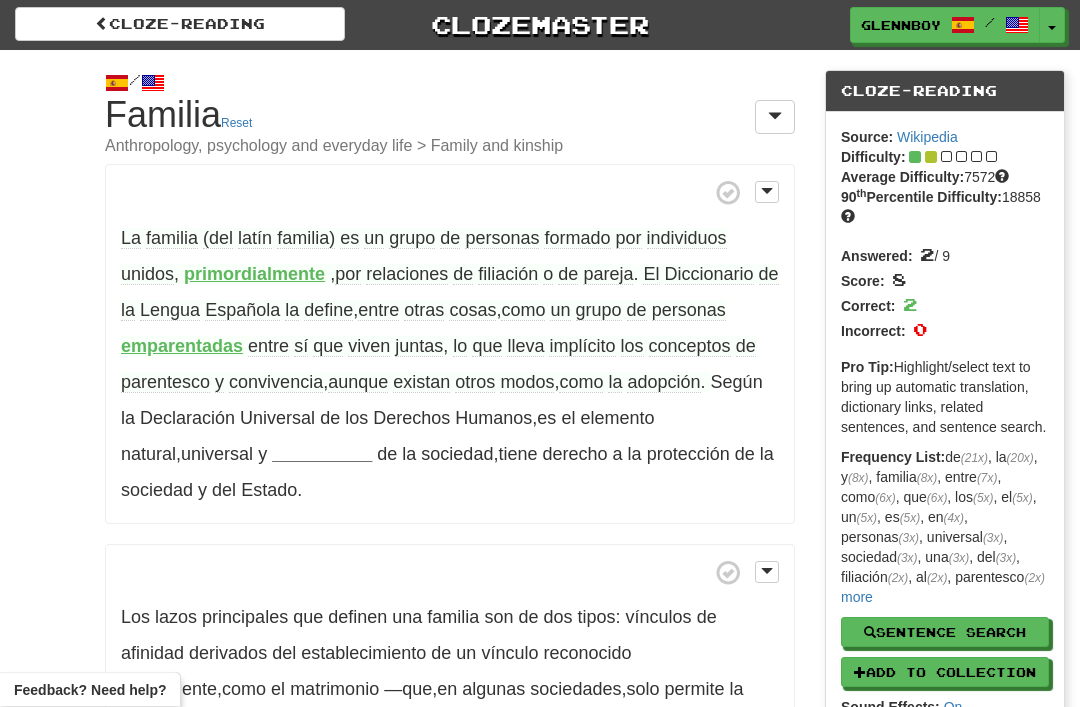 scroll, scrollTop: 59, scrollLeft: 0, axis: vertical 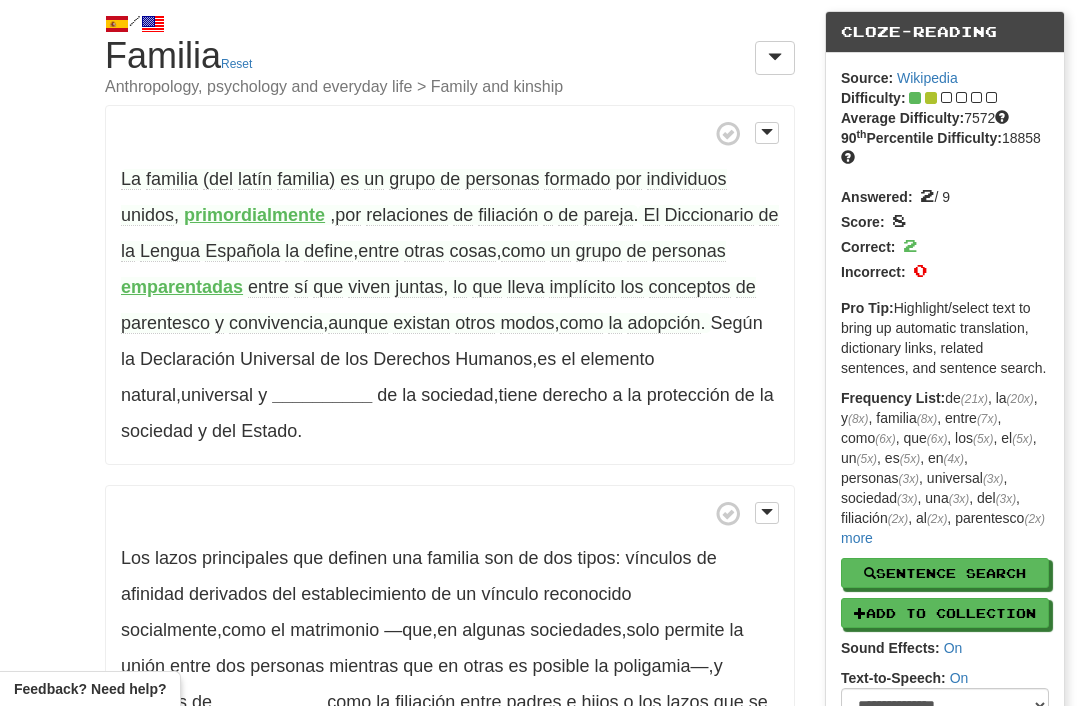 click on "emparentadas" at bounding box center (182, 288) 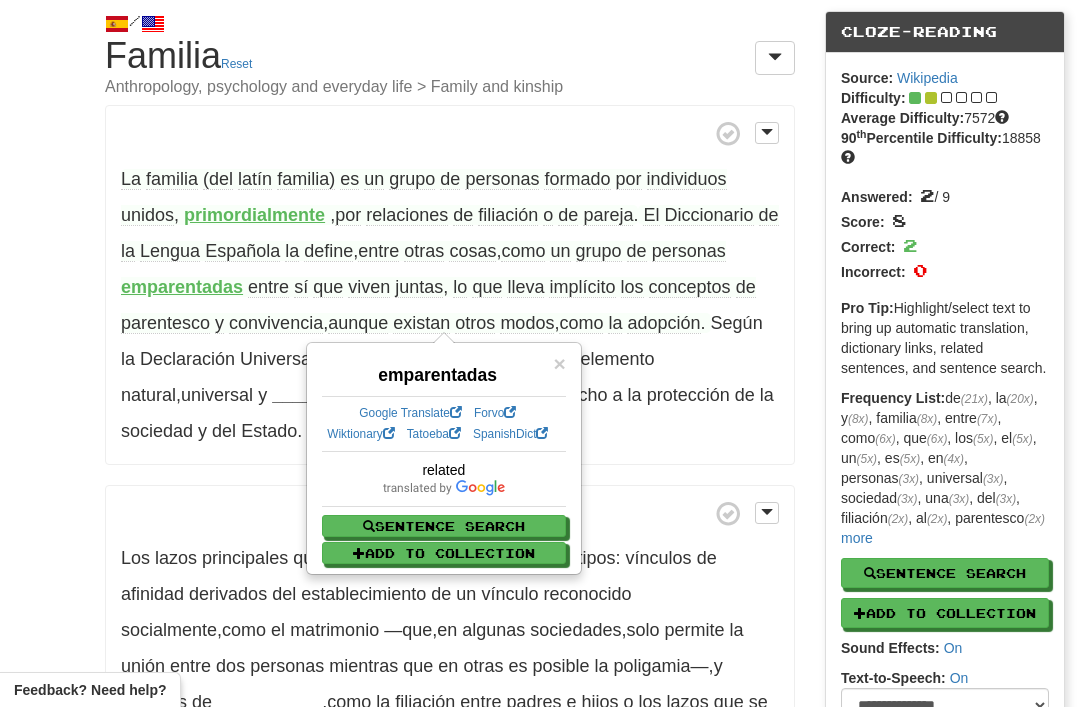 click on "/
Cloze-Reading
Familia
Reset
Anthropology, psychology and everyday life > Family and kinship
La   familia   (del   latín   familia)   es   un   grupo   de   personas   formado   por   individuos   unidos ,
primordialmente
,  por   relaciones   de   filiación   o   de   pareja .
​   El   Diccionario   de   la   Lengua   Española   la   define ,  entre   otras   cosas ,  como   un   grupo   de   personas
emparentadas
entre   sí   que   viven   juntas , ​   lo   que   lleva   implícito   los   conceptos   de   parentesco   y   convivencia ,  aunque   existan   otros   modos ,  como   la   adopción .
Según   la   Declaración   Universal   de   los   Derechos   Humanos ,  es   el   elemento   natural ,  universal   y
__________
de   la   sociedad ,  tiene   derecho   a   la   protección   de   la   sociedad   y   del   Estado ." at bounding box center (540, 614) 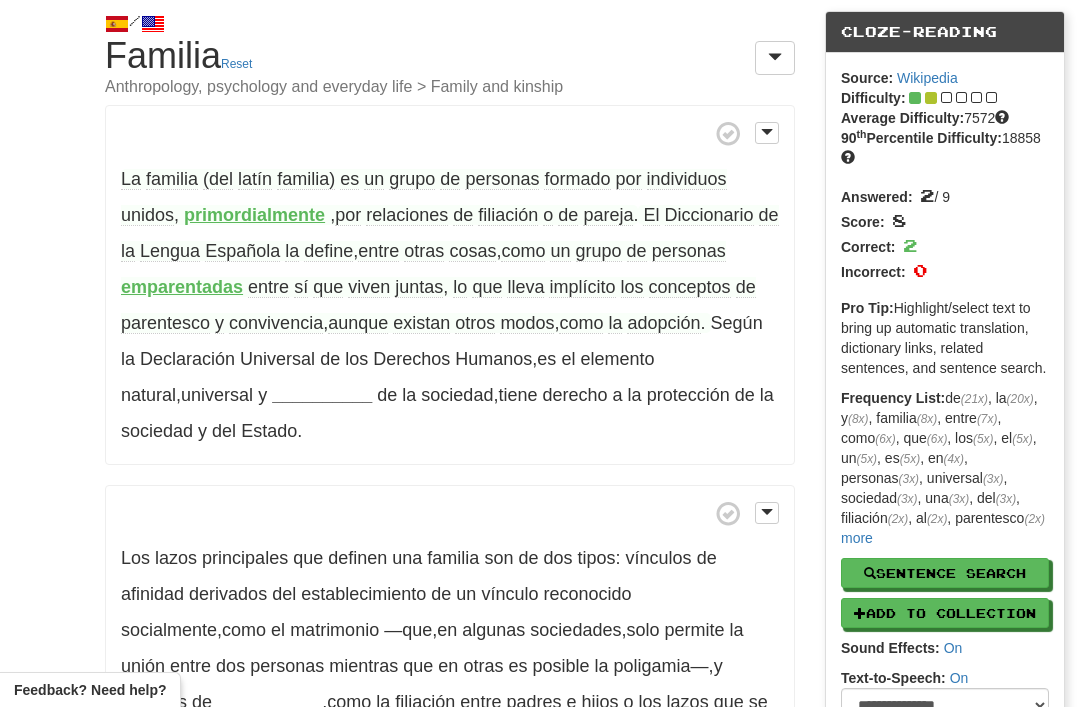 click on "entre" at bounding box center [268, 287] 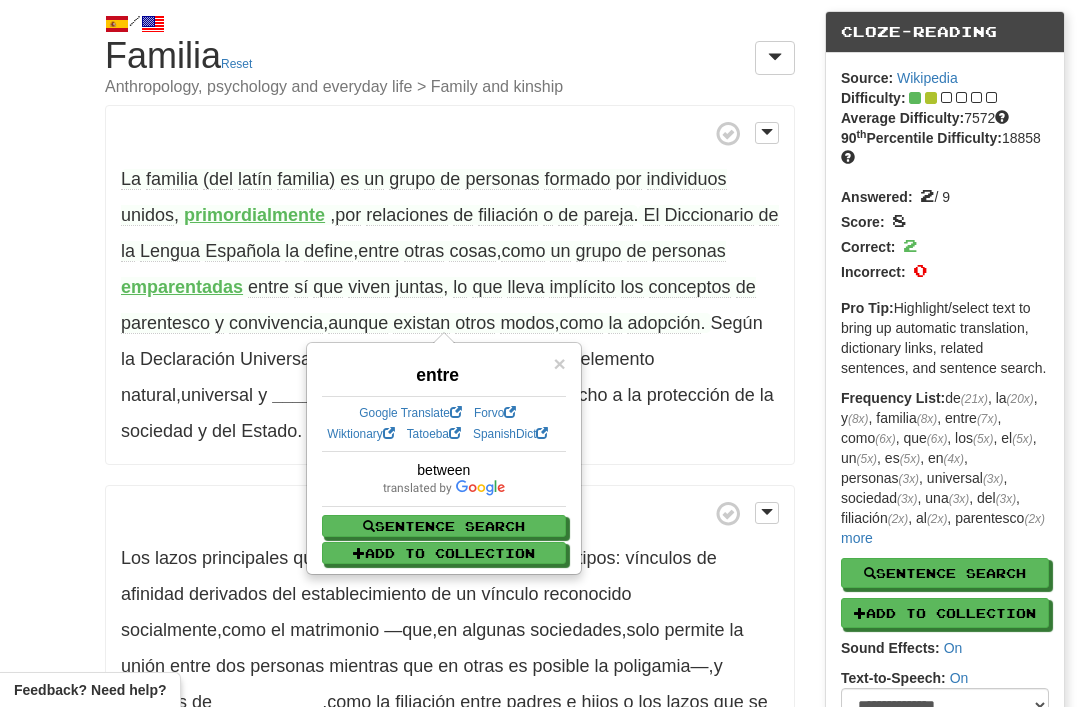 click on "/
Cloze-Reading
Familia
Reset
Anthropology, psychology and everyday life > Family and kinship
La   familia   (del   latín   familia)   es   un   grupo   de   personas   formado   por   individuos   unidos ,
primordialmente
,  por   relaciones   de   filiación   o   de   pareja .
​   El   Diccionario   de   la   Lengua   Española   la   define ,  entre   otras   cosas ,  como   un   grupo   de   personas
emparentadas
entre   sí   que   viven   juntas , ​   lo   que   lleva   implícito   los   conceptos   de   parentesco   y   convivencia ,  aunque   existan   otros   modos ,  como   la   adopción .
Según   la   Declaración   Universal   de   los   Derechos   Humanos ,  es   el   elemento   natural ,  universal   y
__________
de   la   sociedad ,  tiene   derecho   a   la   protección   de   la   sociedad   y   del   Estado ." at bounding box center [540, 614] 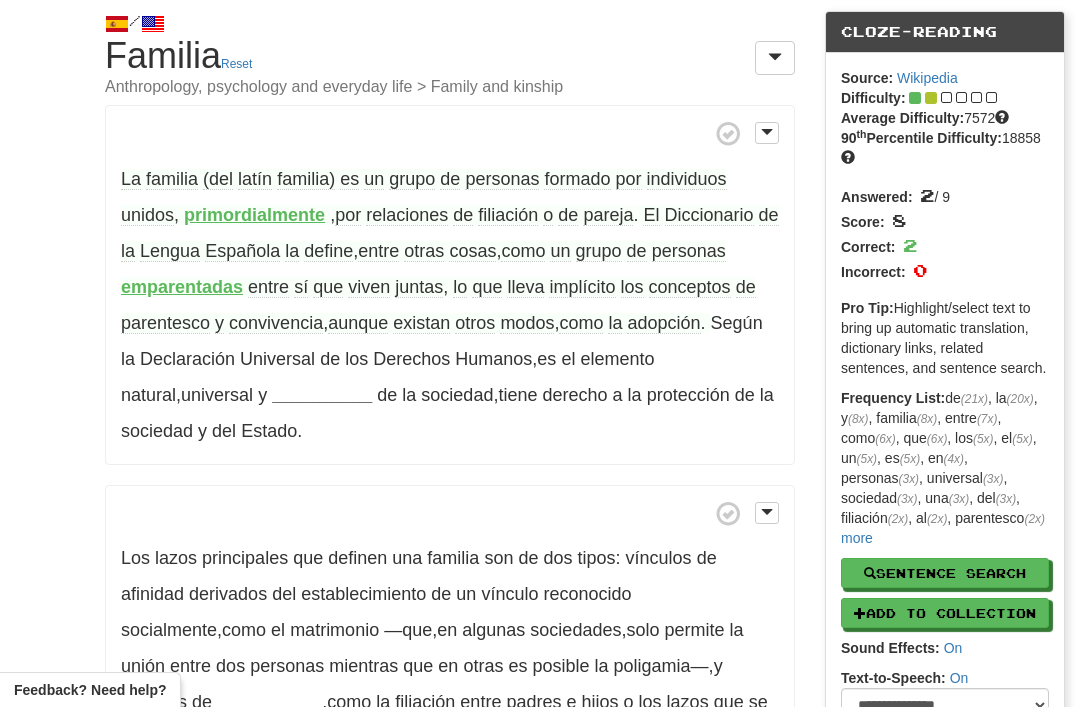 click on "La   familia   (del   latín   familia)   es   un   grupo   de   personas   formado   por   individuos   unidos ,
primordialmente
,  por   relaciones   de   filiación   o   de   pareja .
​   El   Diccionario   de   la   Lengua   Española   la   define ,  entre   otras   cosas ,  como   un   grupo   de   personas
emparentadas
entre   sí   que   viven   juntas , ​   lo   que   lleva   implícito   los   conceptos   de   parentesco   y   convivencia ,  aunque   existan   otros   modos ,  como   la   adopción .
Según   la   Declaración   Universal   de   los   Derechos   Humanos ,  es   el   elemento   natural ,  universal   y
__________
de   la   sociedad ,  tiene   derecho   a   la   protección   de   la   sociedad   y   del   Estado ." at bounding box center (450, 285) 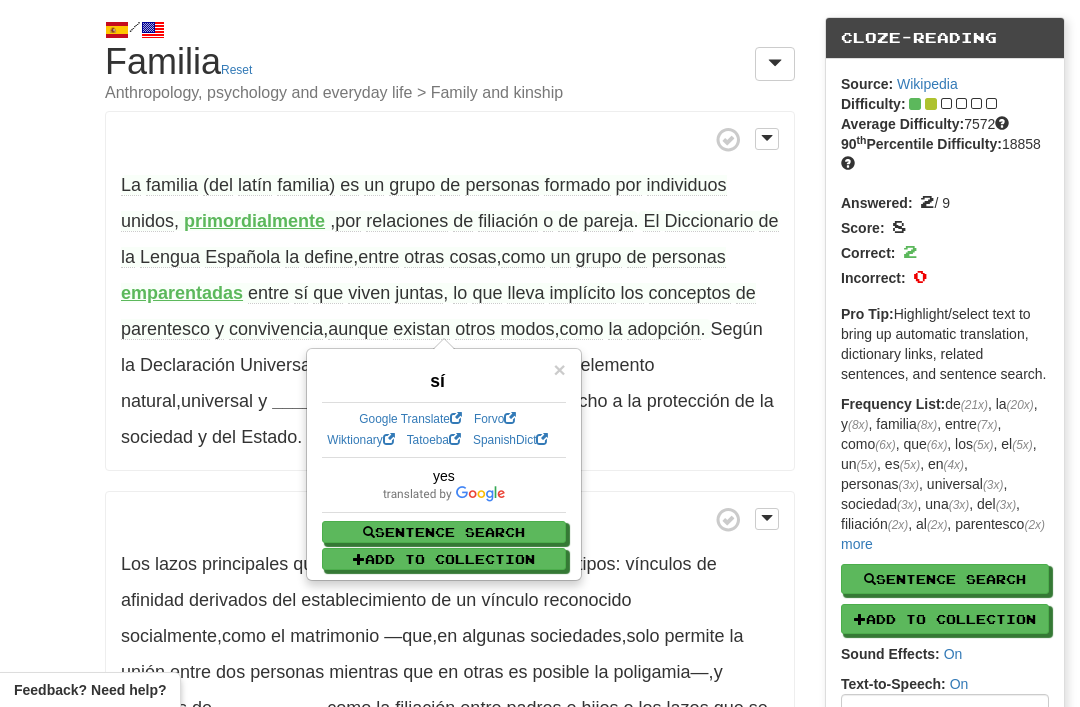 scroll, scrollTop: 58, scrollLeft: 0, axis: vertical 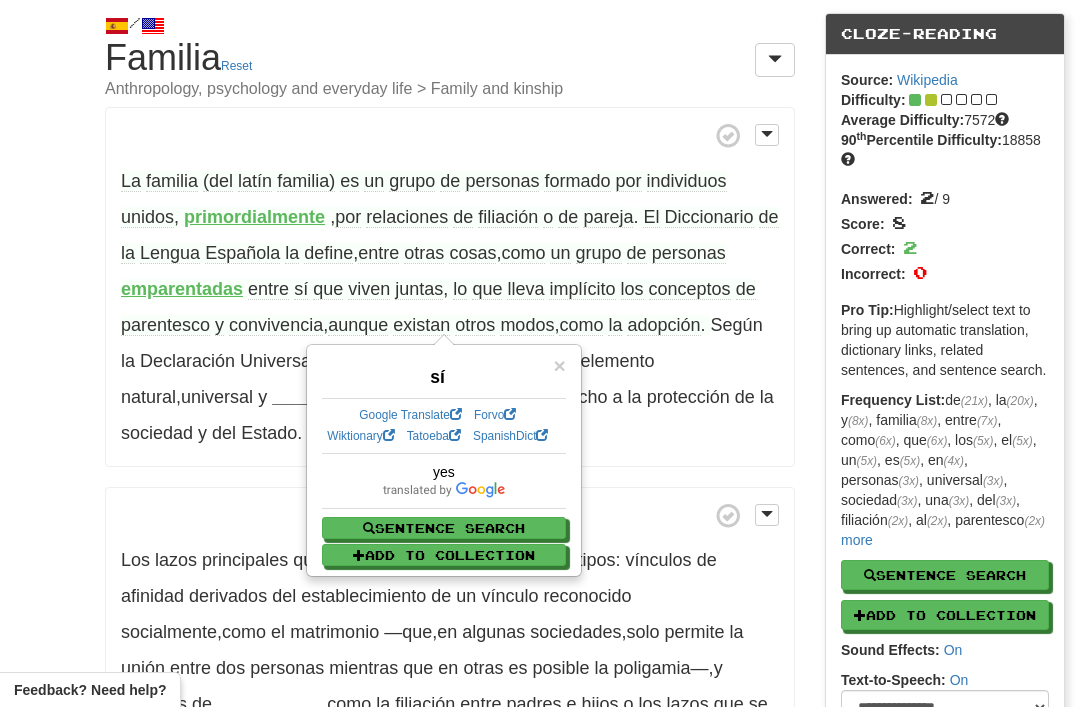 click on "/
Cloze-Reading
Familia
Reset
Anthropology, psychology and everyday life > Family and kinship
La   familia   (del   latín   familia)   es   un   grupo   de   personas   formado   por   individuos   unidos ,
primordialmente
,  por   relaciones   de   filiación   o   de   pareja .
​   El   Diccionario   de   la   Lengua   Española   la   define ,  entre   otras   cosas ,  como   un   grupo   de   personas
emparentadas
entre   sí   que   viven   juntas , ​   lo   que   lleva   implícito   los   conceptos   de   parentesco   y   convivencia ,  aunque   existan   otros   modos ,  como   la   adopción .
Según   la   Declaración   Universal   de   los   Derechos   Humanos ,  es   el   elemento   natural ,  universal   y
__________
de   la   sociedad ,  tiene   derecho   a   la   protección   de   la   sociedad   y   del   Estado ." at bounding box center [540, 616] 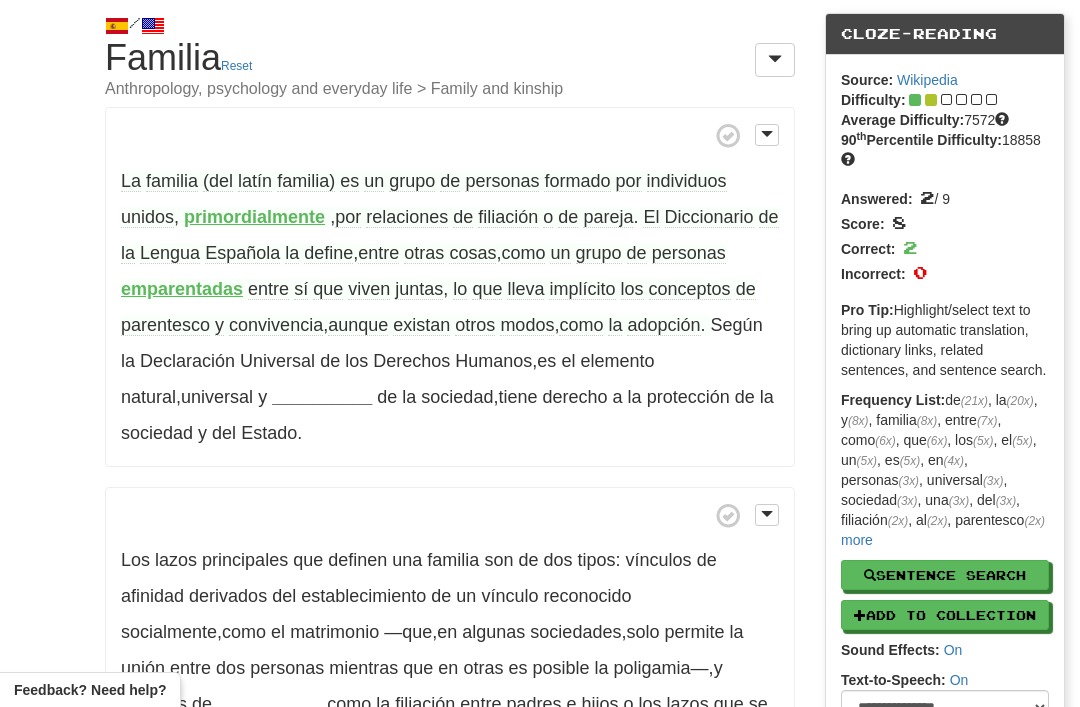 click on "emparentadas" at bounding box center (182, 289) 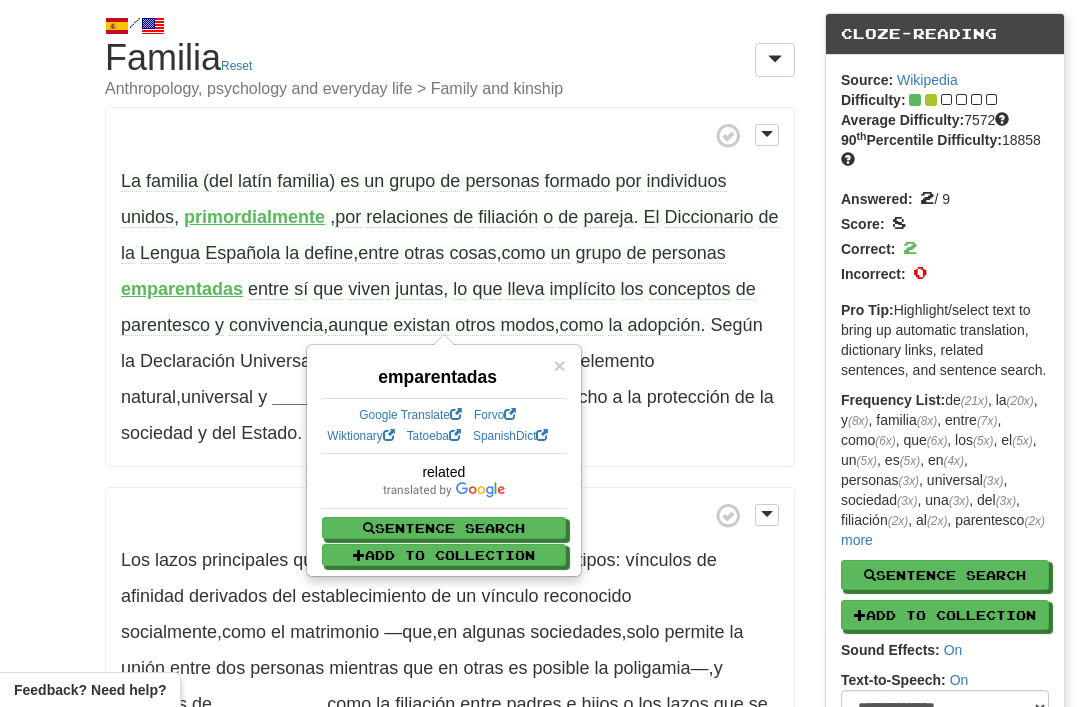click on "/
Cloze-Reading
Familia
Reset
Anthropology, psychology and everyday life > Family and kinship
La   familia   (del   latín   familia)   es   un   grupo   de   personas   formado   por   individuos   unidos ,
primordialmente
,  por   relaciones   de   filiación   o   de   pareja .
​   El   Diccionario   de   la   Lengua   Española   la   define ,  entre   otras   cosas ,  como   un   grupo   de   personas
emparentadas
entre   sí   que   viven   juntas , ​   lo   que   lleva   implícito   los   conceptos   de   parentesco   y   convivencia ,  aunque   existan   otros   modos ,  como   la   adopción .
Según   la   Declaración   Universal   de   los   Derechos   Humanos ,  es   el   elemento   natural ,  universal   y
__________
de   la   sociedad ,  tiene   derecho   a   la   protección   de   la   sociedad   y   del   Estado ." at bounding box center (540, 616) 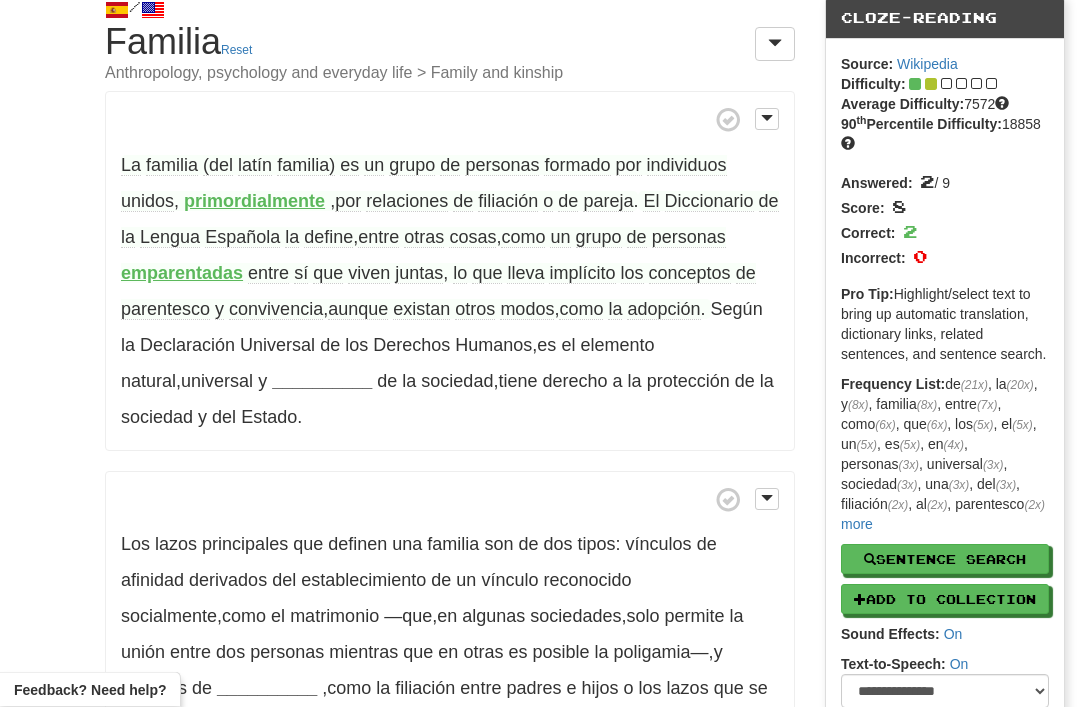 scroll, scrollTop: 73, scrollLeft: 0, axis: vertical 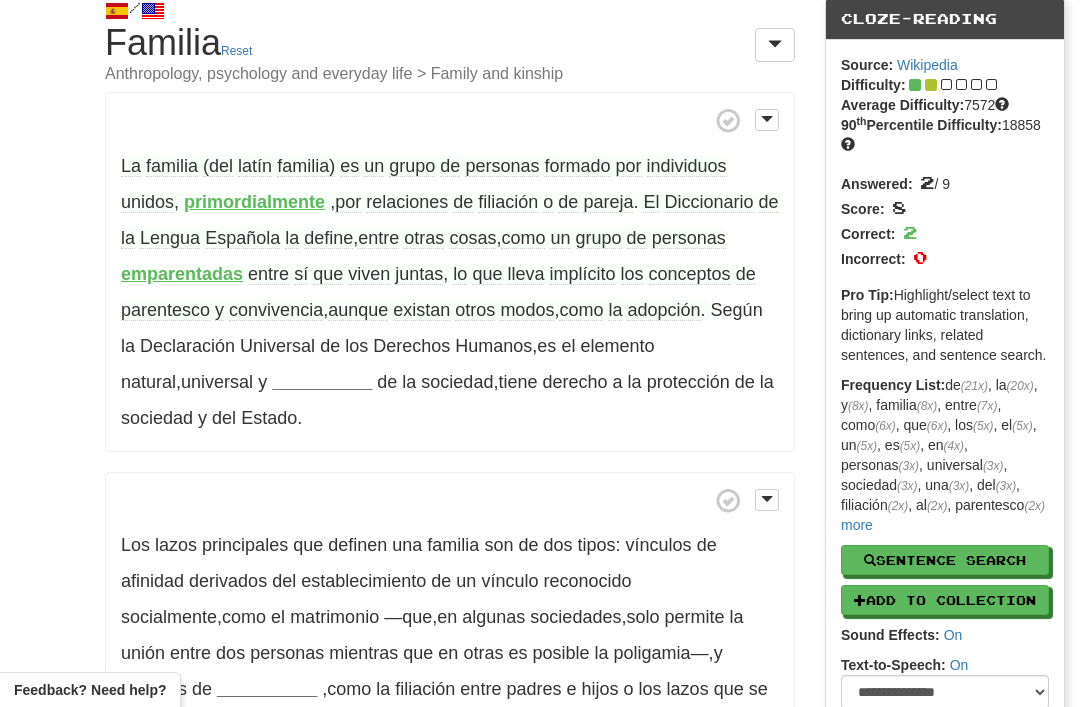 click on "La   familia   (del   latín   familia)   es   un   grupo   de   personas   formado   por   individuos   unidos ,
primordialmente
,  por   relaciones   de   filiación   o   de   pareja .
​   El   Diccionario   de   la   Lengua   Española   la   define ,  entre   otras   cosas ,  como   un   grupo   de   personas
emparentadas
entre   sí   que   viven   juntas , ​   lo   que   lleva   implícito   los   conceptos   de   parentesco   y   convivencia ,  aunque   existan   otros   modos ,  como   la   adopción .
Según   la   Declaración   Universal   de   los   Derechos   Humanos ,  es   el   elemento   natural ,  universal   y
__________
de   la   sociedad ,  tiene   derecho   a   la   protección   de   la   sociedad   y   del   Estado ." at bounding box center (450, 272) 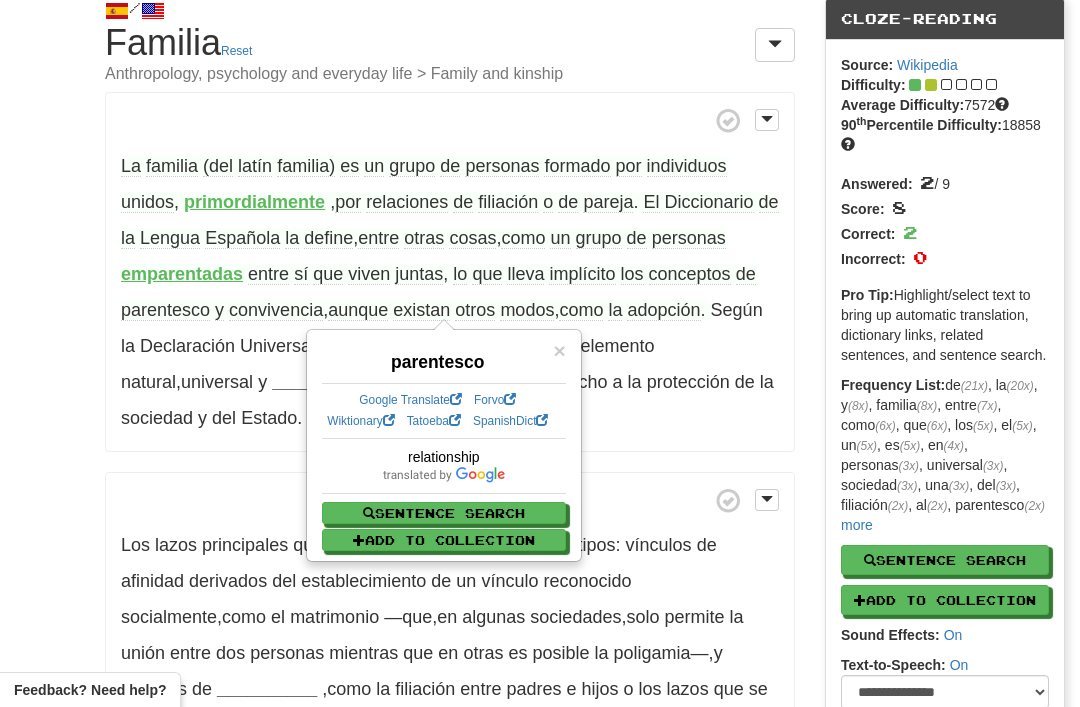 click on "/
Cloze-Reading
Familia
Reset
Anthropology, psychology and everyday life > Family and kinship
La   familia   (del   latín   familia)   es   un   grupo   de   personas   formado   por   individuos   unidos ,
primordialmente
,  por   relaciones   de   filiación   o   de   pareja .
​   El   Diccionario   de   la   Lengua   Española   la   define ,  entre   otras   cosas ,  como   un   grupo   de   personas
emparentadas
entre   sí   que   viven   juntas , ​   lo   que   lleva   implícito   los   conceptos   de   parentesco   y   convivencia ,  aunque   existan   otros   modos ,  como   la   adopción .
Según   la   Declaración   Universal   de   los   Derechos   Humanos ,  es   el   elemento   natural ,  universal   y
__________
de   la   sociedad ,  tiene   derecho   a   la   protección   de   la   sociedad   y   del   Estado ." at bounding box center (540, 601) 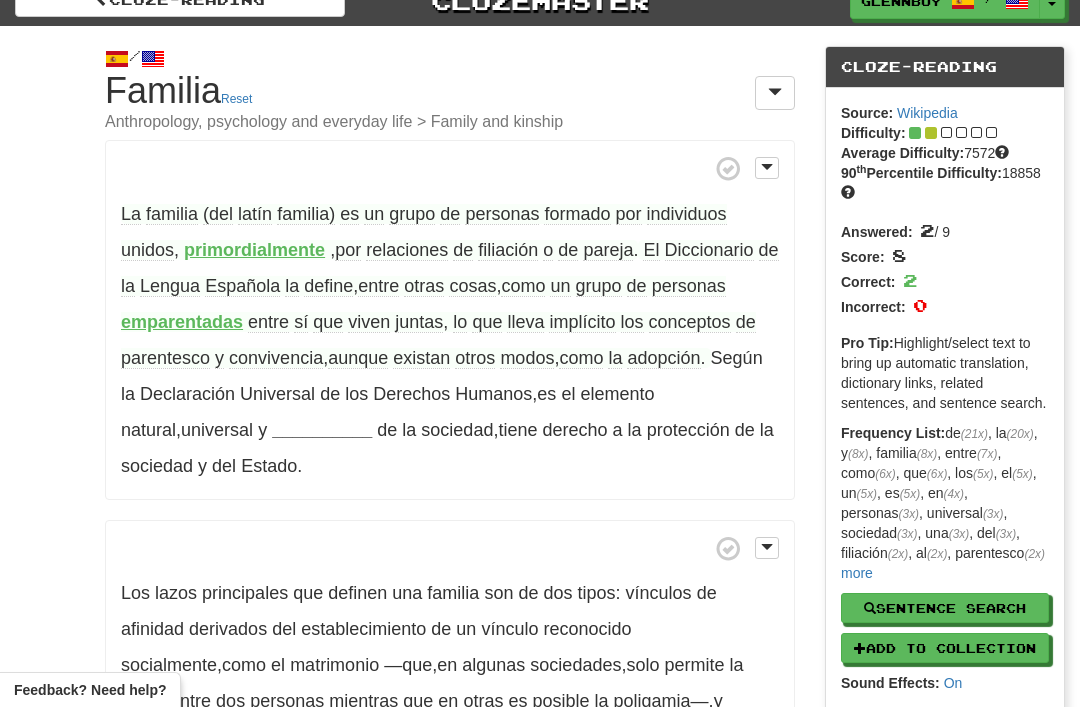 scroll, scrollTop: 0, scrollLeft: 0, axis: both 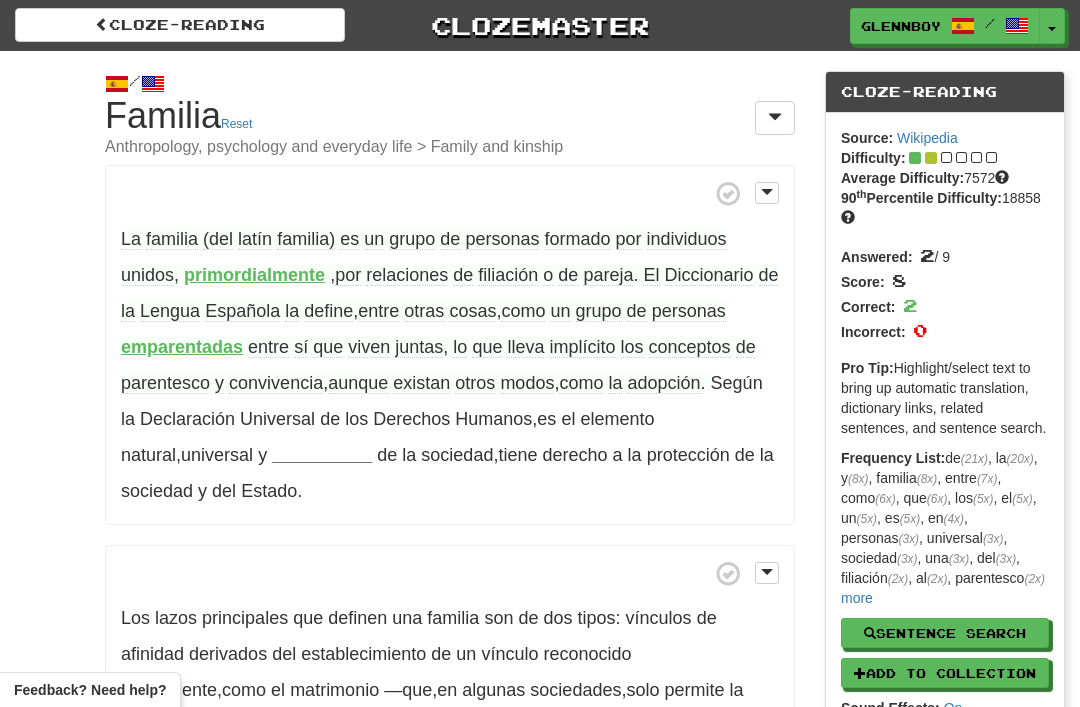click on "convivencia" at bounding box center (276, 383) 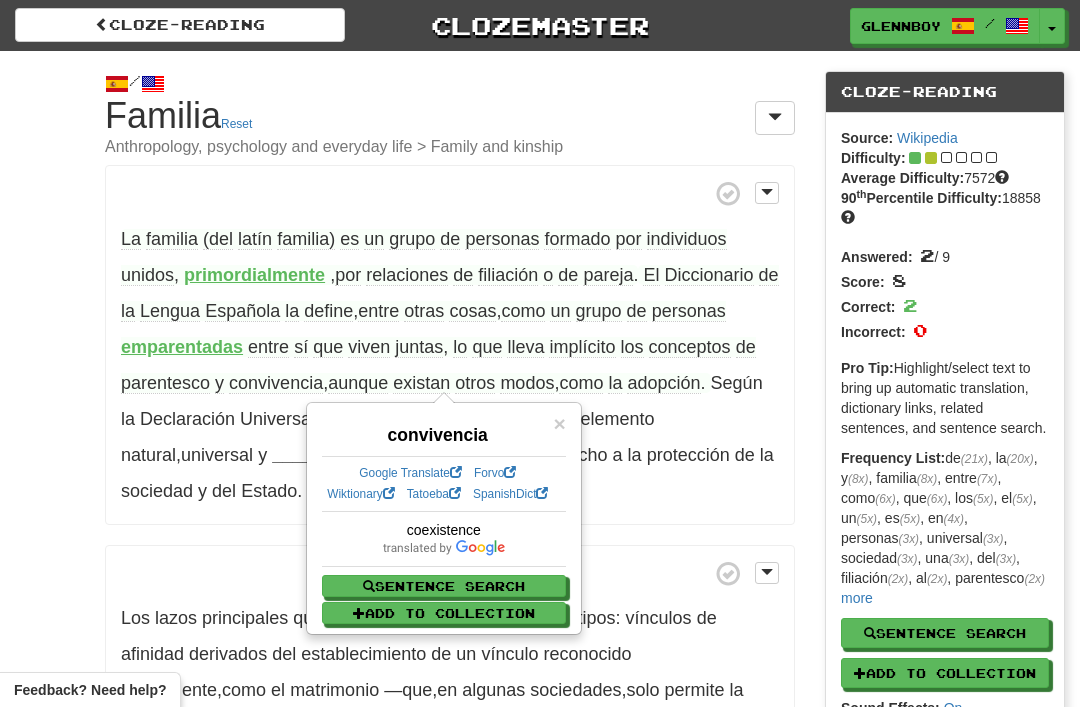 click on "/
Cloze-Reading
Familia
Reset
Anthropology, psychology and everyday life > Family and kinship
La   familia   (del   latín   familia)   es   un   grupo   de   personas   formado   por   individuos   unidos ,
primordialmente
,  por   relaciones   de   filiación   o   de   pareja .
​   El   Diccionario   de   la   Lengua   Española   la   define ,  entre   otras   cosas ,  como   un   grupo   de   personas
emparentadas
entre   sí   que   viven   juntas , ​   lo   que   lleva   implícito   los   conceptos   de   parentesco   y   convivencia ,  aunque   existan   otros   modos ,  como   la   adopción .
Según   la   Declaración   Universal   de   los   Derechos   Humanos ,  es   el   elemento   natural ,  universal   y
__________
de   la   sociedad ,  tiene   derecho   a   la   protección   de   la   sociedad   y   del   Estado ." at bounding box center [540, 674] 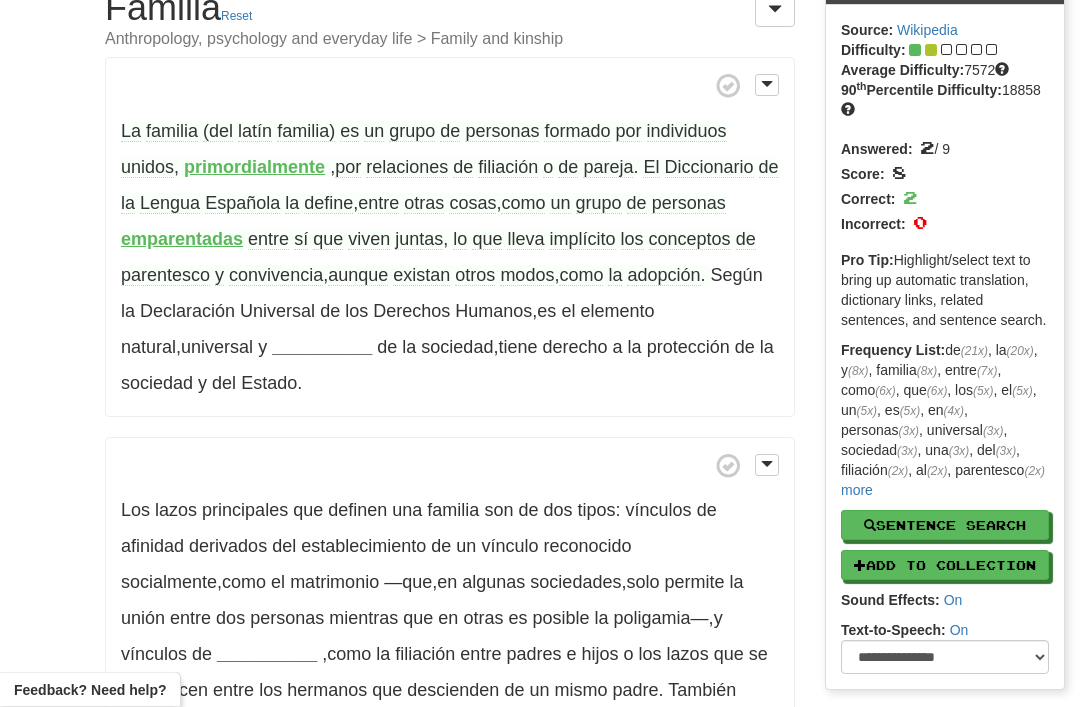 scroll, scrollTop: 93, scrollLeft: 0, axis: vertical 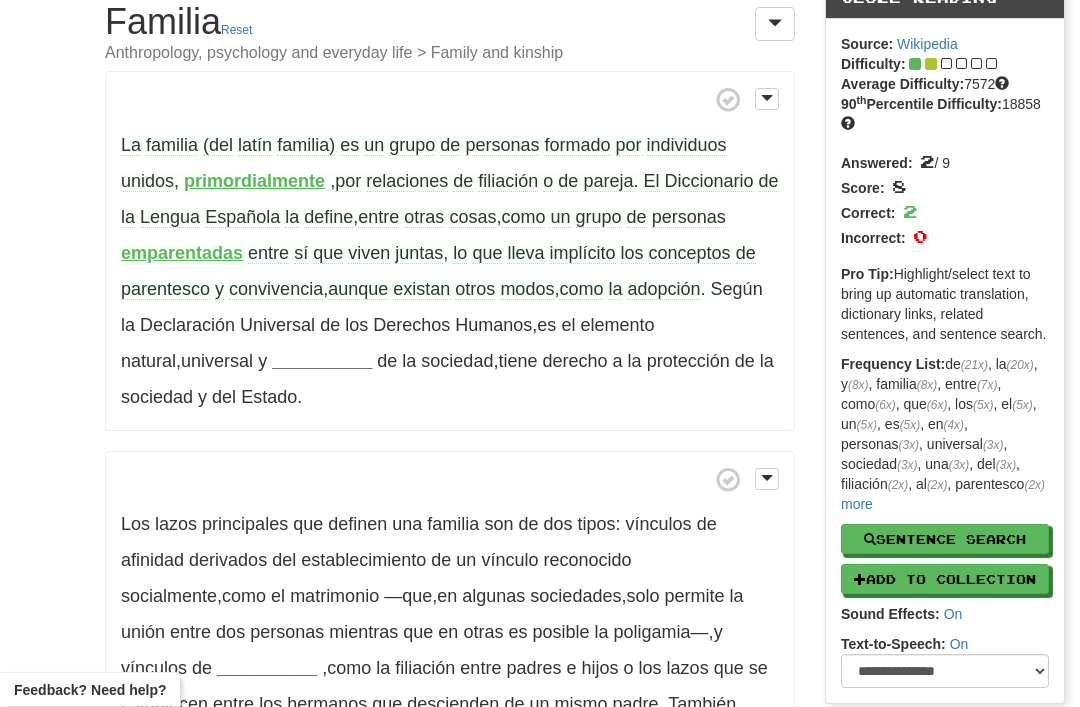 click on "convivencia" at bounding box center (276, 290) 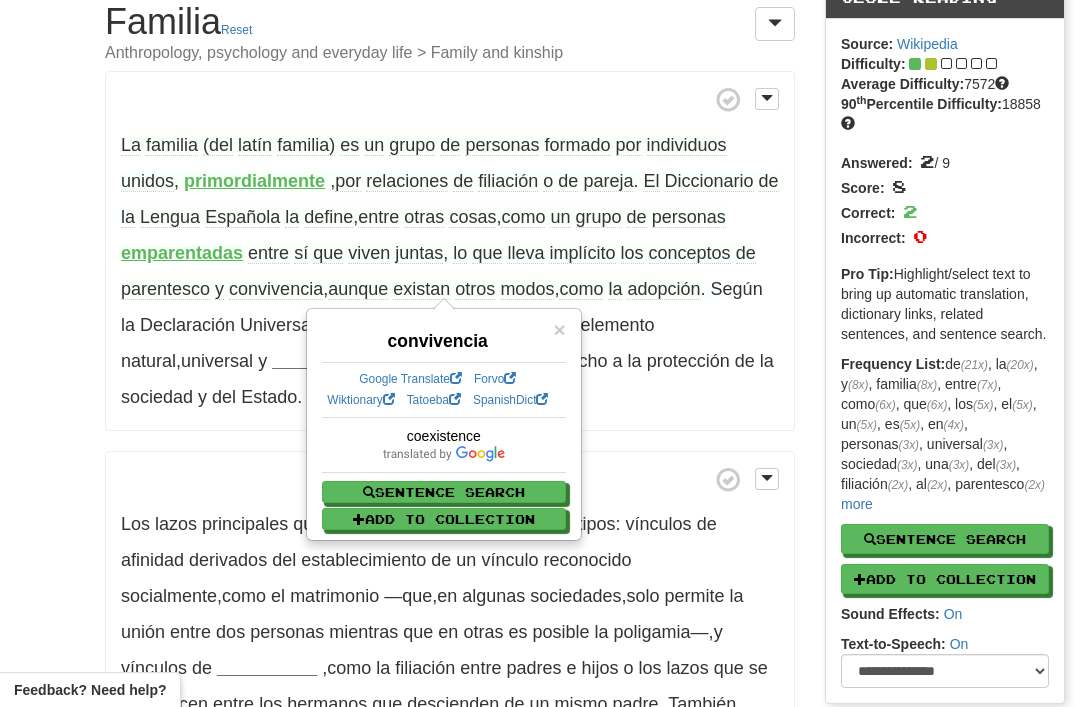 click on "/
Cloze-Reading
Familia
Reset
Anthropology, psychology and everyday life > Family and kinship
La   familia   (del   latín   familia)   es   un   grupo   de   personas   formado   por   individuos   unidos ,
primordialmente
,  por   relaciones   de   filiación   o   de   pareja .
​   El   Diccionario   de   la   Lengua   Española   la   define ,  entre   otras   cosas ,  como   un   grupo   de   personas
emparentadas
entre   sí   que   viven   juntas , ​   lo   que   lleva   implícito   los   conceptos   de   parentesco   y   convivencia ,  aunque   existan   otros   modos ,  como   la   adopción .
Según   la   Declaración   Universal   de   los   Derechos   Humanos ,  es   el   elemento   natural ,  universal   y
__________
de   la   sociedad ,  tiene   derecho   a   la   protección   de   la   sociedad   y   del   Estado ." at bounding box center [540, 580] 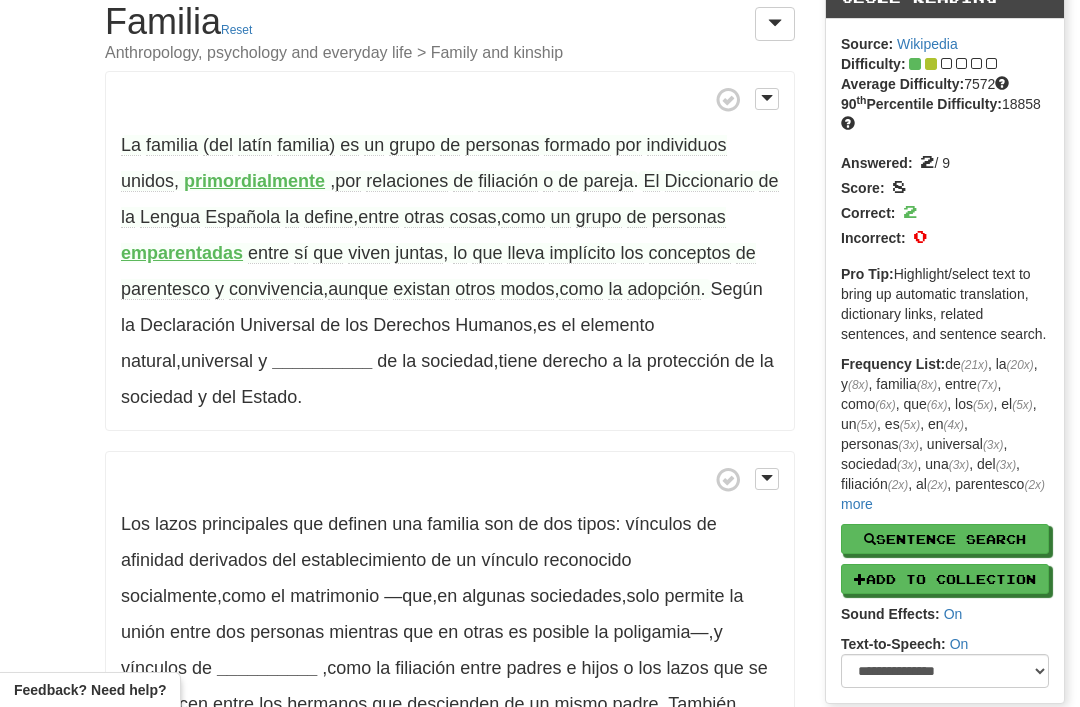 click on "parentesco" at bounding box center [165, 289] 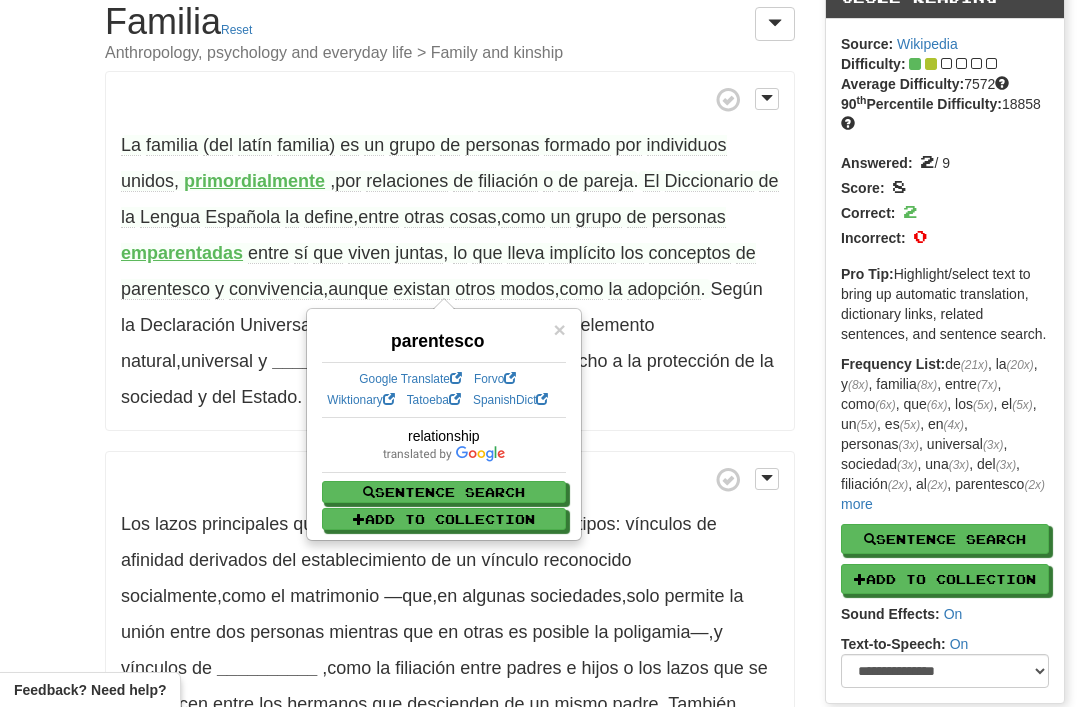 click on "/
Cloze-Reading
Familia
Reset
Anthropology, psychology and everyday life > Family and kinship
La   familia   (del   latín   familia)   es   un   grupo   de   personas   formado   por   individuos   unidos ,
primordialmente
,  por   relaciones   de   filiación   o   de   pareja .
​   El   Diccionario   de   la   Lengua   Española   la   define ,  entre   otras   cosas ,  como   un   grupo   de   personas
emparentadas
entre   sí   que   viven   juntas , ​   lo   que   lleva   implícito   los   conceptos   de   parentesco   y   convivencia ,  aunque   existan   otros   modos ,  como   la   adopción .
Según   la   Declaración   Universal   de   los   Derechos   Humanos ,  es   el   elemento   natural ,  universal   y
__________
de   la   sociedad ,  tiene   derecho   a   la   protección   de   la   sociedad   y   del   Estado ." at bounding box center (540, 580) 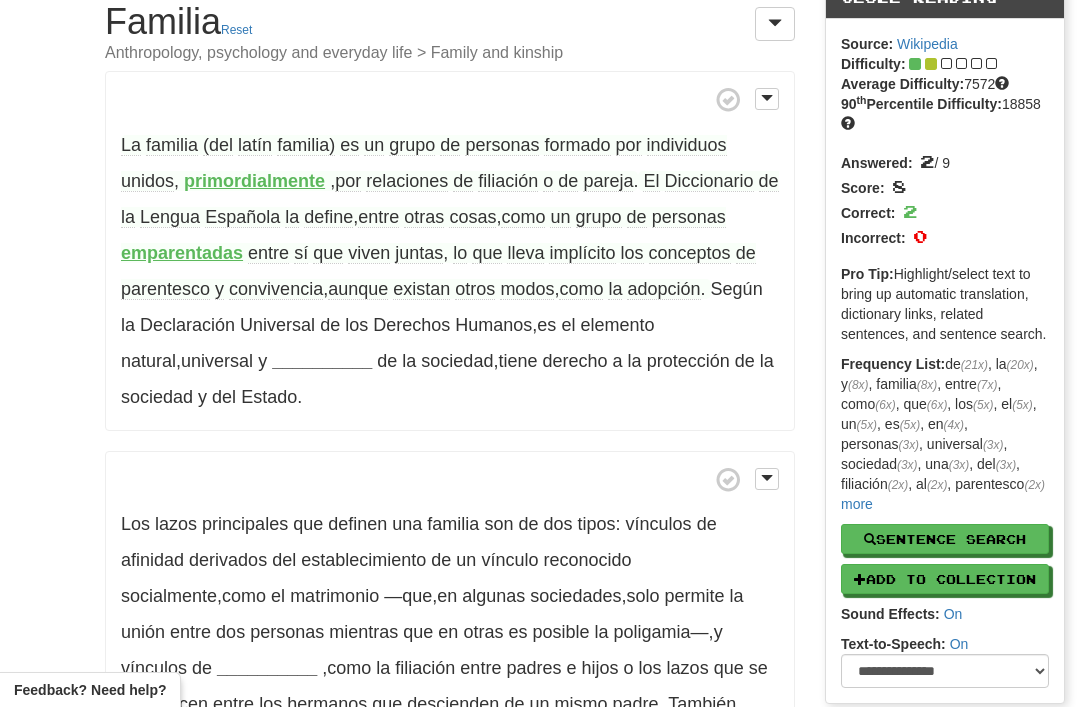 click on "convivencia" at bounding box center [276, 289] 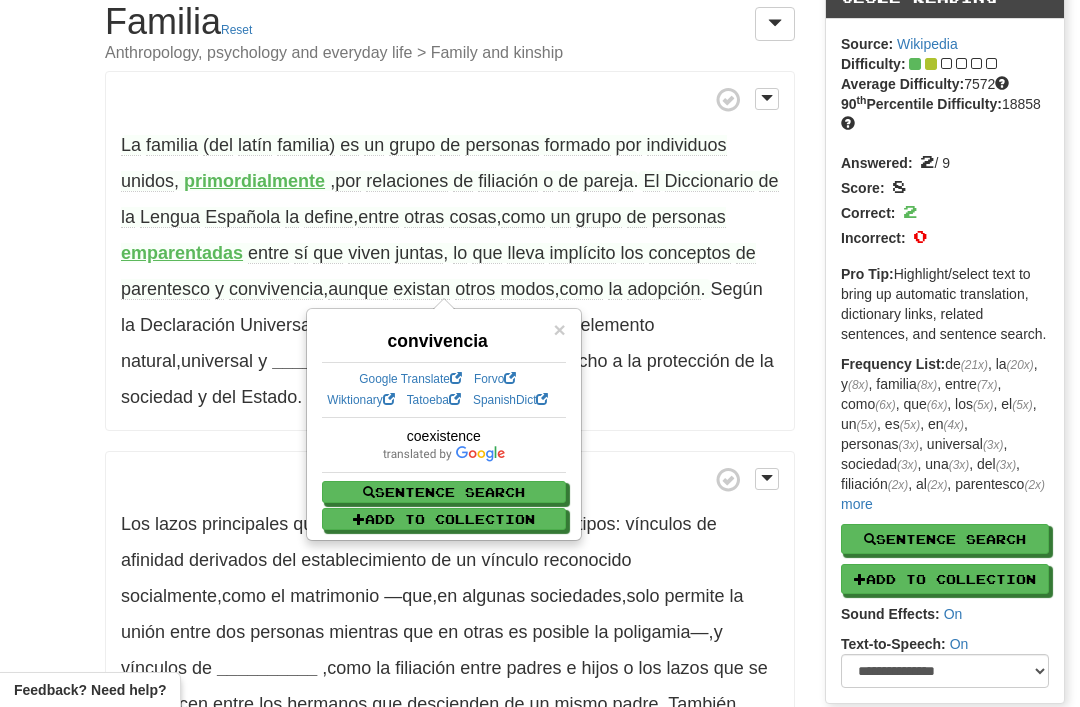 click on "/
Cloze-Reading
Familia
Reset
Anthropology, psychology and everyday life > Family and kinship
La   familia   (del   latín   familia)   es   un   grupo   de   personas   formado   por   individuos   unidos ,
primordialmente
,  por   relaciones   de   filiación   o   de   pareja .
​   El   Diccionario   de   la   Lengua   Española   la   define ,  entre   otras   cosas ,  como   un   grupo   de   personas
emparentadas
entre   sí   que   viven   juntas , ​   lo   que   lleva   implícito   los   conceptos   de   parentesco   y   convivencia ,  aunque   existan   otros   modos ,  como   la   adopción .
Según   la   Declaración   Universal   de   los   Derechos   Humanos ,  es   el   elemento   natural ,  universal   y
__________
de   la   sociedad ,  tiene   derecho   a   la   protección   de   la   sociedad   y   del   Estado ." at bounding box center (540, 580) 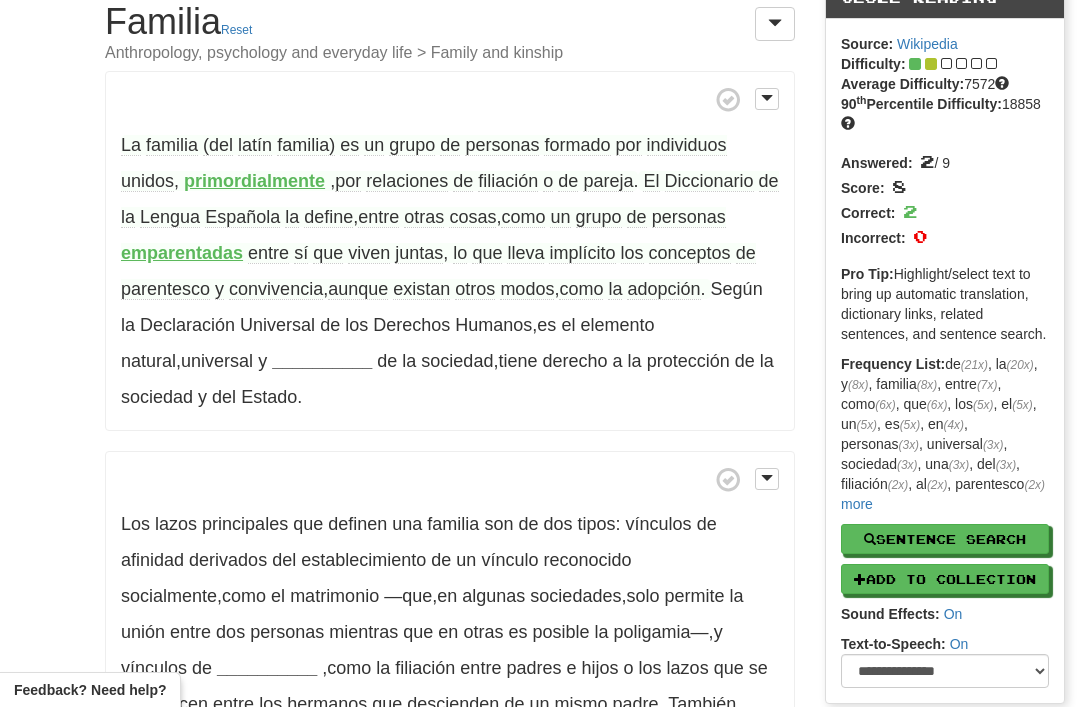 click on "/
Cloze-Reading
Familia
Reset
Anthropology, psychology and everyday life > Family and kinship
La   familia   (del   latín   familia)   es   un   grupo   de   personas   formado   por   individuos   unidos ,
primordialmente
,  por   relaciones   de   filiación   o   de   pareja .
​   El   Diccionario   de   la   Lengua   Española   la   define ,  entre   otras   cosas ,  como   un   grupo   de   personas
emparentadas
entre   sí   que   viven   juntas , ​   lo   que   lleva   implícito   los   conceptos   de   parentesco   y   convivencia ,  aunque   existan   otros   modos ,  como   la   adopción .
Según   la   Declaración   Universal   de   los   Derechos   Humanos ,  es   el   elemento   natural ,  universal   y
__________
de   la   sociedad ,  tiene   derecho   a   la   protección   de   la   sociedad   y   del   Estado ." at bounding box center [540, 580] 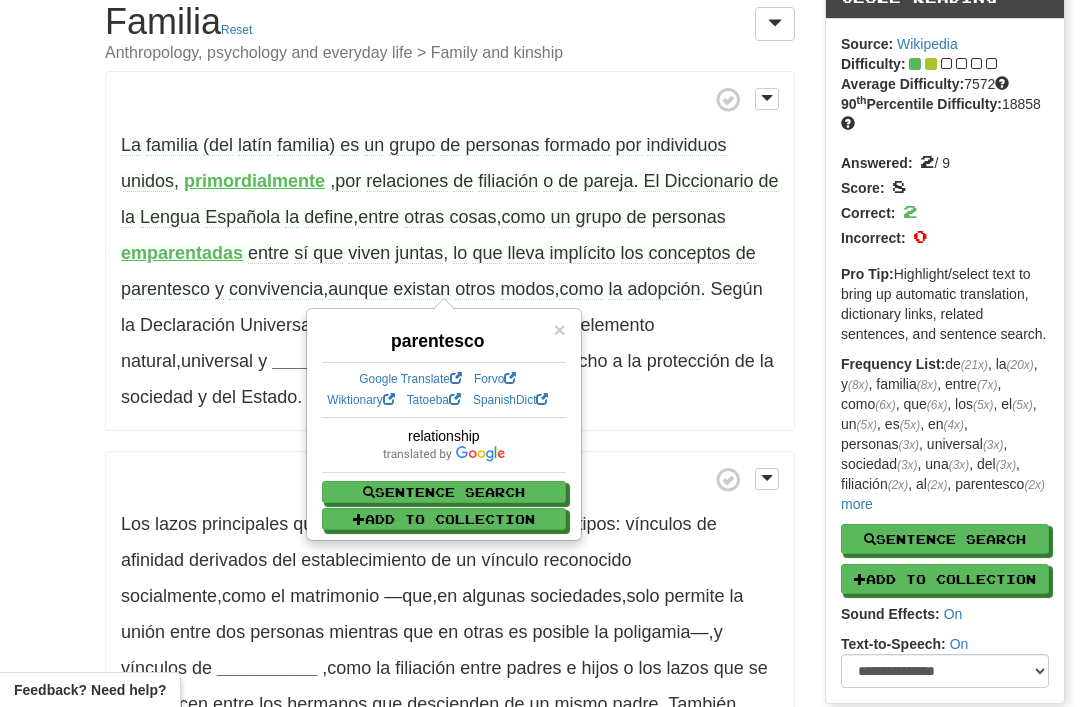 click on "/
Cloze-Reading
Familia
Reset
Anthropology, psychology and everyday life > Family and kinship
La   familia   (del   latín   familia)   es   un   grupo   de   personas   formado   por   individuos   unidos ,
primordialmente
,  por   relaciones   de   filiación   o   de   pareja .
​   El   Diccionario   de   la   Lengua   Española   la   define ,  entre   otras   cosas ,  como   un   grupo   de   personas
emparentadas
entre   sí   que   viven   juntas , ​   lo   que   lleva   implícito   los   conceptos   de   parentesco   y   convivencia ,  aunque   existan   otros   modos ,  como   la   adopción .
Según   la   Declaración   Universal   de   los   Derechos   Humanos ,  es   el   elemento   natural ,  universal   y
__________
de   la   sociedad ,  tiene   derecho   a   la   protección   de   la   sociedad   y   del   Estado ." at bounding box center [540, 580] 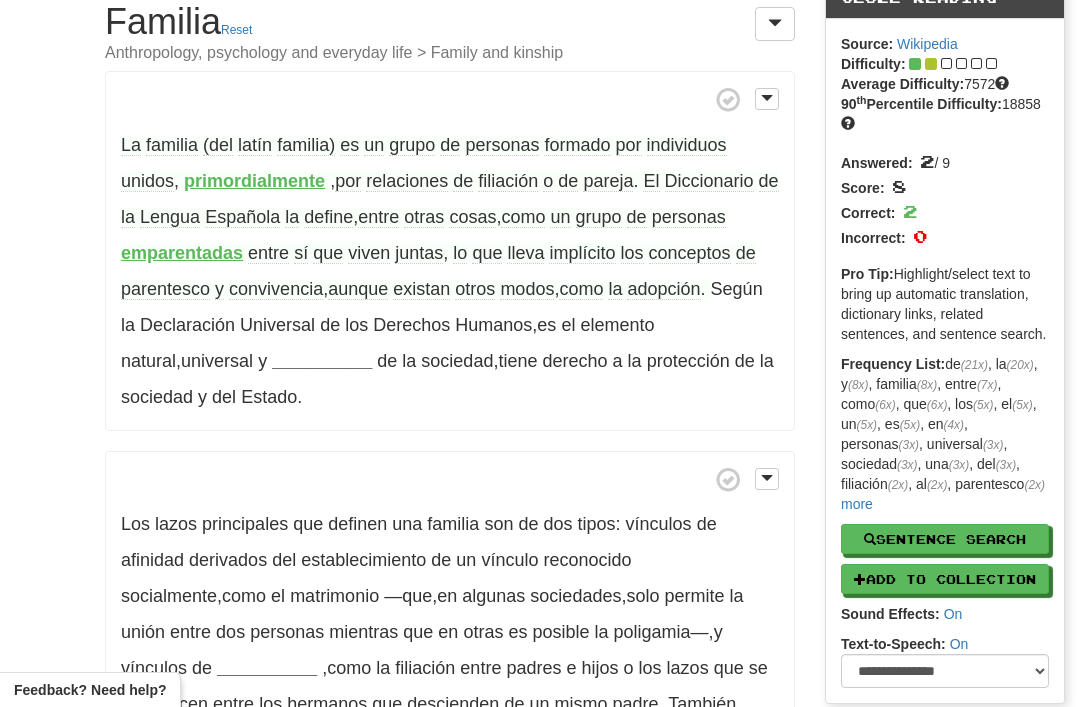 click on "elemento" at bounding box center (617, 325) 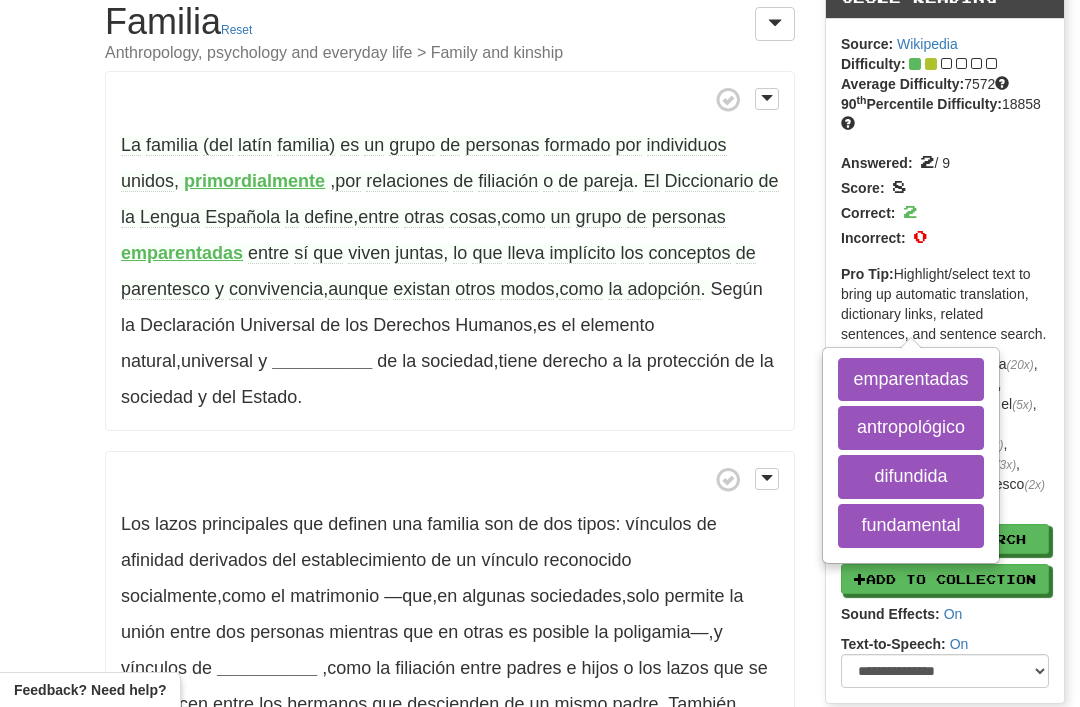 click on "fundamental" at bounding box center (910, 526) 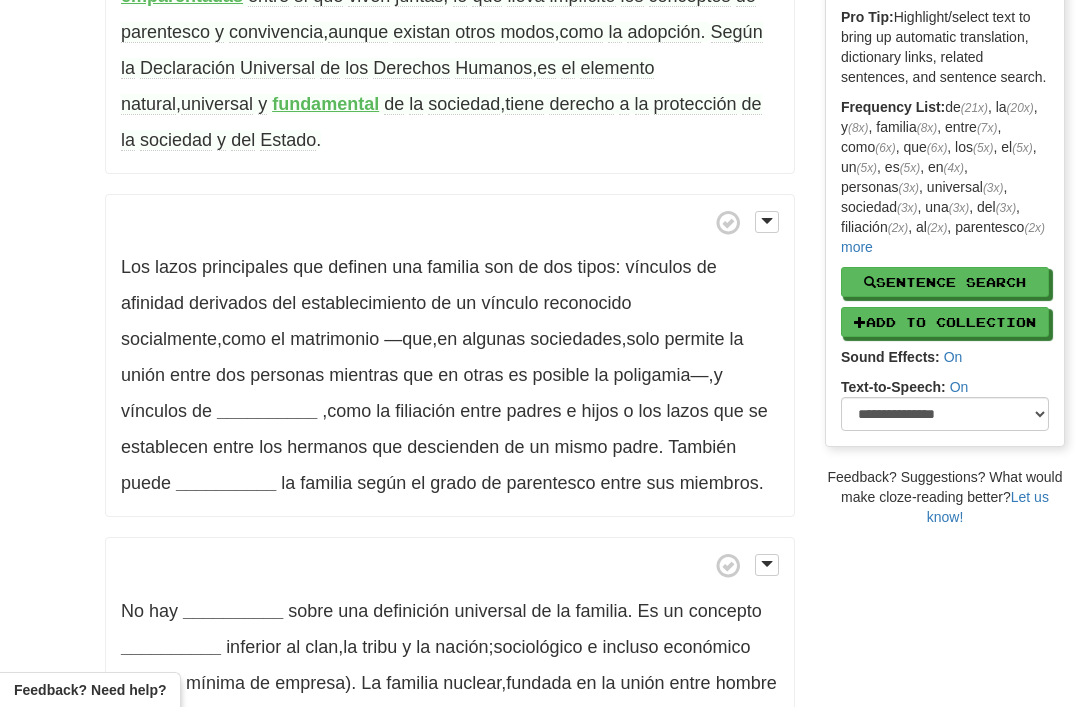 scroll, scrollTop: 352, scrollLeft: 0, axis: vertical 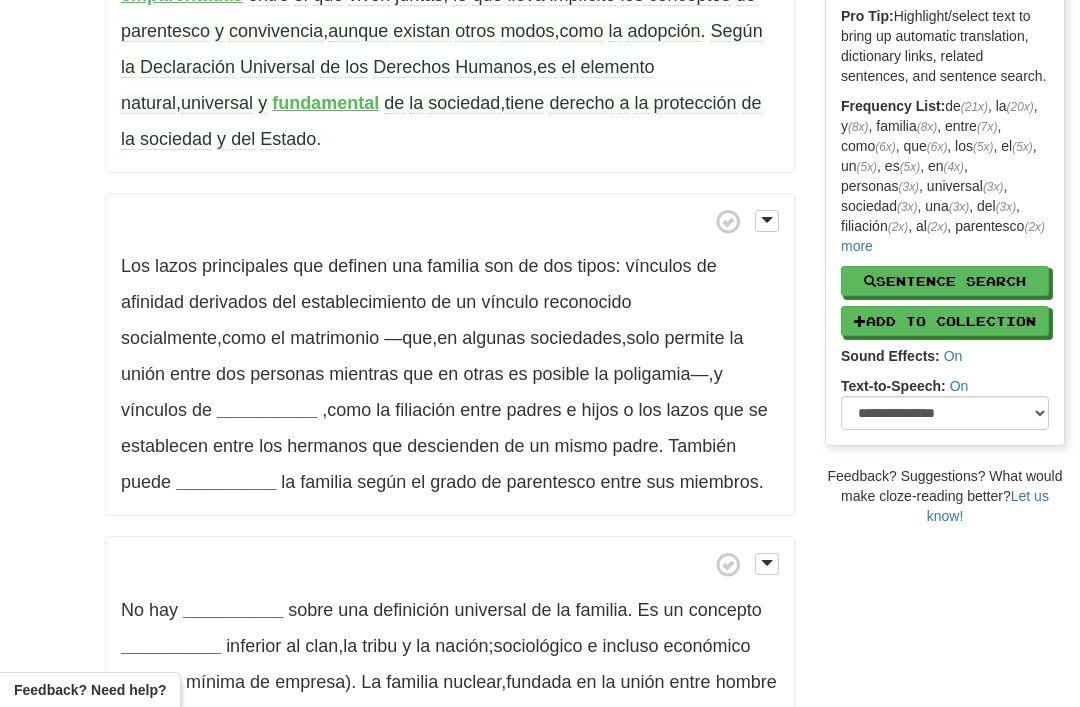 click on "afinidad" at bounding box center (152, 302) 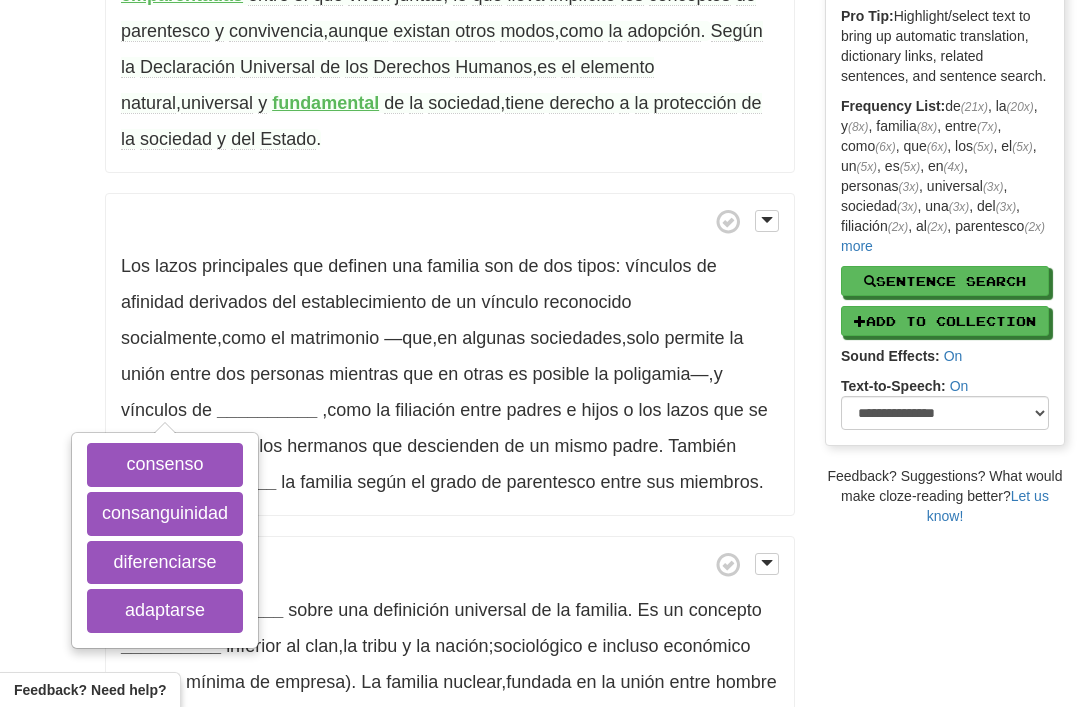 click on "consanguinidad" at bounding box center [165, 514] 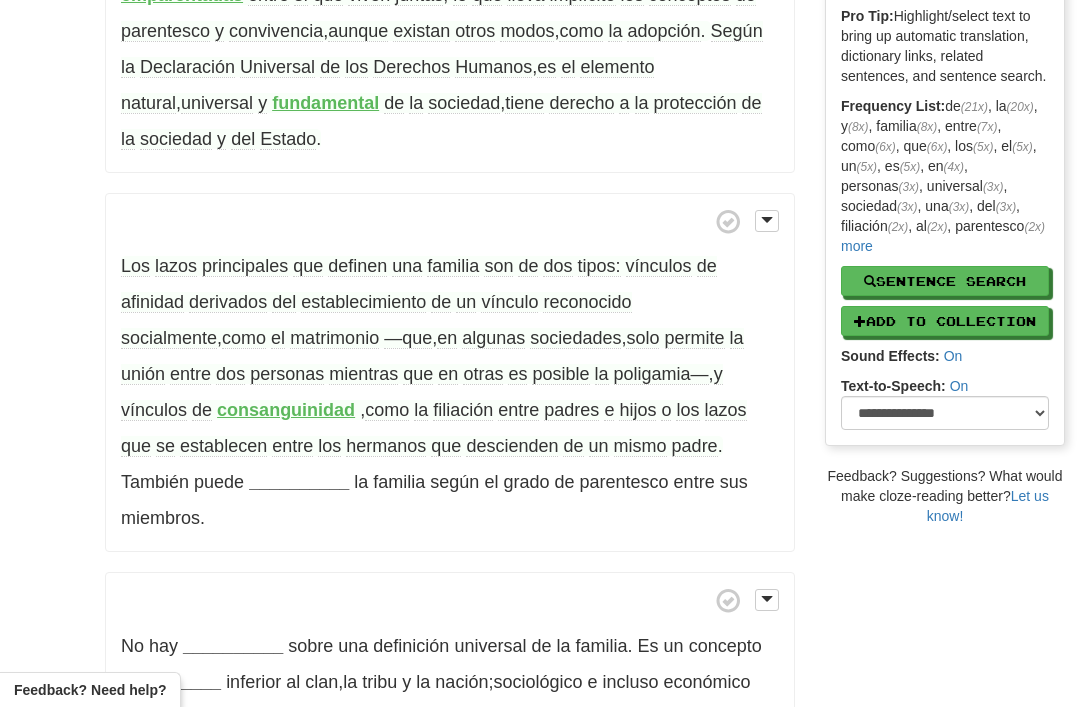click on "descienden" at bounding box center (512, 446) 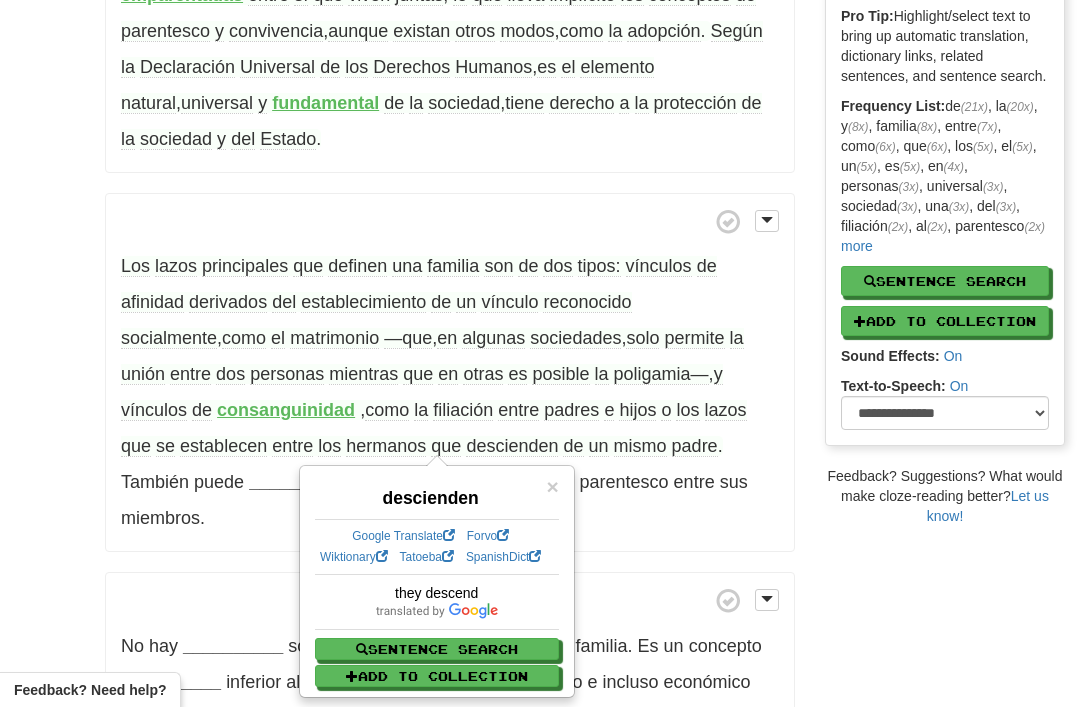click on "/
Cloze-Reading
Familia
Reset
Anthropology, psychology and everyday life > Family and kinship
La   familia   (del   latín   familia)   es   un   grupo   de   personas   formado   por   individuos   unidos ,
primordialmente
,  por   relaciones   de   filiación   o   de   pareja .
​   El   Diccionario   de   la   Lengua   Española   la   define ,  entre   otras   cosas ,  como   un   grupo   de   personas
emparentadas
entre   sí   que   viven   juntas , ​   lo   que   lleva   implícito   los   conceptos   de   parentesco   y   convivencia ,  aunque   existan   otros   modos ,  como   la   adopción .
Según   la   Declaración   Universal   de   los   Derechos   Humanos ,  es   el   elemento   natural ,  universal   y
fundamental
de   la   sociedad ,  tiene   derecho   a   la   protección   de   la   sociedad   y   del   Estado ." at bounding box center [540, 340] 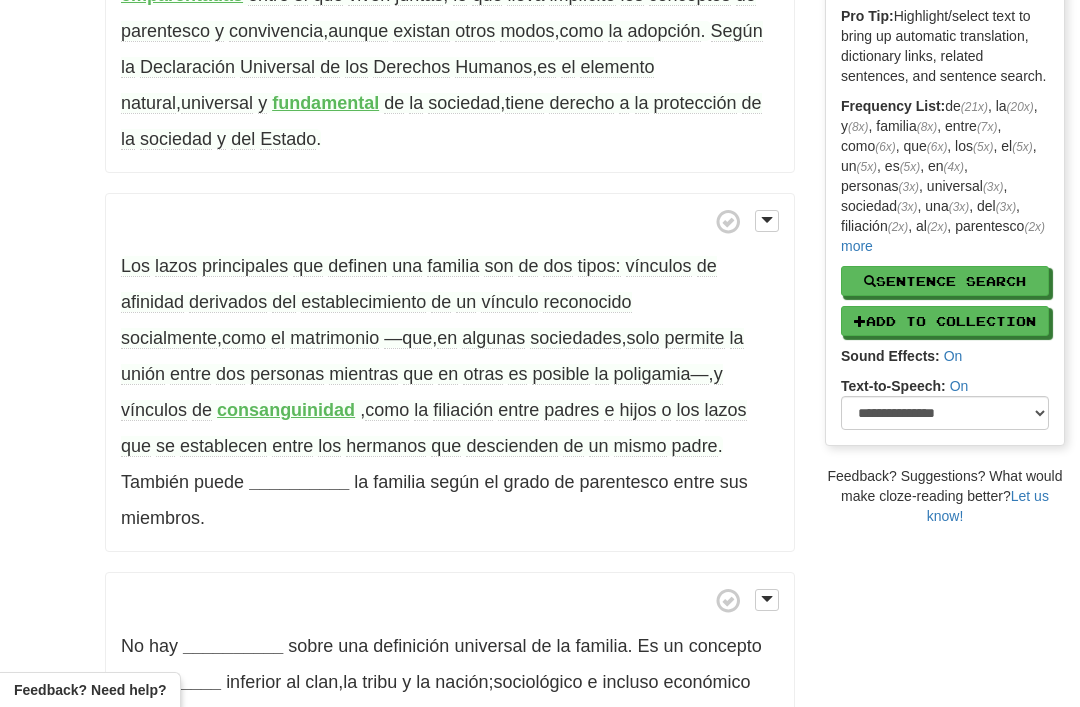 click on "padre" at bounding box center (695, 446) 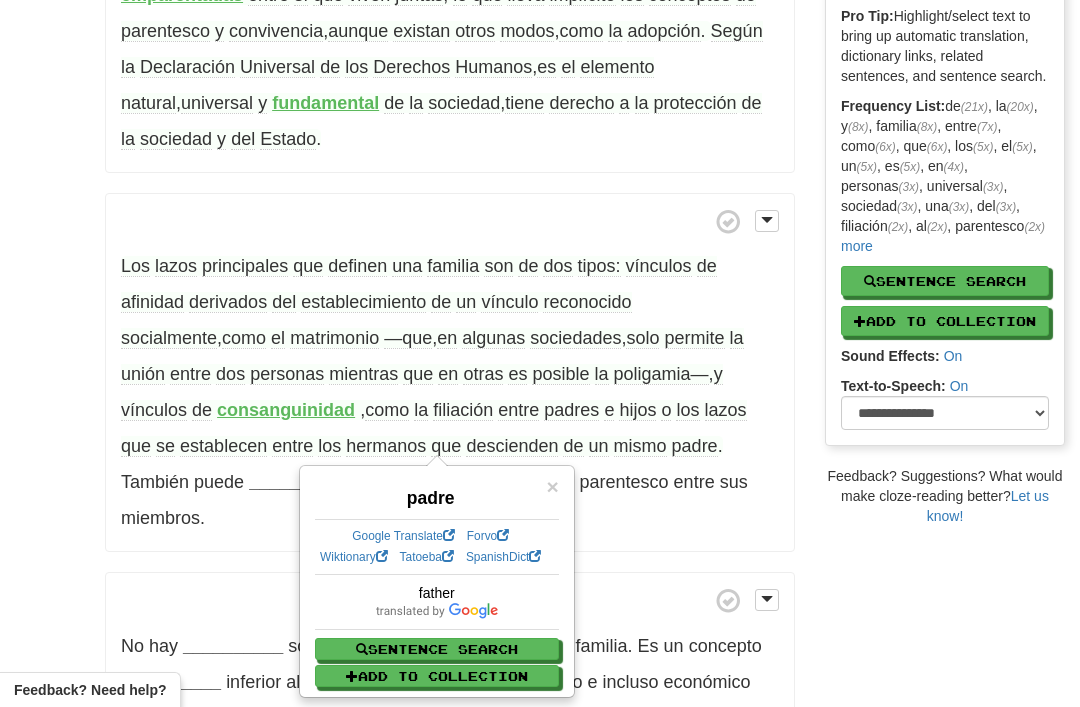 click on "/
Cloze-Reading
Familia
Reset
Anthropology, psychology and everyday life > Family and kinship
La   familia   (del   latín   familia)   es   un   grupo   de   personas   formado   por   individuos   unidos ,
primordialmente
,  por   relaciones   de   filiación   o   de   pareja .
​   El   Diccionario   de   la   Lengua   Española   la   define ,  entre   otras   cosas ,  como   un   grupo   de   personas
emparentadas
entre   sí   que   viven   juntas , ​   lo   que   lleva   implícito   los   conceptos   de   parentesco   y   convivencia ,  aunque   existan   otros   modos ,  como   la   adopción .
Según   la   Declaración   Universal   de   los   Derechos   Humanos ,  es   el   elemento   natural ,  universal   y
fundamental
de   la   sociedad ,  tiene   derecho   a   la   protección   de   la   sociedad   y   del   Estado ." at bounding box center [540, 340] 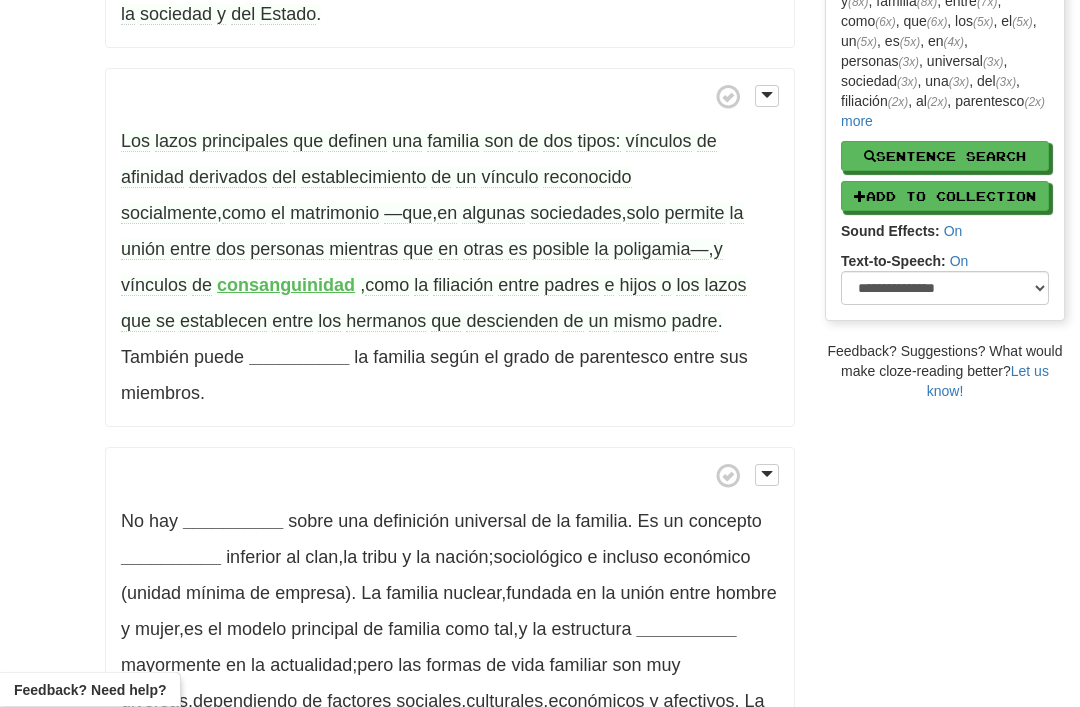 scroll, scrollTop: 478, scrollLeft: 0, axis: vertical 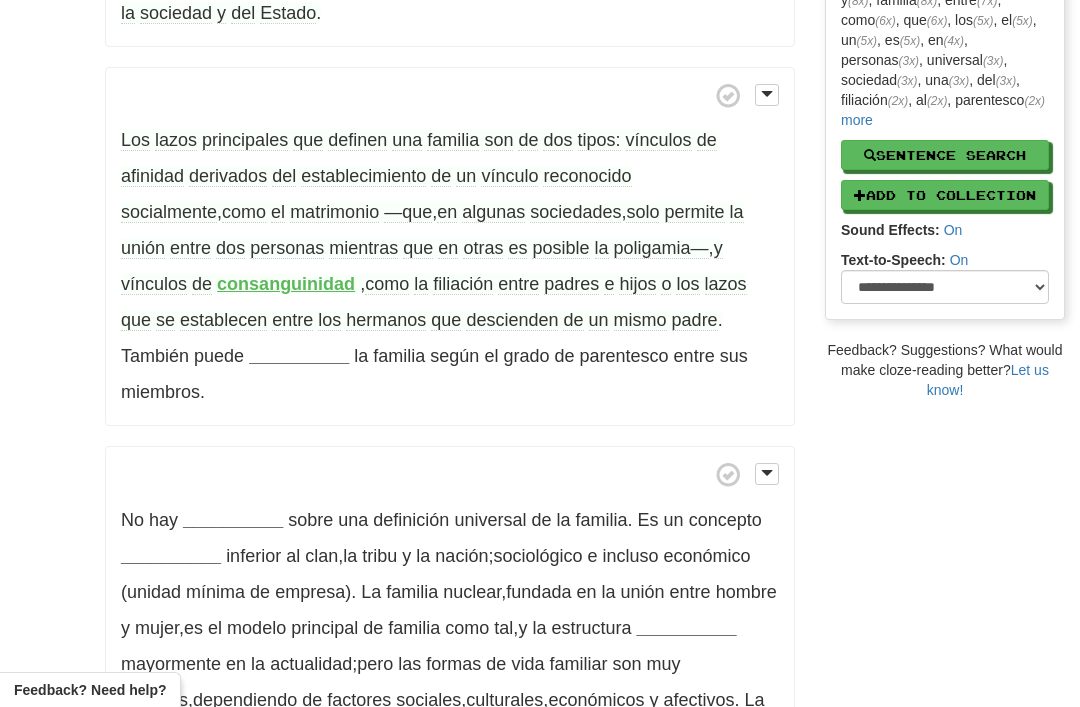 click on "hermanos" at bounding box center (386, 320) 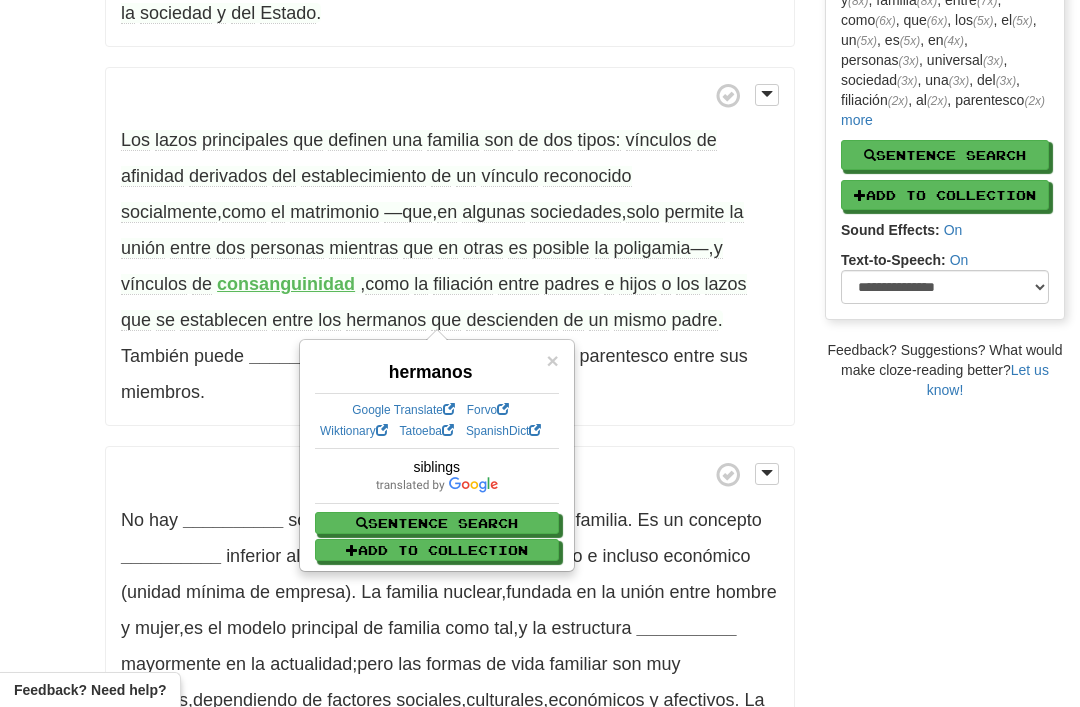 click on "afinidad" at bounding box center (152, 176) 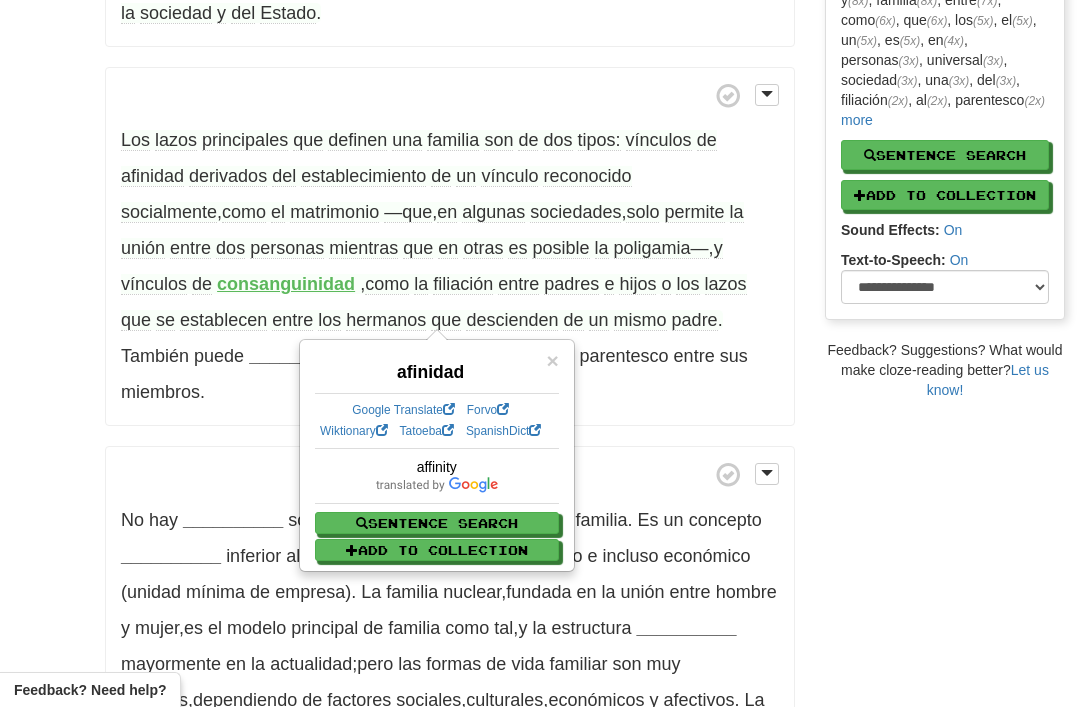 click on "/
Cloze-Reading
Familia
Reset
Anthropology, psychology and everyday life > Family and kinship
La   familia   (del   latín   familia)   es   un   grupo   de   personas   formado   por   individuos   unidos ,
primordialmente
,  por   relaciones   de   filiación   o   de   pareja .
​   El   Diccionario   de   la   Lengua   Española   la   define ,  entre   otras   cosas ,  como   un   grupo   de   personas
emparentadas
entre   sí   que   viven   juntas , ​   lo   que   lleva   implícito   los   conceptos   de   parentesco   y   convivencia ,  aunque   existan   otros   modos ,  como   la   adopción .
Según   la   Declaración   Universal   de   los   Derechos   Humanos ,  es   el   elemento   natural ,  universal   y
fundamental
de   la   sociedad ,  tiene   derecho   a   la   protección   de   la   sociedad   y   del   Estado ." at bounding box center [540, 214] 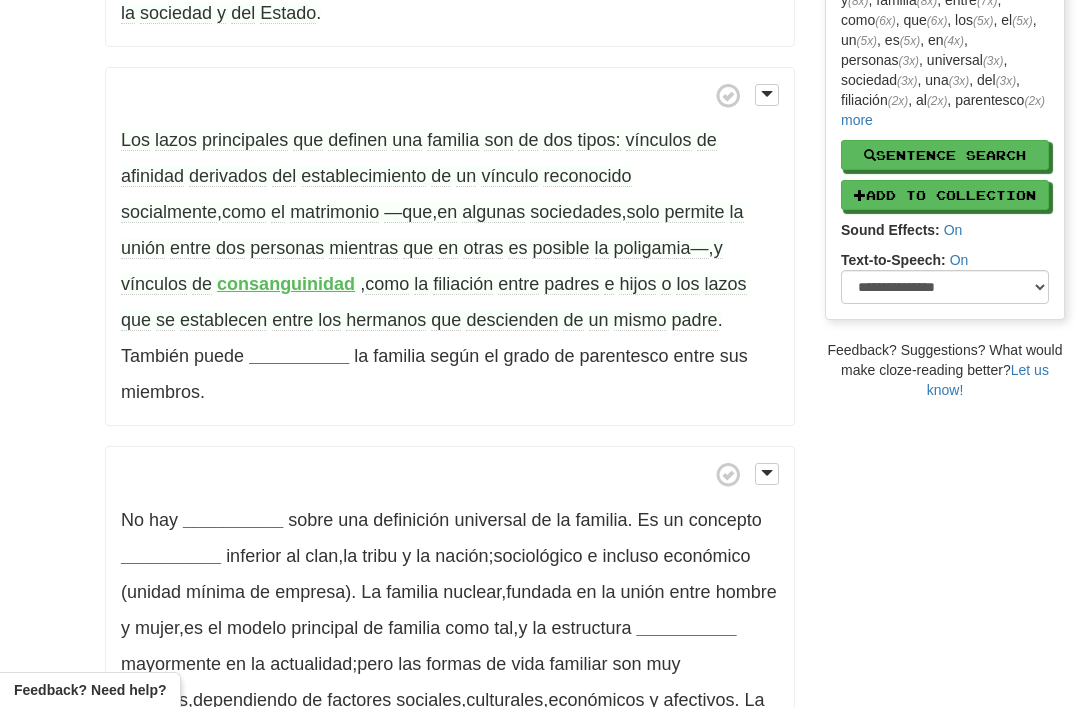 click on "/
Cloze-Reading
Familia
Reset
Anthropology, psychology and everyday life > Family and kinship
La   familia   (del   latín   familia)   es   un   grupo   de   personas   formado   por   individuos   unidos ,
primordialmente
,  por   relaciones   de   filiación   o   de   pareja .
​   El   Diccionario   de   la   Lengua   Española   la   define ,  entre   otras   cosas ,  como   un   grupo   de   personas
emparentadas
entre   sí   que   viven   juntas , ​   lo   que   lleva   implícito   los   conceptos   de   parentesco   y   convivencia ,  aunque   existan   otros   modos ,  como   la   adopción .
Según   la   Declaración   Universal   de   los   Derechos   Humanos ,  es   el   elemento   natural ,  universal   y
fundamental
de   la   sociedad ,  tiene   derecho   a   la   protección   de   la   sociedad   y   del   Estado ." at bounding box center [540, 214] 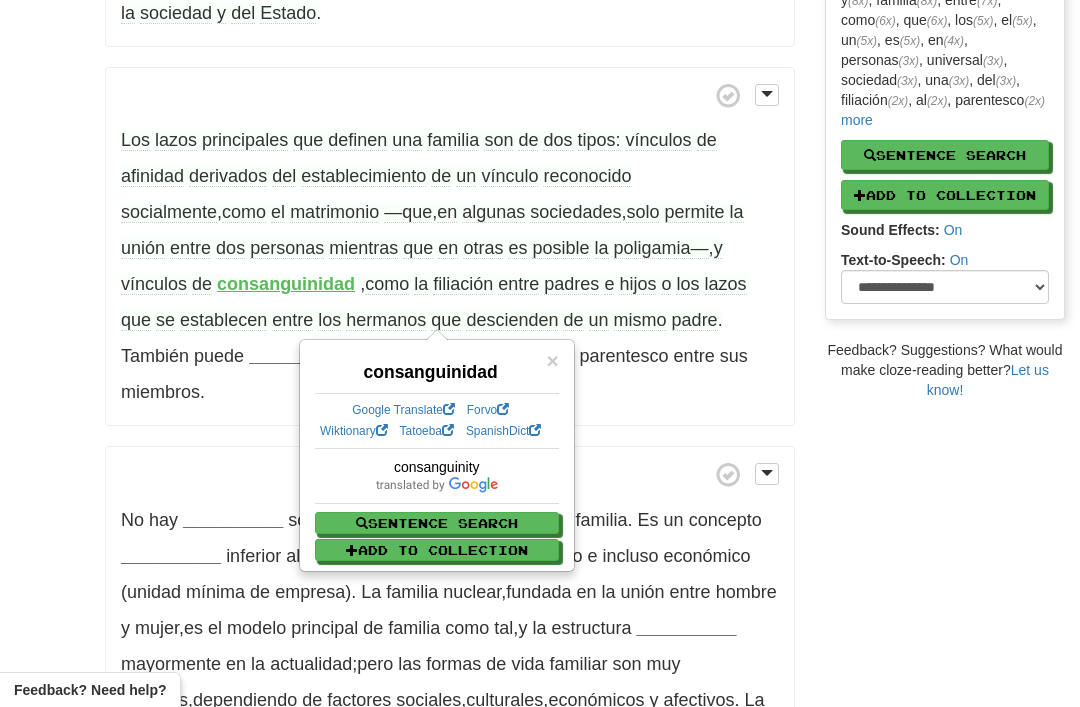 click on "/
Cloze-Reading
Familia
Reset
Anthropology, psychology and everyday life > Family and kinship
La   familia   (del   latín   familia)   es   un   grupo   de   personas   formado   por   individuos   unidos ,
primordialmente
,  por   relaciones   de   filiación   o   de   pareja .
​   El   Diccionario   de   la   Lengua   Española   la   define ,  entre   otras   cosas ,  como   un   grupo   de   personas
emparentadas
entre   sí   que   viven   juntas , ​   lo   que   lleva   implícito   los   conceptos   de   parentesco   y   convivencia ,  aunque   existan   otros   modos ,  como   la   adopción .
Según   la   Declaración   Universal   de   los   Derechos   Humanos ,  es   el   elemento   natural ,  universal   y
fundamental
de   la   sociedad ,  tiene   derecho   a   la   protección   de   la   sociedad   y   del   Estado ." at bounding box center (540, 214) 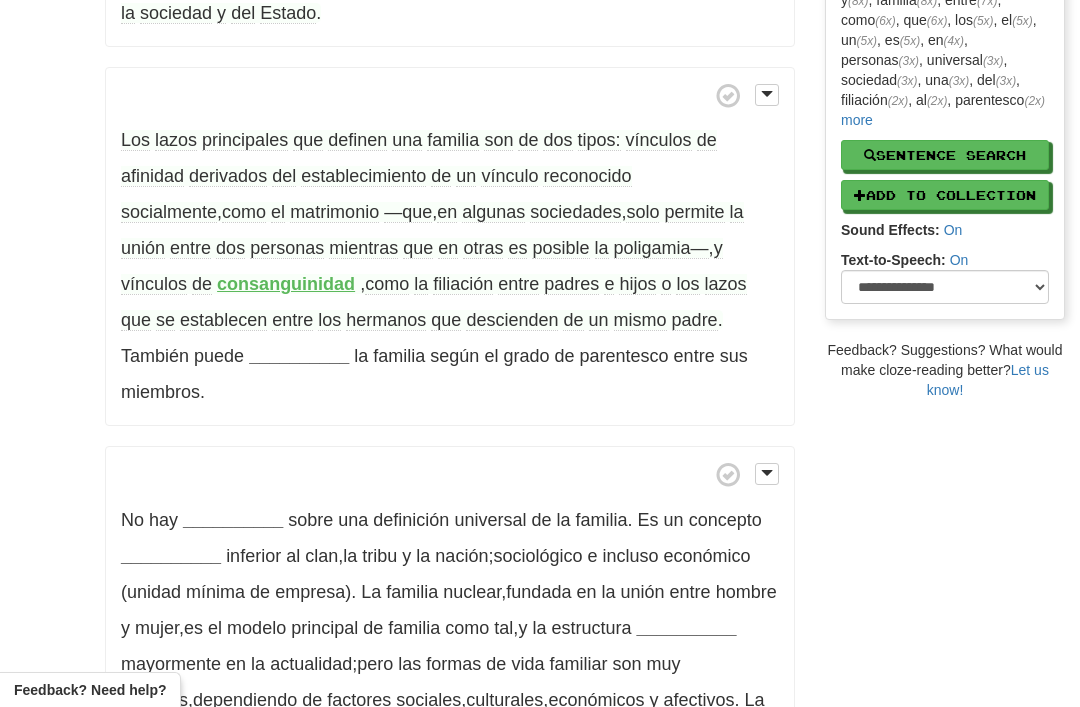 click on "__________" at bounding box center (299, 356) 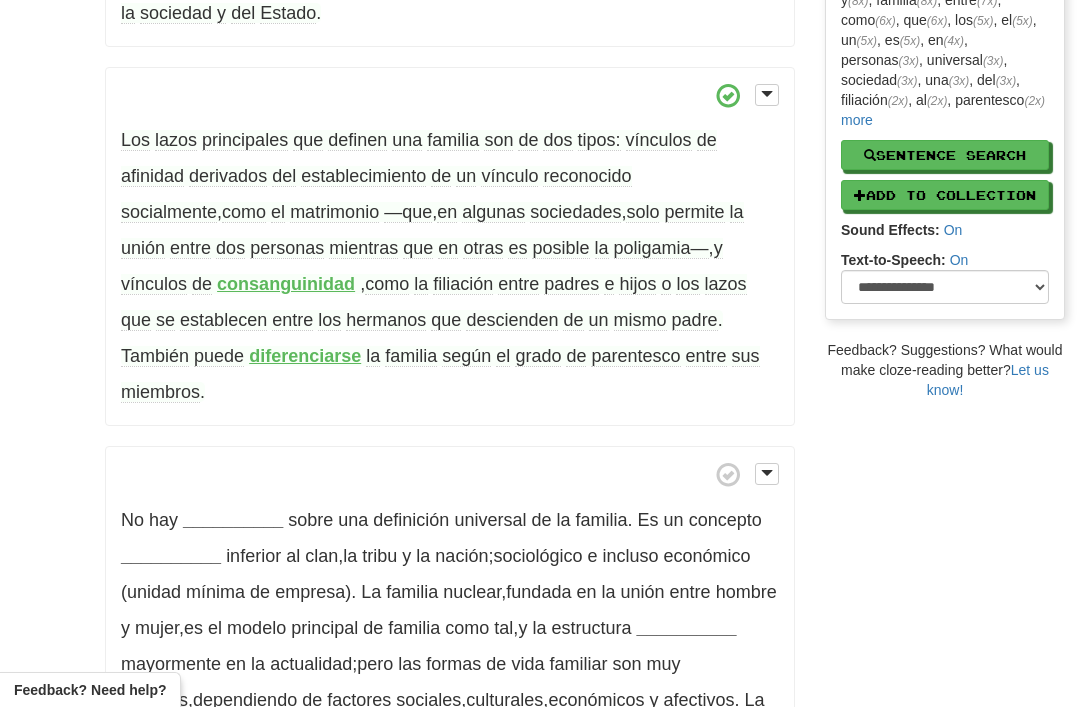 click on "parentesco" at bounding box center [635, 356] 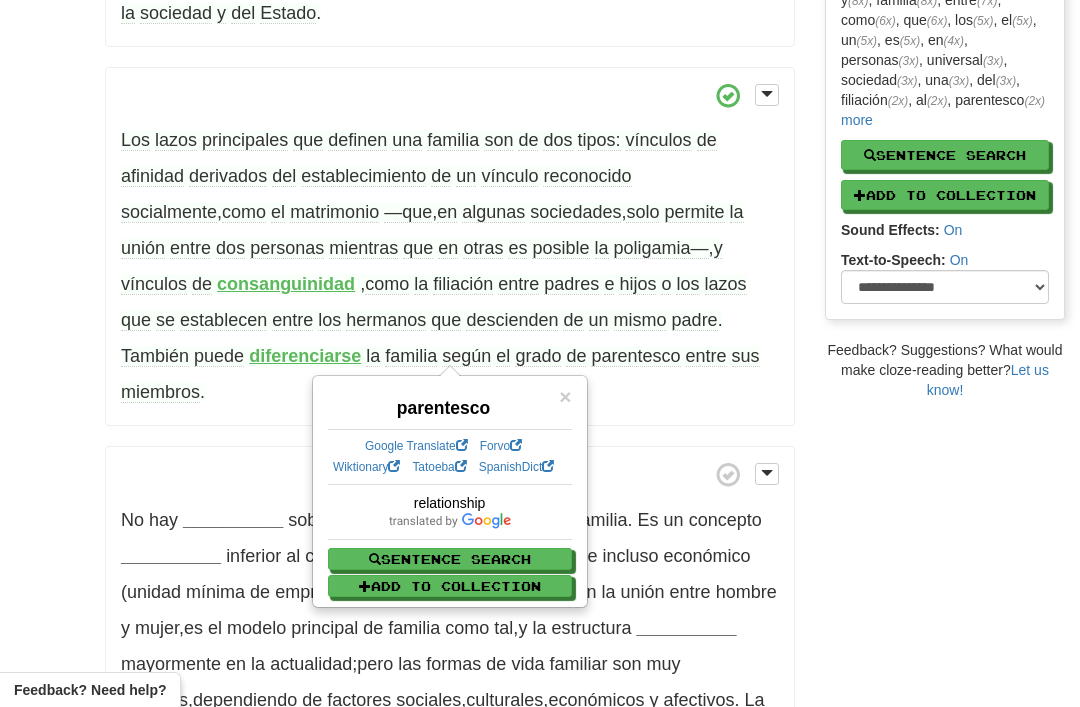 click on "/
Cloze-Reading
Familia
Reset
Anthropology, psychology and everyday life > Family and kinship
La   familia   (del   latín   familia)   es   un   grupo   de   personas   formado   por   individuos   unidos ,
primordialmente
,  por   relaciones   de   filiación   o   de   pareja .
​   El   Diccionario   de   la   Lengua   Española   la   define ,  entre   otras   cosas ,  como   un   grupo   de   personas
emparentadas
entre   sí   que   viven   juntas , ​   lo   que   lleva   implícito   los   conceptos   de   parentesco   y   convivencia ,  aunque   existan   otros   modos ,  como   la   adopción .
Según   la   Declaración   Universal   de   los   Derechos   Humanos ,  es   el   elemento   natural ,  universal   y
fundamental
de   la   sociedad ,  tiene   derecho   a   la   protección   de   la   sociedad   y   del   Estado ." at bounding box center (540, 214) 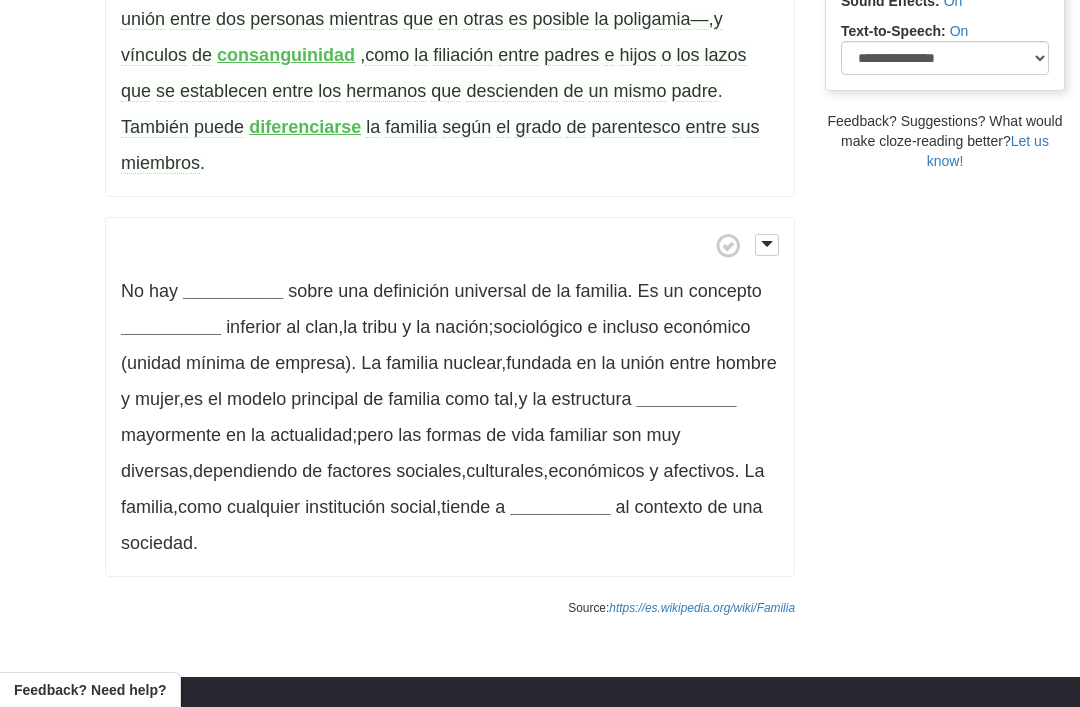 scroll, scrollTop: 705, scrollLeft: 0, axis: vertical 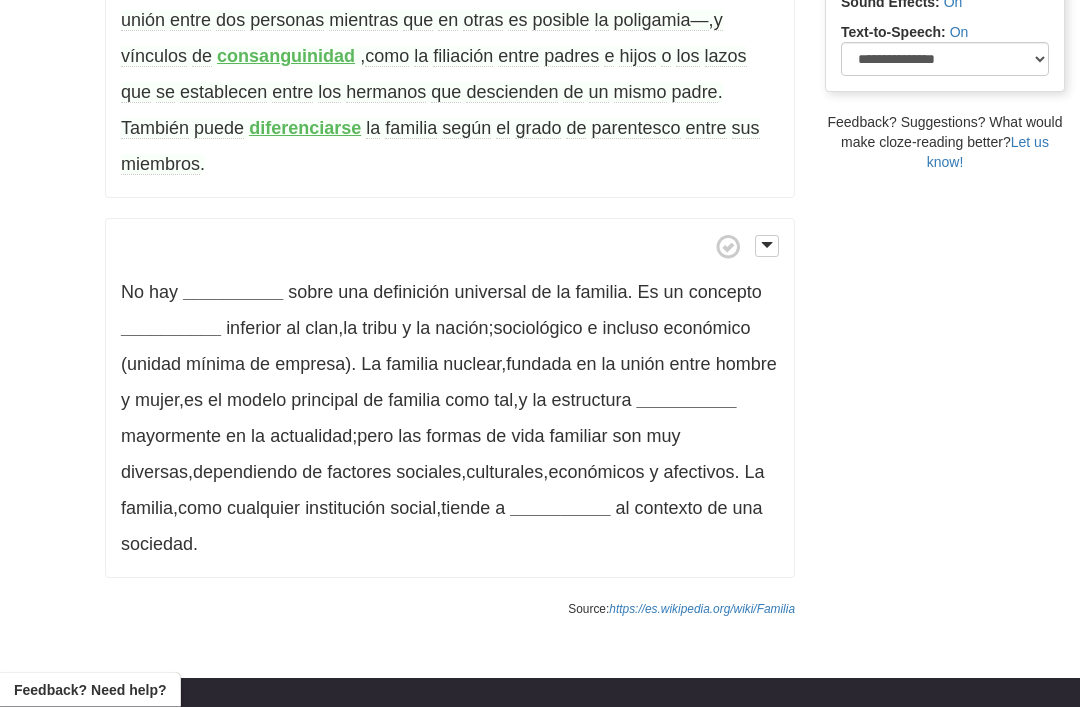 click on "__________" at bounding box center [233, 293] 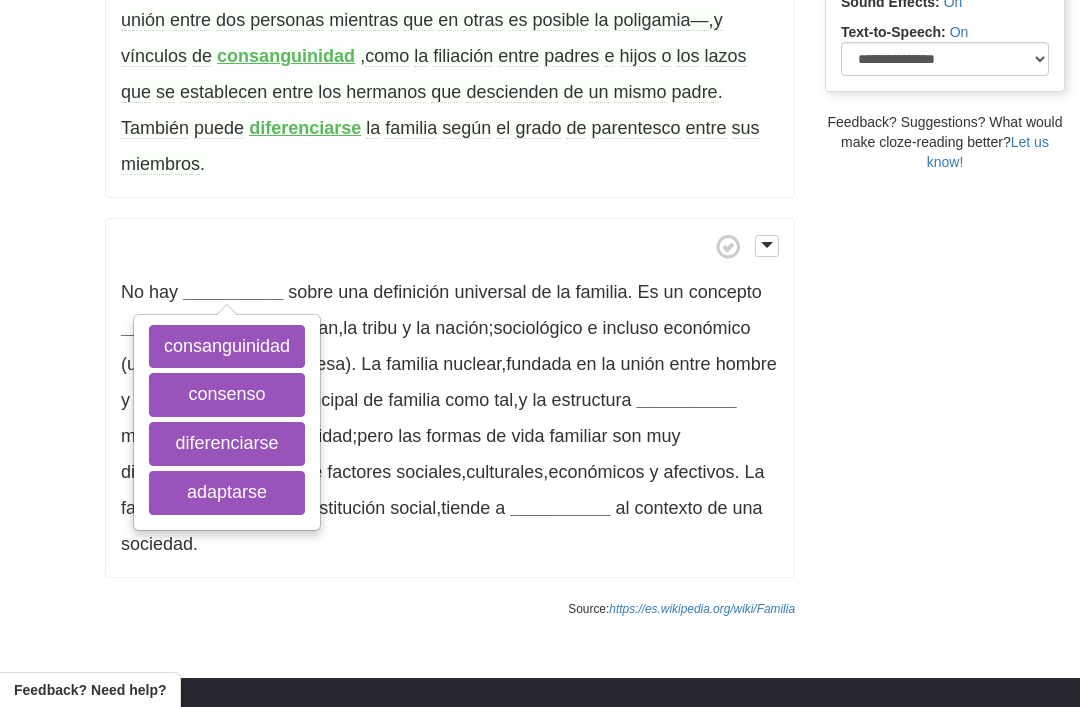 click on "consenso" at bounding box center (227, 395) 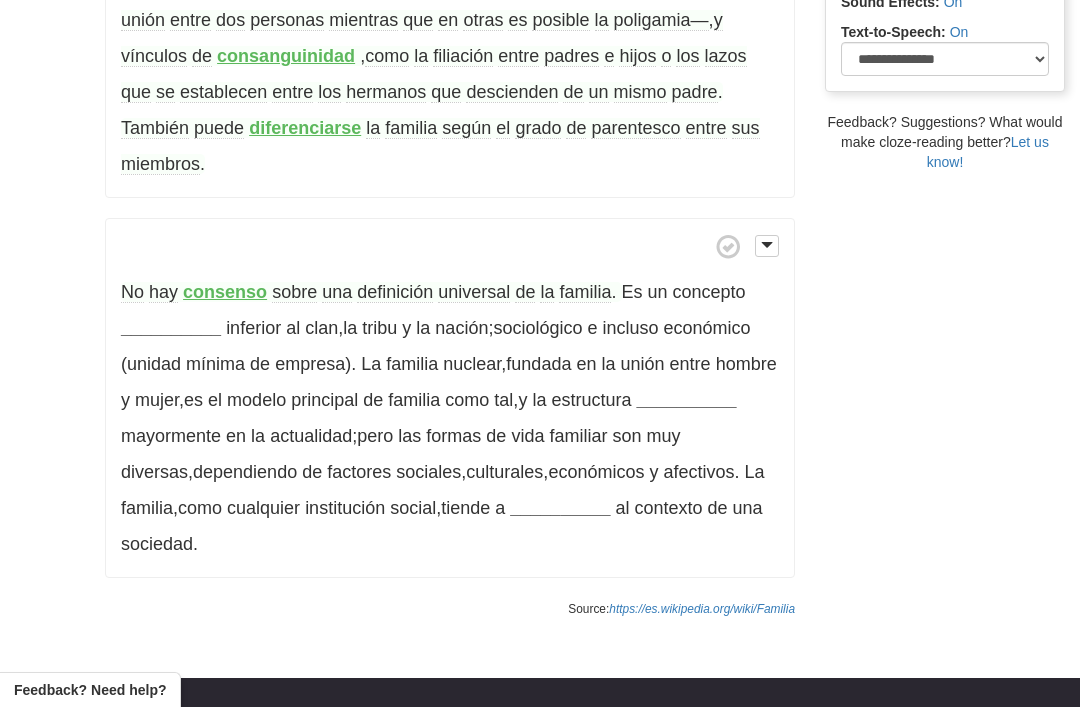 click on "__________" at bounding box center (171, 328) 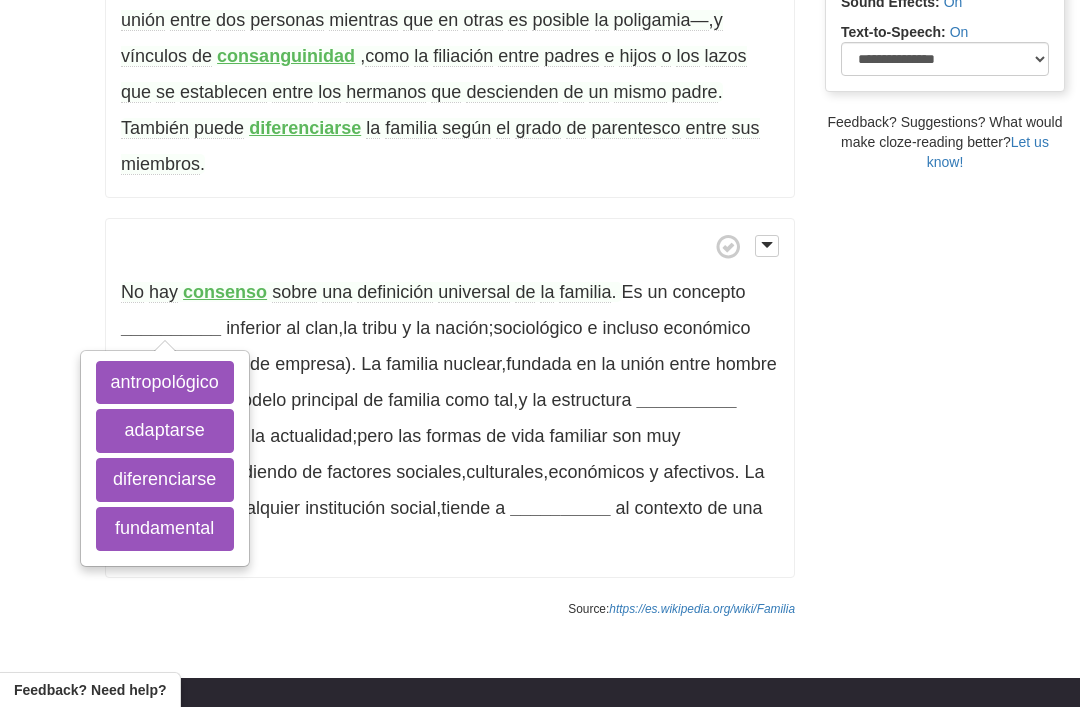 click on "antropológico" at bounding box center (165, 383) 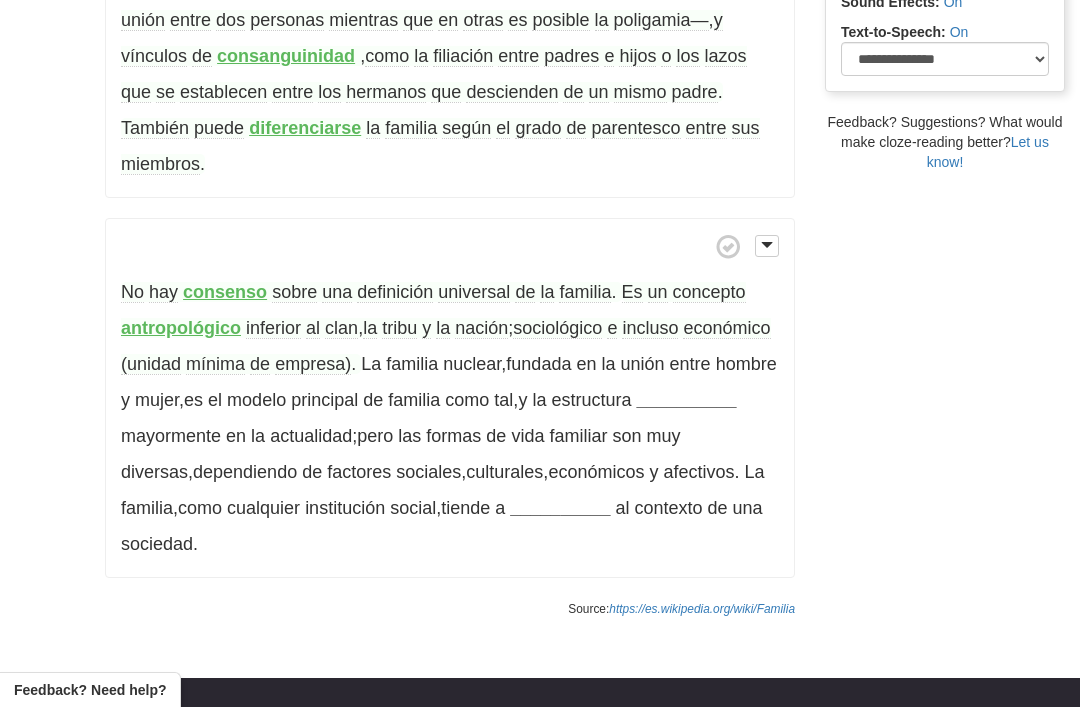 click on "inferior" at bounding box center [273, 328] 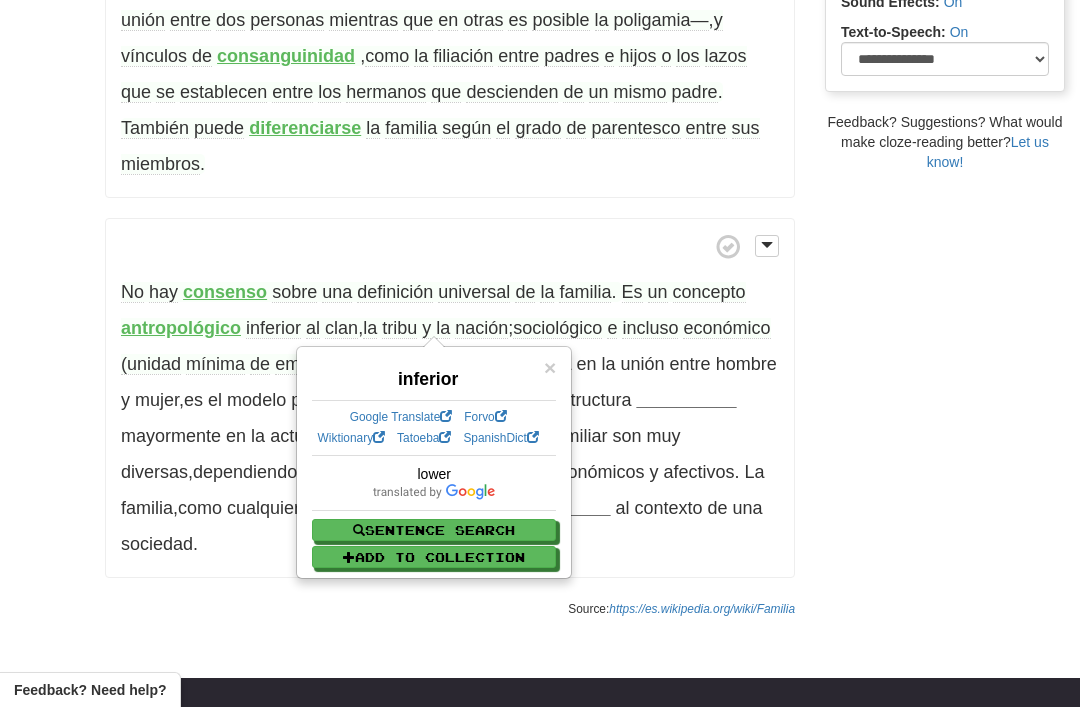 click on "/
Cloze-Reading
Familia
Reset
Anthropology, psychology and everyday life > Family and kinship
La   familia   (del   latín   familia)   es   un   grupo   de   personas   formado   por   individuos   unidos ,
primordialmente
,  por   relaciones   de   filiación   o   de   pareja .
​   El   Diccionario   de   la   Lengua   Española   la   define ,  entre   otras   cosas ,  como   un   grupo   de   personas
emparentadas
entre   sí   que   viven   juntas , ​   lo   que   lleva   implícito   los   conceptos   de   parentesco   y   convivencia ,  aunque   existan   otros   modos ,  como   la   adopción .
Según   la   Declaración   Universal   de   los   Derechos   Humanos ,  es   el   elemento   natural ,  universal   y
fundamental
de   la   sociedad ,  tiene   derecho   a   la   protección   de   la   sociedad   y   del   Estado ." at bounding box center (540, -14) 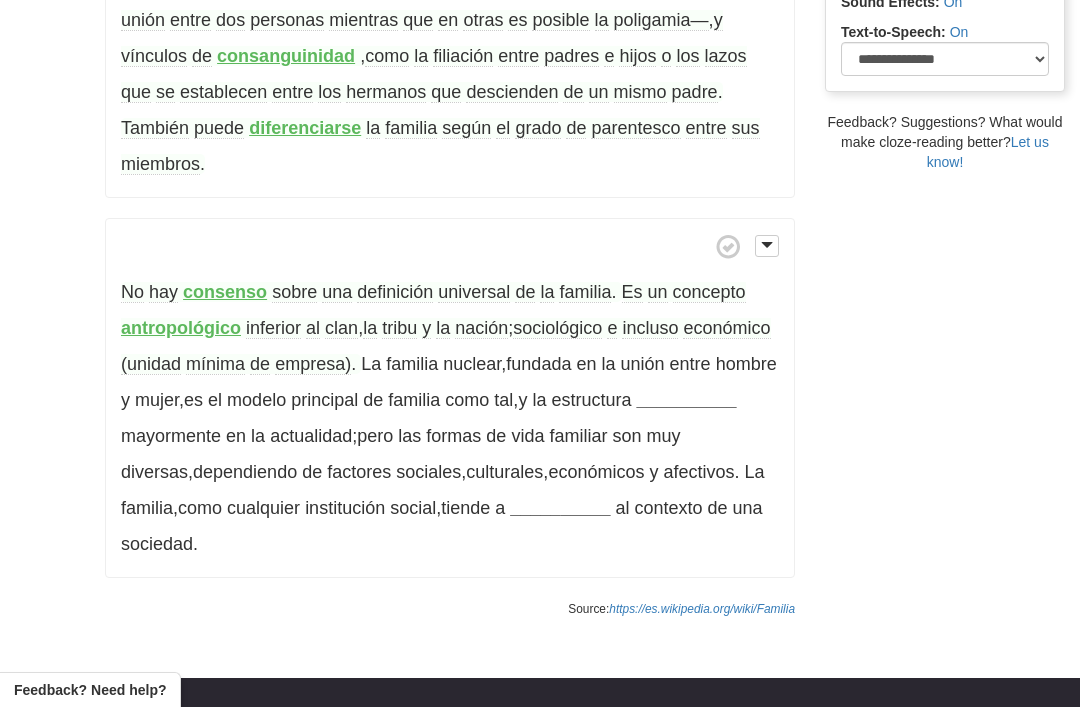click on "empresa)" at bounding box center [313, 364] 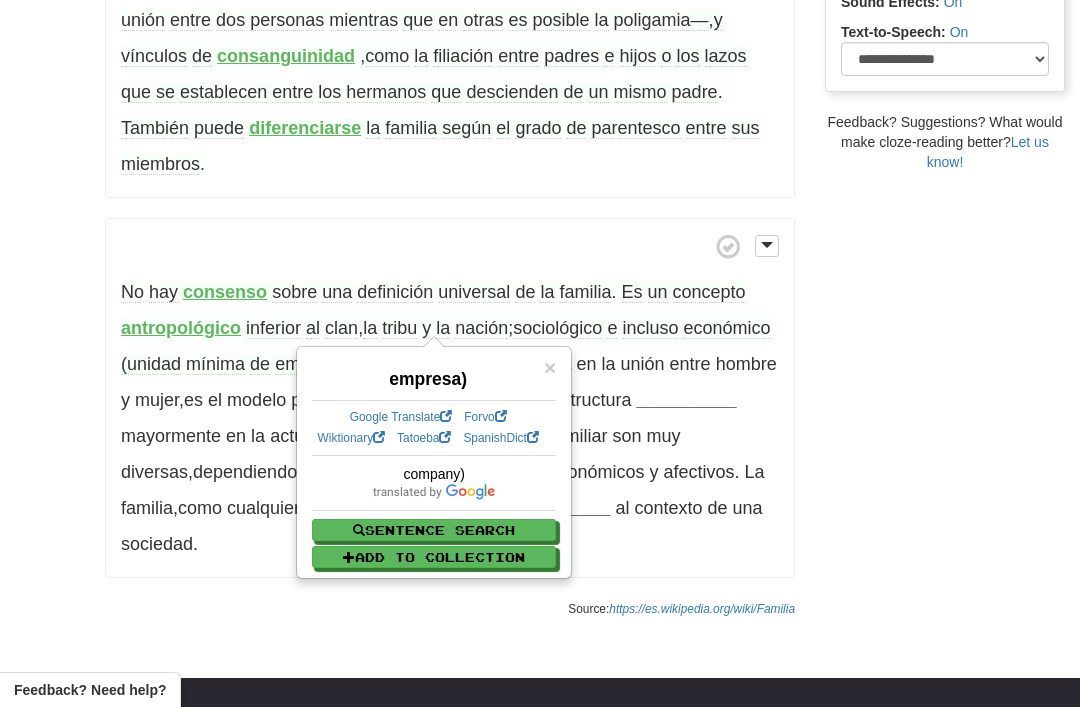 click on "/
Cloze-Reading
Familia
Reset
Anthropology, psychology and everyday life > Family and kinship
La   familia   (del   latín   familia)   es   un   grupo   de   personas   formado   por   individuos   unidos ,
primordialmente
,  por   relaciones   de   filiación   o   de   pareja .
​   El   Diccionario   de   la   Lengua   Española   la   define ,  entre   otras   cosas ,  como   un   grupo   de   personas
emparentadas
entre   sí   que   viven   juntas , ​   lo   que   lleva   implícito   los   conceptos   de   parentesco   y   convivencia ,  aunque   existan   otros   modos ,  como   la   adopción .
Según   la   Declaración   Universal   de   los   Derechos   Humanos ,  es   el   elemento   natural ,  universal   y
fundamental
de   la   sociedad ,  tiene   derecho   a   la   protección   de   la   sociedad   y   del   Estado ." at bounding box center (540, -14) 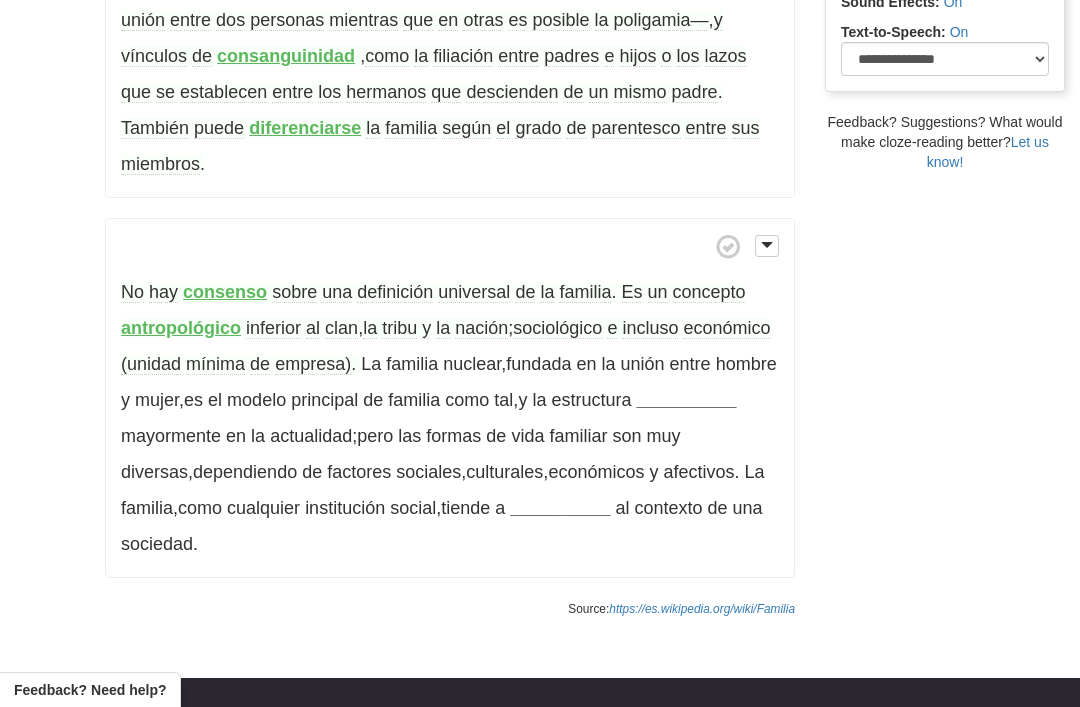 click on "empresa)" at bounding box center (313, 364) 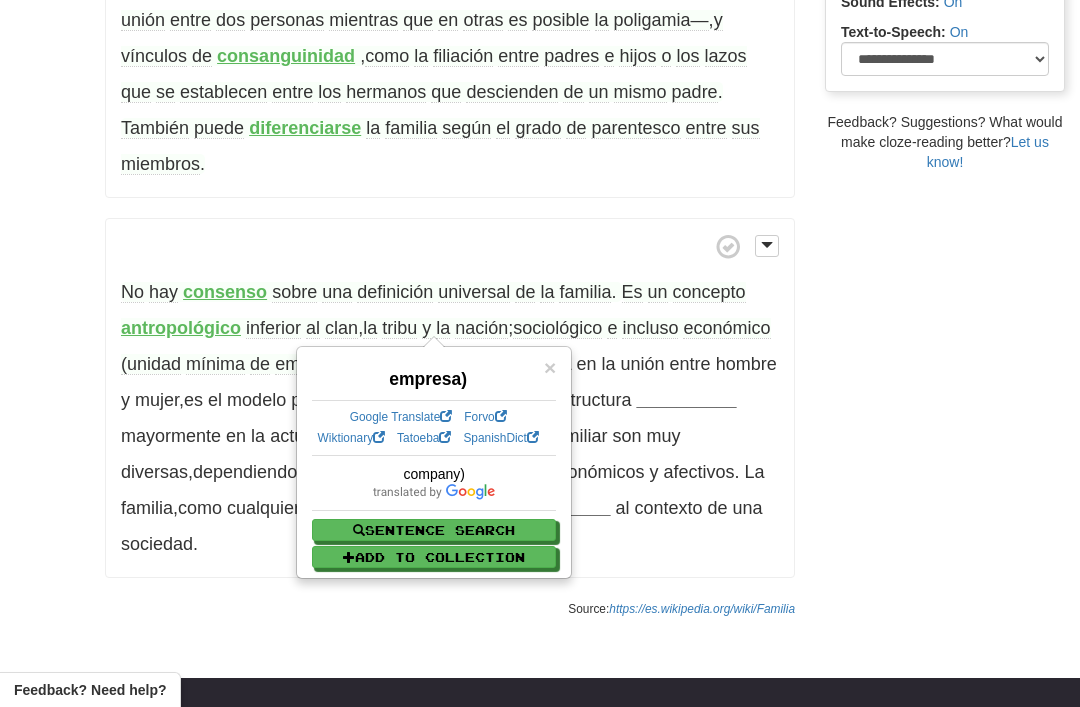 click on "/
Cloze-Reading
Familia
Reset
Anthropology, psychology and everyday life > Family and kinship
La   familia   (del   latín   familia)   es   un   grupo   de   personas   formado   por   individuos   unidos ,
primordialmente
,  por   relaciones   de   filiación   o   de   pareja .
​   El   Diccionario   de   la   Lengua   Española   la   define ,  entre   otras   cosas ,  como   un   grupo   de   personas
emparentadas
entre   sí   que   viven   juntas , ​   lo   que   lleva   implícito   los   conceptos   de   parentesco   y   convivencia ,  aunque   existan   otros   modos ,  como   la   adopción .
Según   la   Declaración   Universal   de   los   Derechos   Humanos ,  es   el   elemento   natural ,  universal   y
fundamental
de   la   sociedad ,  tiene   derecho   a   la   protección   de   la   sociedad   y   del   Estado ." at bounding box center [540, -14] 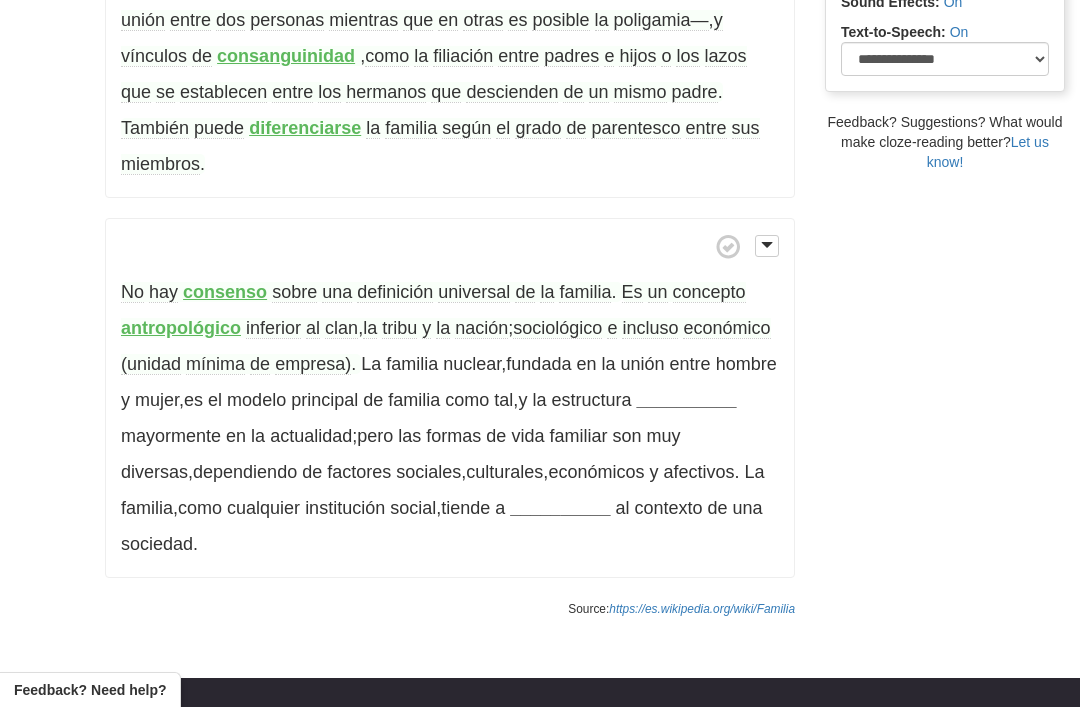 click on "__________" at bounding box center (686, 400) 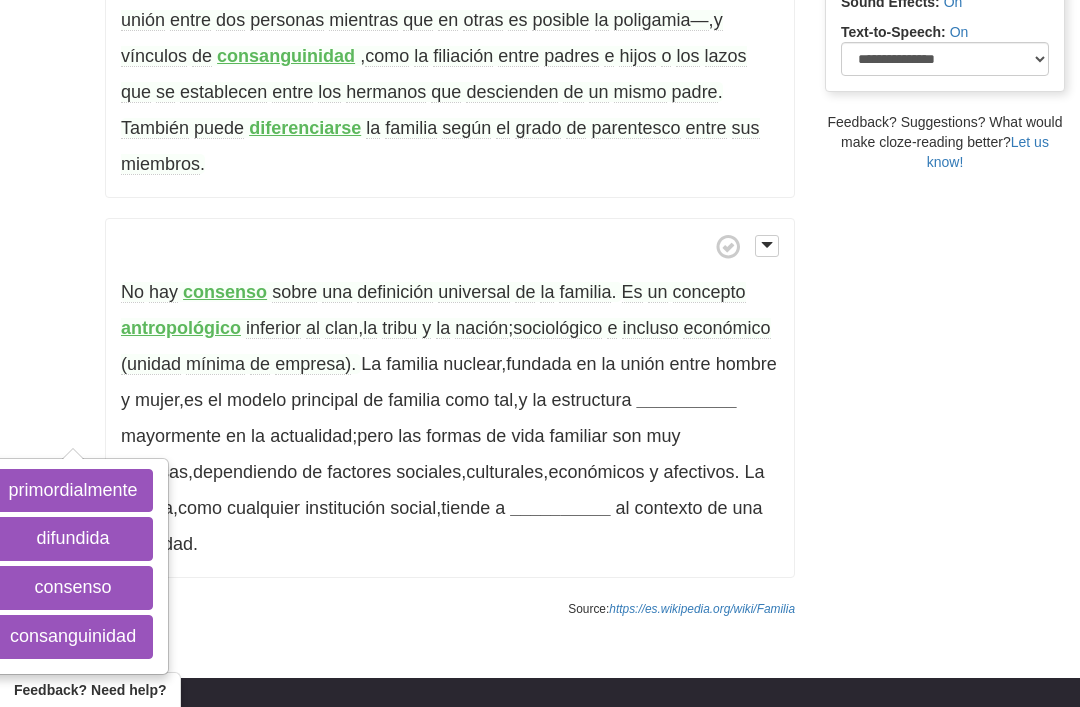 click on "difundida" at bounding box center [73, 539] 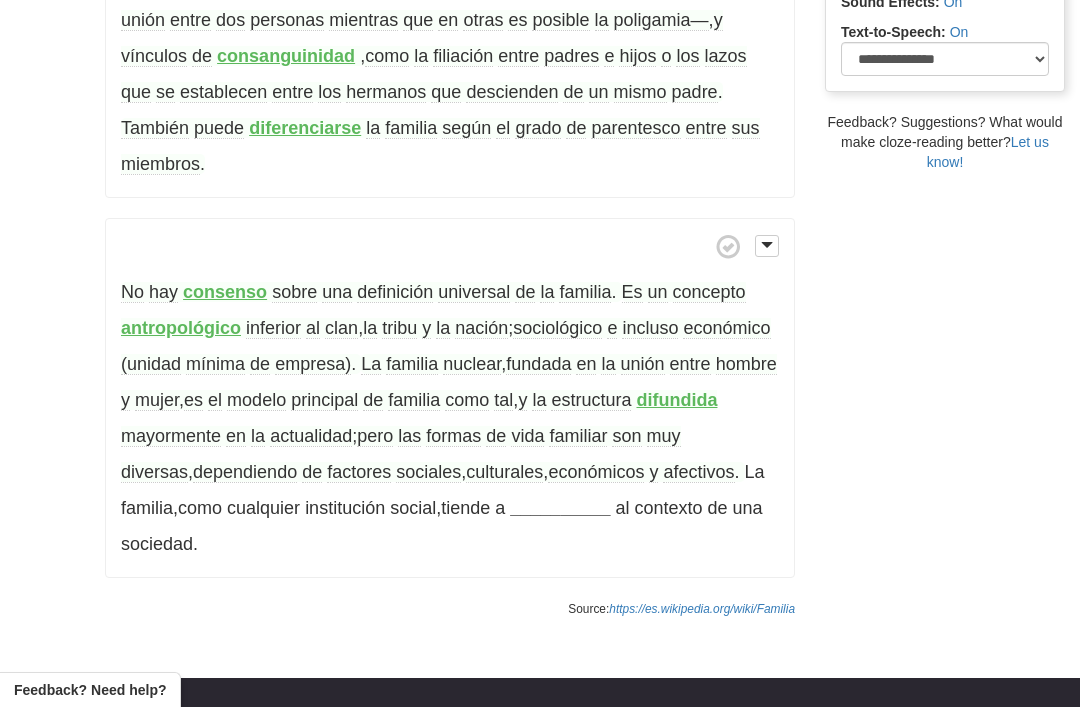 click on "difundida" at bounding box center (676, 400) 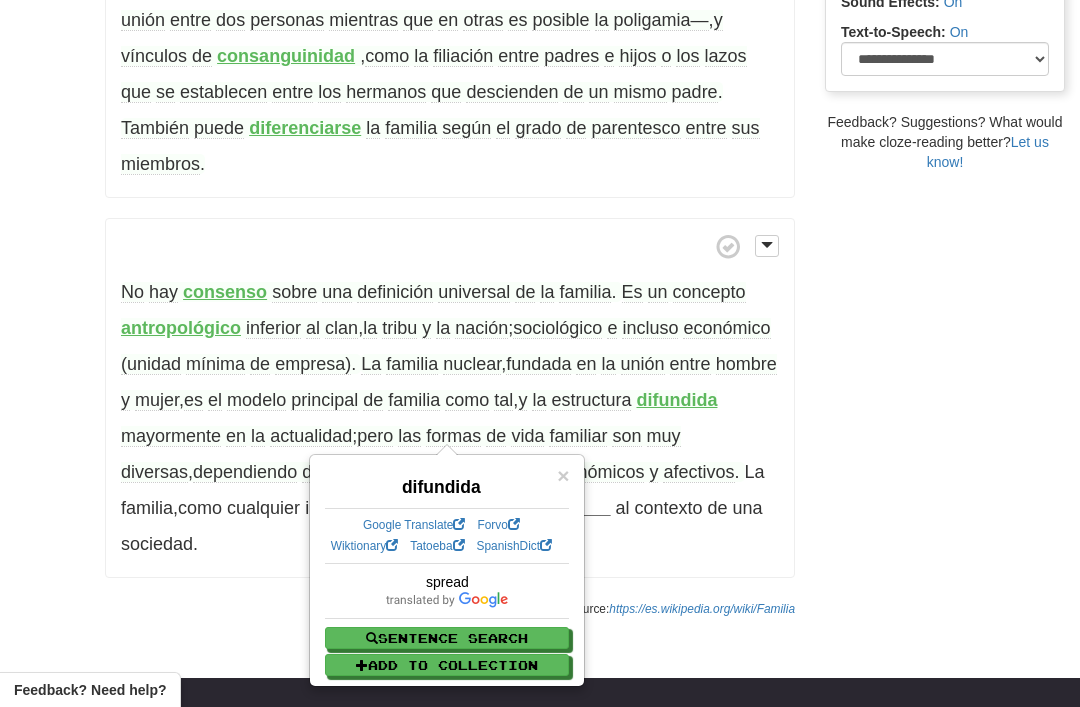 click on "/
Cloze-Reading
Familia
Reset
Anthropology, psychology and everyday life > Family and kinship
La   familia   (del   latín   familia)   es   un   grupo   de   personas   formado   por   individuos   unidos ,
primordialmente
,  por   relaciones   de   filiación   o   de   pareja .
​   El   Diccionario   de   la   Lengua   Española   la   define ,  entre   otras   cosas ,  como   un   grupo   de   personas
emparentadas
entre   sí   que   viven   juntas , ​   lo   que   lleva   implícito   los   conceptos   de   parentesco   y   convivencia ,  aunque   existan   otros   modos ,  como   la   adopción .
Según   la   Declaración   Universal   de   los   Derechos   Humanos ,  es   el   elemento   natural ,  universal   y
fundamental
de   la   sociedad ,  tiene   derecho   a   la   protección   de   la   sociedad   y   del   Estado ." at bounding box center [540, -14] 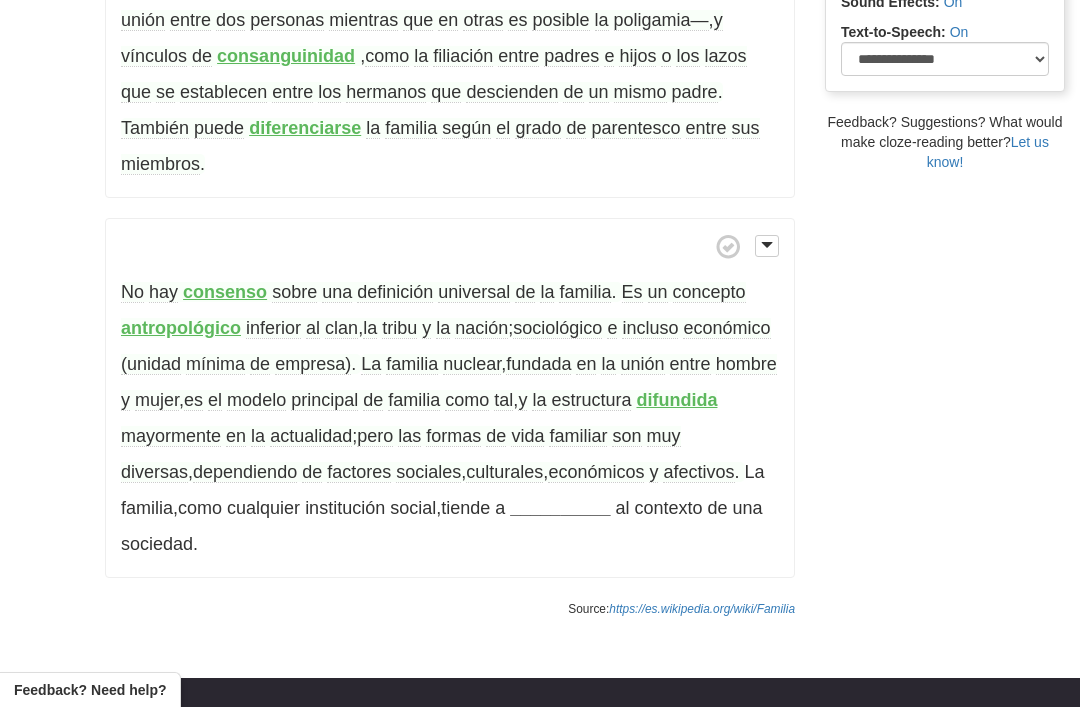 click on "mayormente" at bounding box center (171, 436) 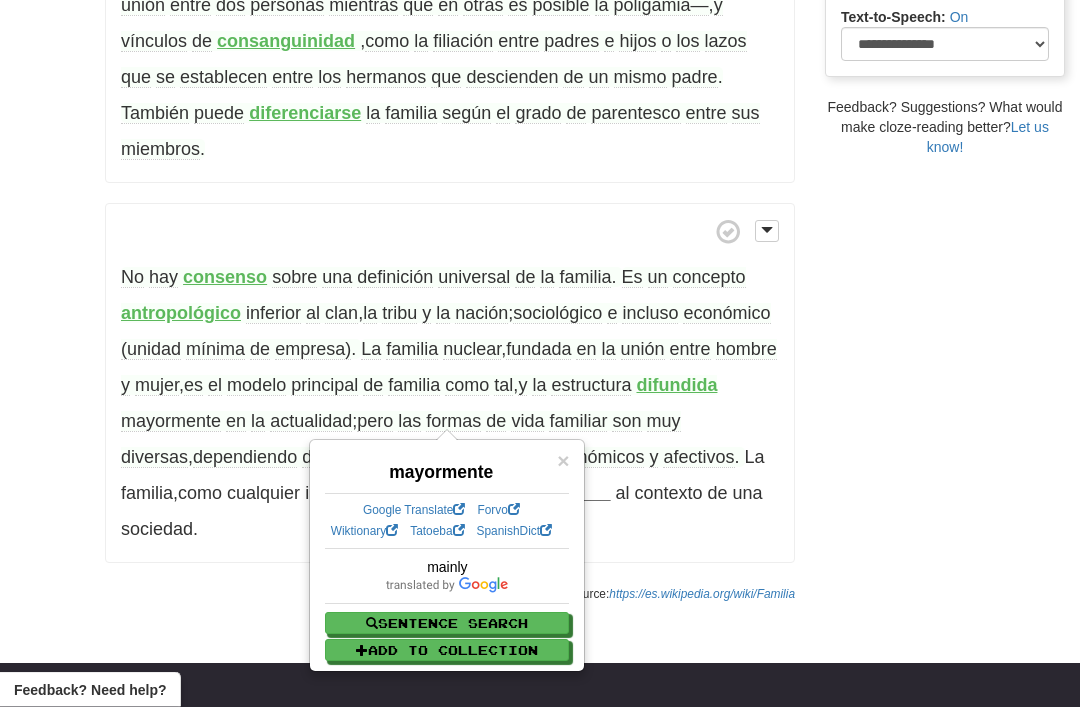scroll, scrollTop: 721, scrollLeft: 0, axis: vertical 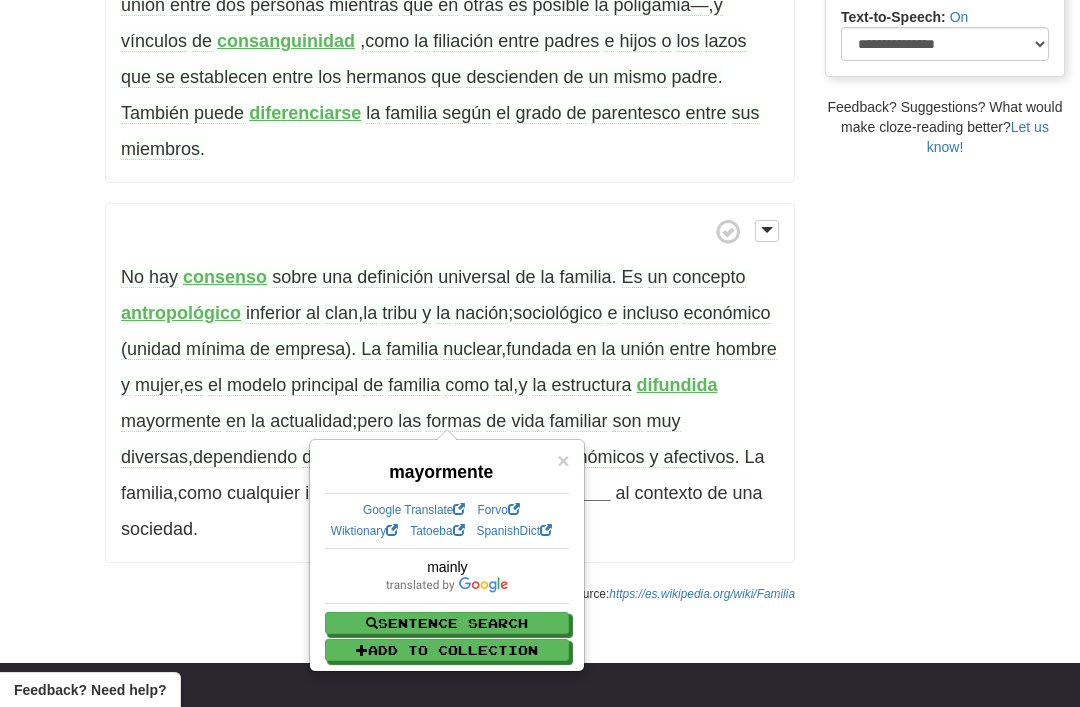 click on "actualidad" at bounding box center [311, 421] 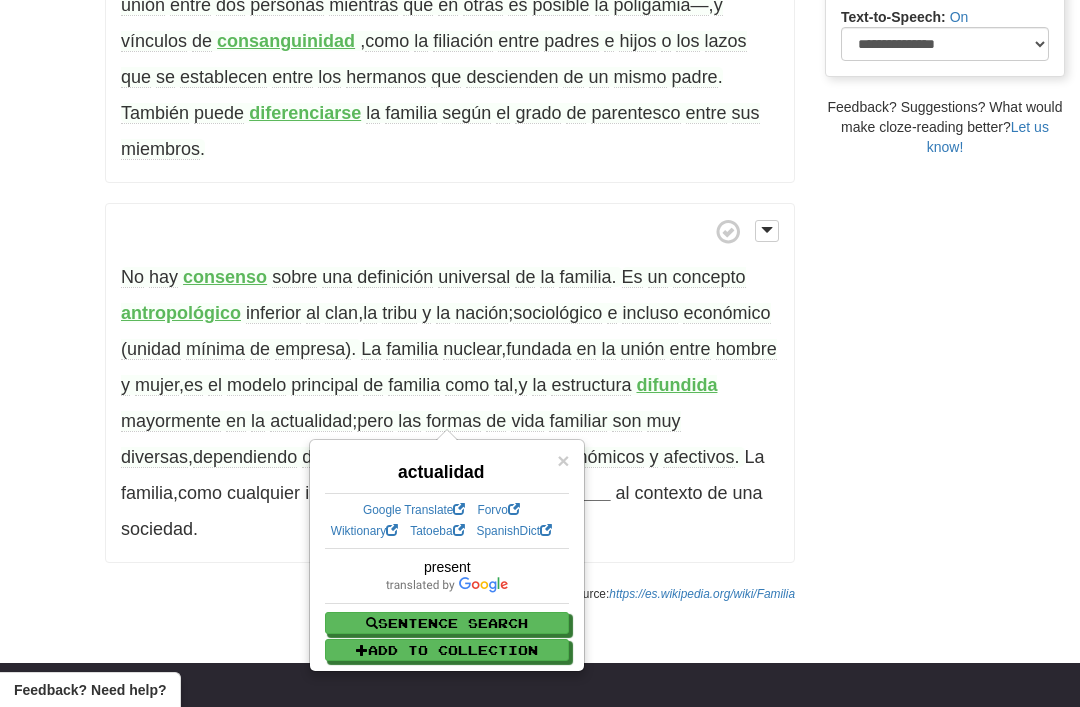 click on "/
Cloze-Reading
Familia
Reset
Anthropology, psychology and everyday life > Family and kinship
La   familia   (del   latín   familia)   es   un   grupo   de   personas   formado   por   individuos   unidos ,
primordialmente
,  por   relaciones   de   filiación   o   de   pareja .
​   El   Diccionario   de   la   Lengua   Española   la   define ,  entre   otras   cosas ,  como   un   grupo   de   personas
emparentadas
entre   sí   que   viven   juntas , ​   lo   que   lleva   implícito   los   conceptos   de   parentesco   y   convivencia ,  aunque   existan   otros   modos ,  como   la   adopción .
Según   la   Declaración   Universal   de   los   Derechos   Humanos ,  es   el   elemento   natural ,  universal   y
fundamental
de   la   sociedad ,  tiene   derecho   a   la   protección   de   la   sociedad   y   del   Estado ." at bounding box center [540, -29] 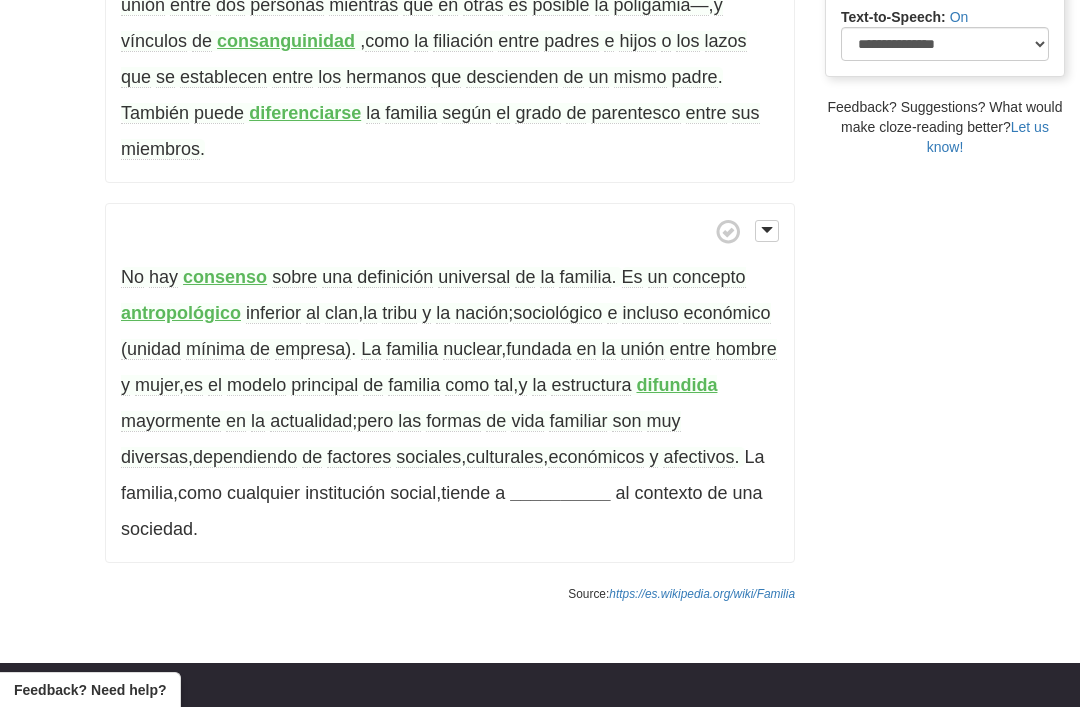 click on "como" at bounding box center (467, 385) 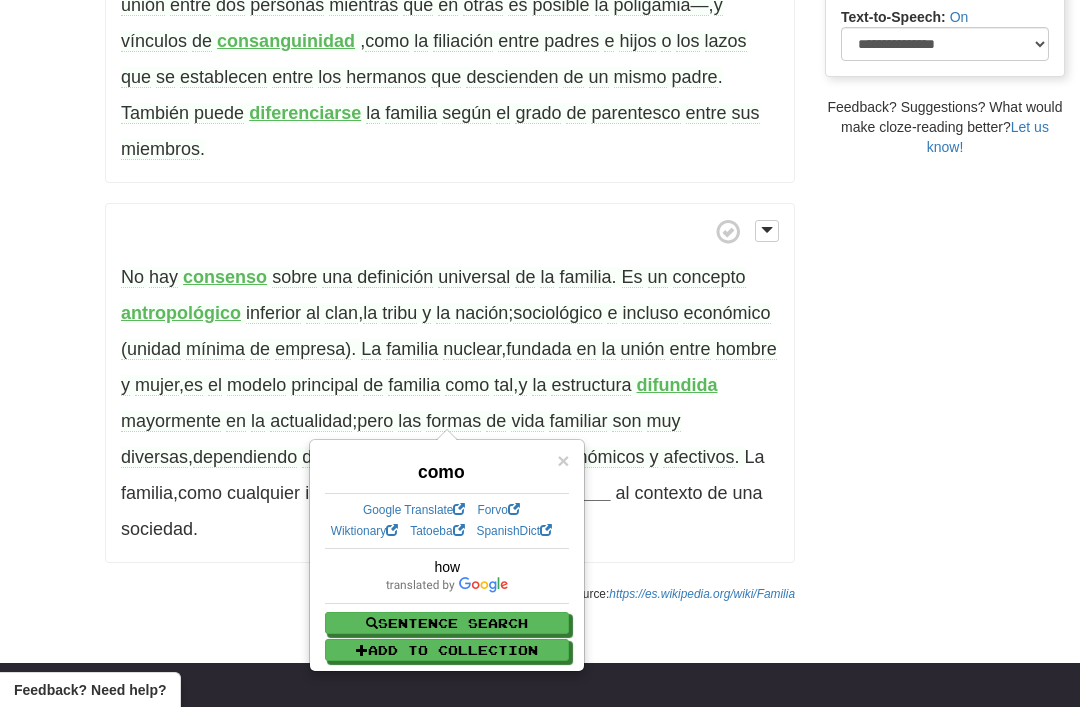 click on "La   familia   nuclear ,  fundada   en   la   unión   entre   hombre   y   mujer ,  es   el   modelo   principal   de   familia   como   tal ,  y   la   estructura" at bounding box center (449, 367) 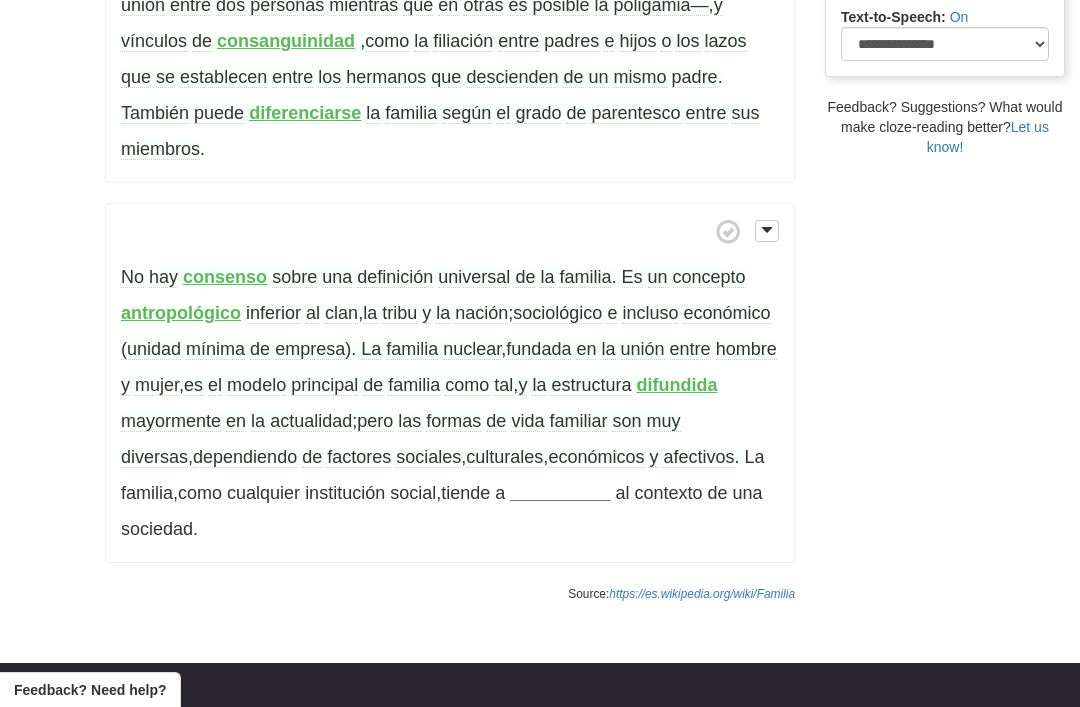 click on "afectivos" at bounding box center (698, 457) 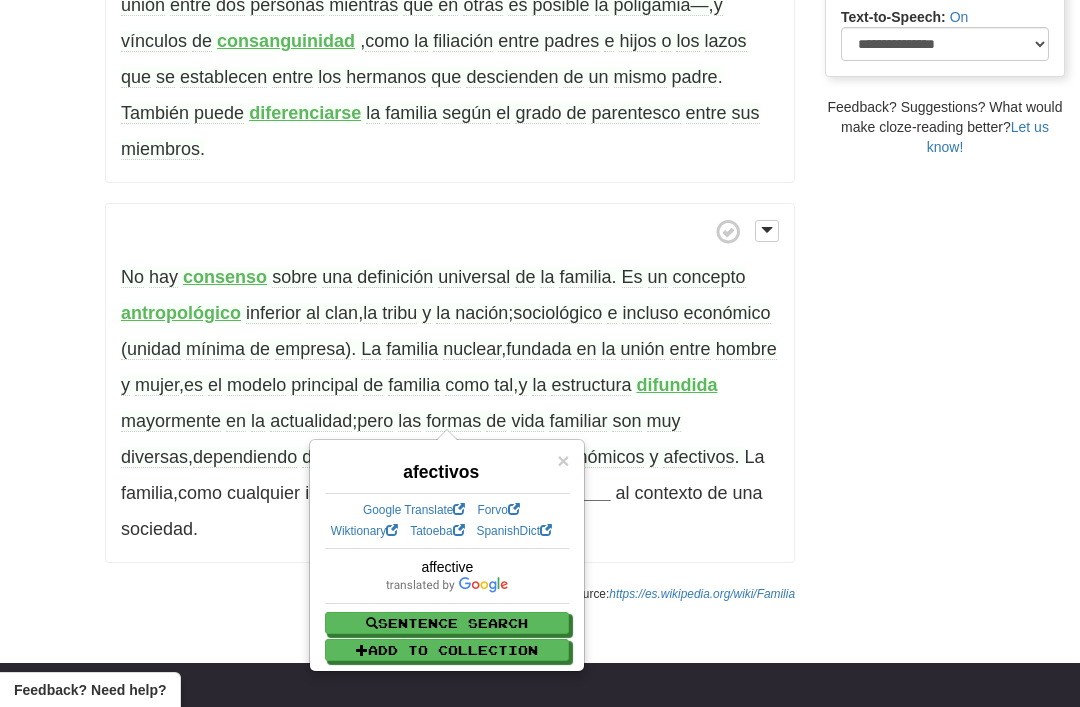 click on "Cloze-Reading
Clozemaster
glennboy
/
Toggle Dropdown
Dashboard
Leaderboard
Activity Feed
Notifications
Profile
Discussions
Español
/
English
Streak:
6
Review:
0
Points Today: 0
Ελληνικά
/
English
Streak:
7
Review:
0
Points Today: 116
Languages
Account
Logout
glennboy
/
Toggle Dropdown
Dashboard
Leaderboard
Activity Feed
Notifications
Profile
Discussions
Español
/
English
Streak:
6
Review:
0
Points Today: 0
Ελληνικά
/
English
Streak:
7
Review:
0
Points Today: 116
Languages
Account
Logout
clozemaster" at bounding box center [540, 301] 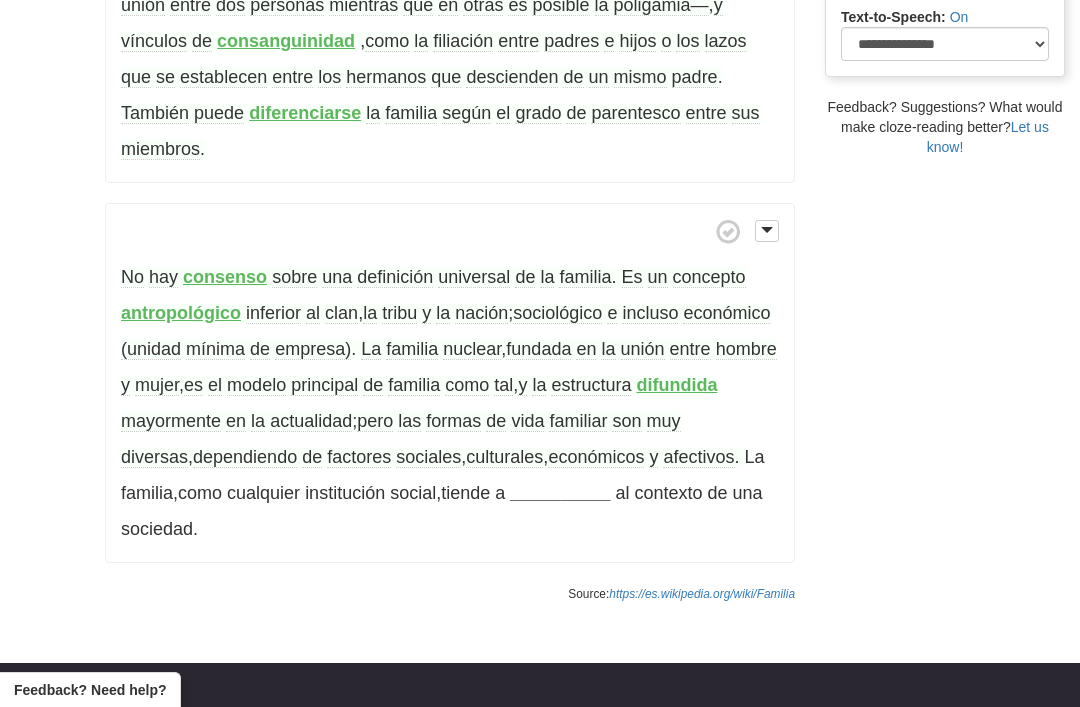 click on "__________" at bounding box center (560, 493) 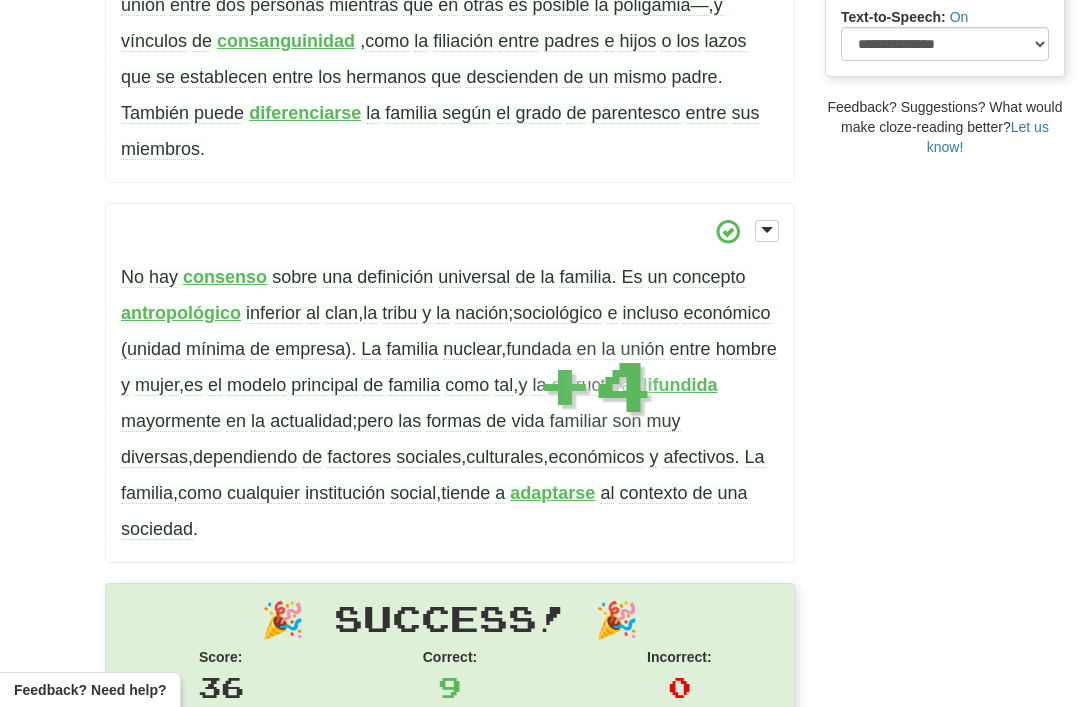 scroll, scrollTop: 776, scrollLeft: 0, axis: vertical 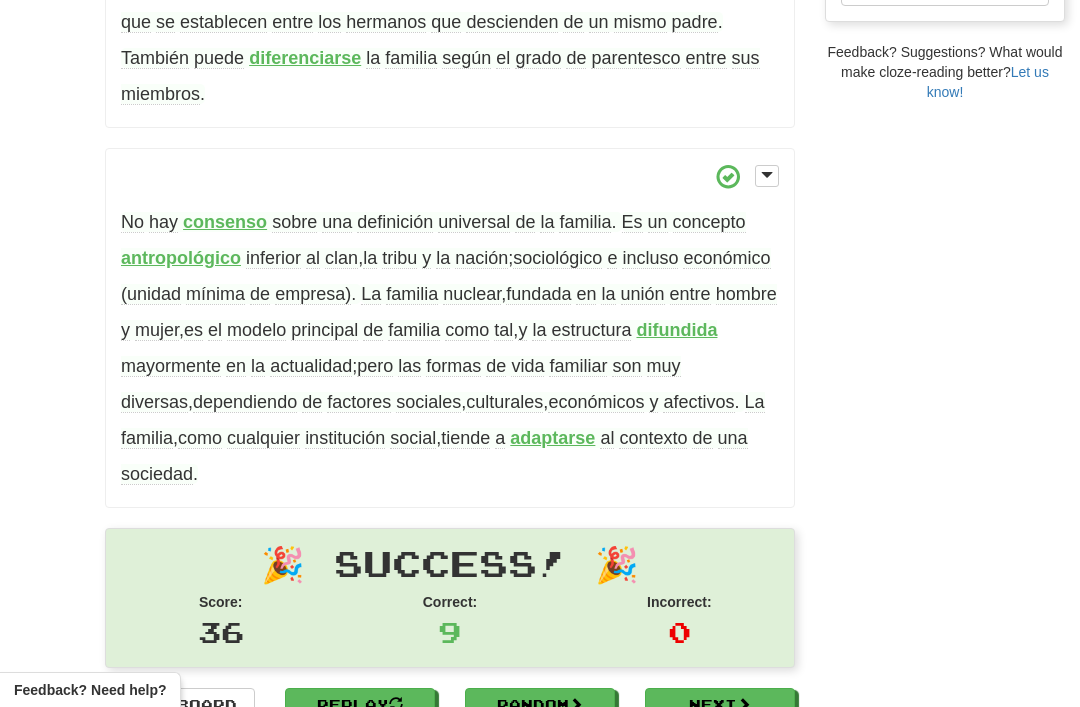 click on "cualquier" at bounding box center (263, 438) 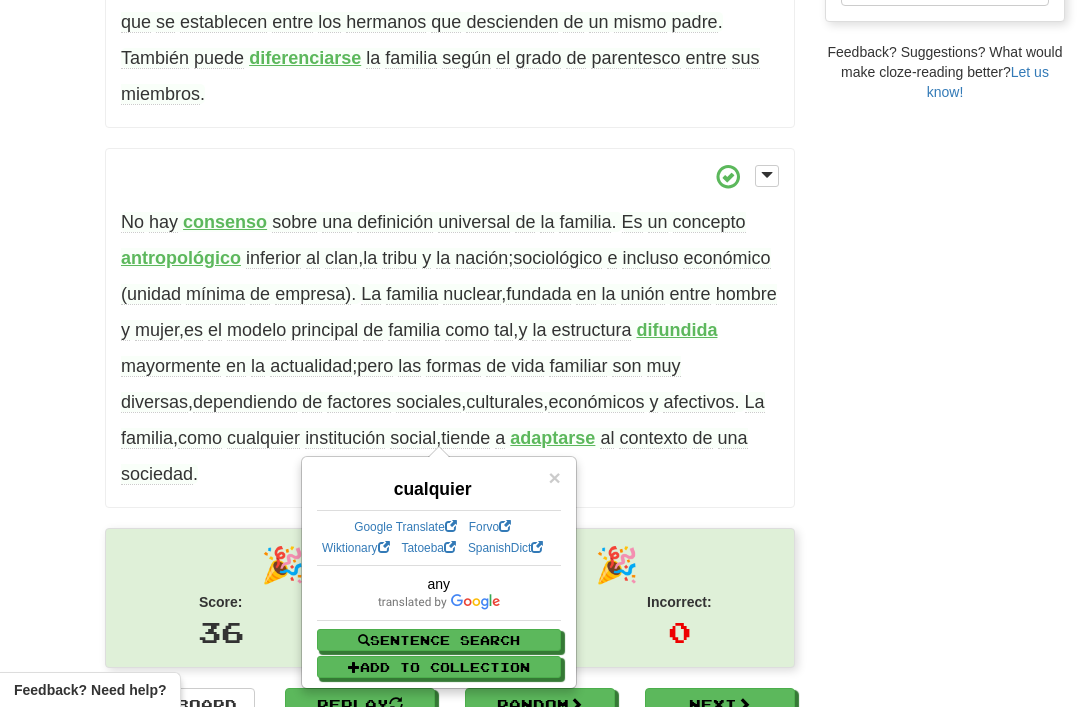 click on "/
Cloze-Reading
Familia
Reset
Anthropology, psychology and everyday life > Family and kinship
La   familia   (del   latín   familia)   es   un   grupo   de   personas   formado   por   individuos   unidos ,
primordialmente
,  por   relaciones   de   filiación   o   de   pareja .
​   El   Diccionario   de   la   Lengua   Española   la   define ,  entre   otras   cosas ,  como   un   grupo   de   personas
emparentadas
entre   sí   que   viven   juntas , ​   lo   que   lleva   implícito   los   conceptos   de   parentesco   y   convivencia ,  aunque   existan   otros   modos ,  como   la   adopción .
Según   la   Declaración   Universal   de   los   Derechos   Humanos ,  es   el   elemento   natural ,  universal   y
fundamental
de   la   sociedad ,  tiene   derecho   a   la   protección   de   la   sociedad   y   del   Estado ." at bounding box center [540, 18] 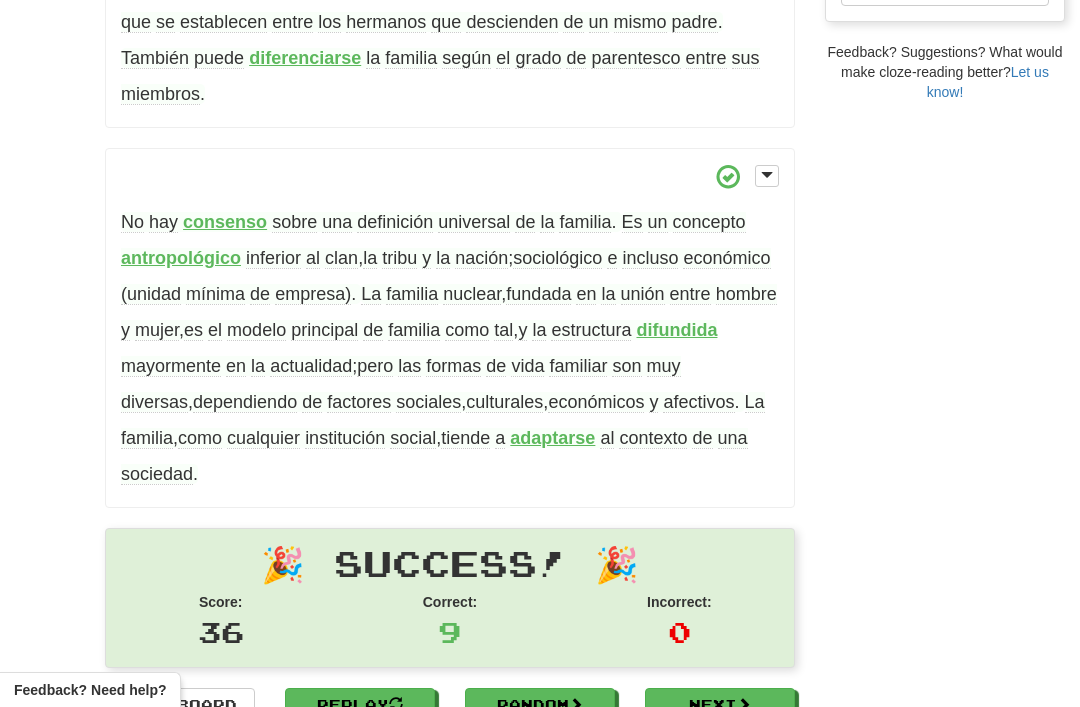click on "tiende" at bounding box center [465, 438] 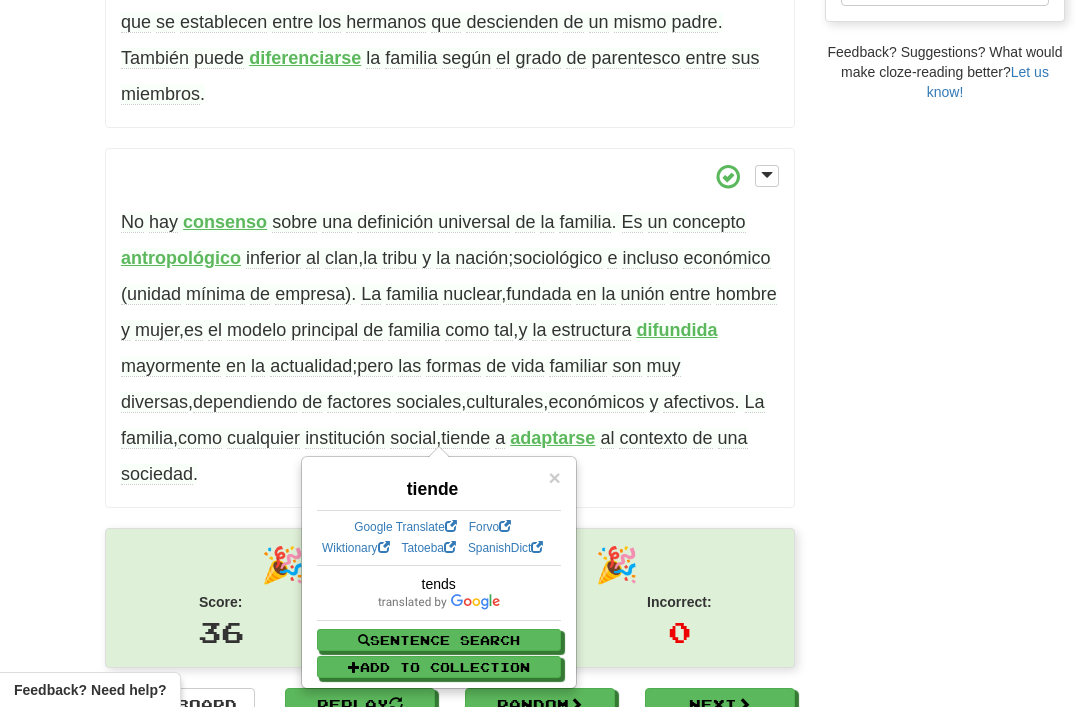 click on "/
Cloze-Reading
Familia
Reset
Anthropology, psychology and everyday life > Family and kinship
La   familia   (del   latín   familia)   es   un   grupo   de   personas   formado   por   individuos   unidos ,
primordialmente
,  por   relaciones   de   filiación   o   de   pareja .
​   El   Diccionario   de   la   Lengua   Española   la   define ,  entre   otras   cosas ,  como   un   grupo   de   personas
emparentadas
entre   sí   que   viven   juntas , ​   lo   que   lleva   implícito   los   conceptos   de   parentesco   y   convivencia ,  aunque   existan   otros   modos ,  como   la   adopción .
Según   la   Declaración   Universal   de   los   Derechos   Humanos ,  es   el   elemento   natural ,  universal   y
fundamental
de   la   sociedad ,  tiene   derecho   a   la   protección   de   la   sociedad   y   del   Estado ." at bounding box center [540, 18] 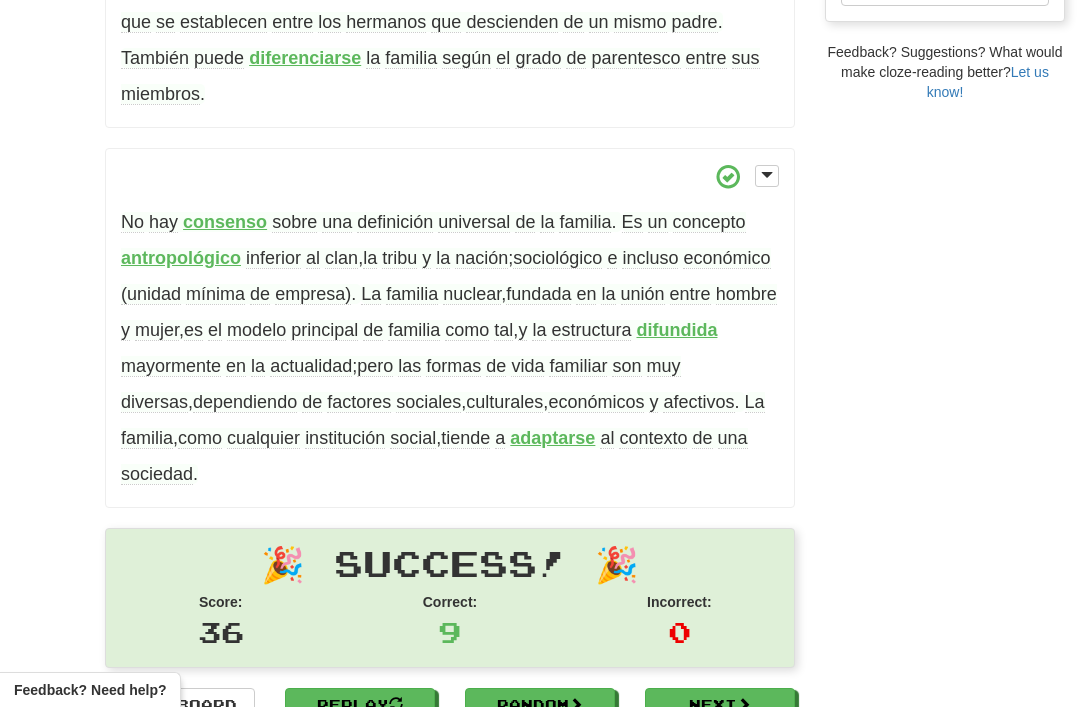 click on "contexto" at bounding box center [653, 438] 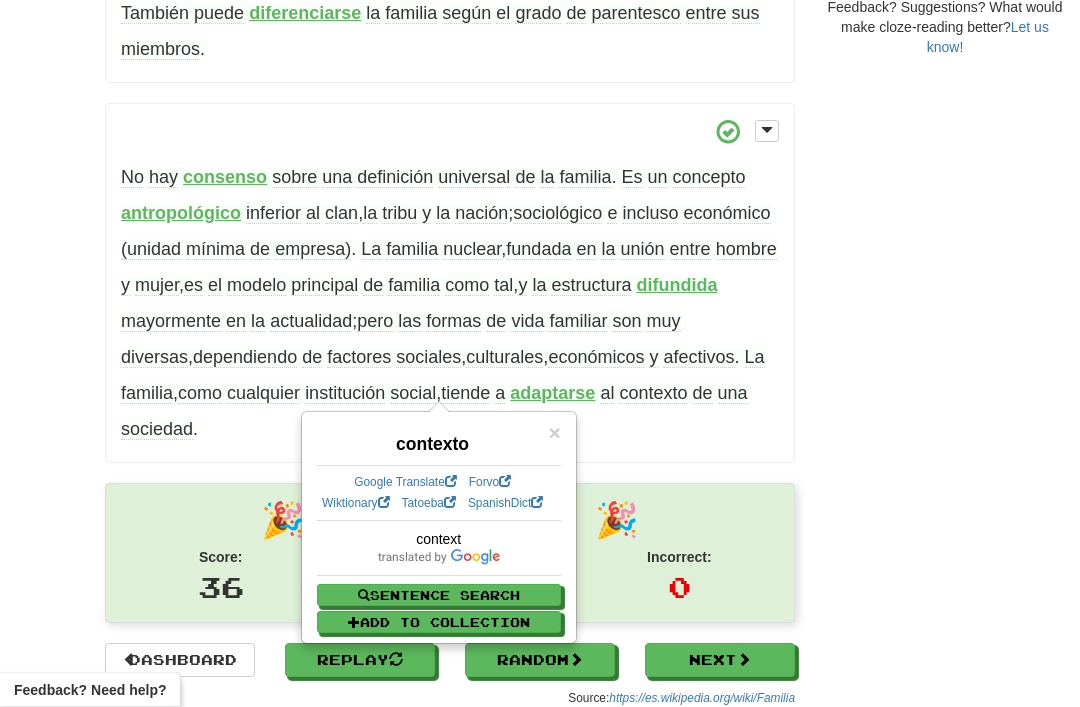 click on "/
Cloze-Reading
Familia
Reset
Anthropology, psychology and everyday life > Family and kinship
La   familia   (del   latín   familia)   es   un   grupo   de   personas   formado   por   individuos   unidos ,
primordialmente
,  por   relaciones   de   filiación   o   de   pareja .
​   El   Diccionario   de   la   Lengua   Española   la   define ,  entre   otras   cosas ,  como   un   grupo   de   personas
emparentadas
entre   sí   que   viven   juntas , ​   lo   que   lleva   implícito   los   conceptos   de   parentesco   y   convivencia ,  aunque   existan   otros   modos ,  como   la   adopción .
Según   la   Declaración   Universal   de   los   Derechos   Humanos ,  es   el   elemento   natural ,  universal   y
fundamental
de   la   sociedad ,  tiene   derecho   a   la   protección   de   la   sociedad   y   del   Estado ." at bounding box center [540, -26] 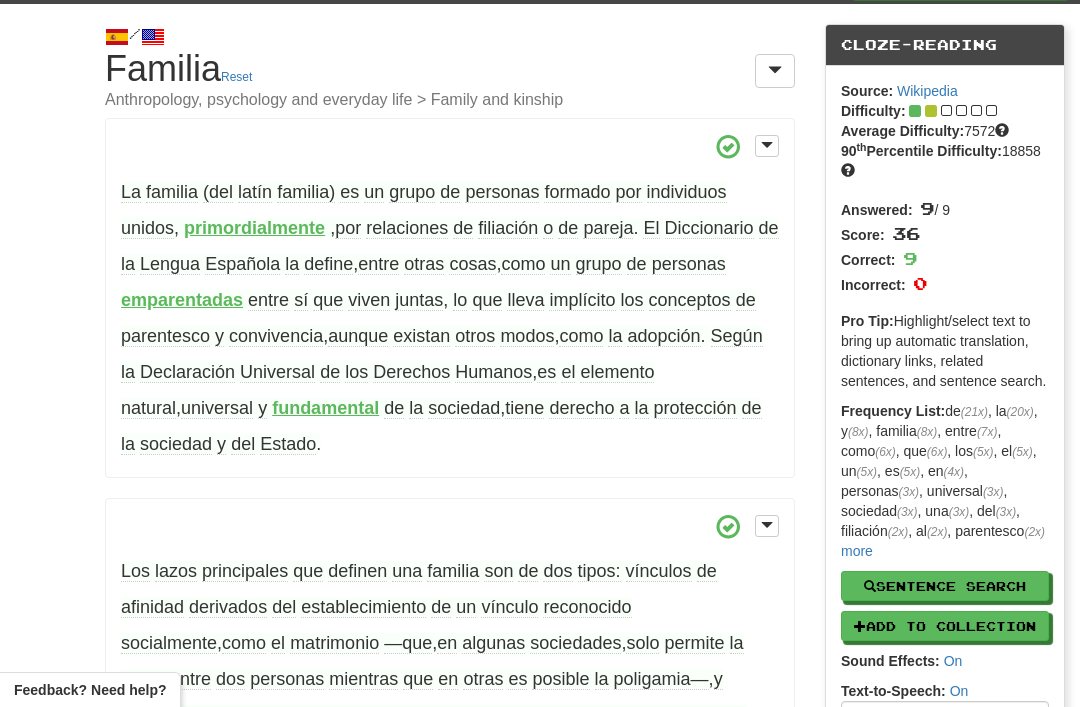 scroll, scrollTop: 0, scrollLeft: 0, axis: both 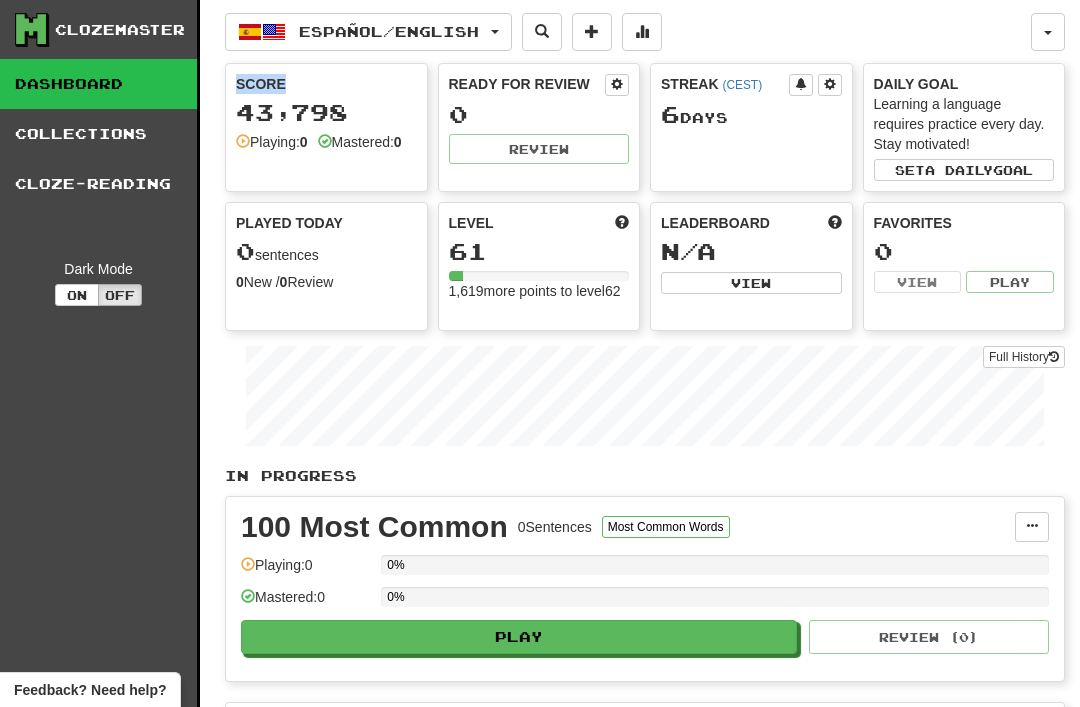 click on "Clozemaster Dashboard Collections Cloze-Reading Dark Mode On Off" at bounding box center [100, 1532] 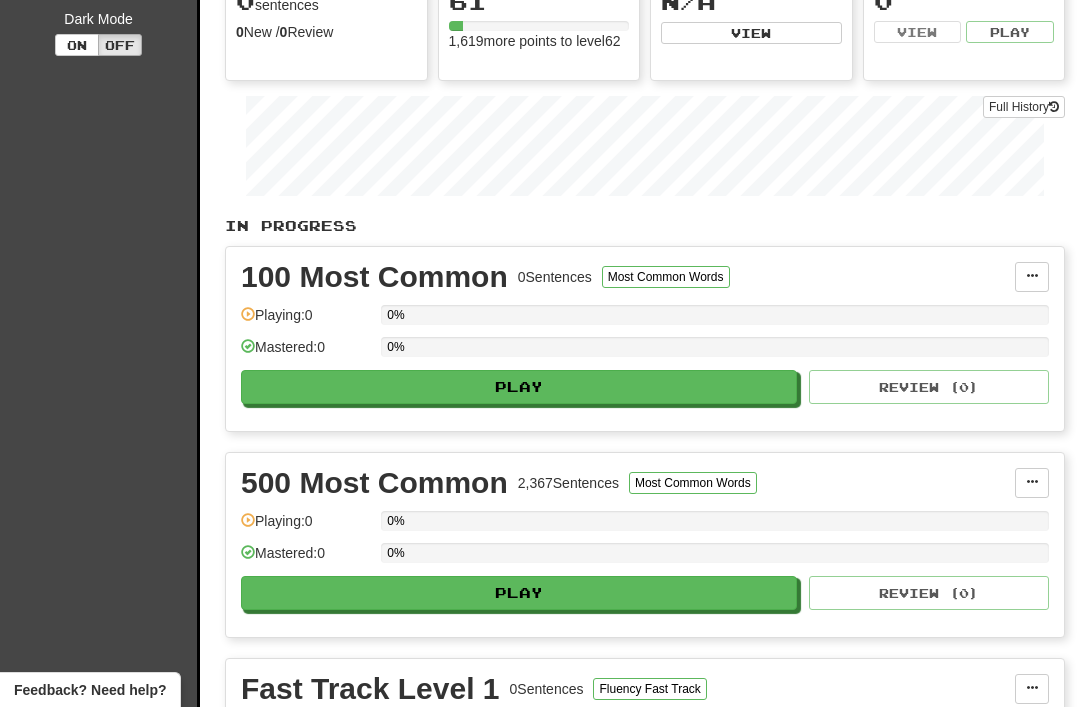 scroll, scrollTop: 251, scrollLeft: 0, axis: vertical 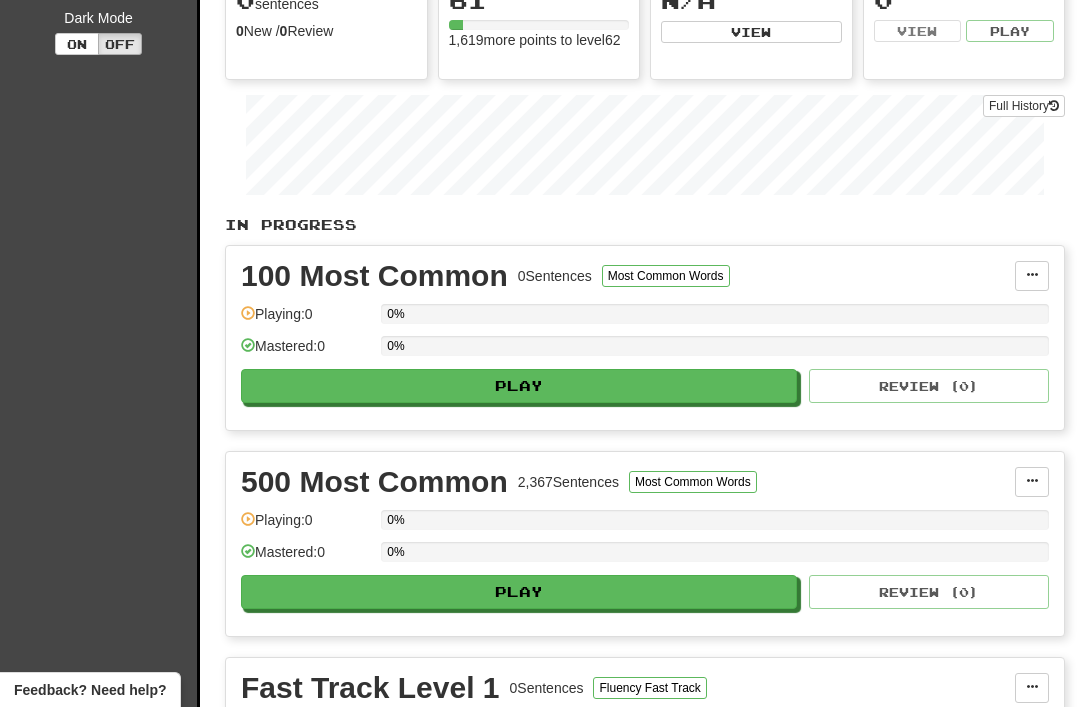 click on "Play" at bounding box center [519, 592] 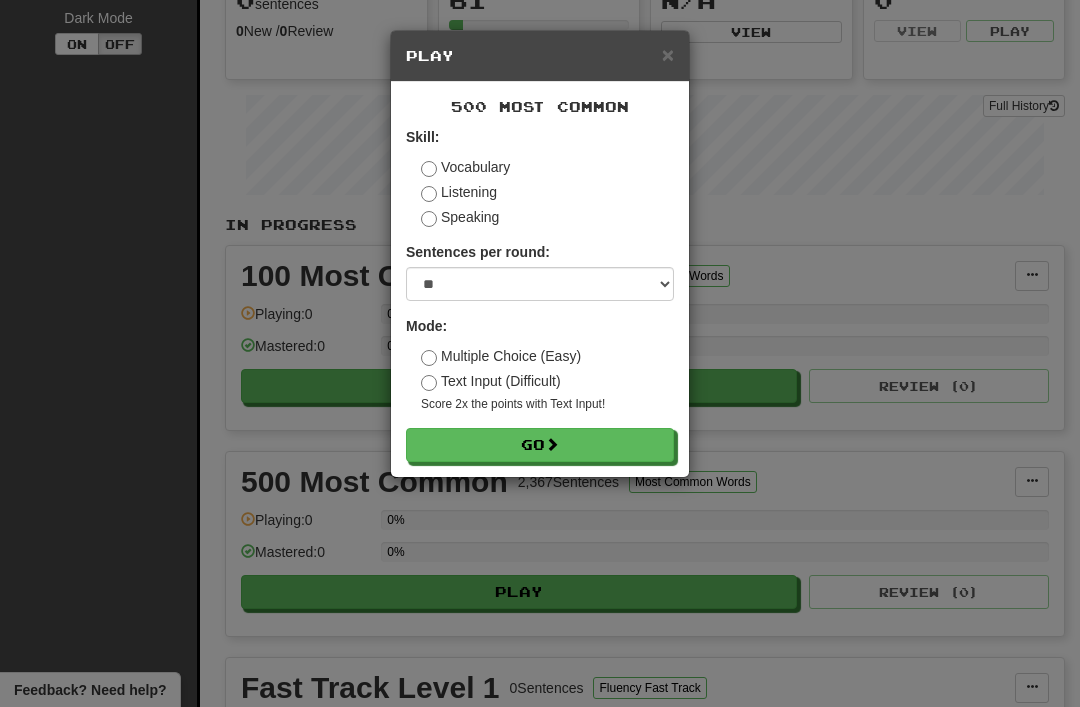 click on "Go" at bounding box center [540, 445] 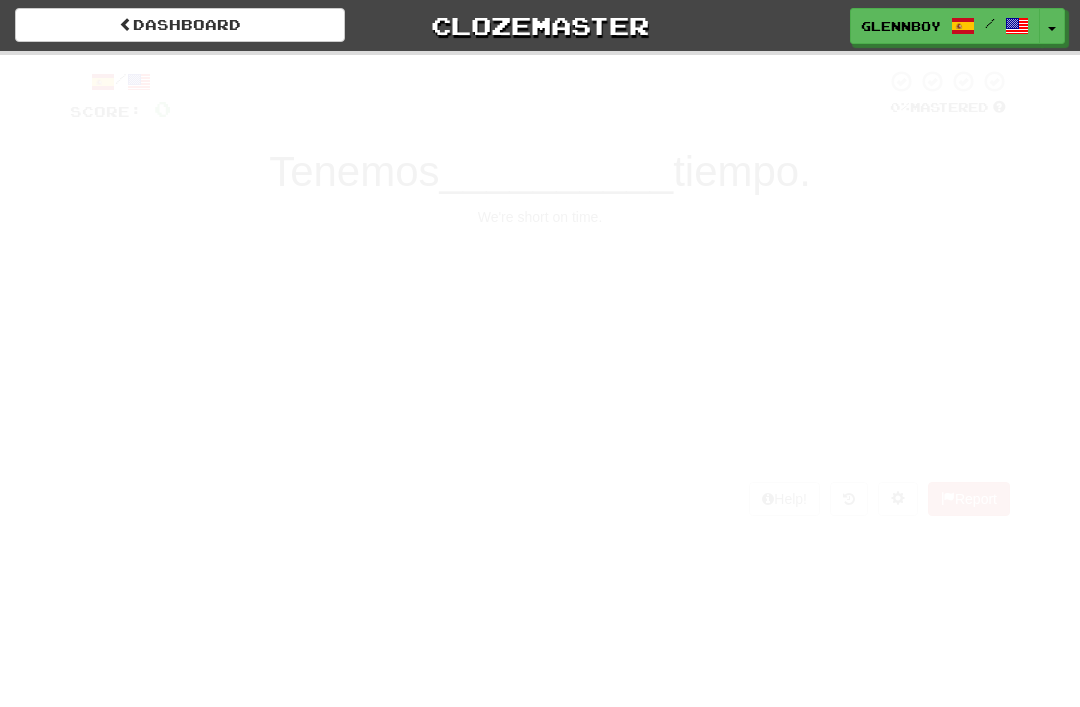 scroll, scrollTop: 0, scrollLeft: 0, axis: both 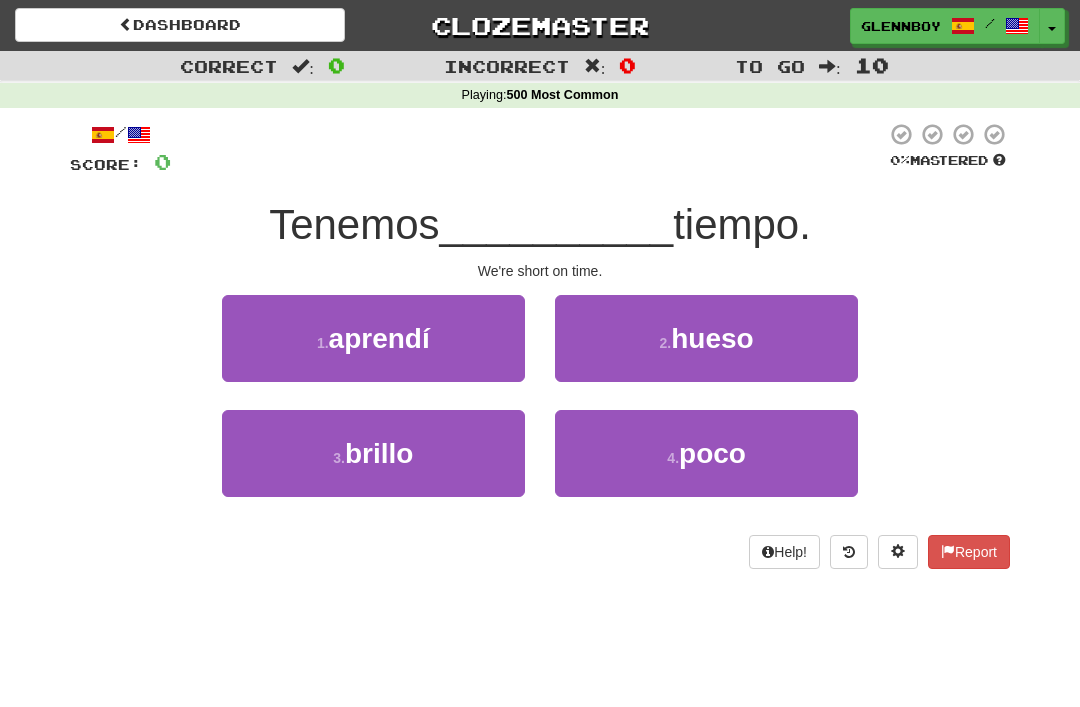 click on "poco" at bounding box center (712, 453) 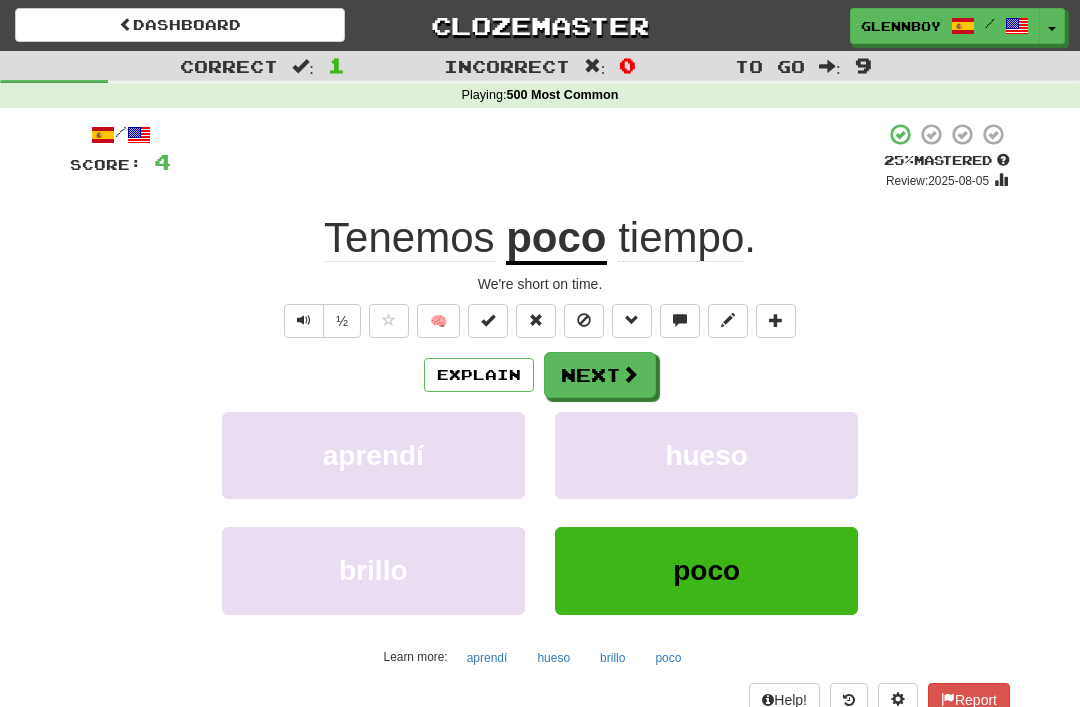 click at bounding box center [584, 320] 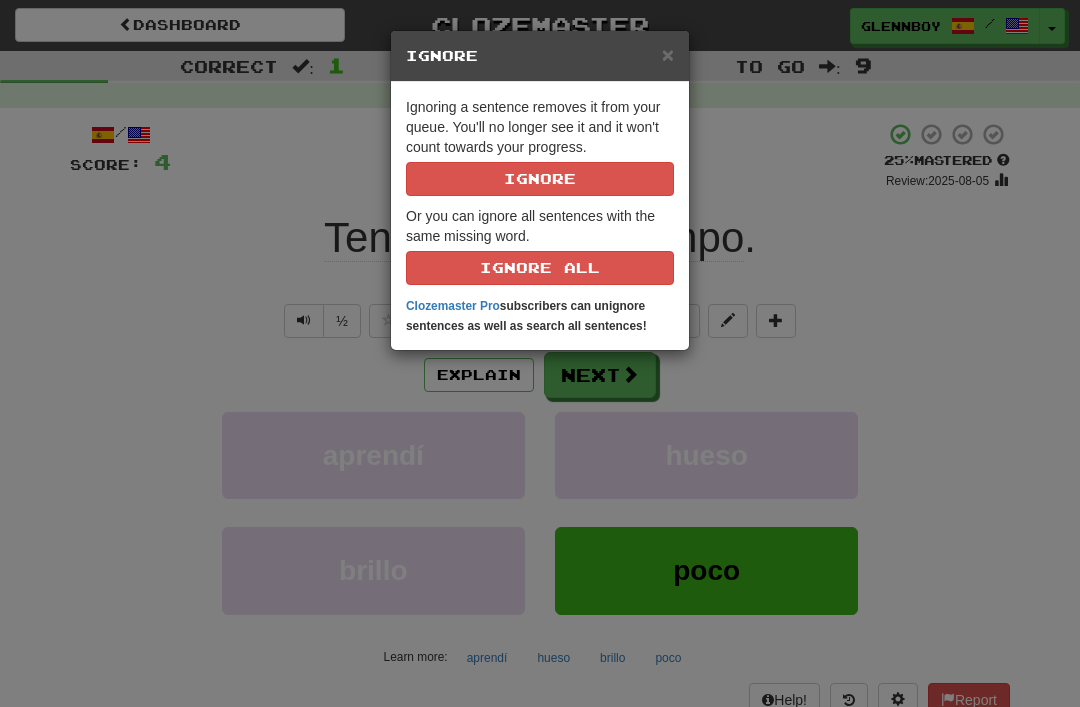 click on "Ignore" at bounding box center [540, 179] 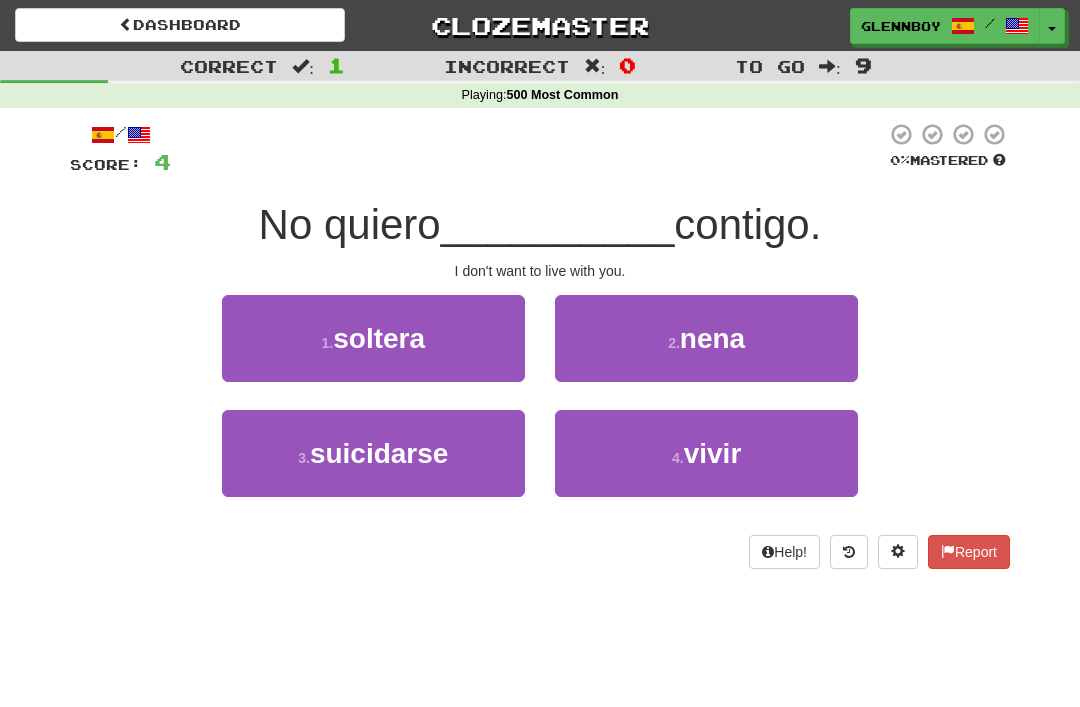 click on "4 .  vivir" at bounding box center (706, 453) 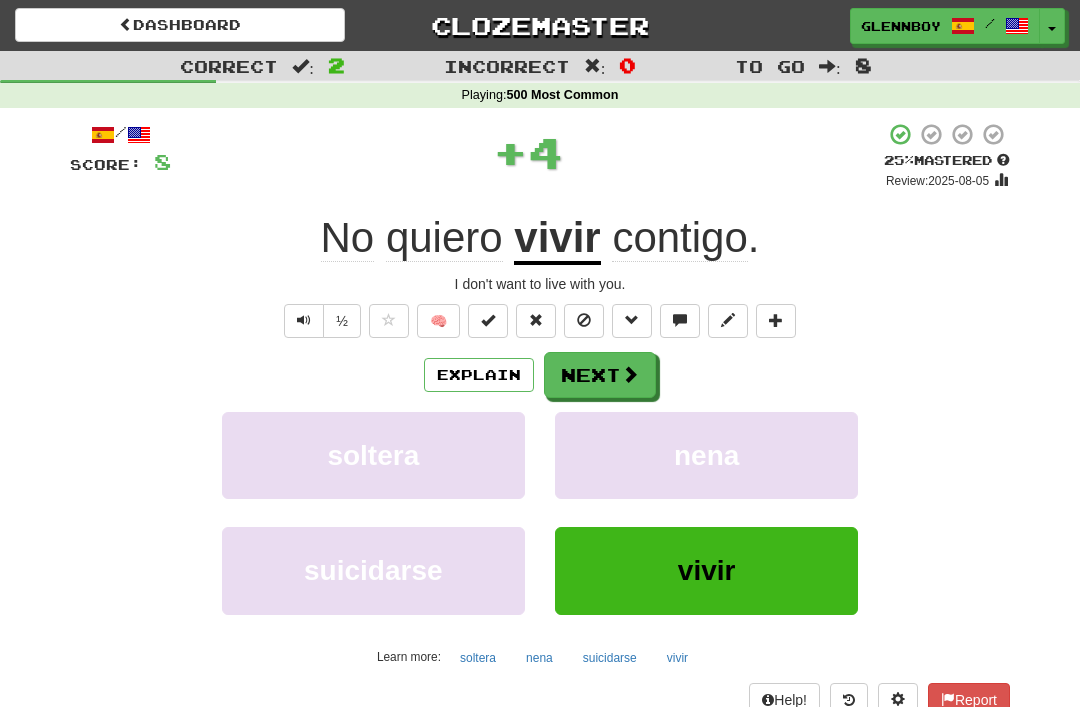 click at bounding box center (584, 321) 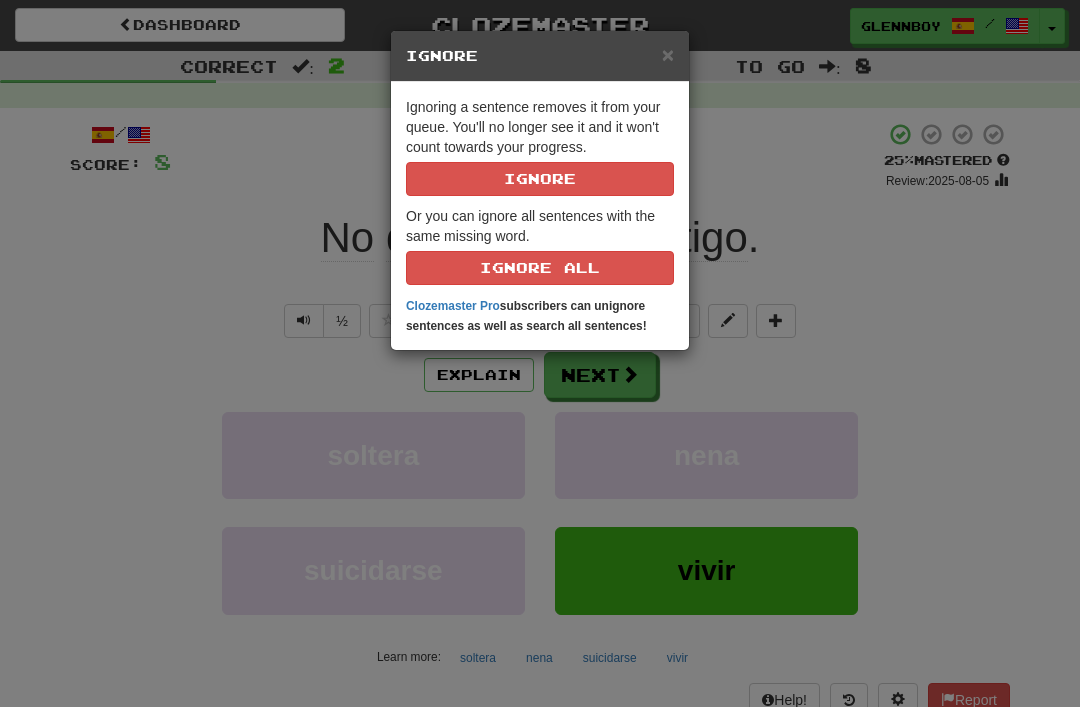 click on "Ignore" at bounding box center [540, 179] 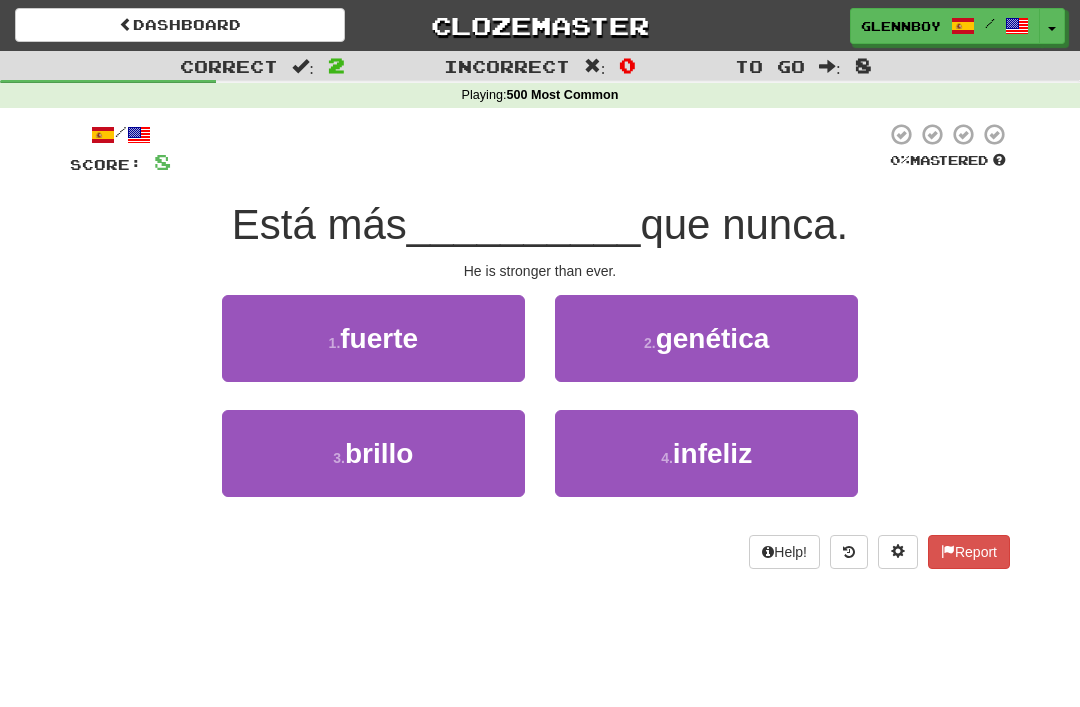 click on "fuerte" at bounding box center [379, 338] 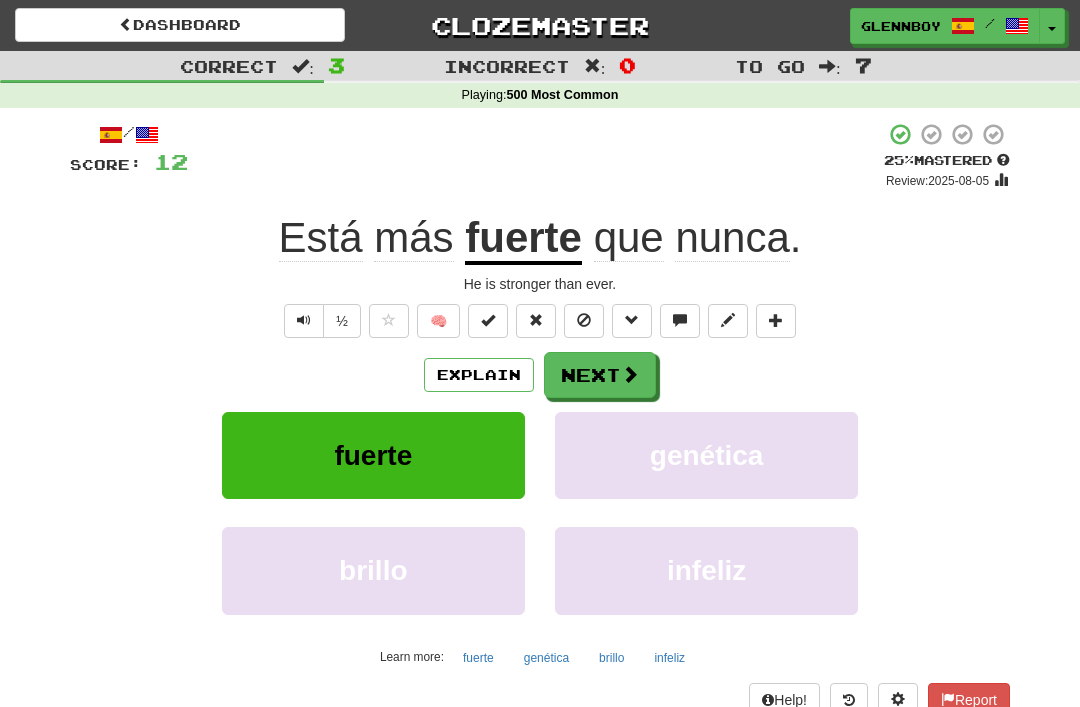 click at bounding box center [584, 320] 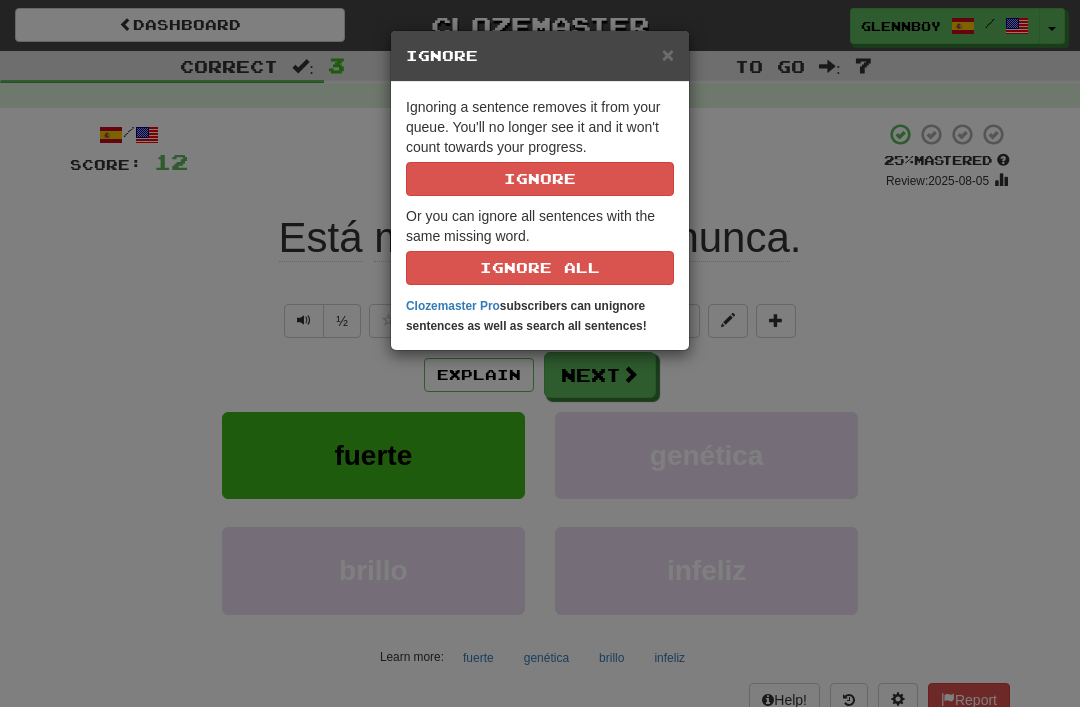 click on "Ignore" at bounding box center (540, 179) 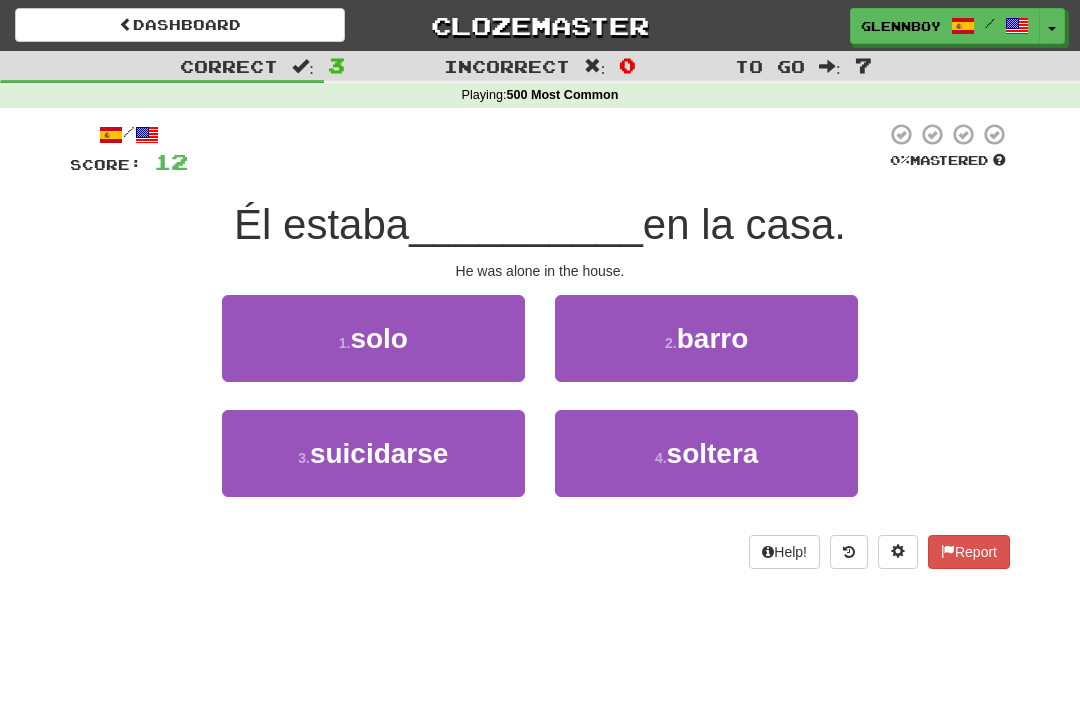 click on "solo" at bounding box center (379, 338) 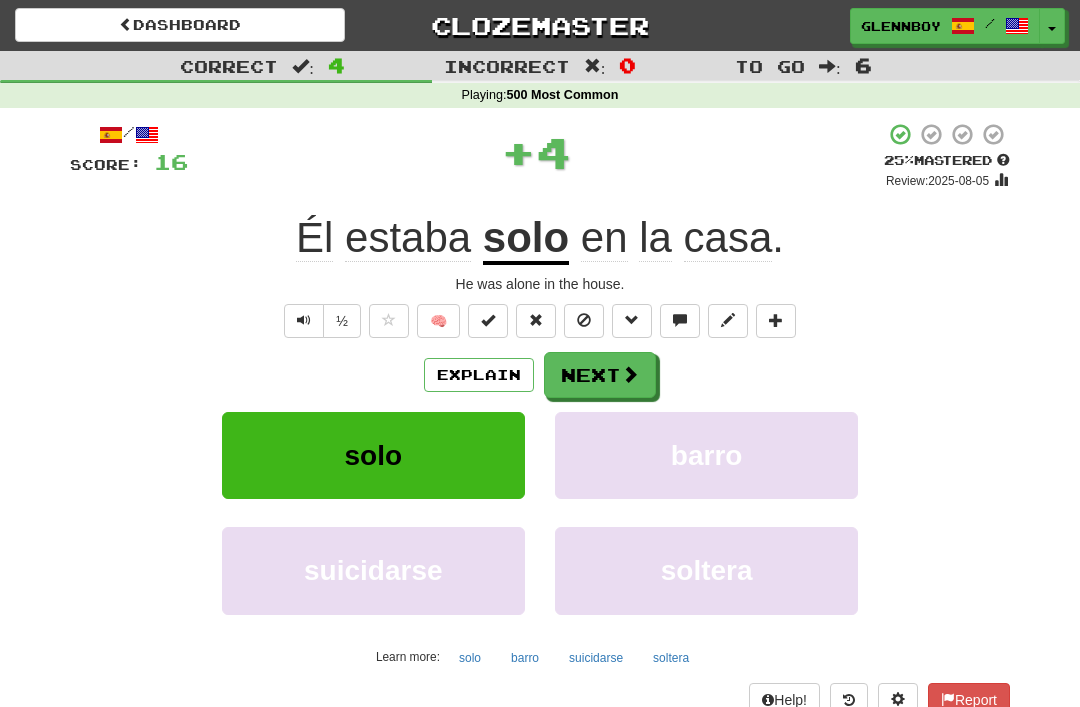 click at bounding box center [584, 320] 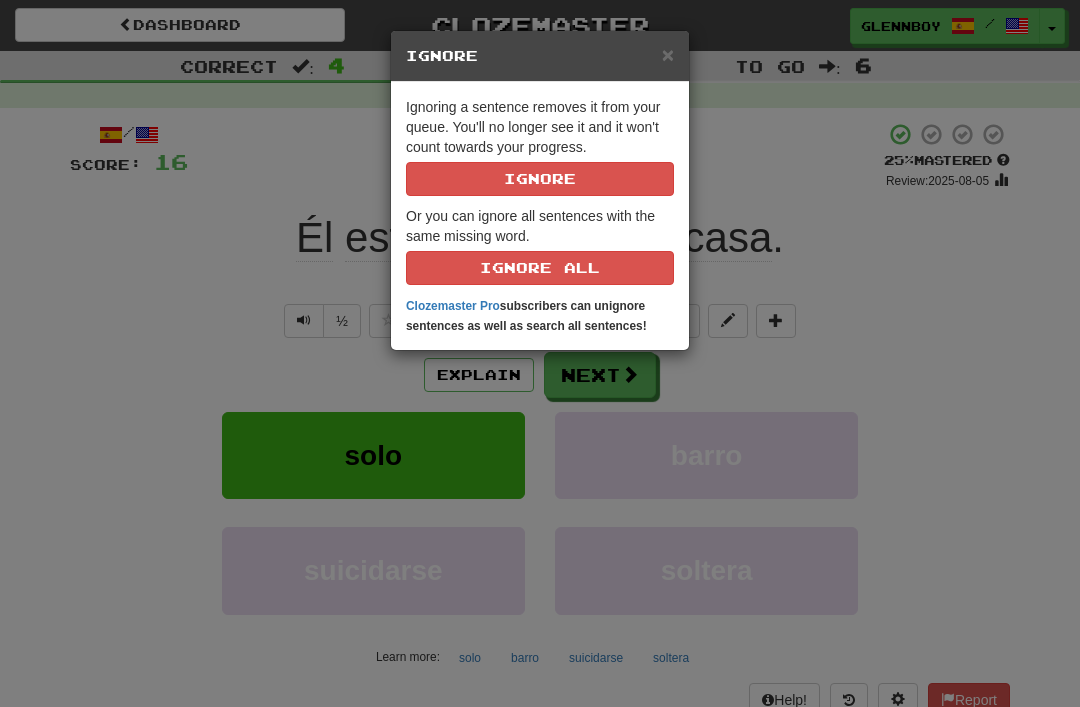 click on "Ignore" at bounding box center (540, 179) 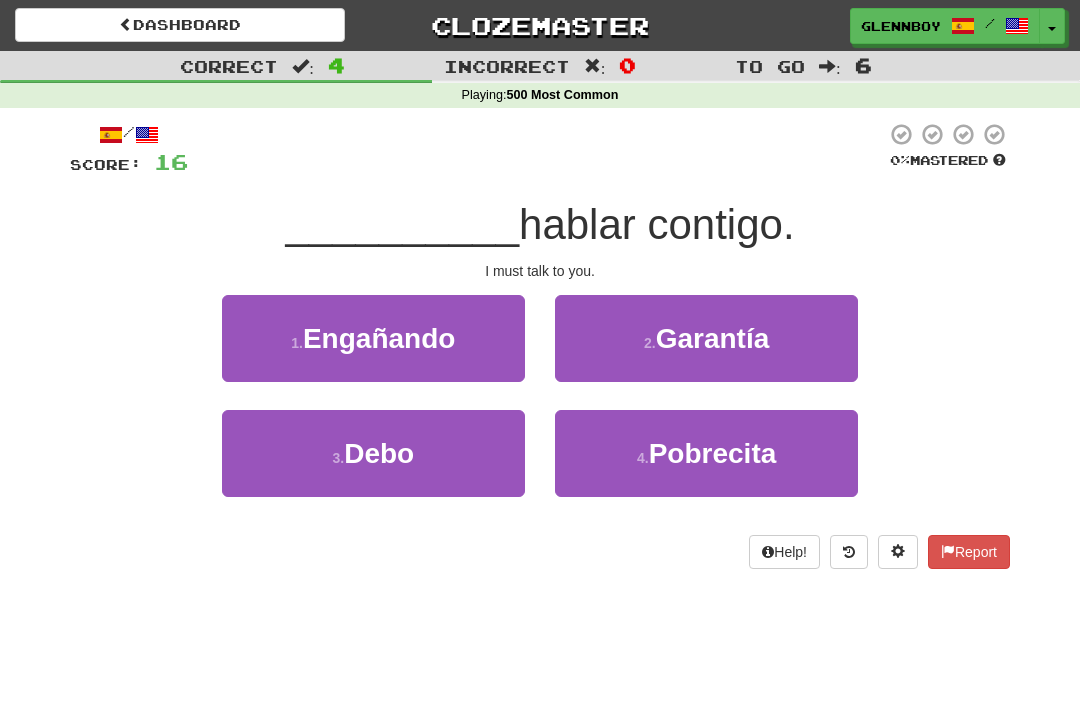 click on "Debo" at bounding box center [379, 453] 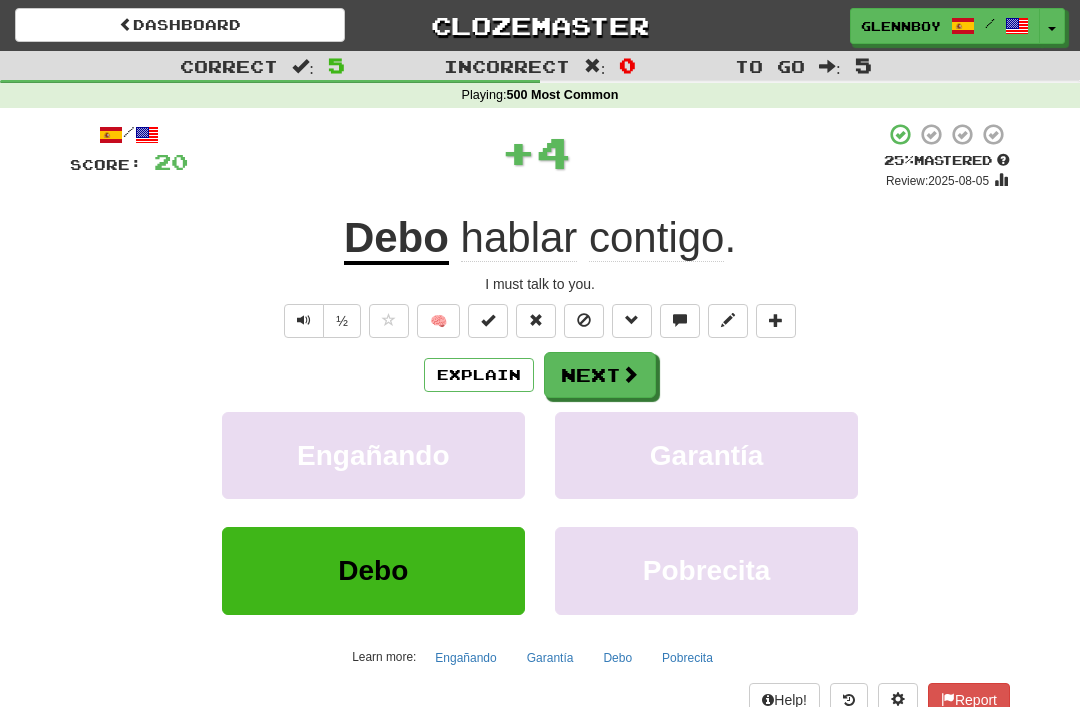 click at bounding box center [584, 320] 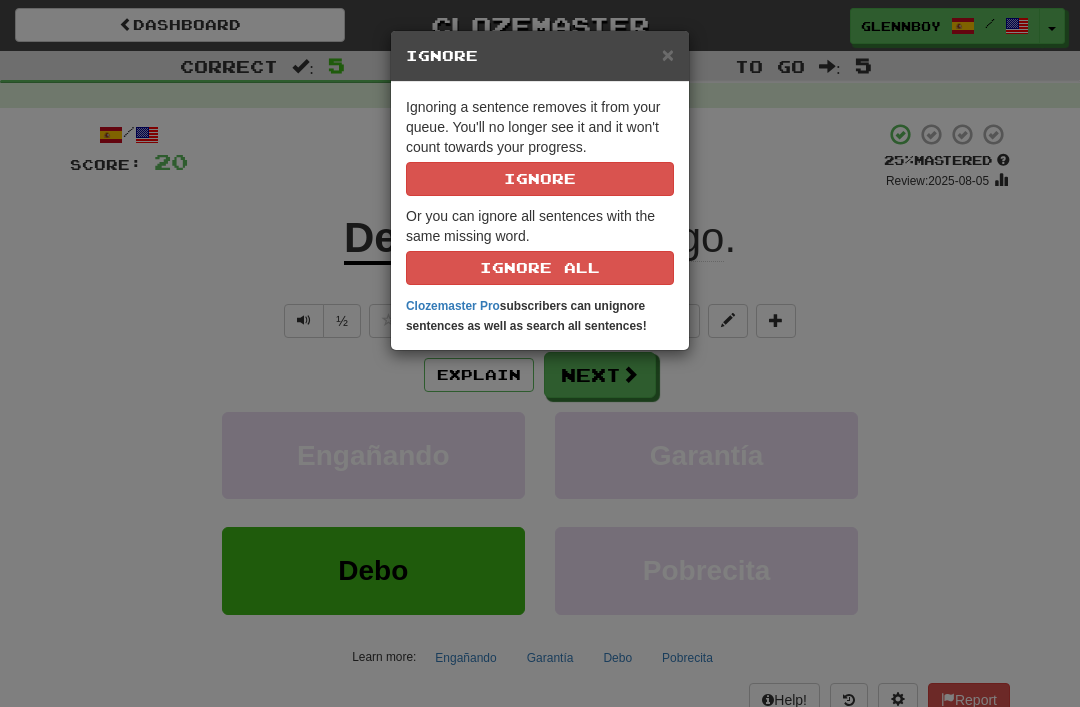 click on "Ignore" at bounding box center (540, 179) 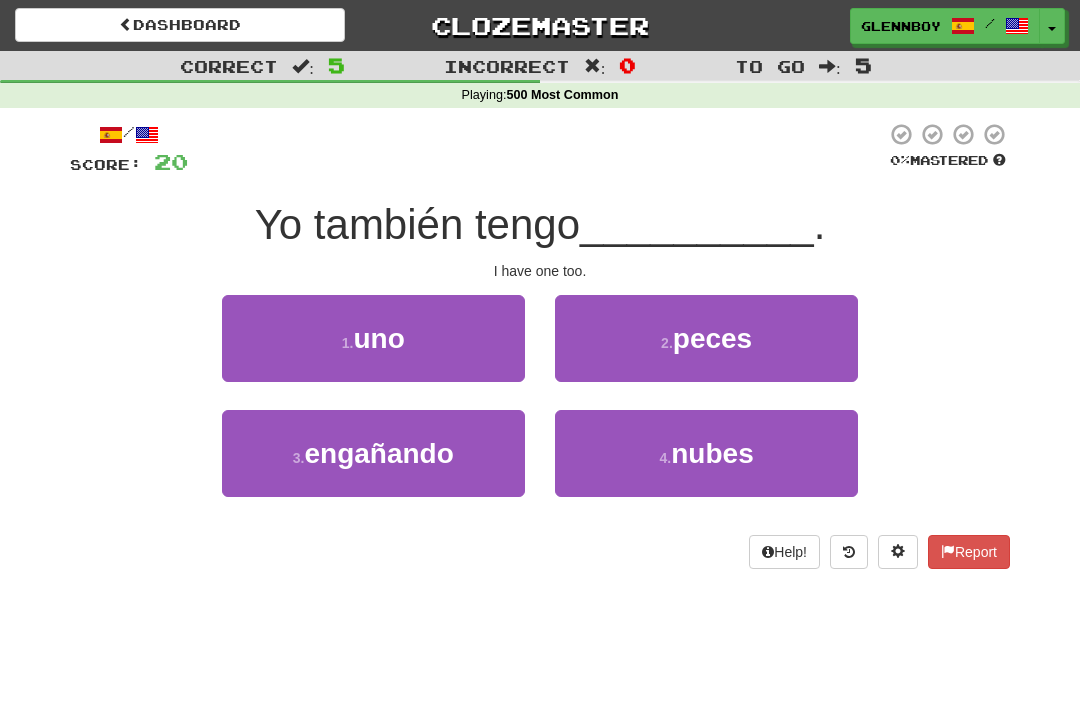 click on "uno" at bounding box center (379, 338) 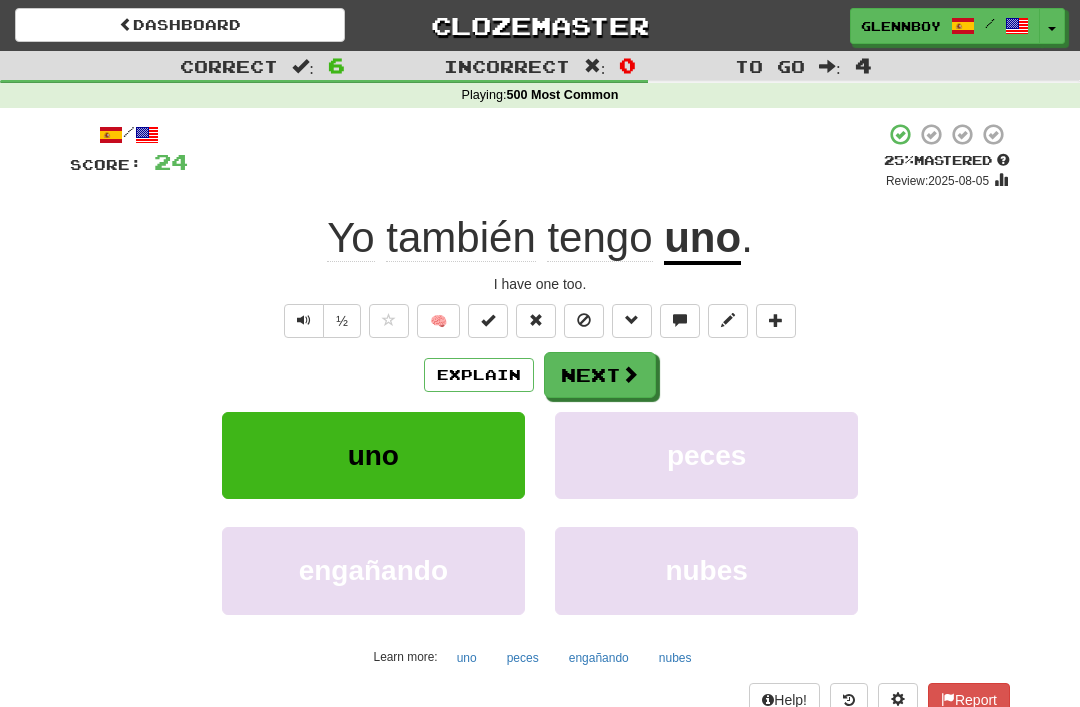 click at bounding box center [584, 320] 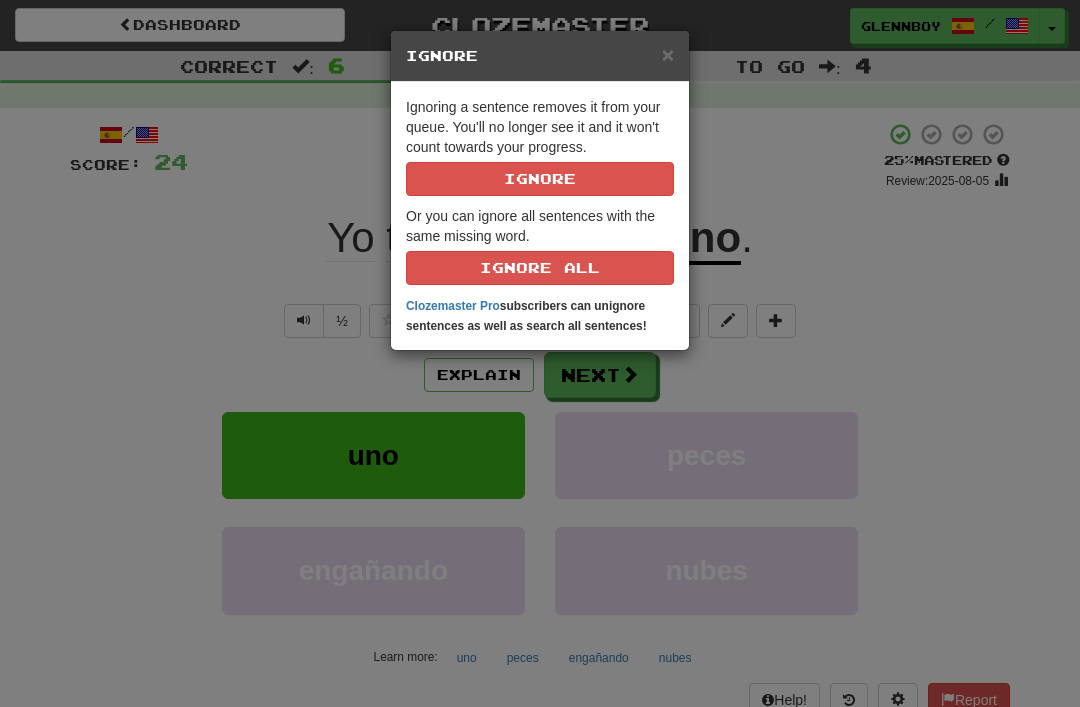 click on "Ignore" at bounding box center [540, 179] 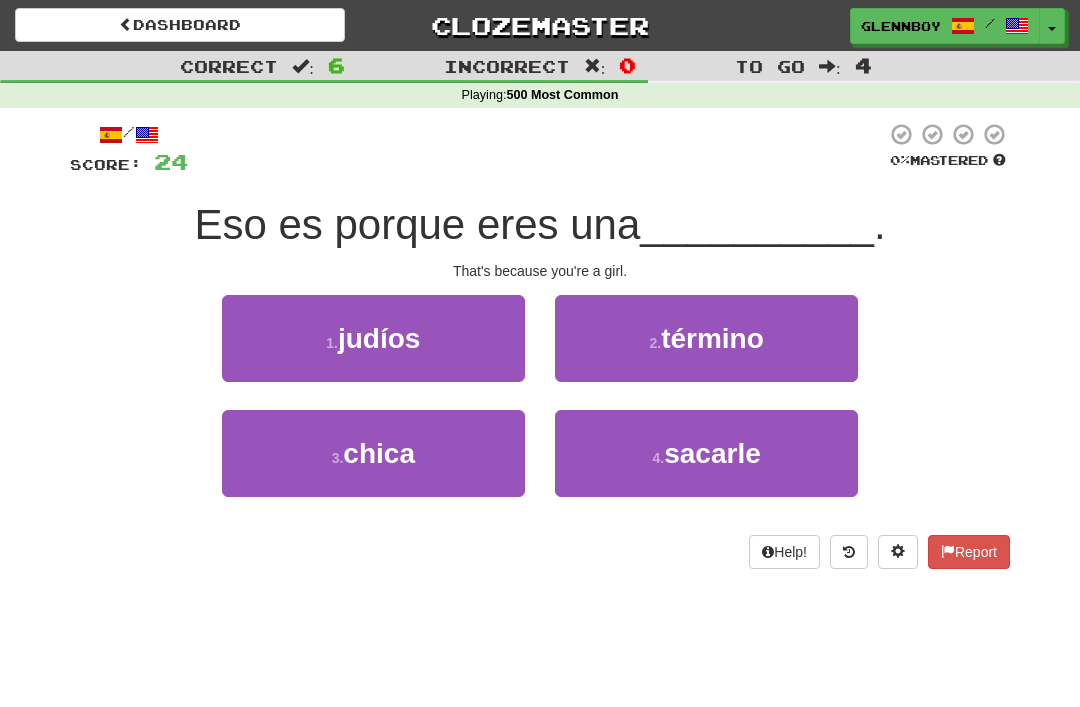 click on "chica" at bounding box center (379, 453) 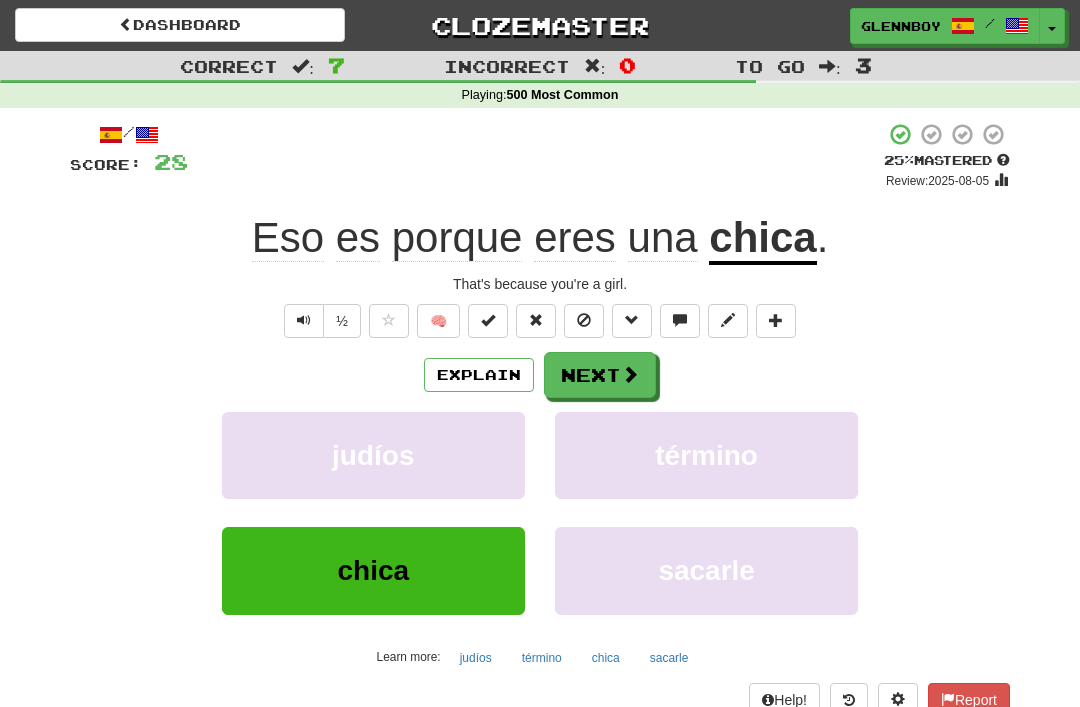 click at bounding box center (584, 321) 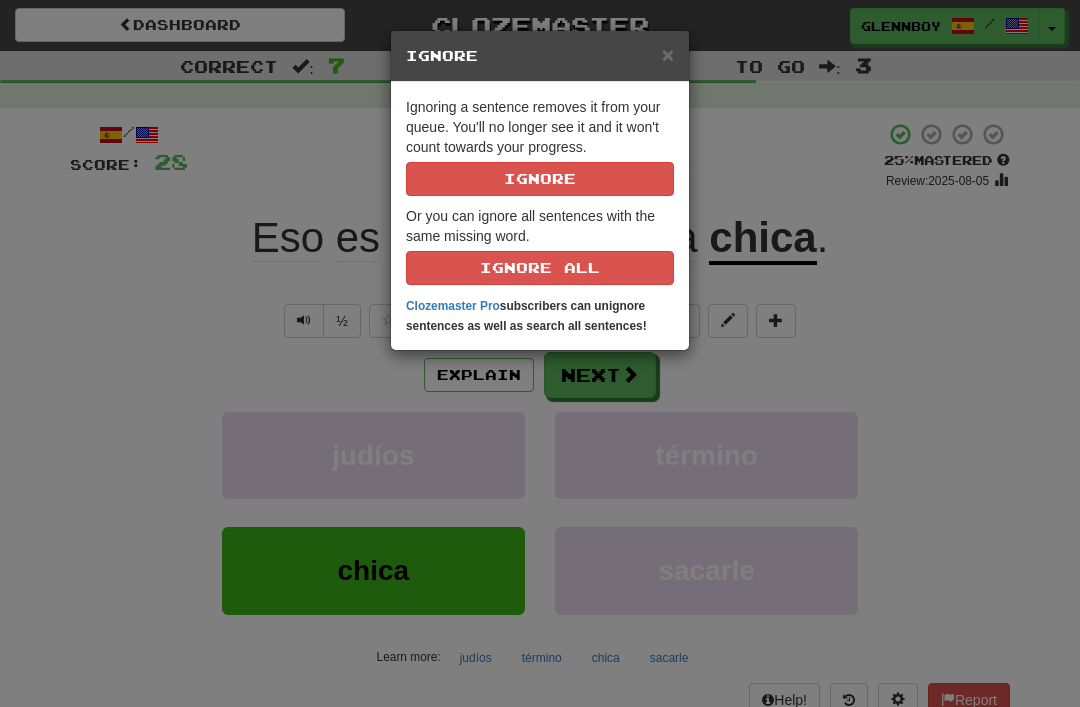 click on "Ignore" at bounding box center [540, 179] 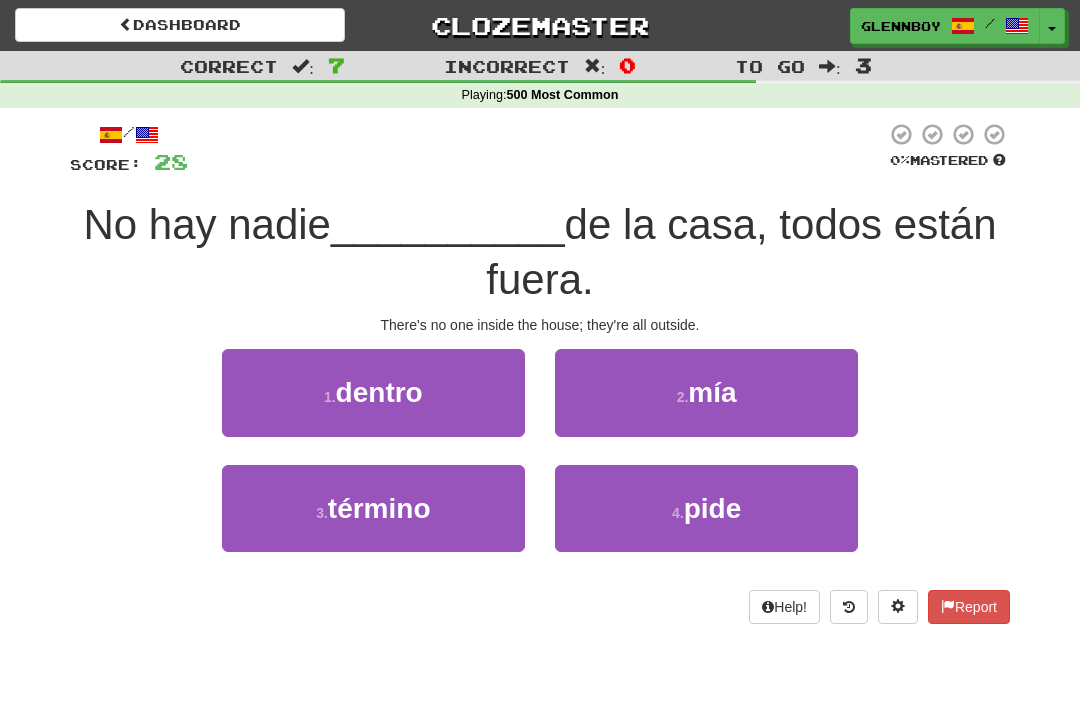 click on "dentro" at bounding box center [379, 392] 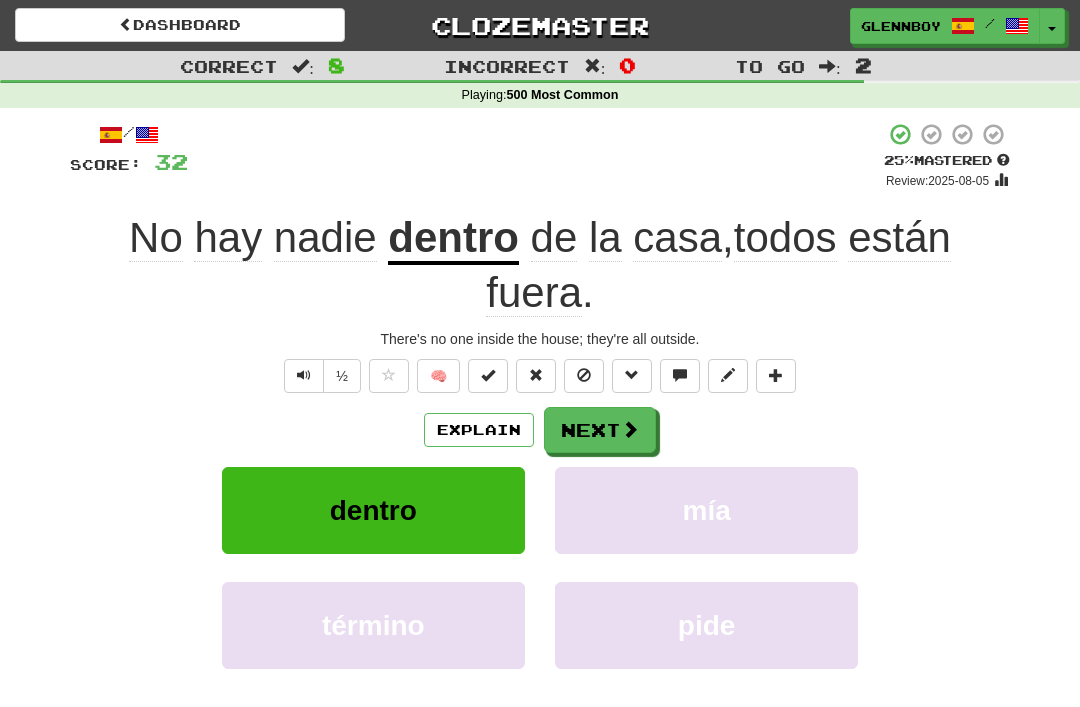 click at bounding box center (584, 375) 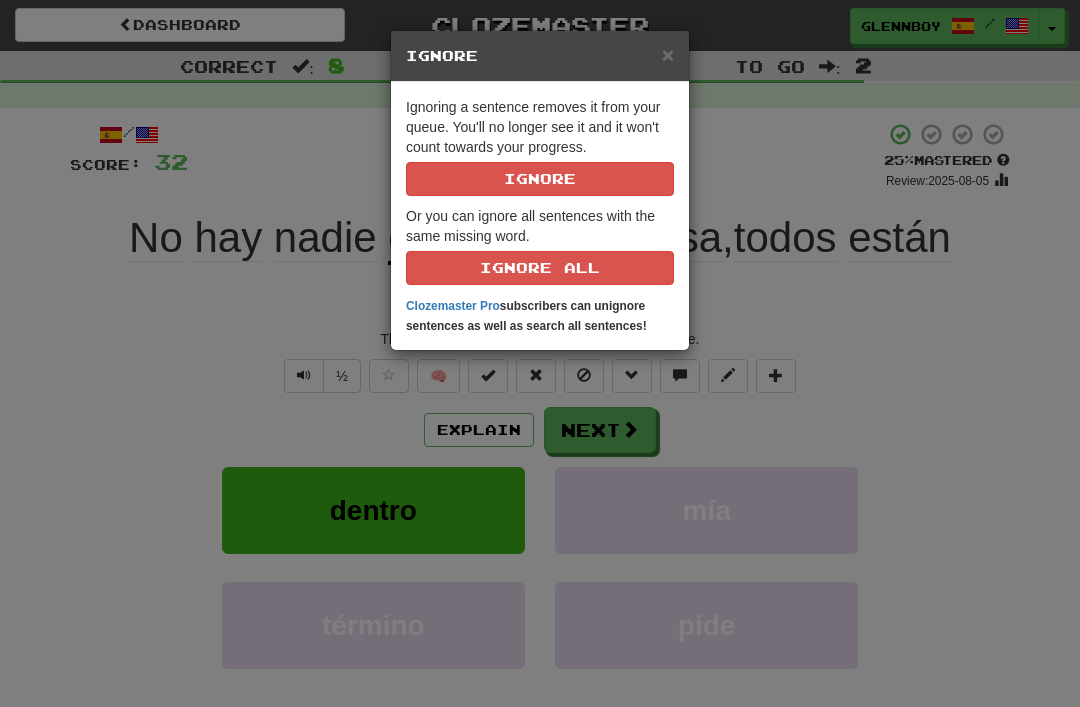 click on "Ignore" at bounding box center [540, 179] 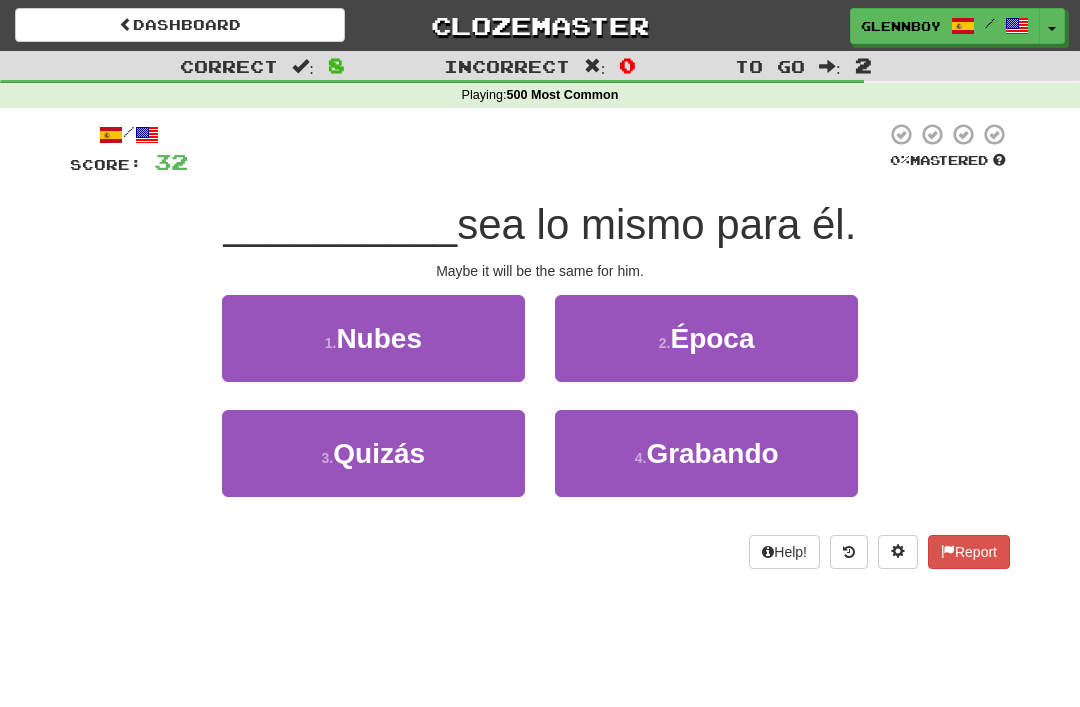 click on "Quizás" at bounding box center [379, 453] 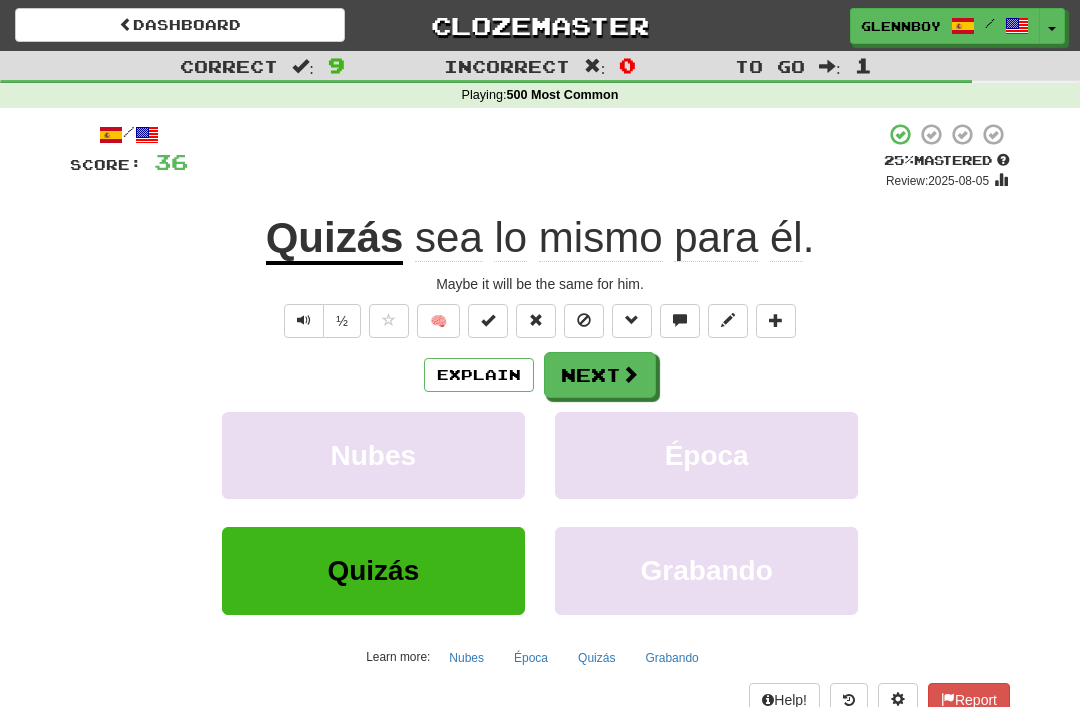 click at bounding box center (584, 320) 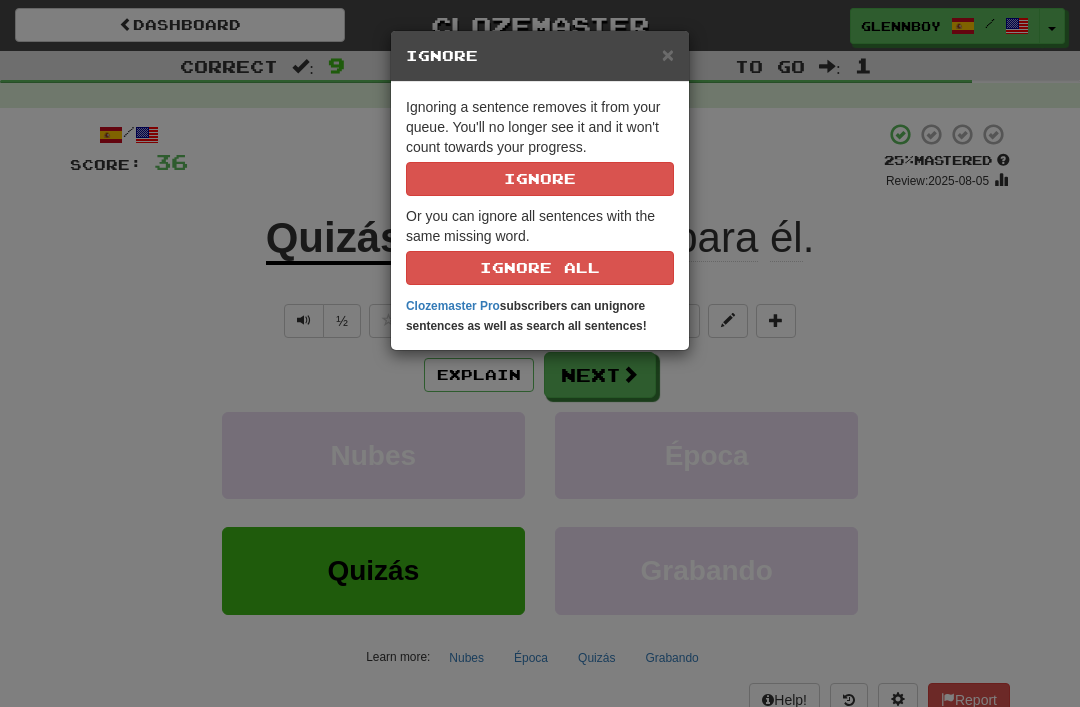 click on "Ignore" at bounding box center [540, 179] 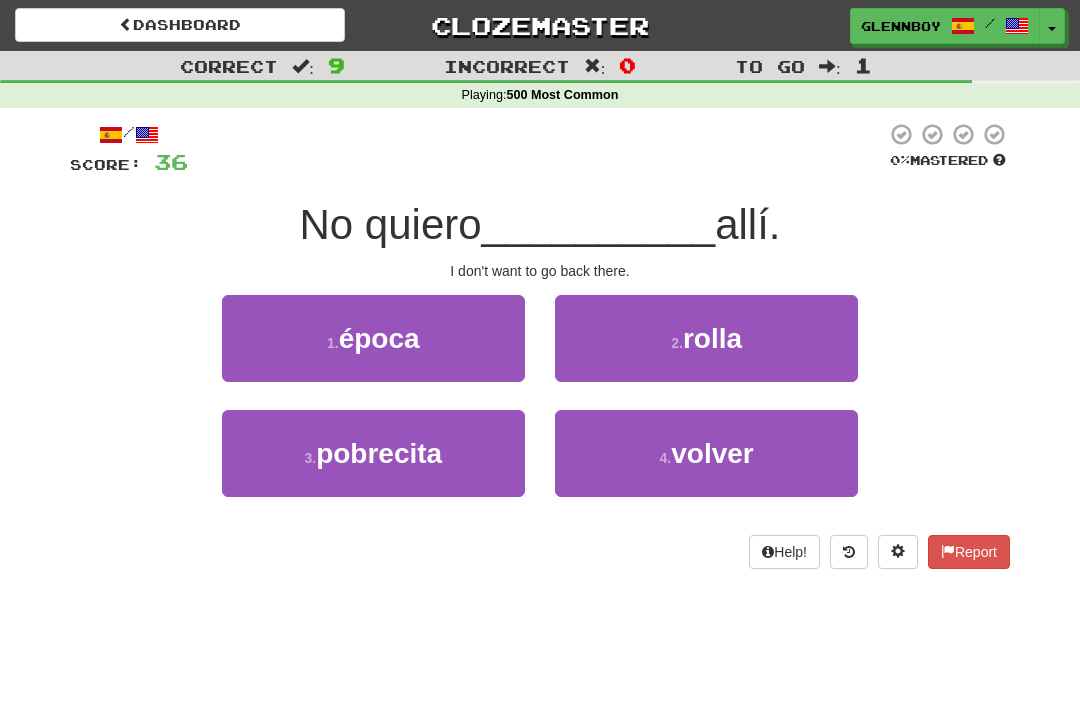 click on "volver" at bounding box center (712, 453) 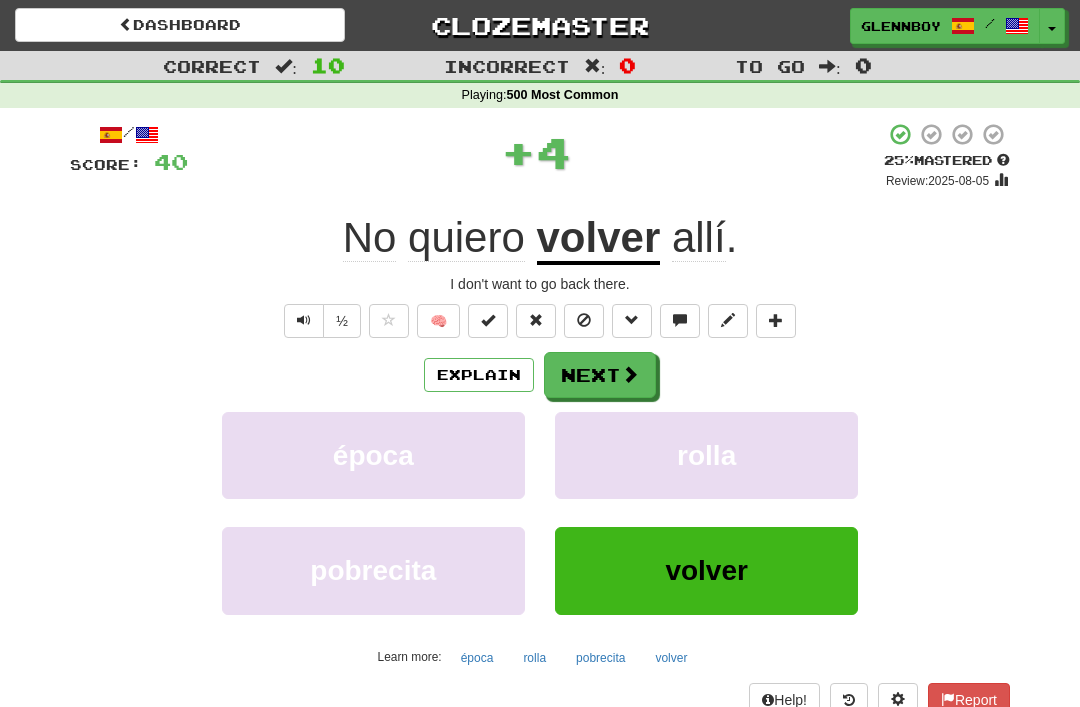 click at bounding box center [584, 320] 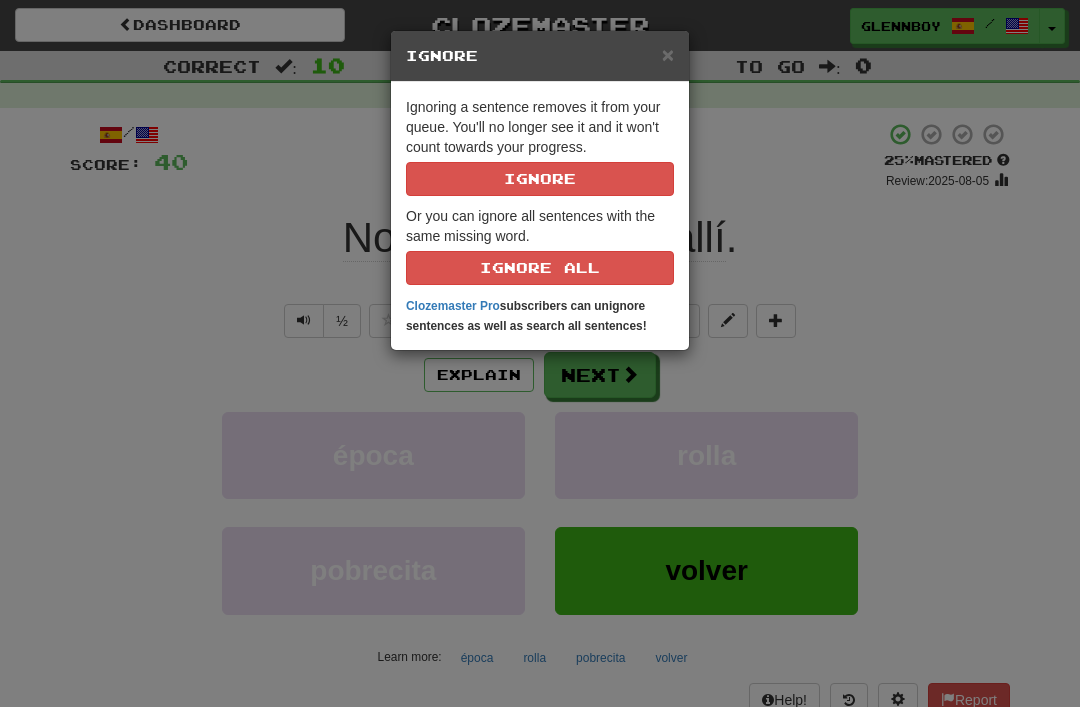 click on "Ignore" at bounding box center (540, 179) 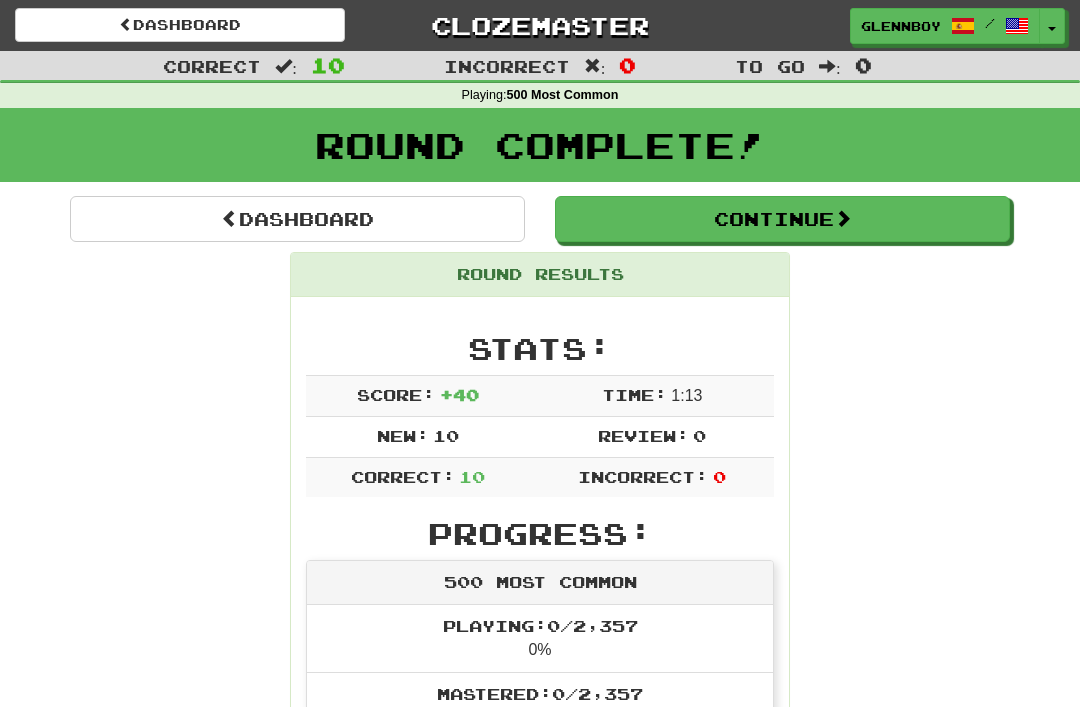 click on "Continue" at bounding box center [782, 219] 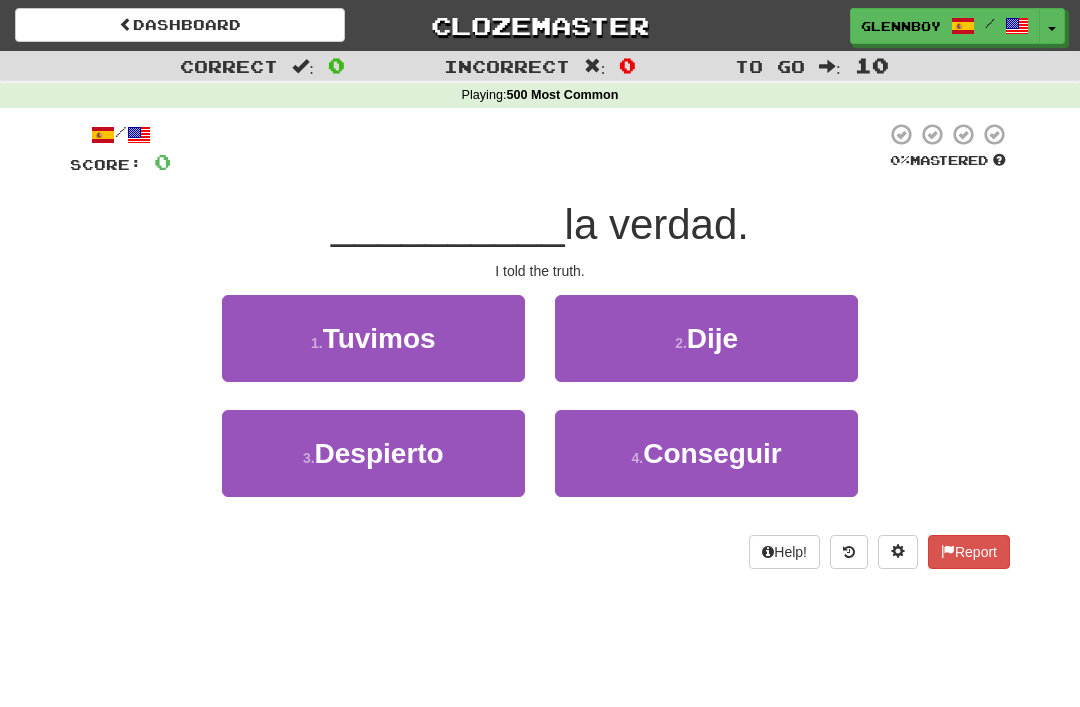 click on "2 .  Dije" at bounding box center (706, 338) 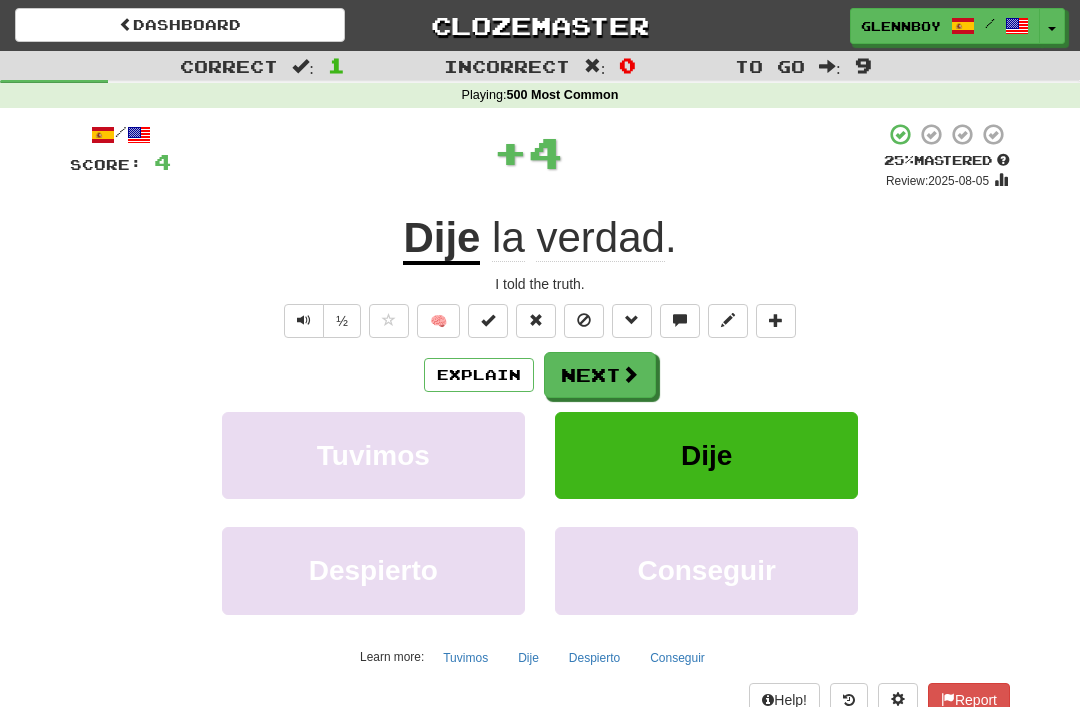 click at bounding box center (584, 320) 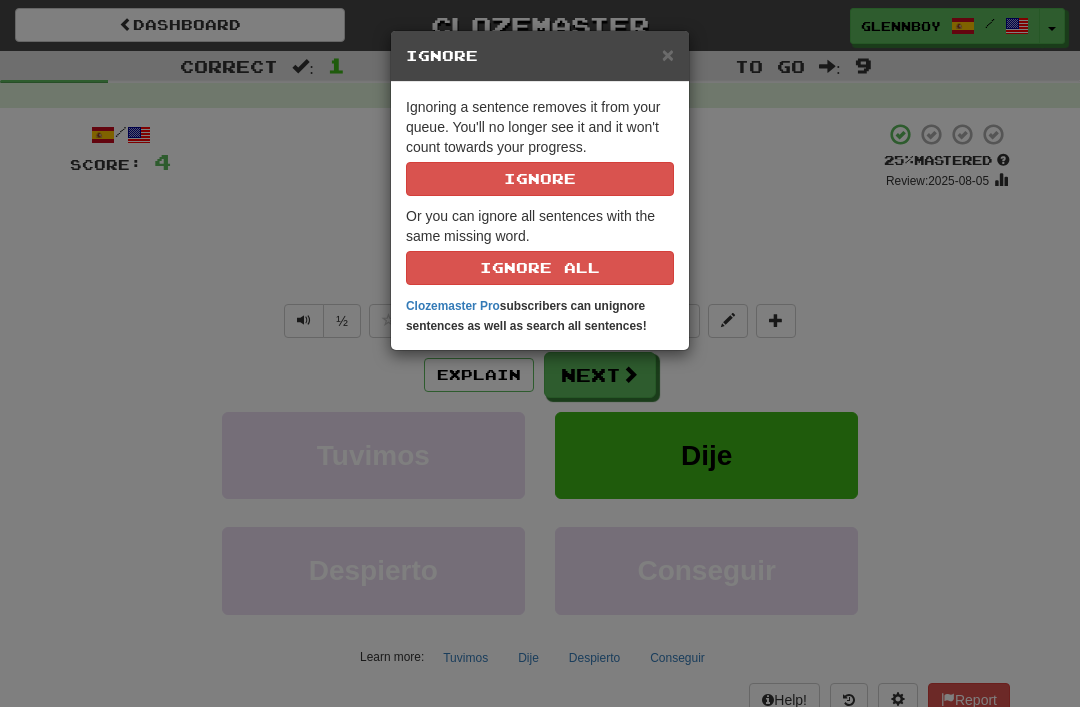 click on "Ignore" at bounding box center [540, 179] 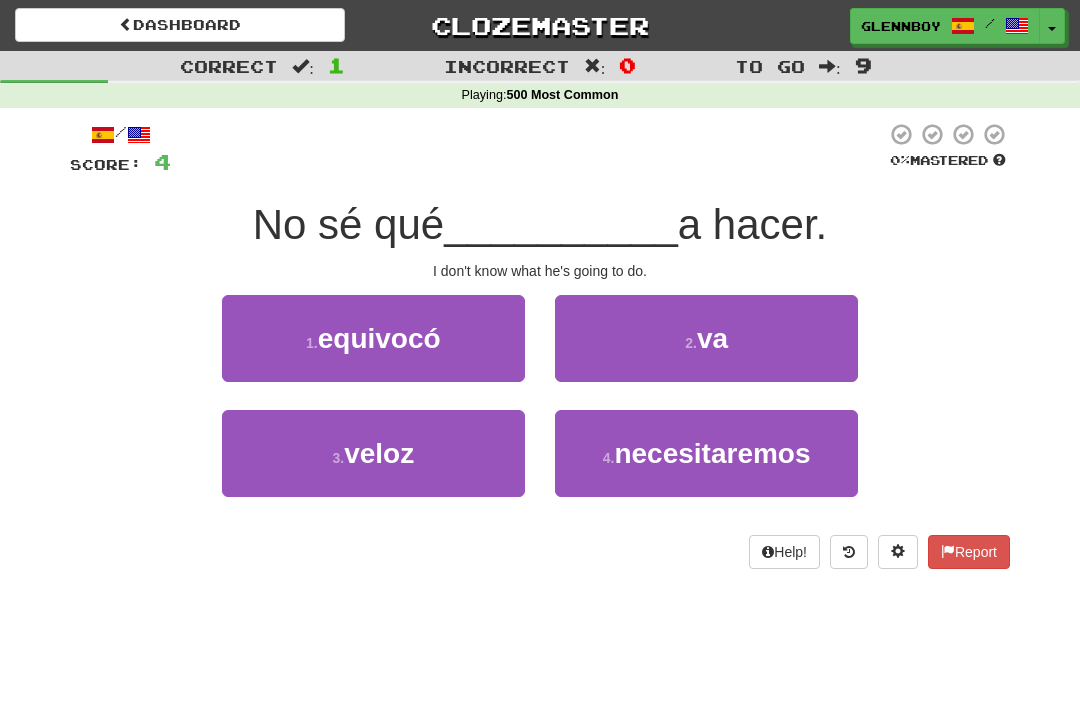 click on "2 .  va" at bounding box center (706, 338) 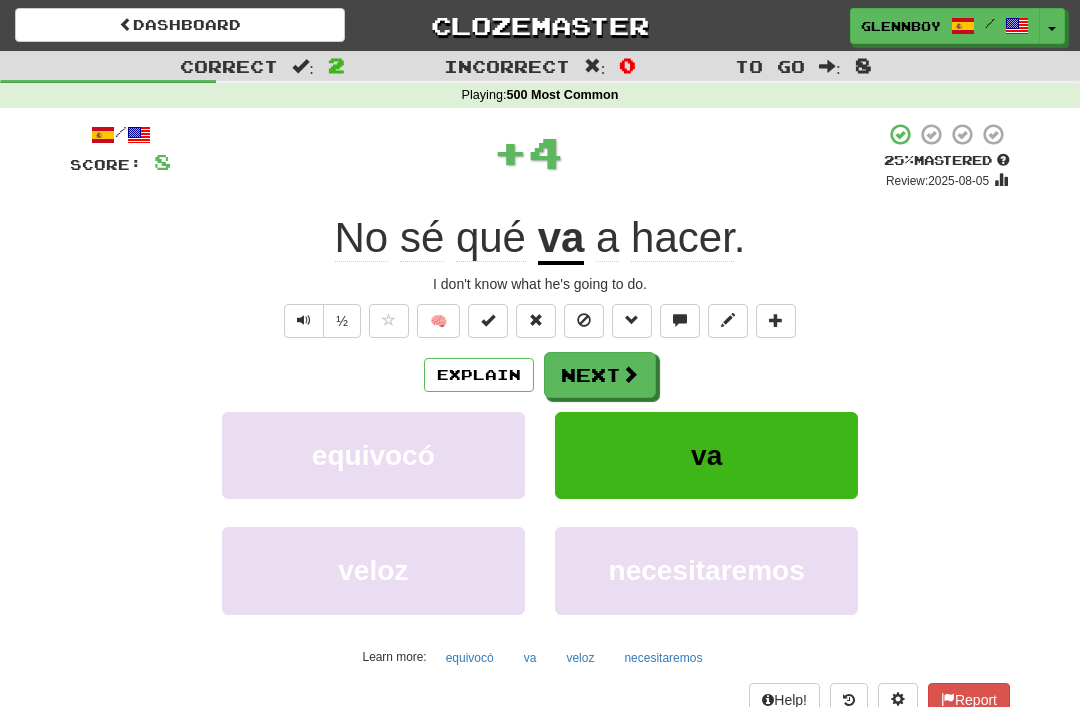 click at bounding box center [584, 321] 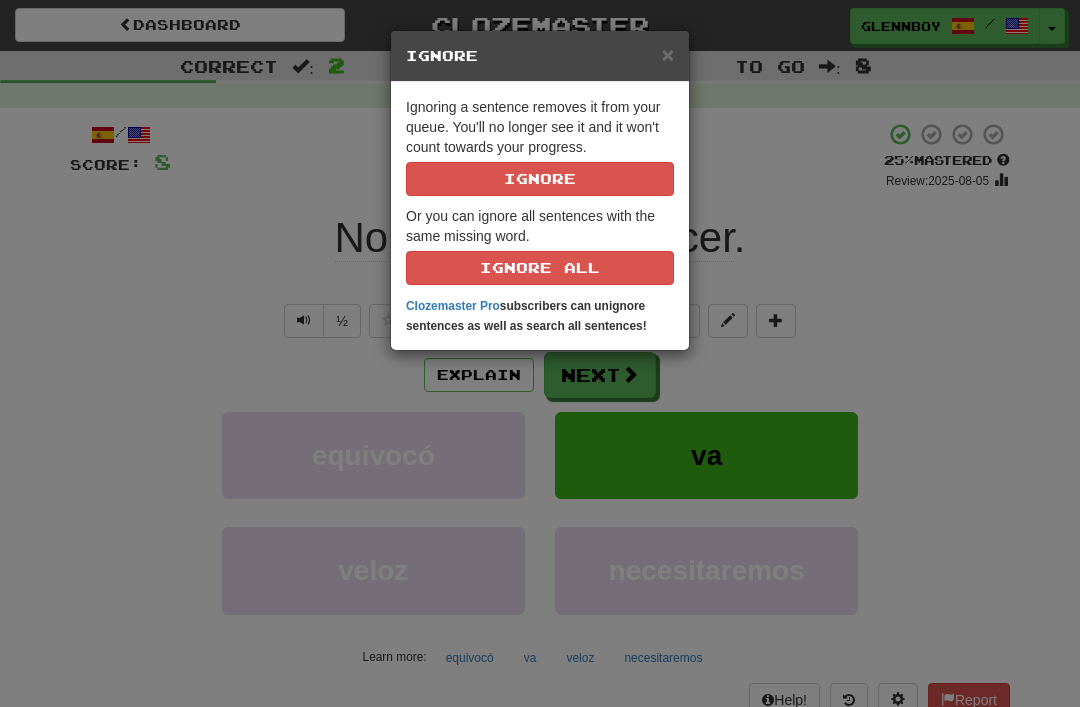click on "Ignore" at bounding box center (540, 179) 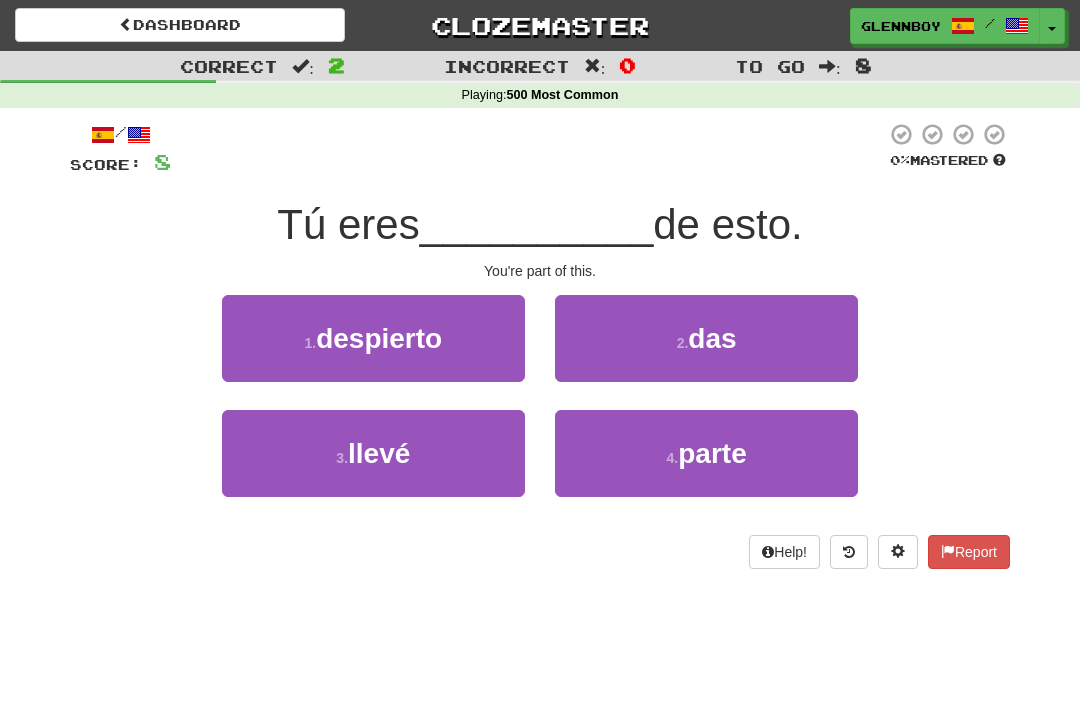 click on "parte" at bounding box center (712, 453) 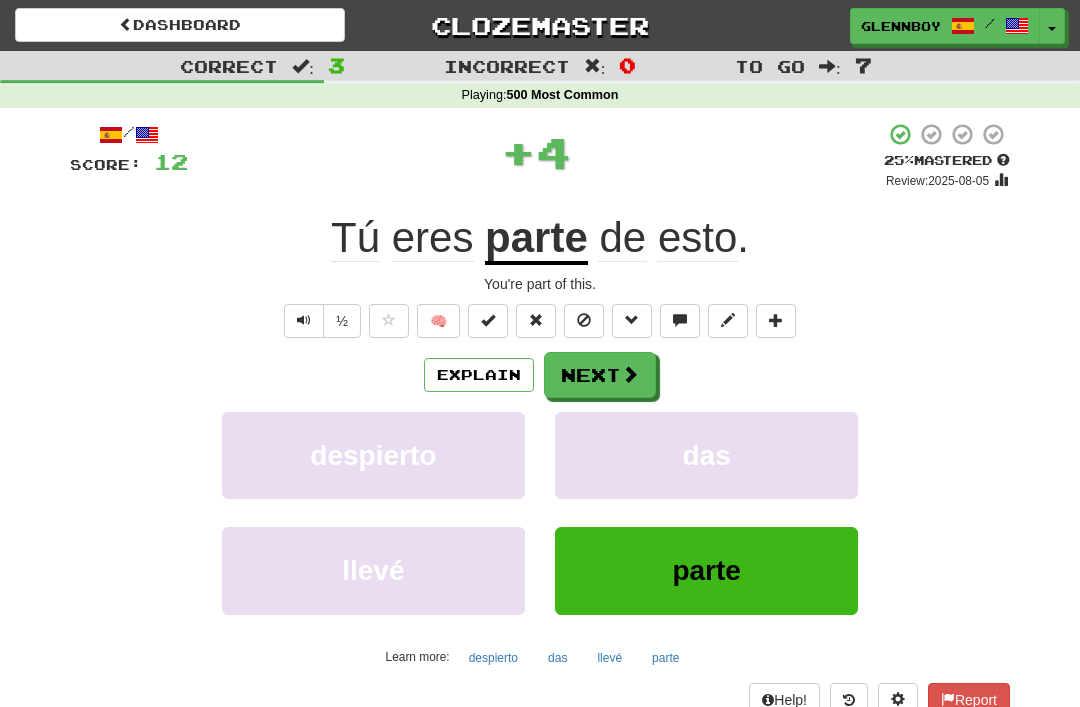 click at bounding box center [584, 320] 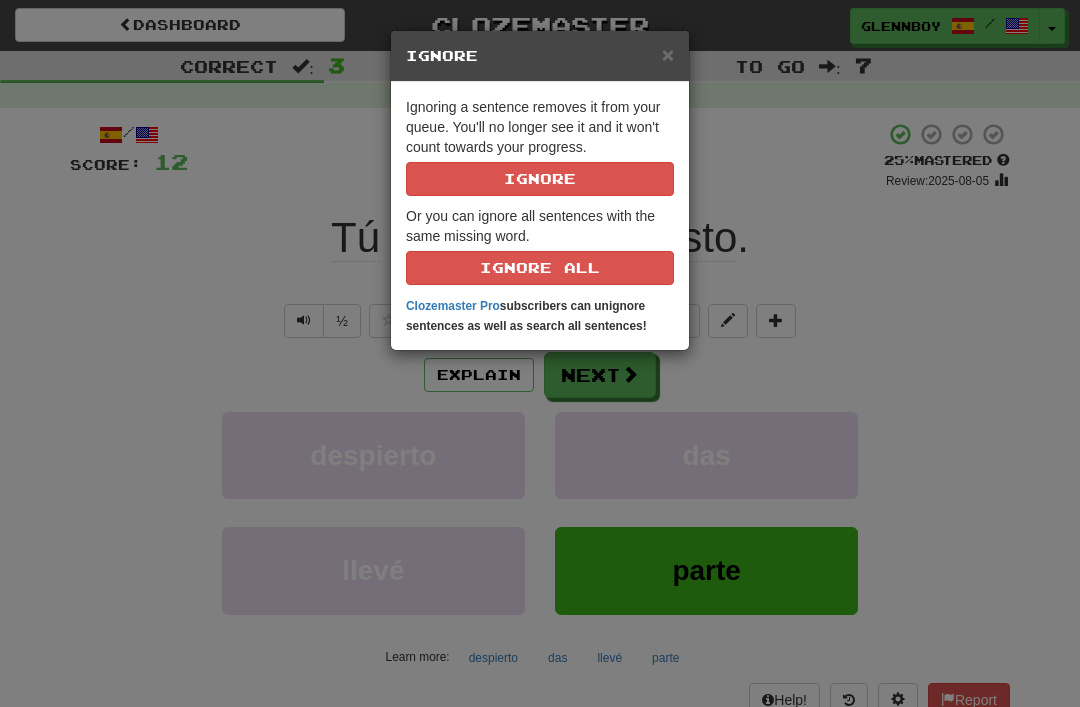 click on "Ignore" at bounding box center [540, 179] 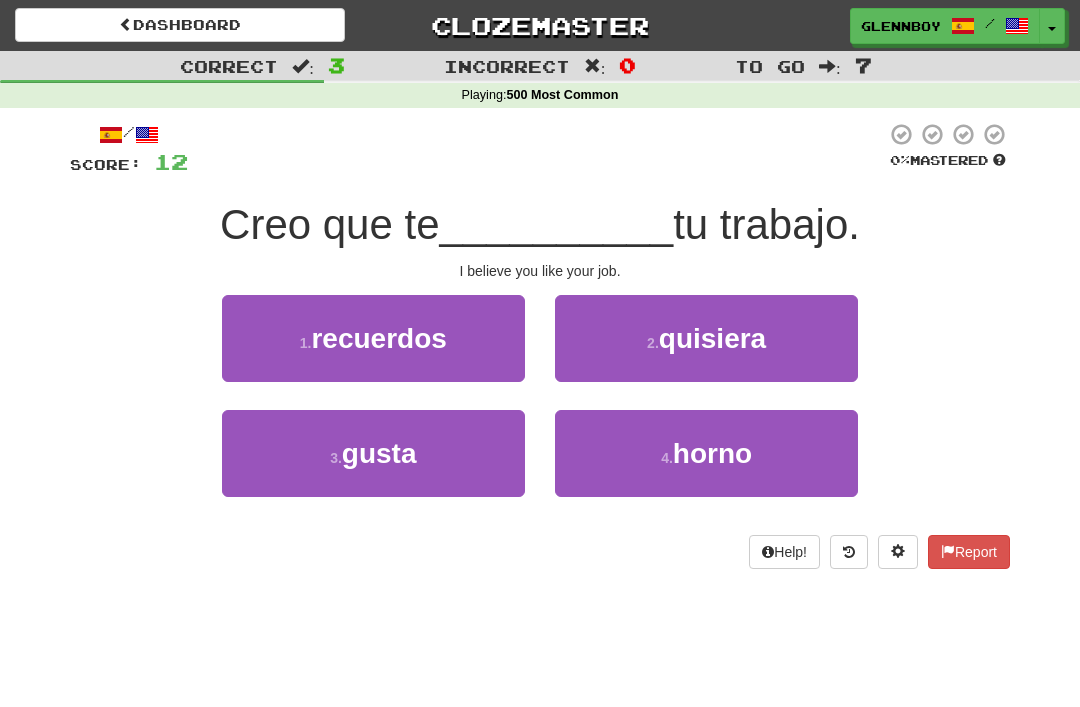 click on "gusta" at bounding box center [379, 453] 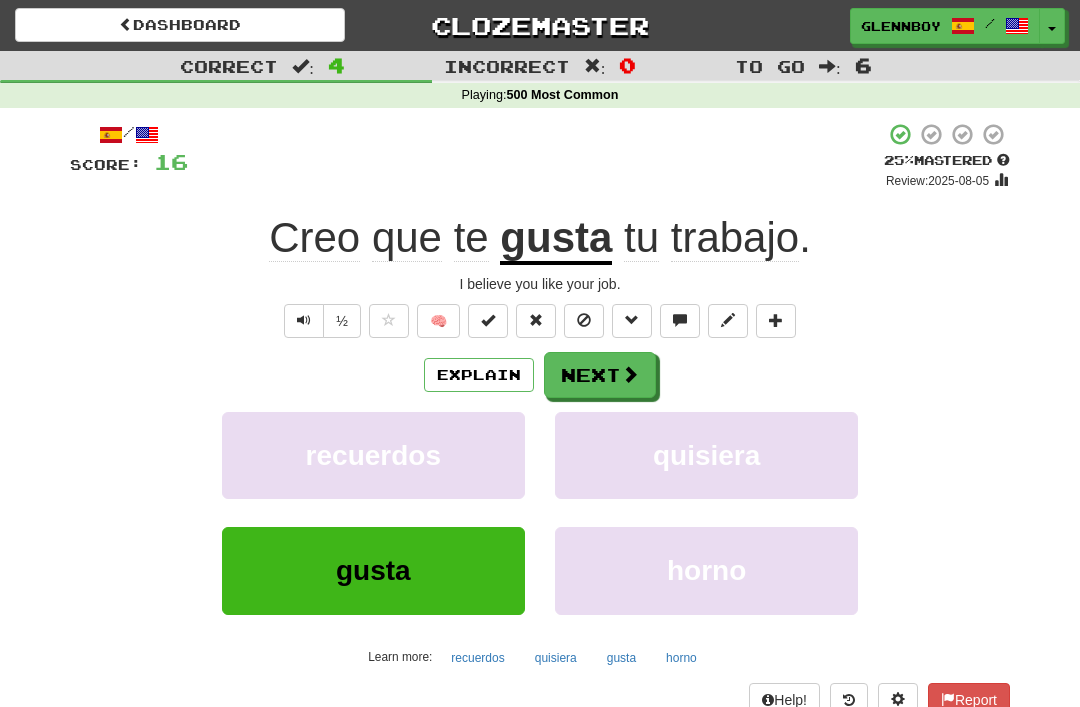 click at bounding box center [584, 320] 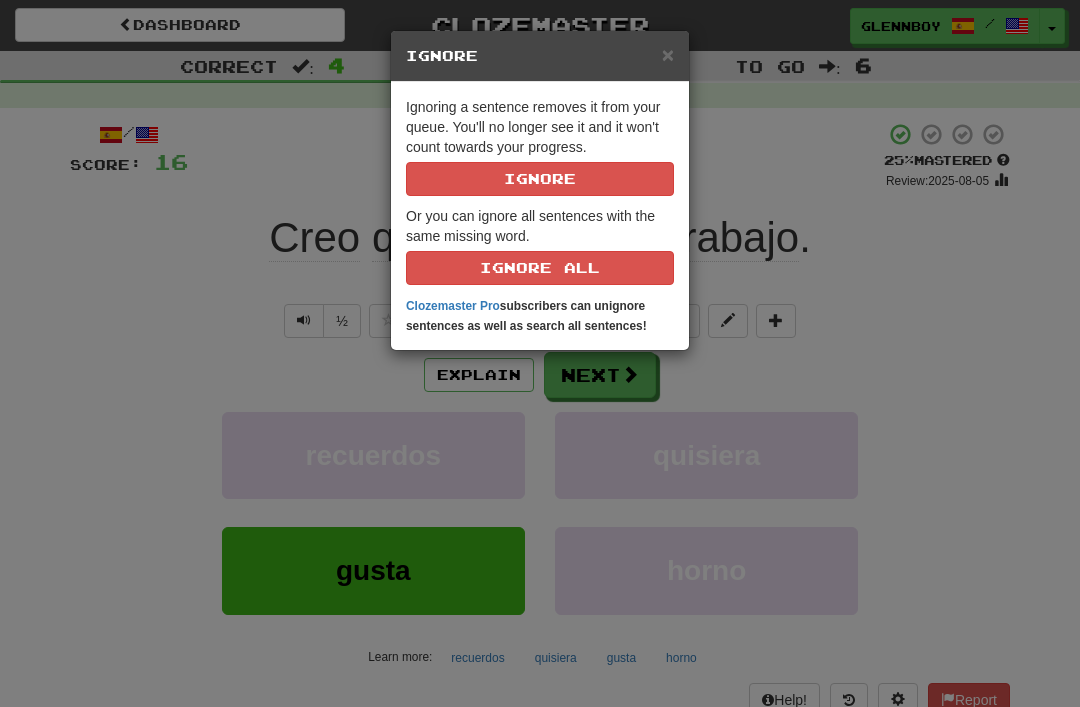 click on "Ignore" at bounding box center [540, 179] 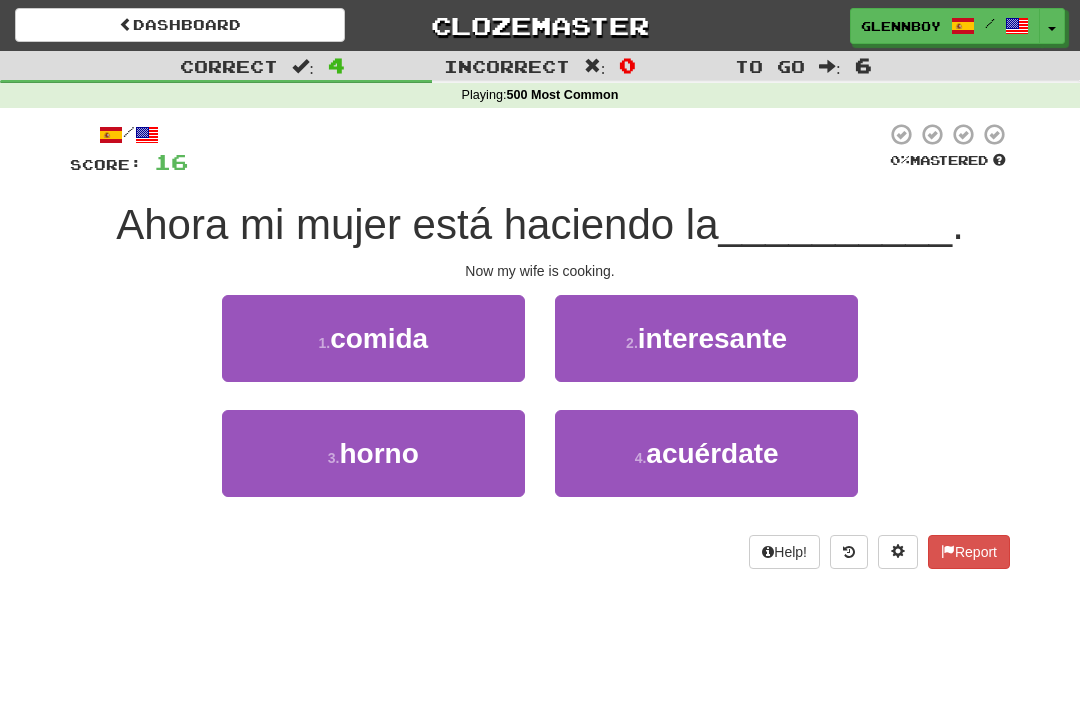 click on "comida" at bounding box center [379, 338] 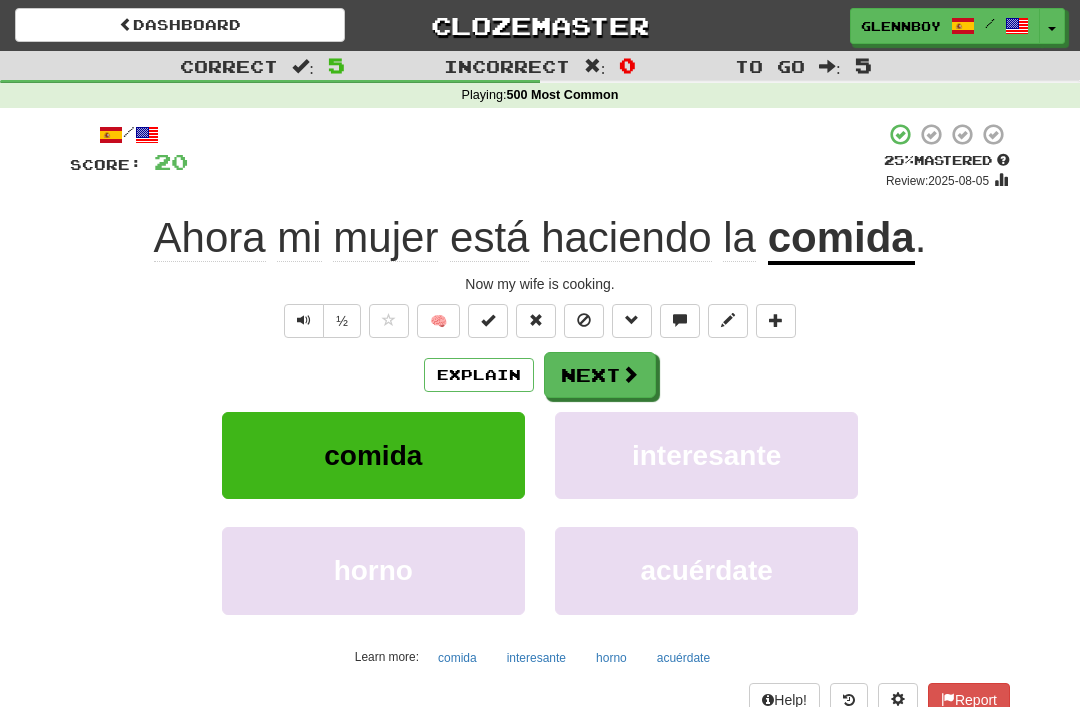 click at bounding box center (584, 321) 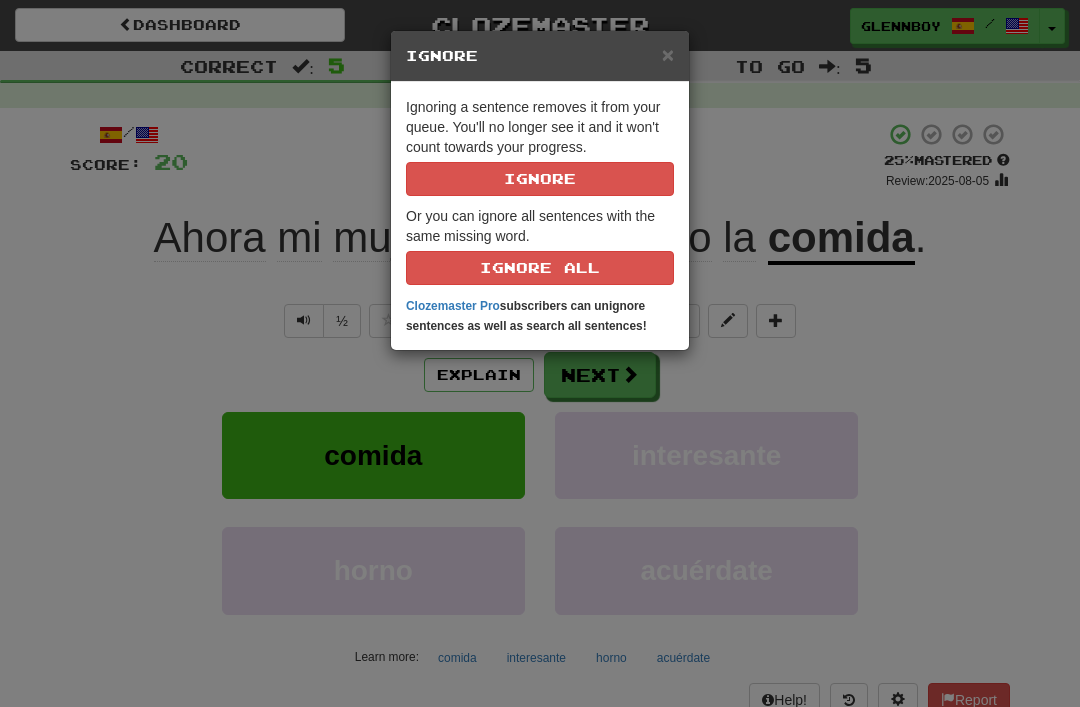 click on "Ignore" at bounding box center (540, 179) 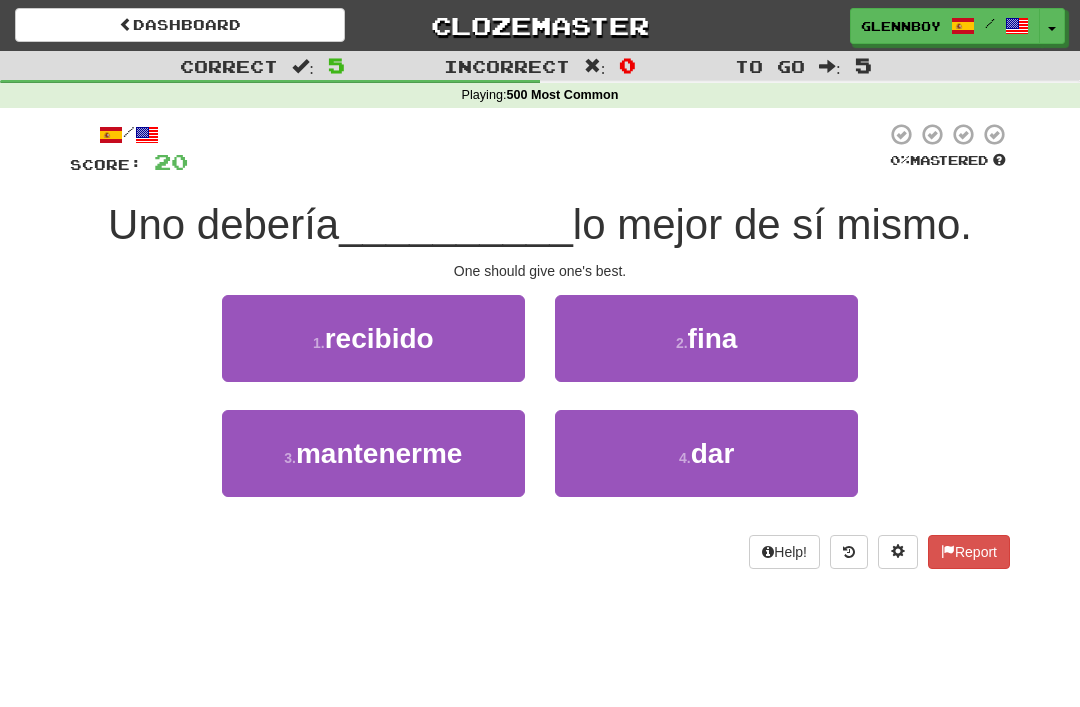 click at bounding box center [849, 552] 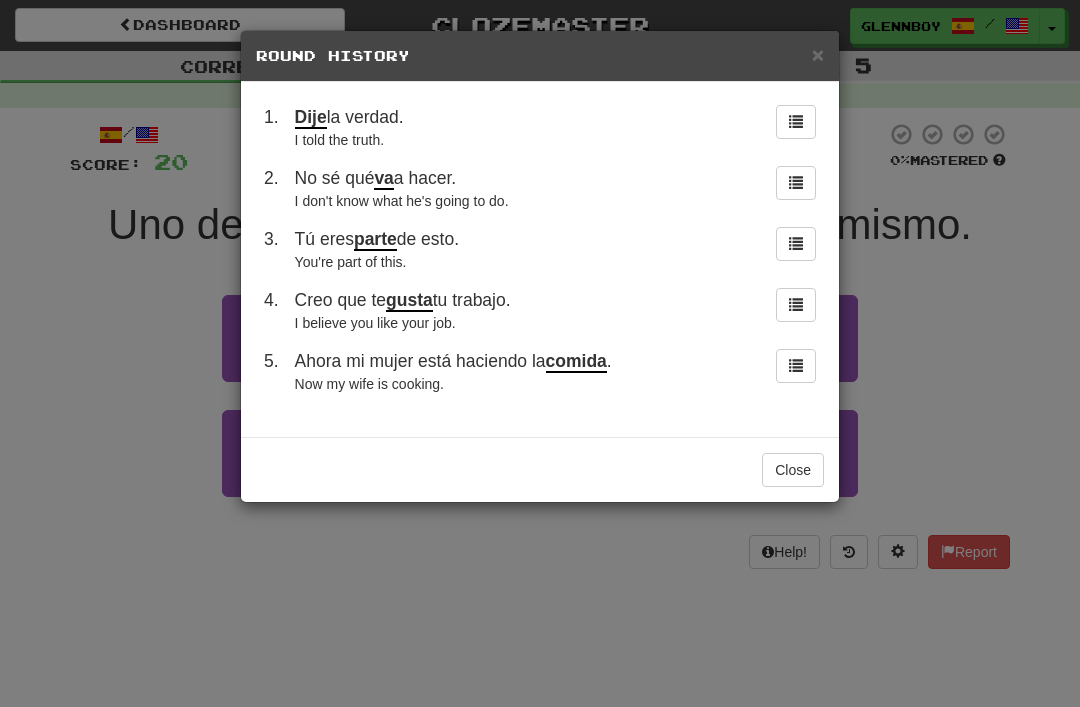 click on "Close" at bounding box center (793, 470) 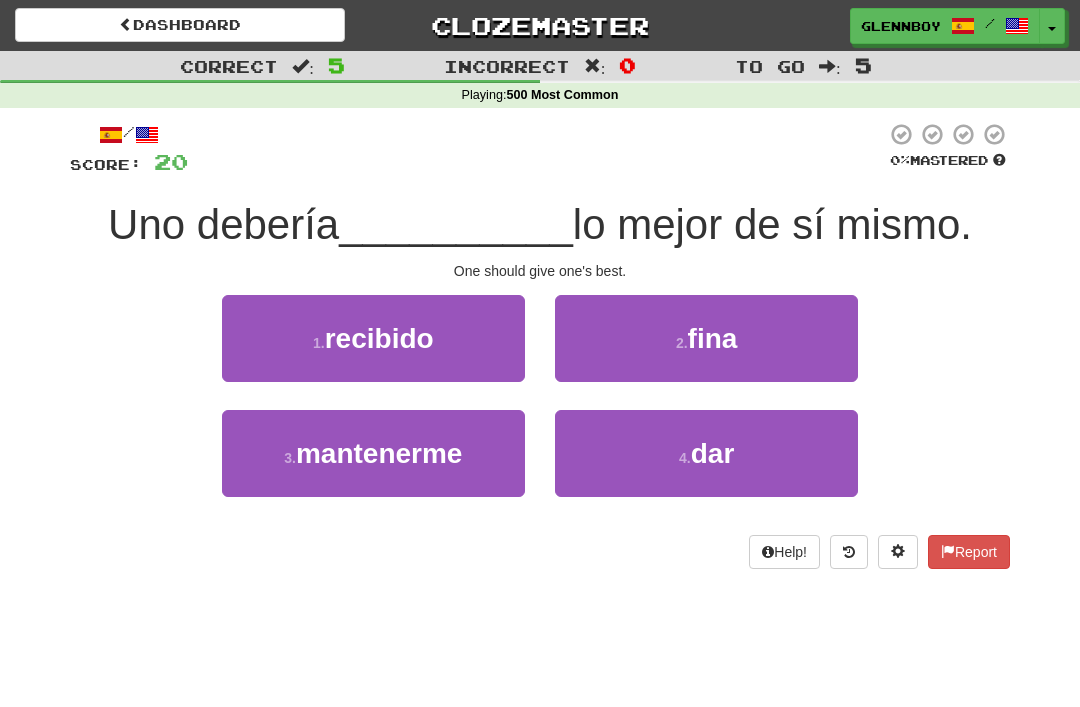 click on "dar" at bounding box center (713, 453) 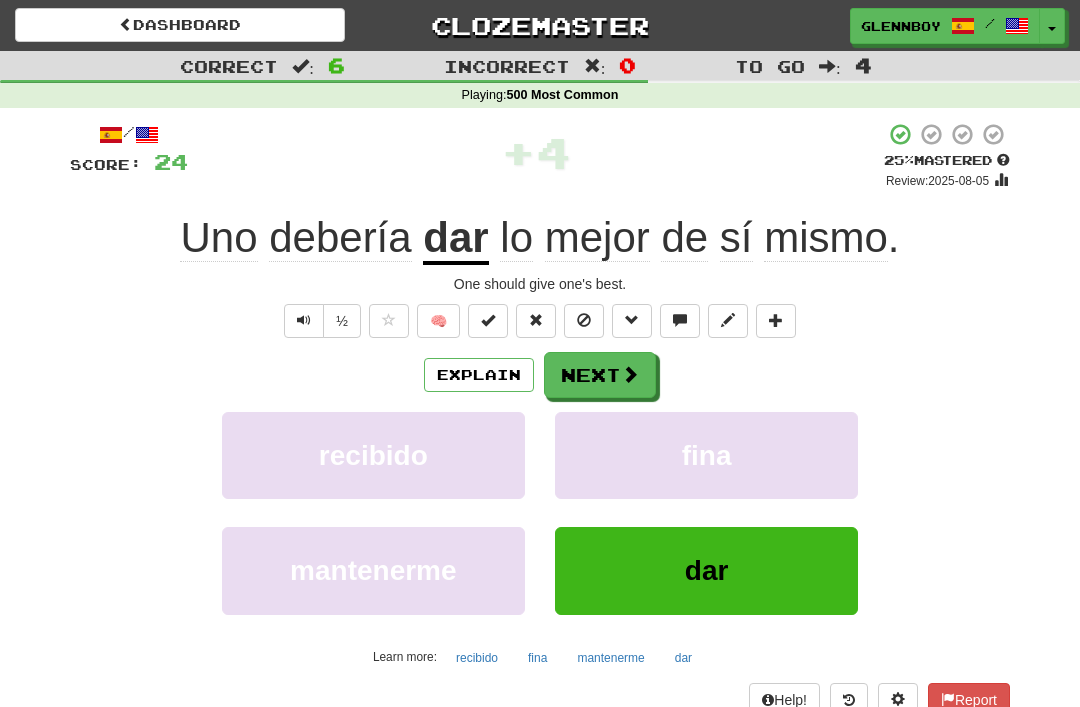 click at bounding box center (584, 320) 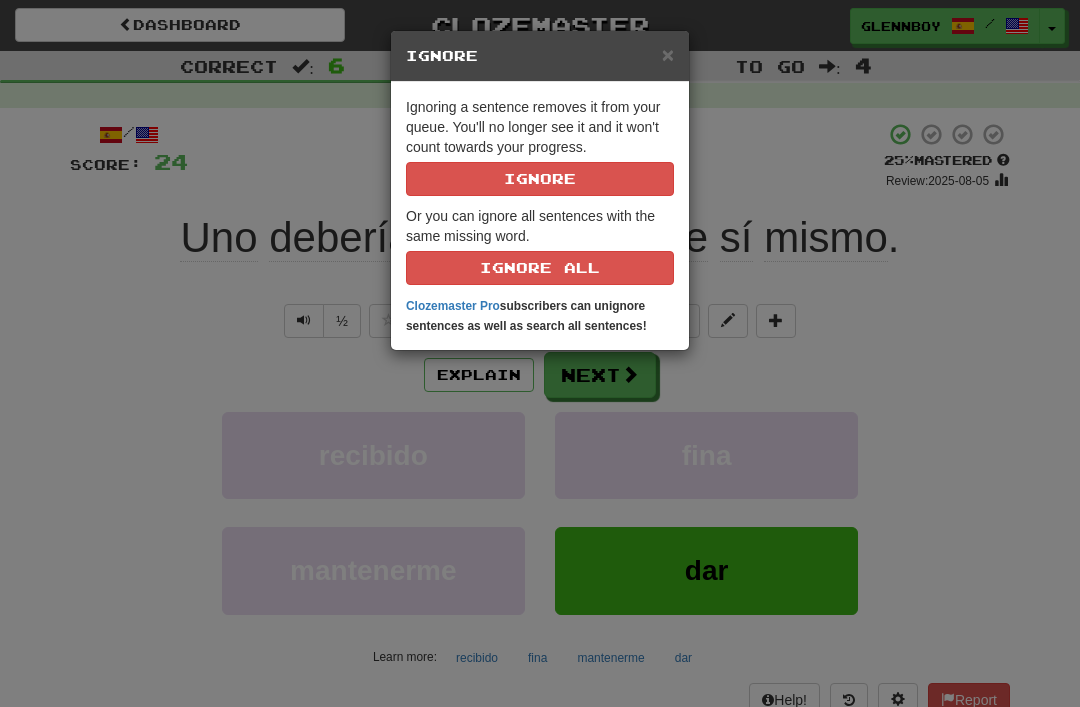 click on "Ignore" at bounding box center (540, 179) 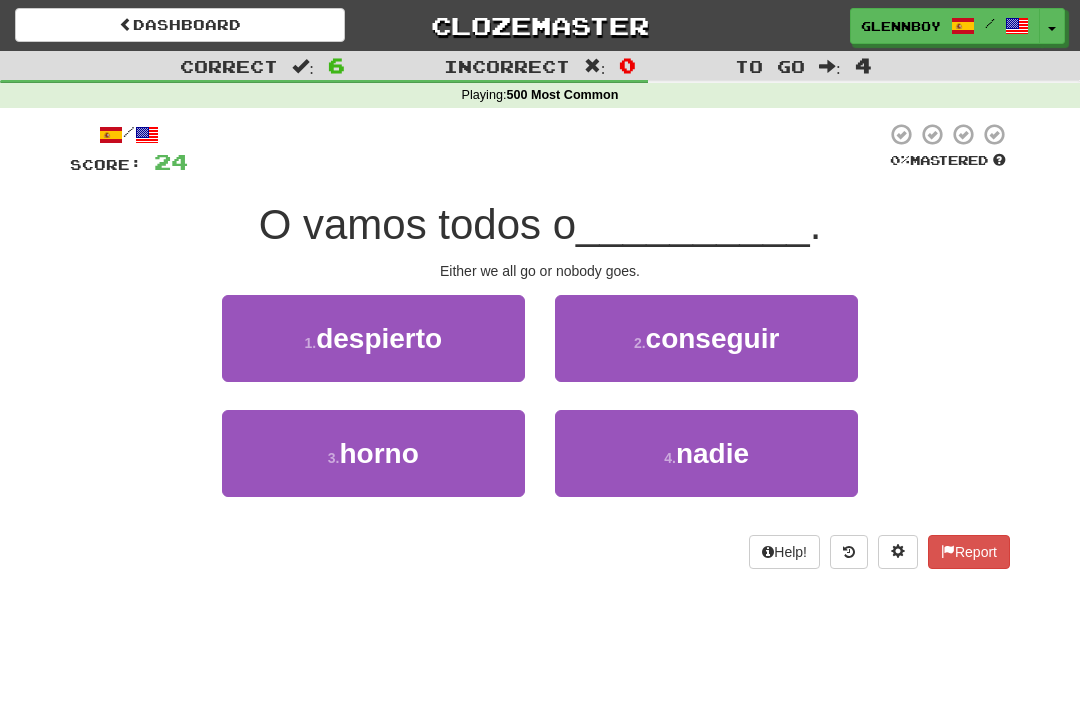 click on "4 .  nadie" at bounding box center (706, 453) 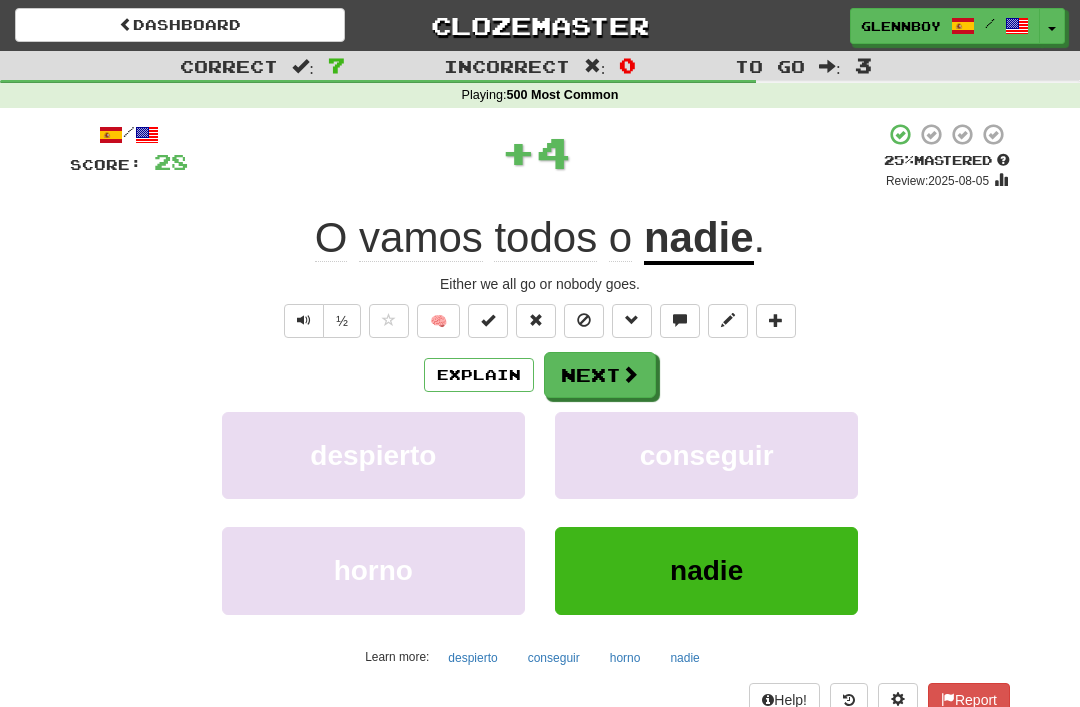 click at bounding box center (584, 320) 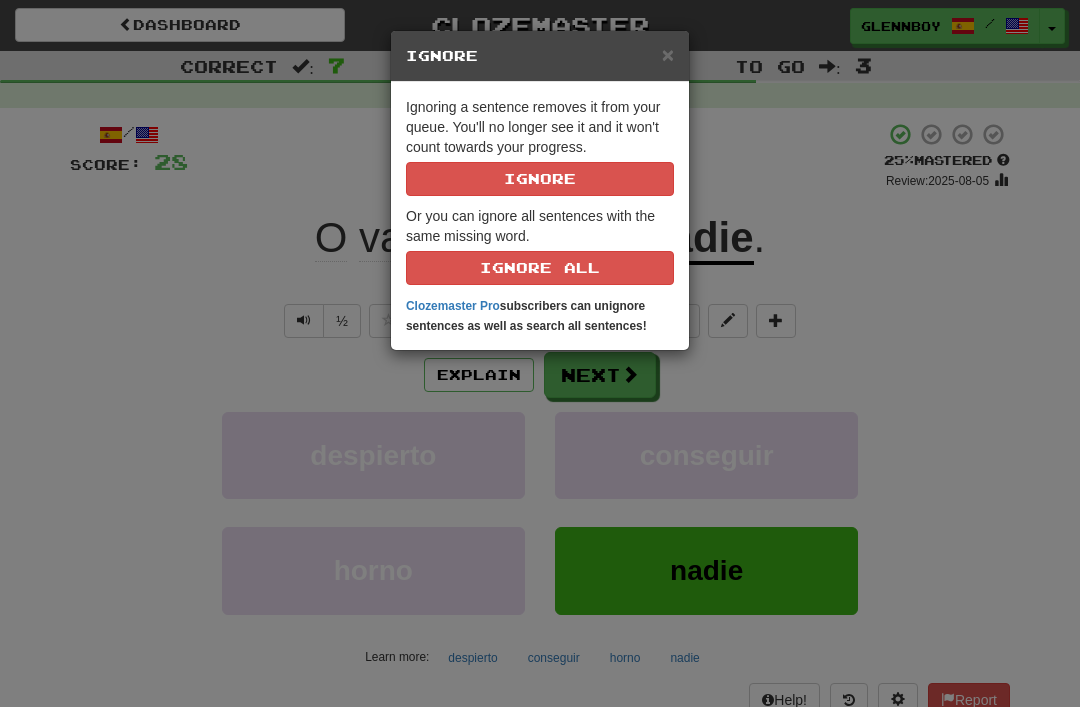 click on "Ignore" at bounding box center (540, 179) 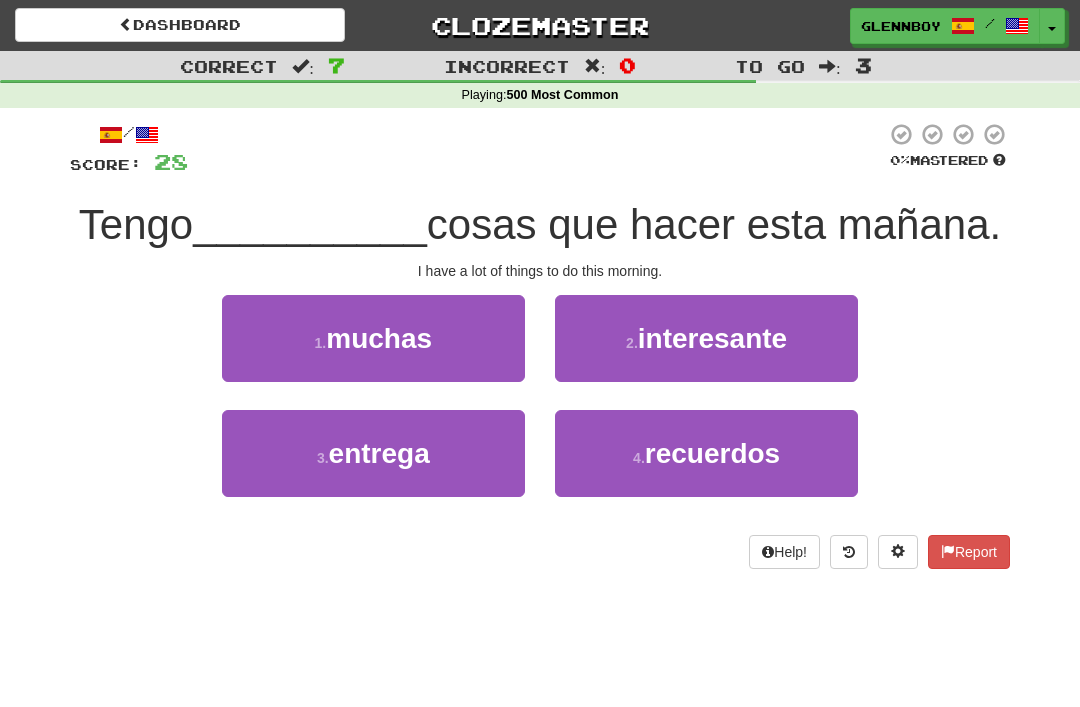 click on "muchas" at bounding box center [379, 338] 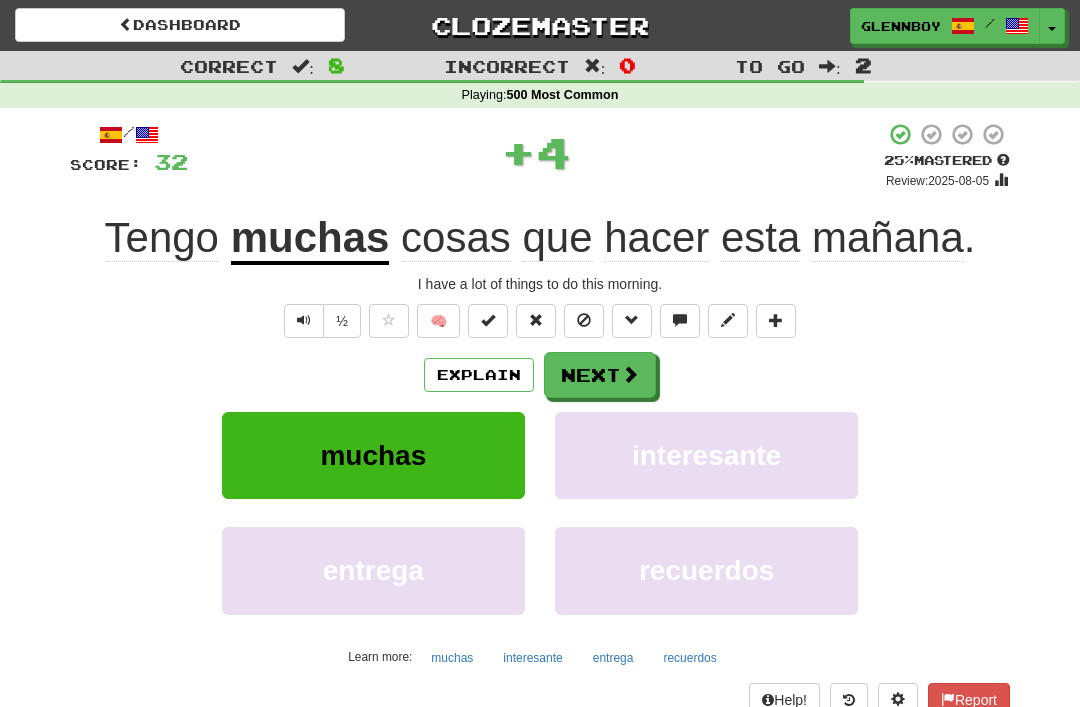 click at bounding box center (584, 321) 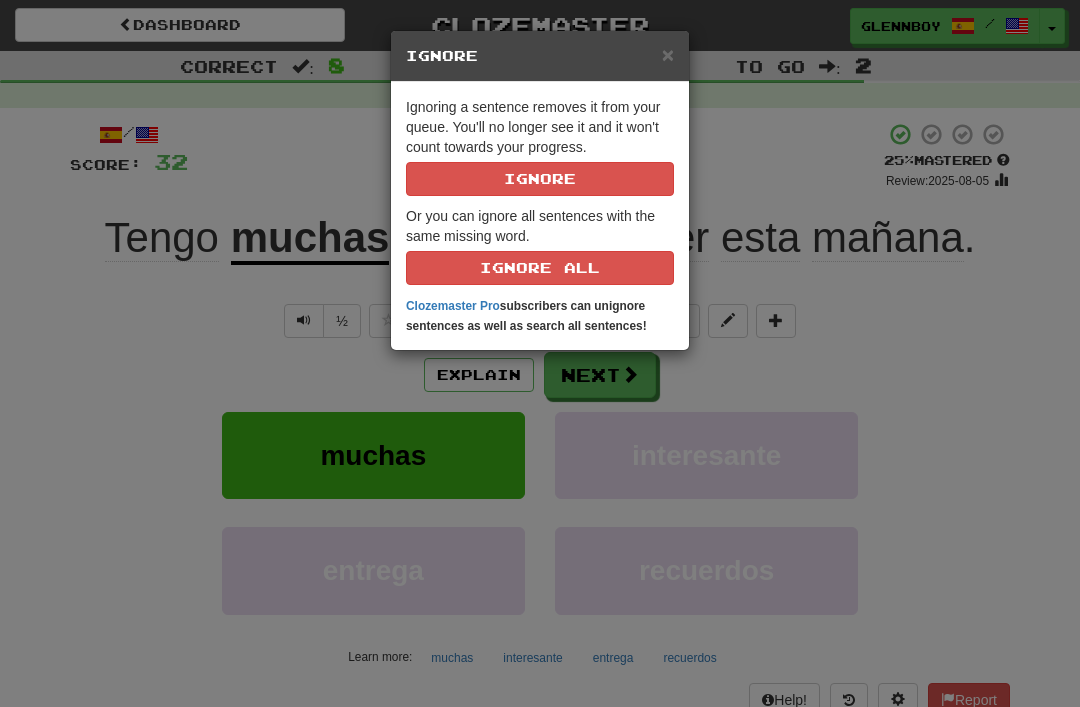 click on "Ignore" at bounding box center [540, 179] 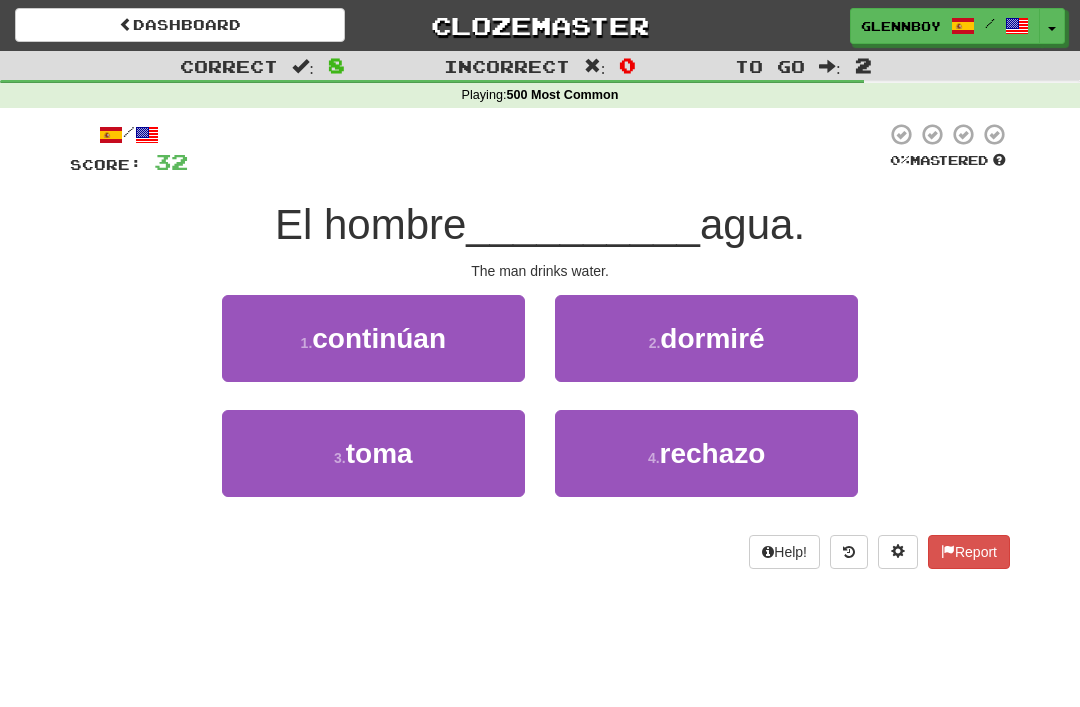click on "toma" at bounding box center (379, 453) 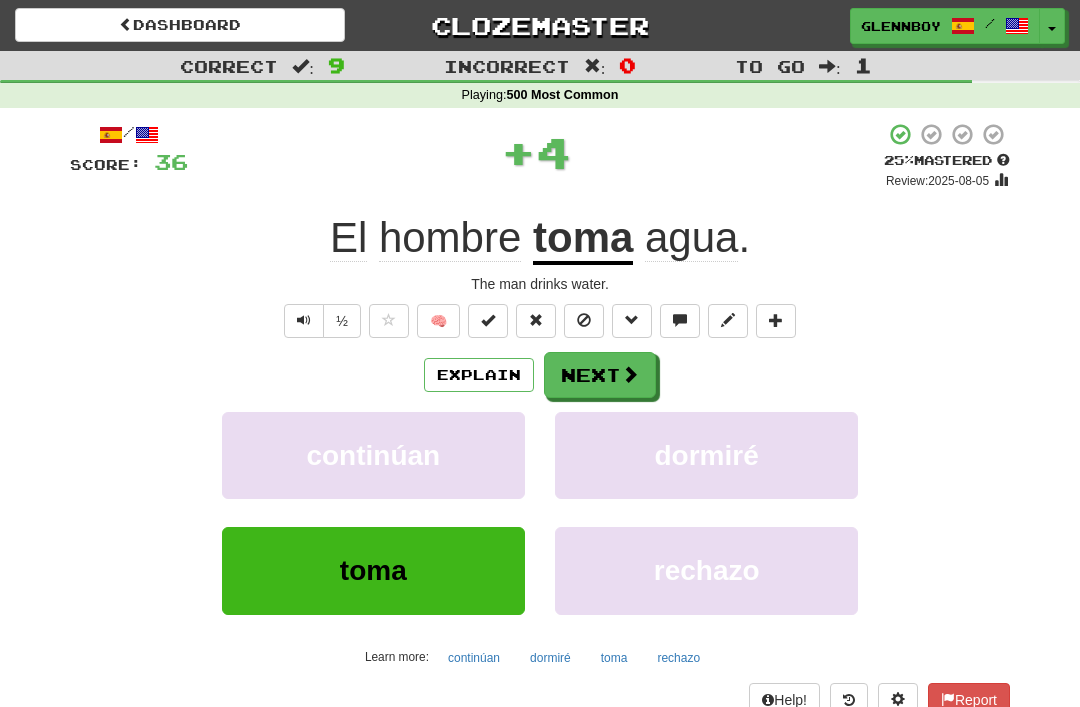 click at bounding box center (584, 320) 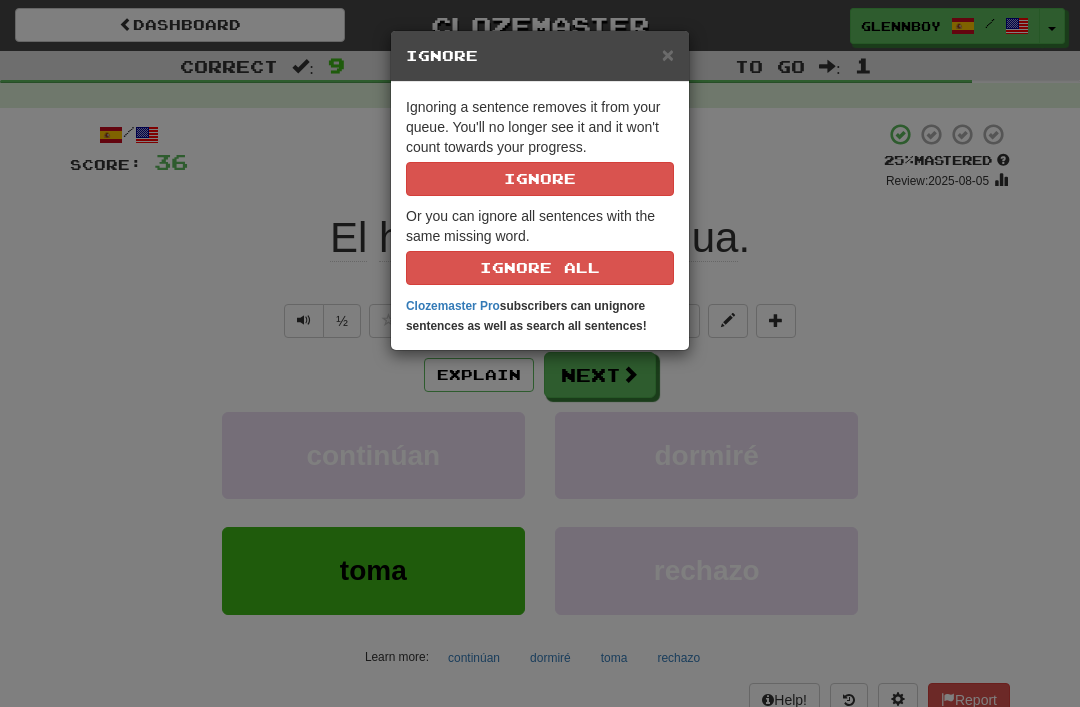 click on "Ignore" at bounding box center [540, 179] 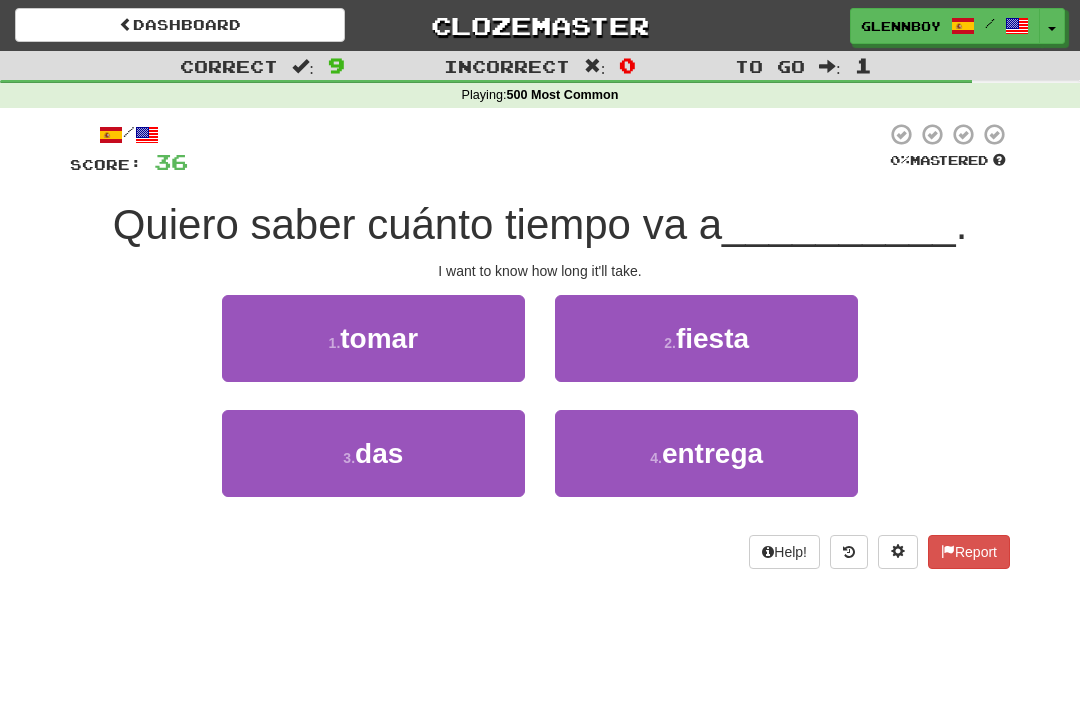 click on "tomar" at bounding box center (379, 338) 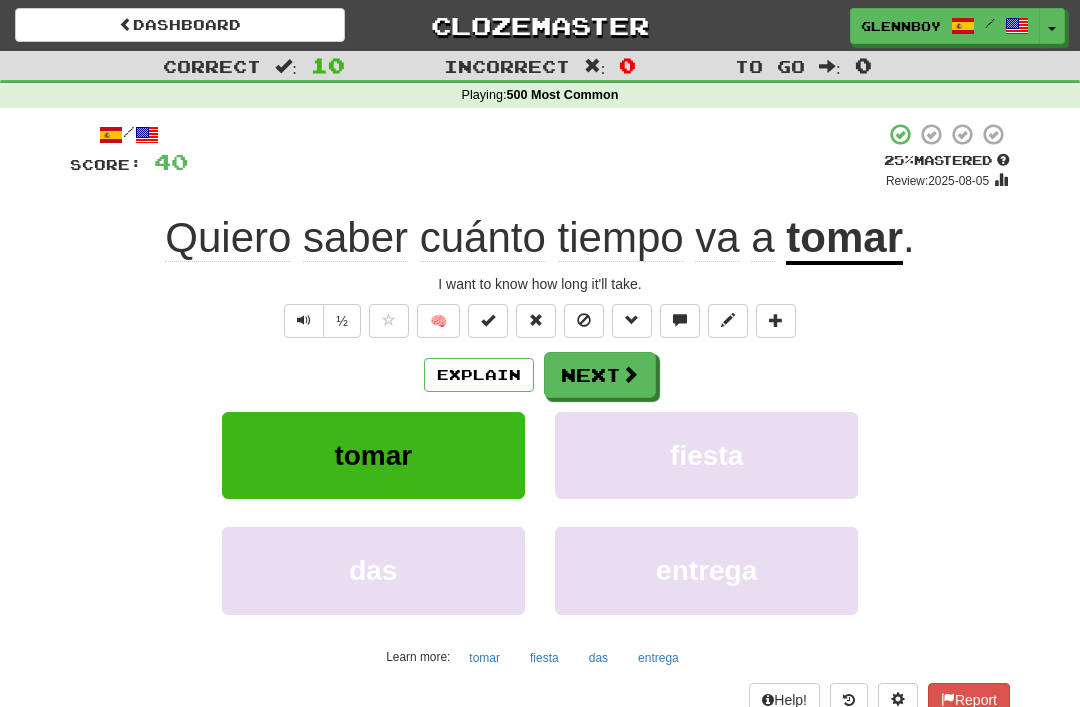click at bounding box center [584, 320] 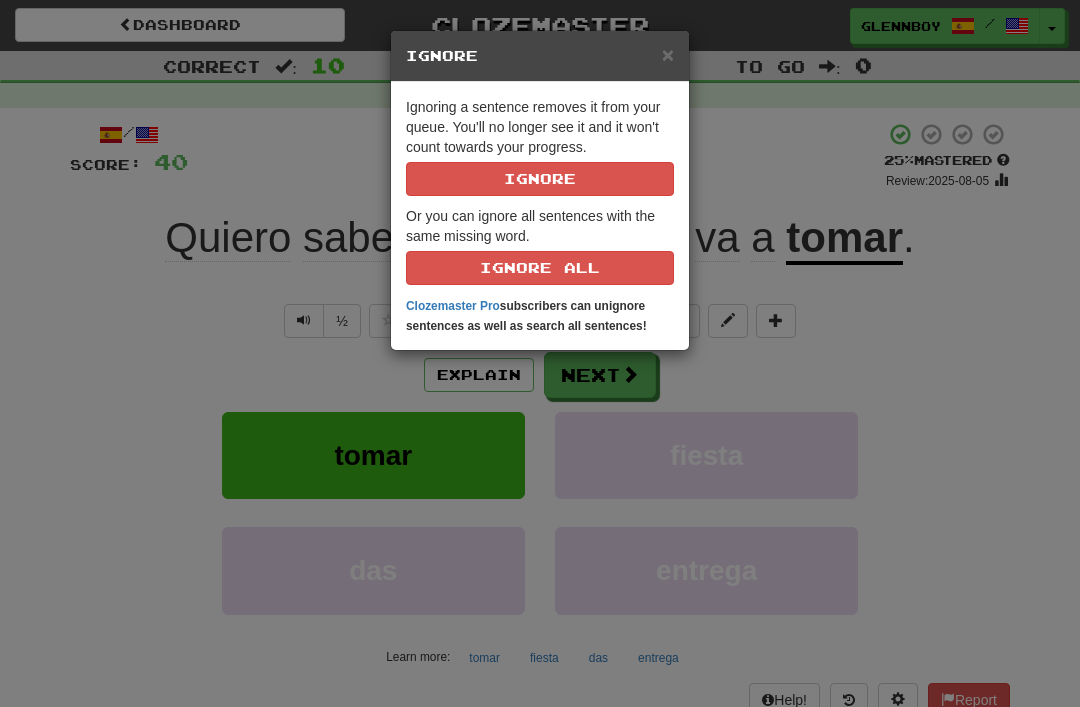 click on "Ignore" at bounding box center (540, 179) 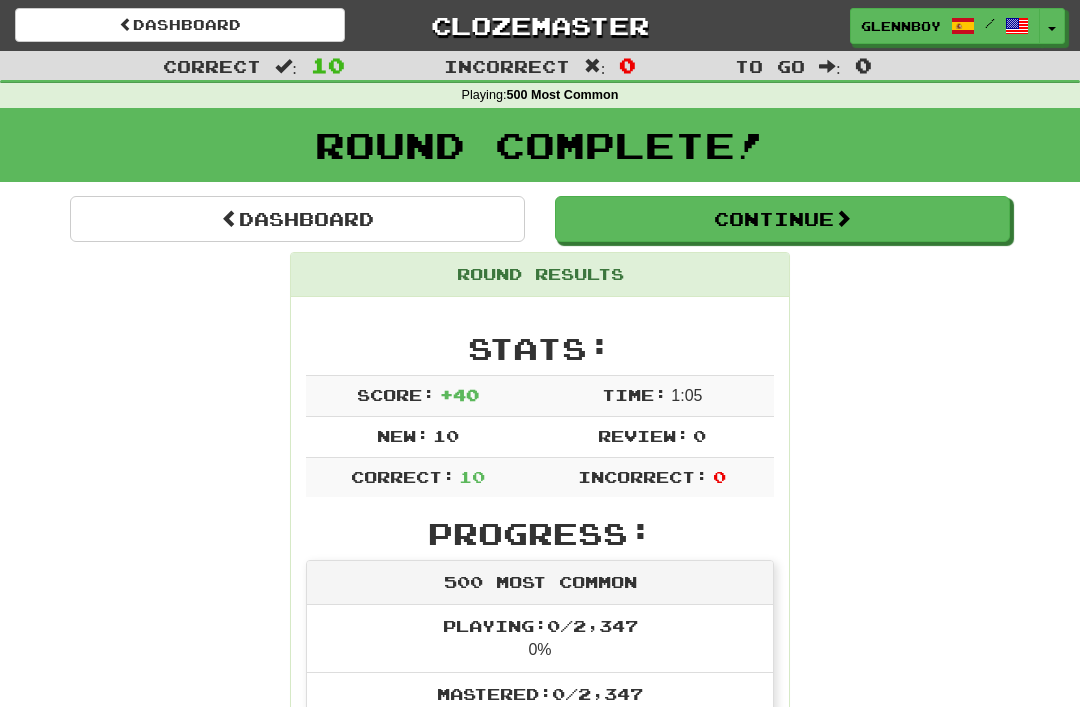 click on "Continue" at bounding box center (782, 219) 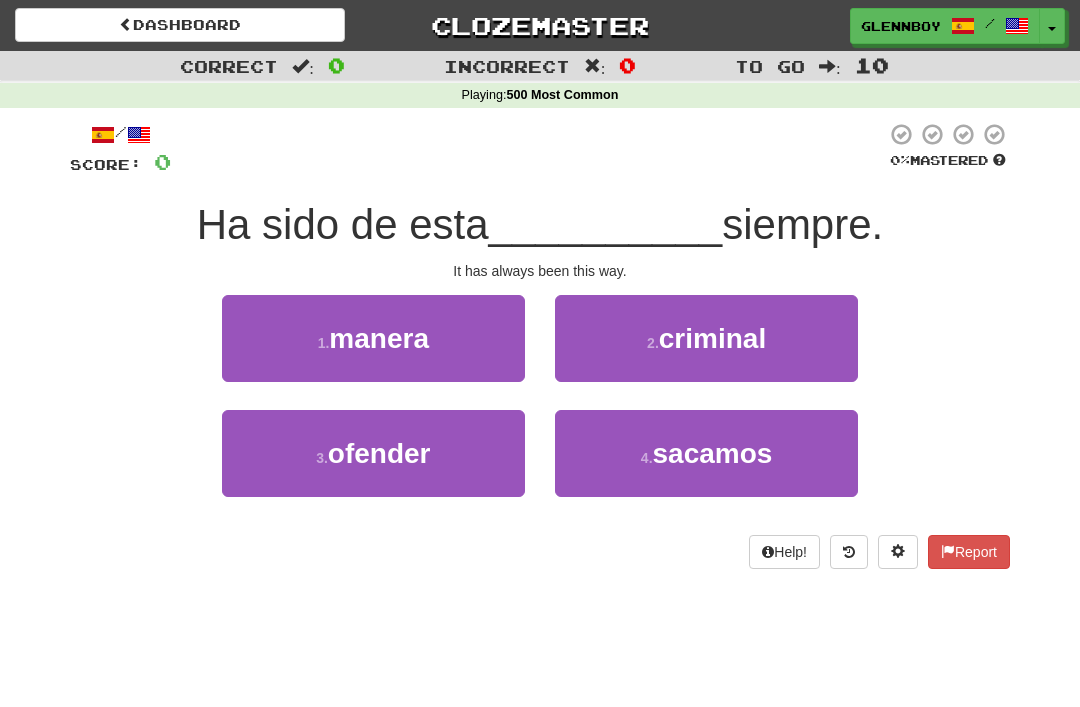 click on "manera" at bounding box center (379, 338) 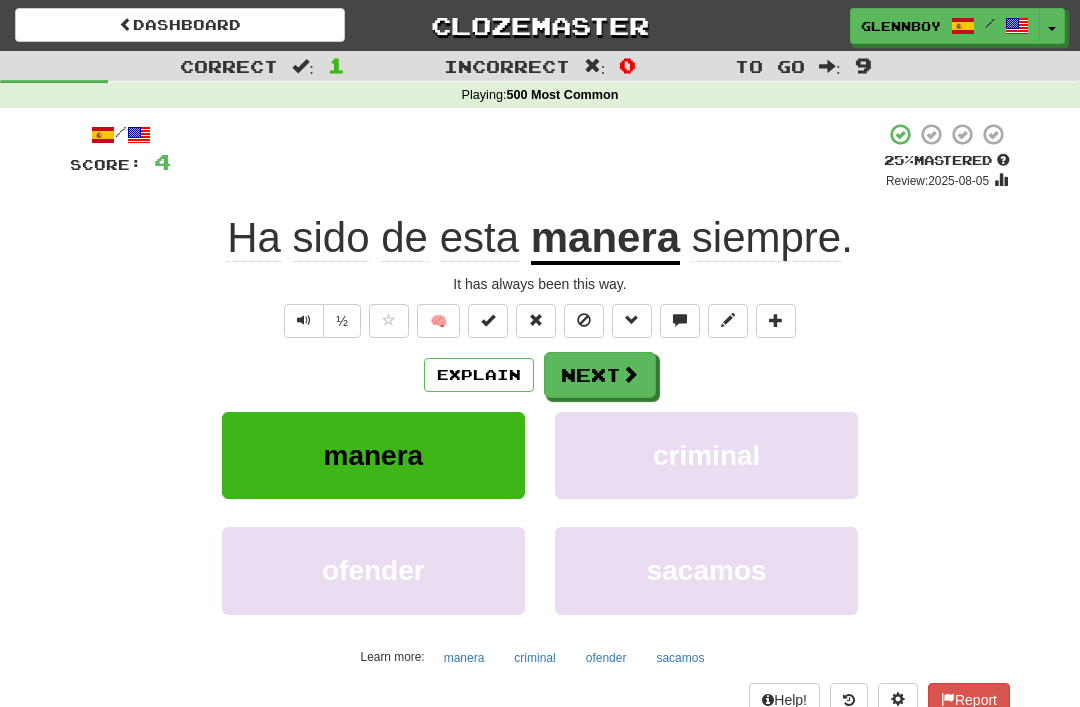 click at bounding box center [584, 320] 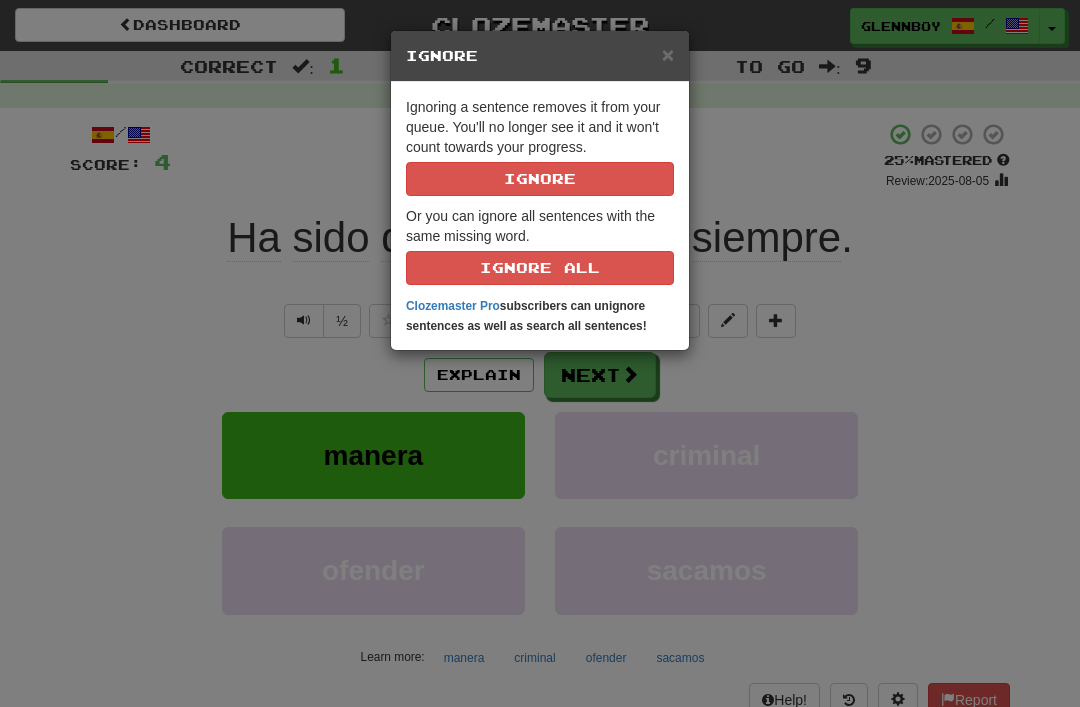 click on "Ignore" at bounding box center (540, 179) 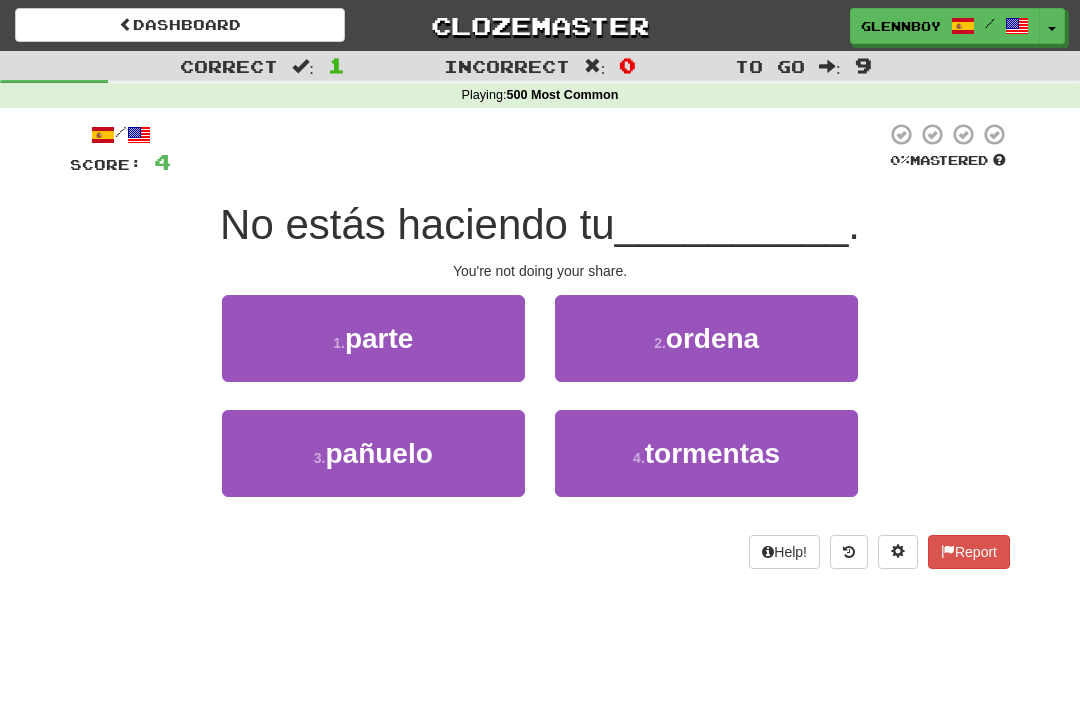 click on "parte" at bounding box center (379, 338) 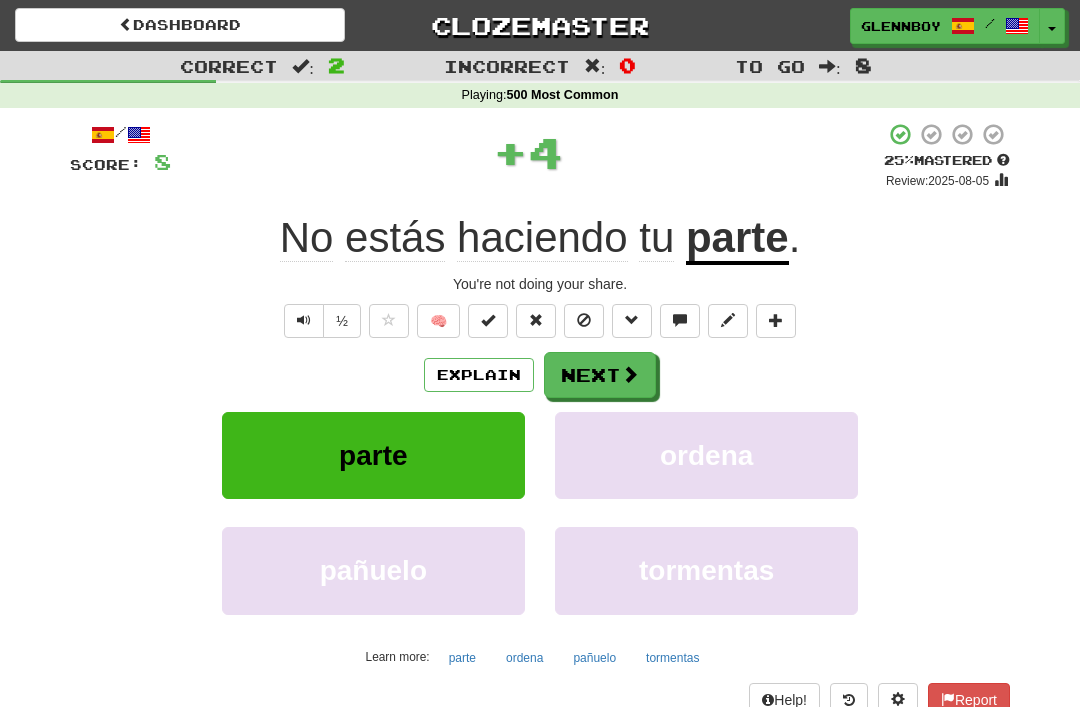 click at bounding box center (584, 320) 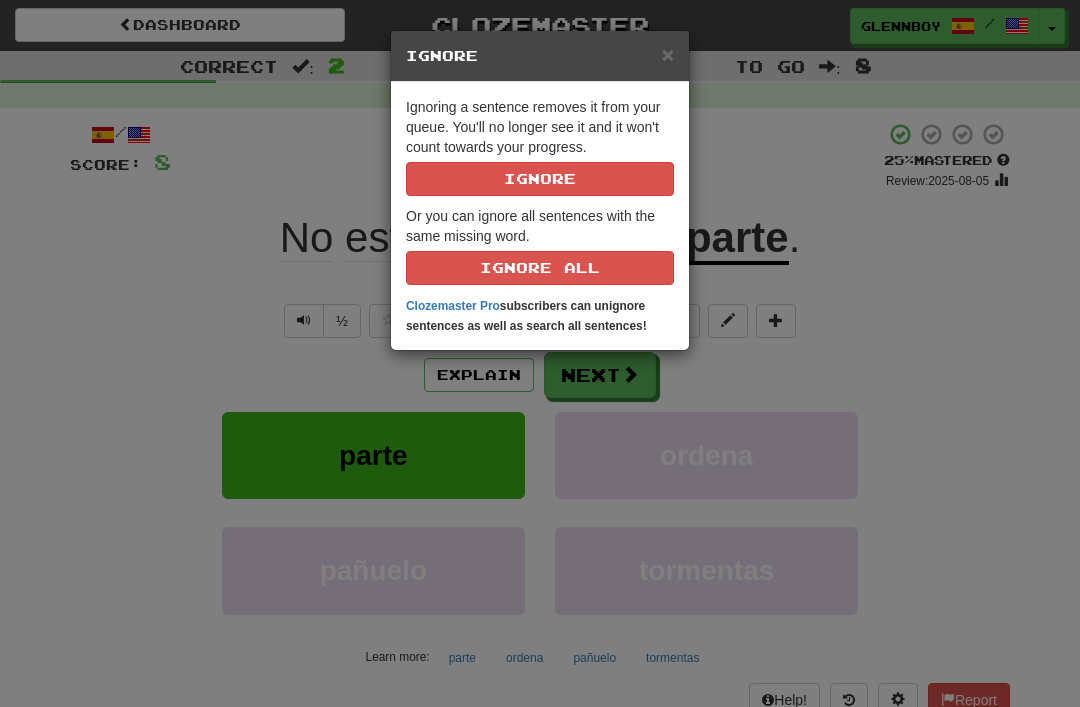click on "Ignore" at bounding box center (540, 179) 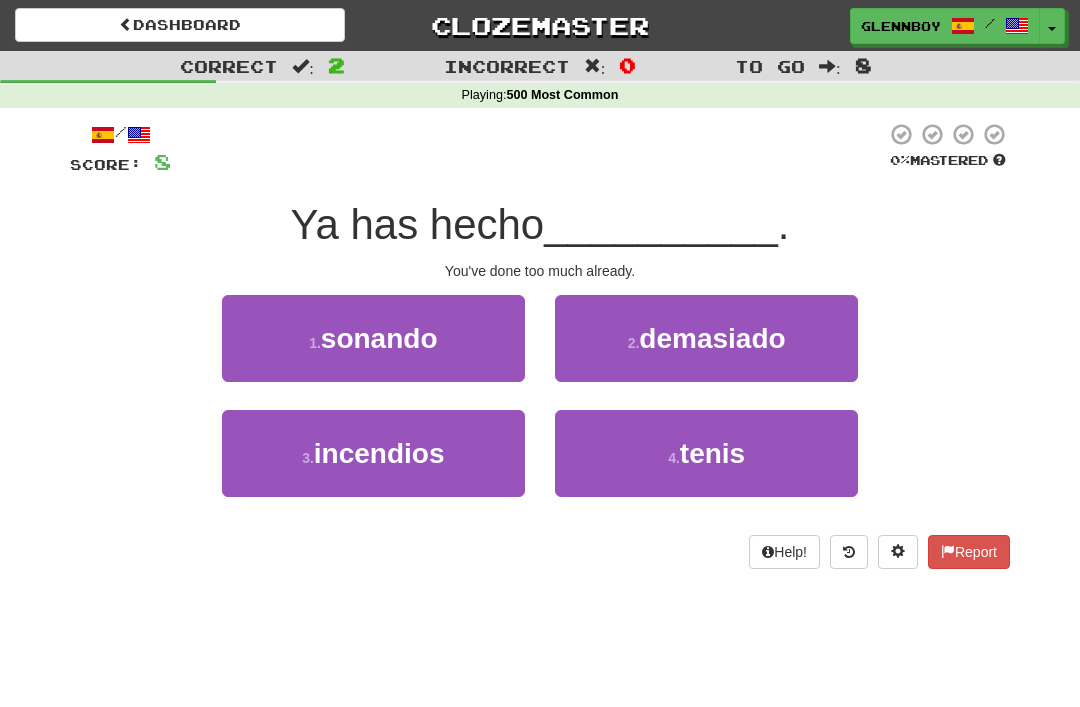 click on "demasiado" at bounding box center [712, 338] 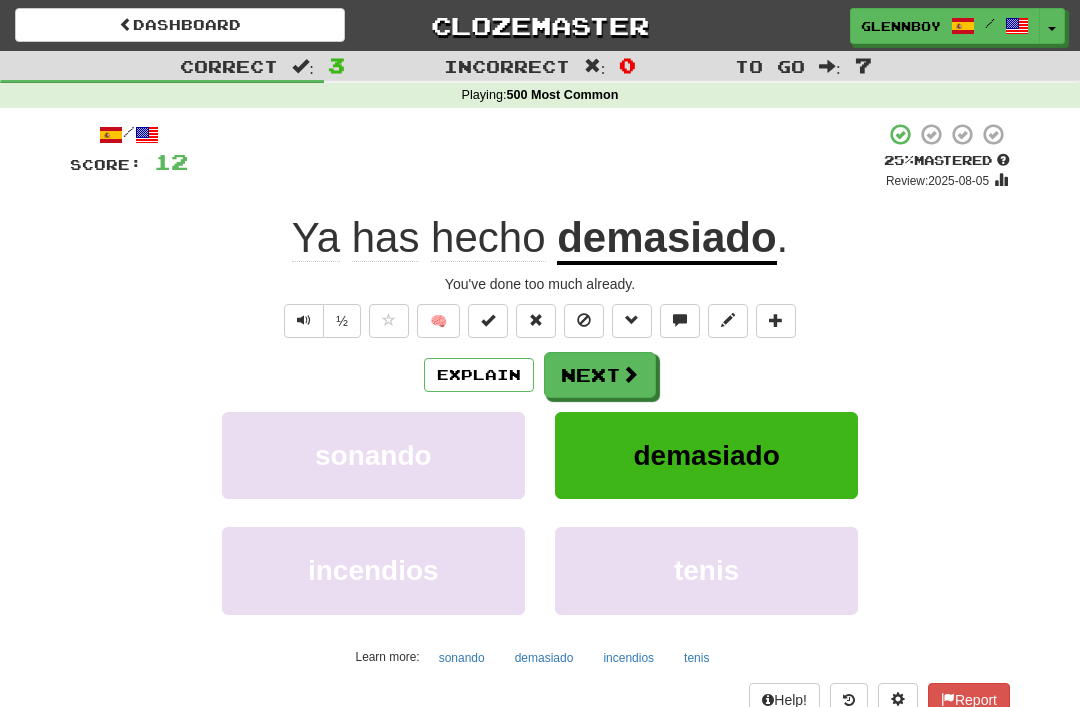 click at bounding box center [584, 321] 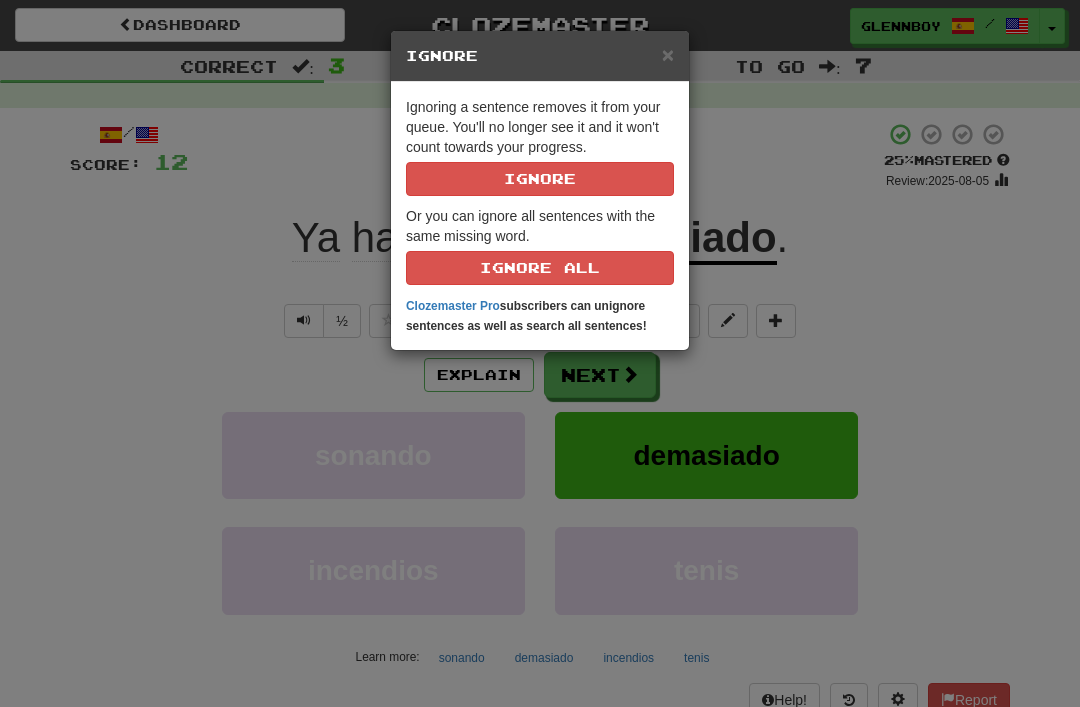 click on "Ignore" at bounding box center (540, 179) 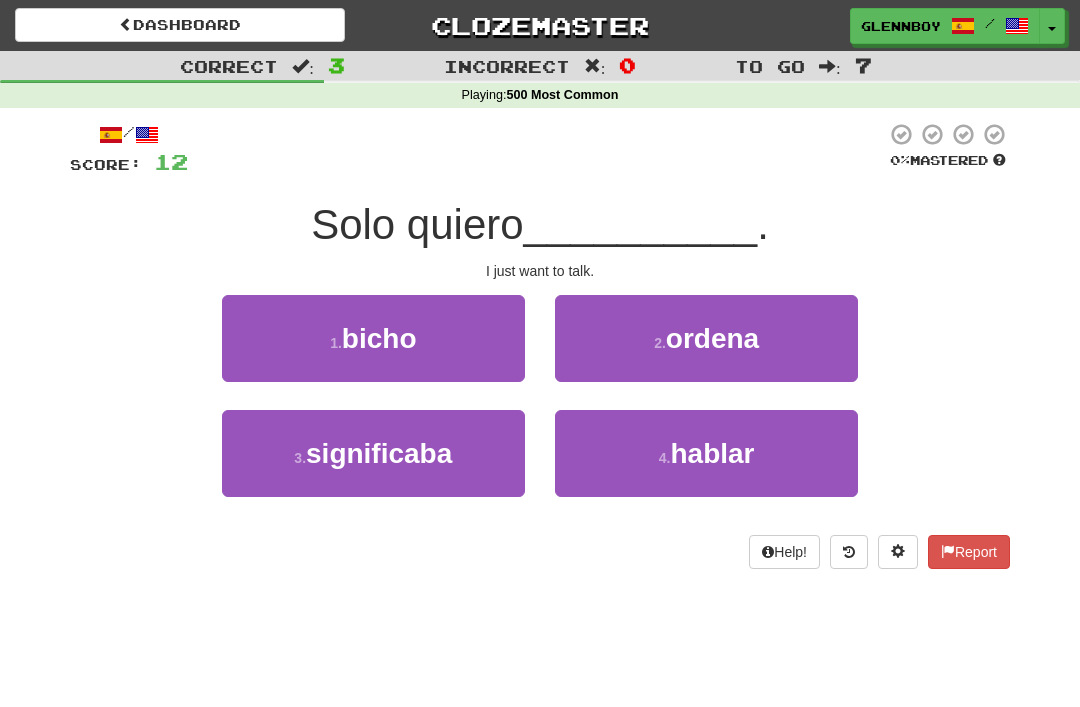 click on "4 ." at bounding box center [665, 458] 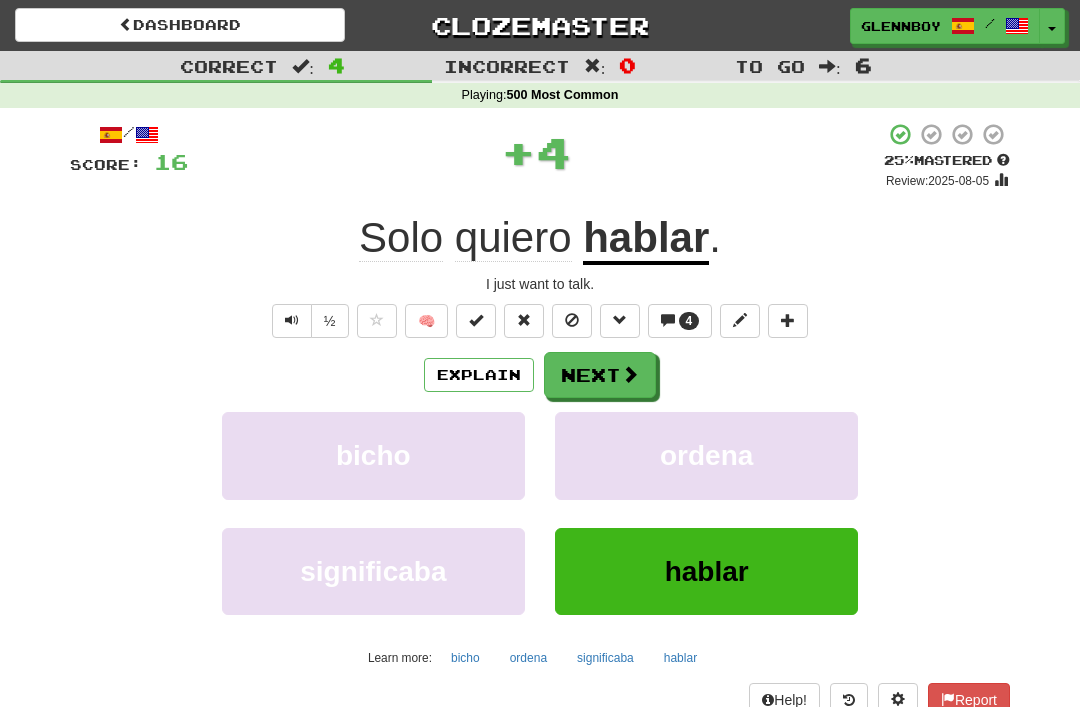 click on "4" at bounding box center (680, 321) 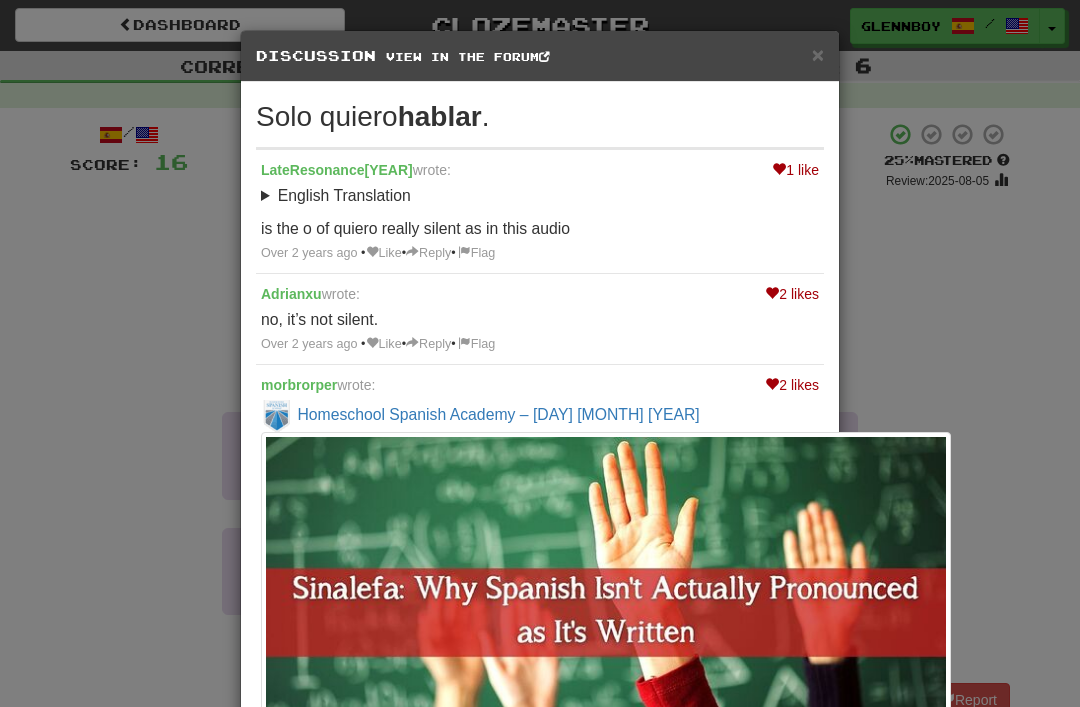 click on "×" at bounding box center (818, 54) 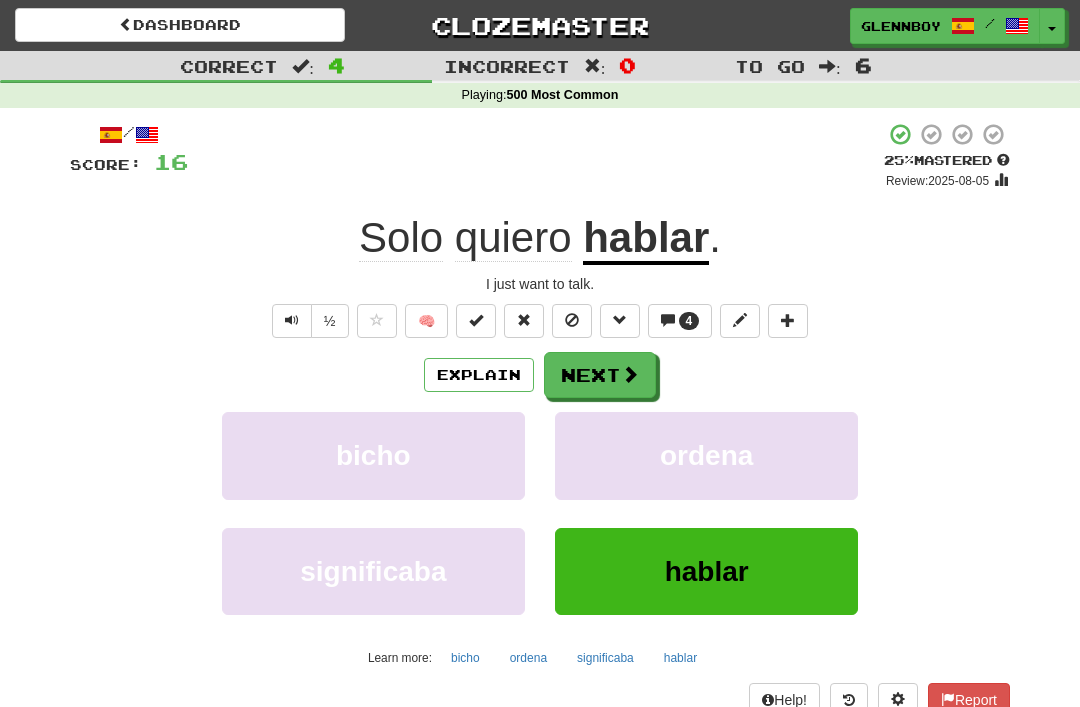 click at bounding box center (292, 321) 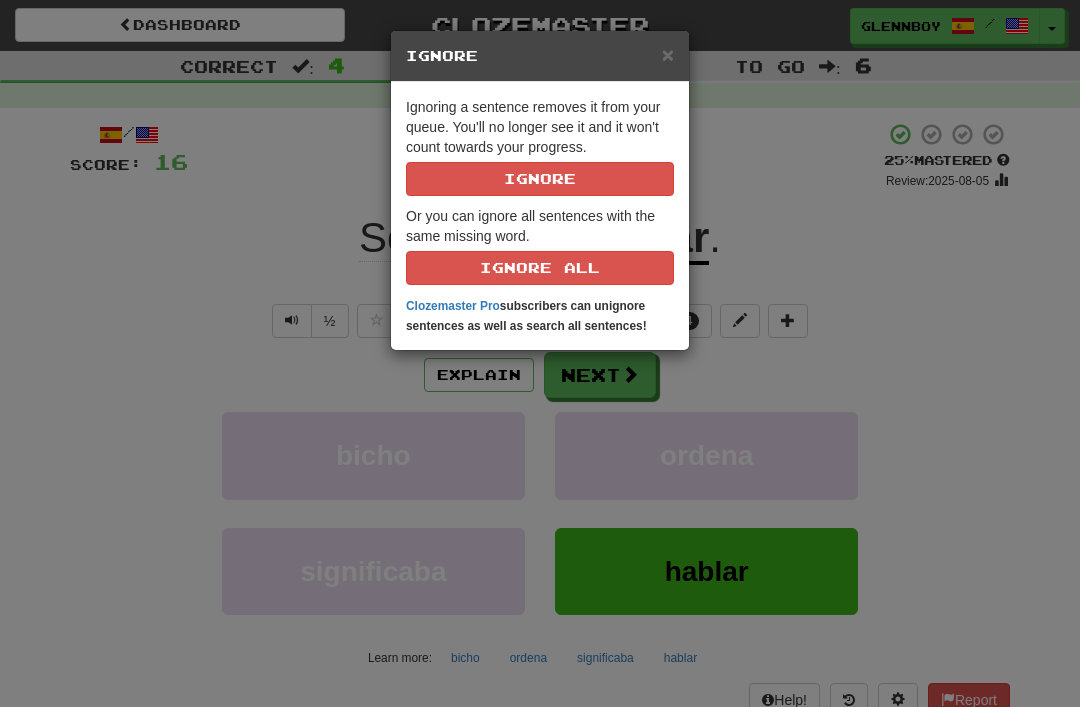 click on "Ignore" at bounding box center [540, 179] 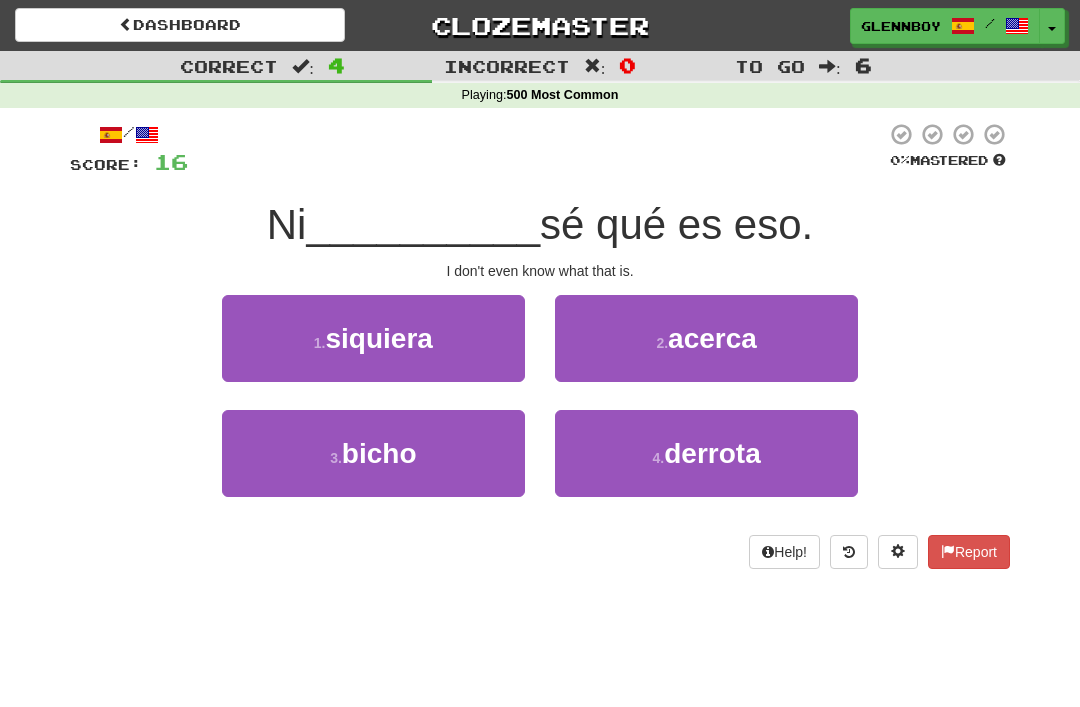 click on "siquiera" at bounding box center [378, 338] 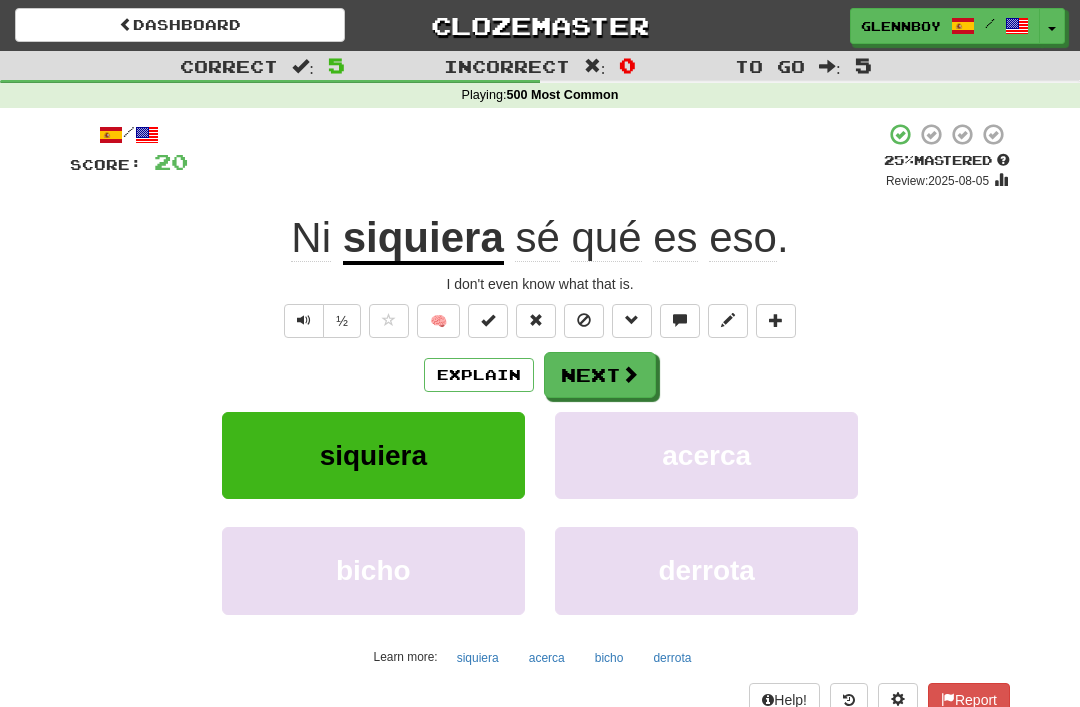 click at bounding box center (584, 320) 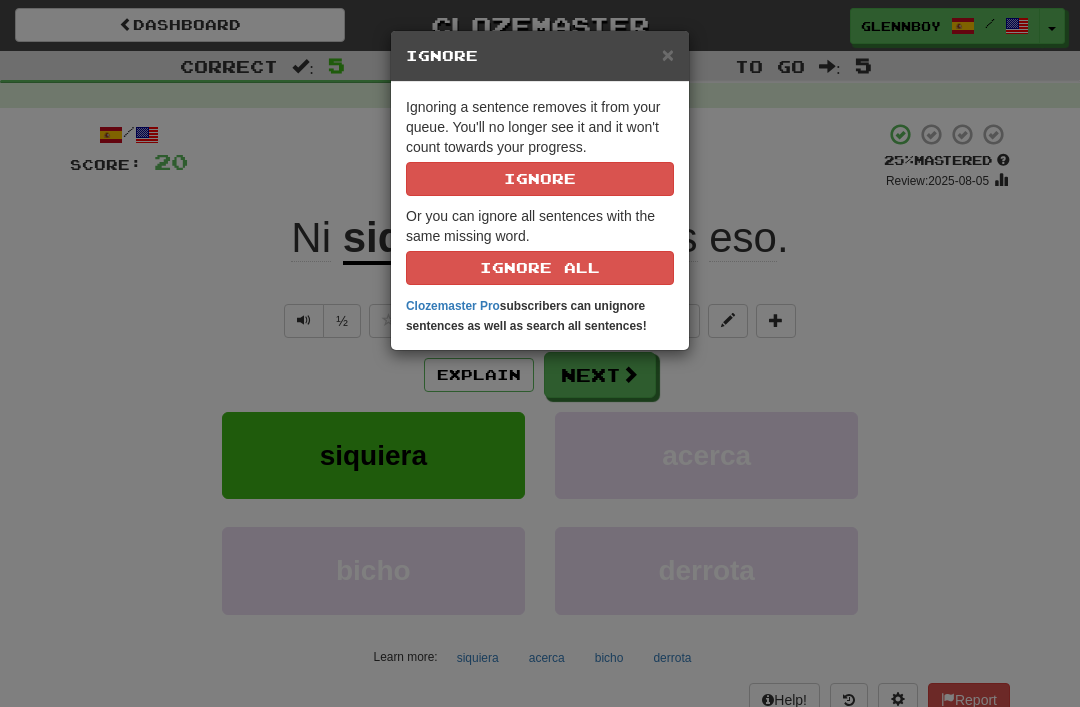 click on "Ignore" at bounding box center [540, 179] 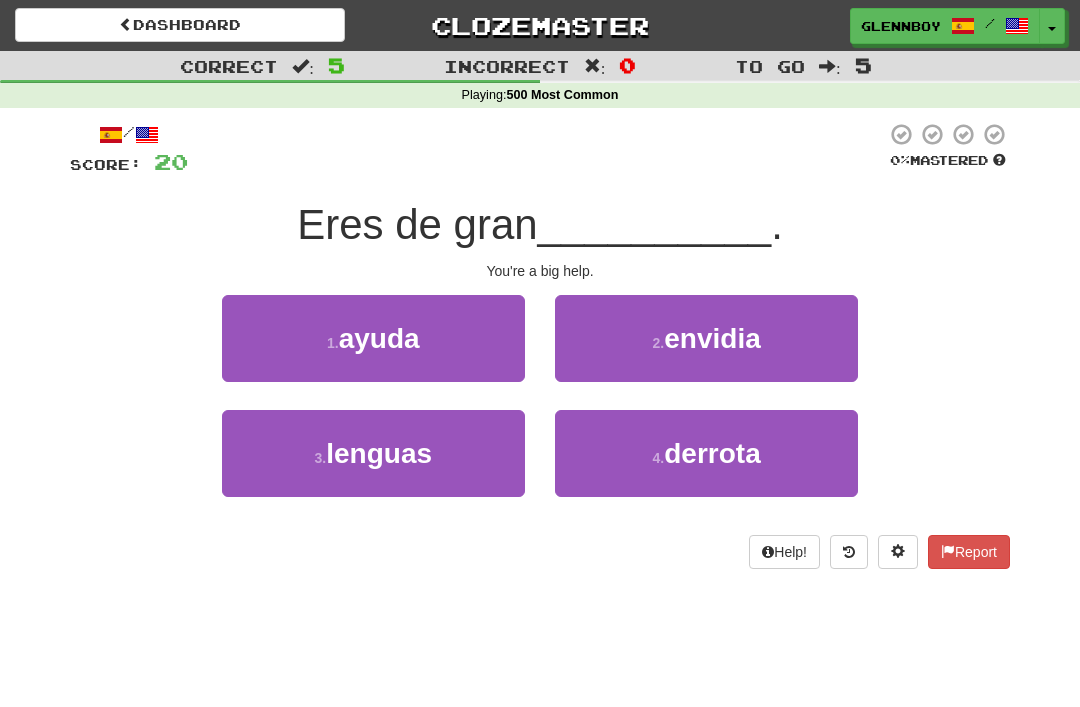 click on "1 .  ayuda" at bounding box center [373, 338] 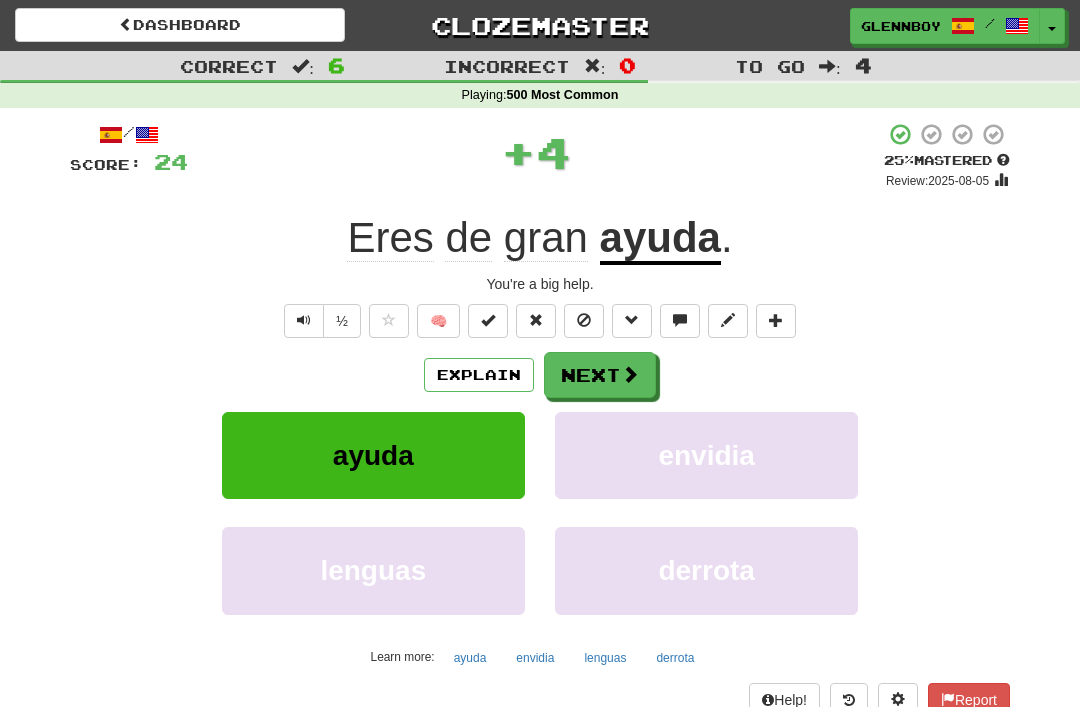click at bounding box center [584, 320] 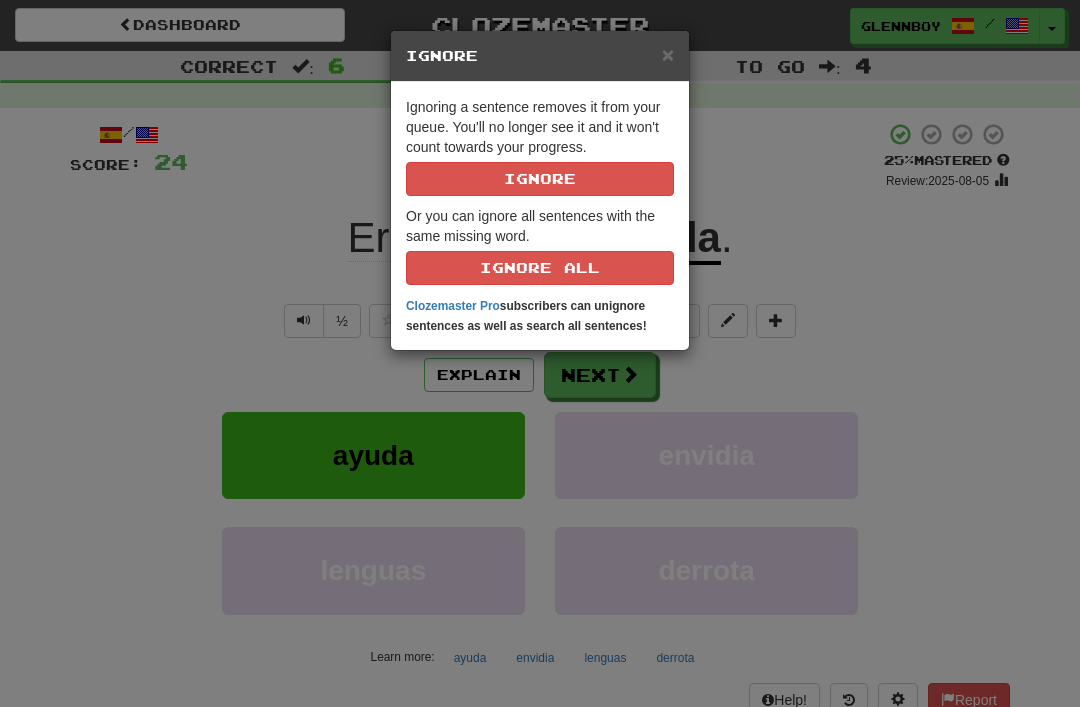 click on "Ignore" at bounding box center [540, 179] 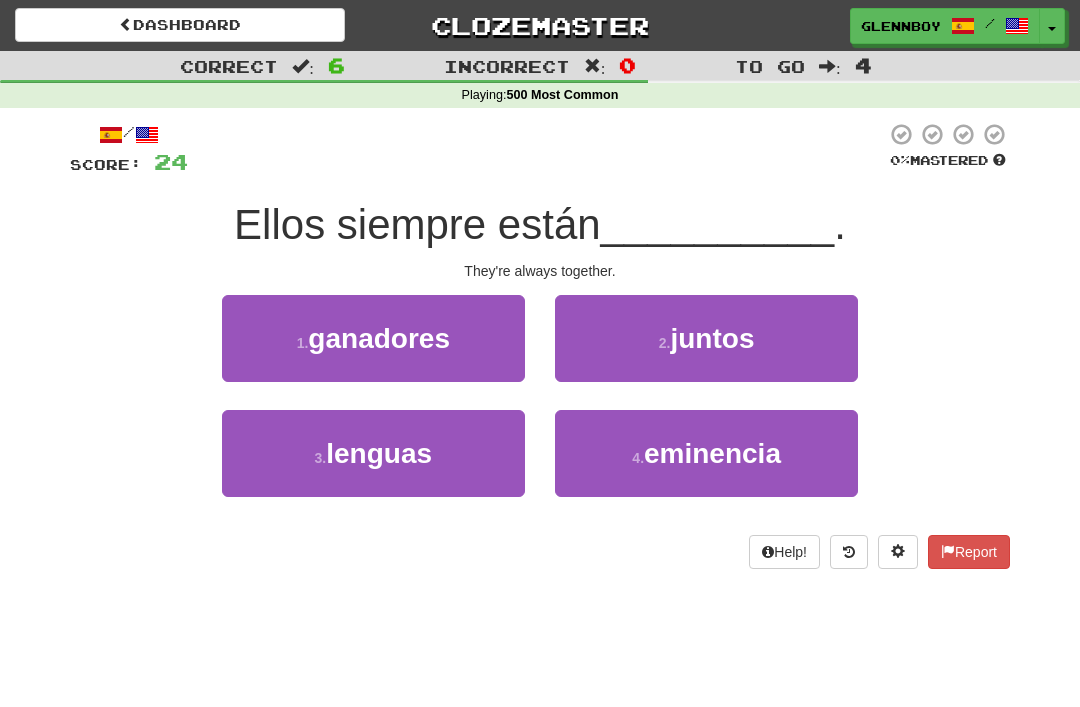 click on "2 ." at bounding box center [665, 343] 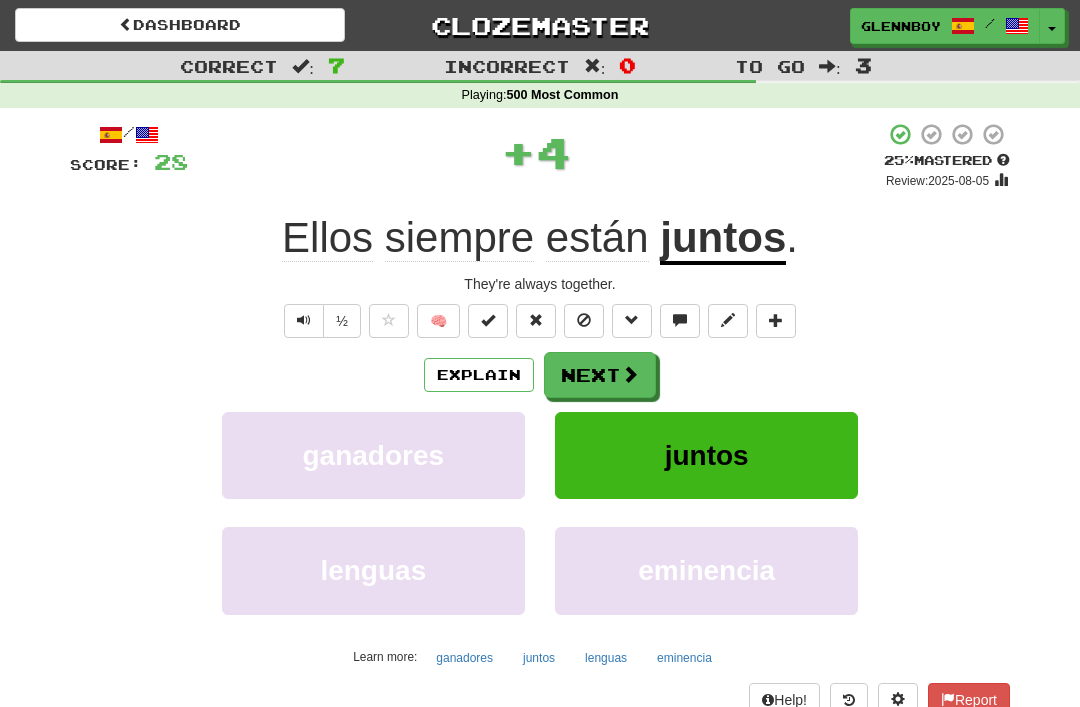 click at bounding box center [584, 321] 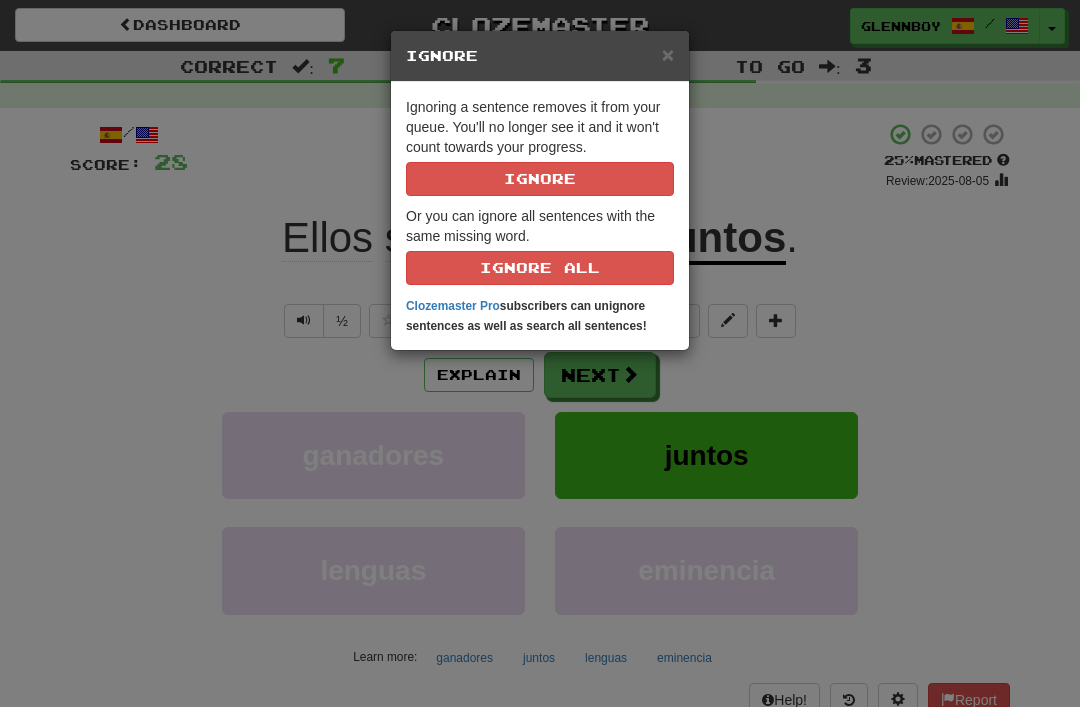 click on "Ignore" at bounding box center [540, 179] 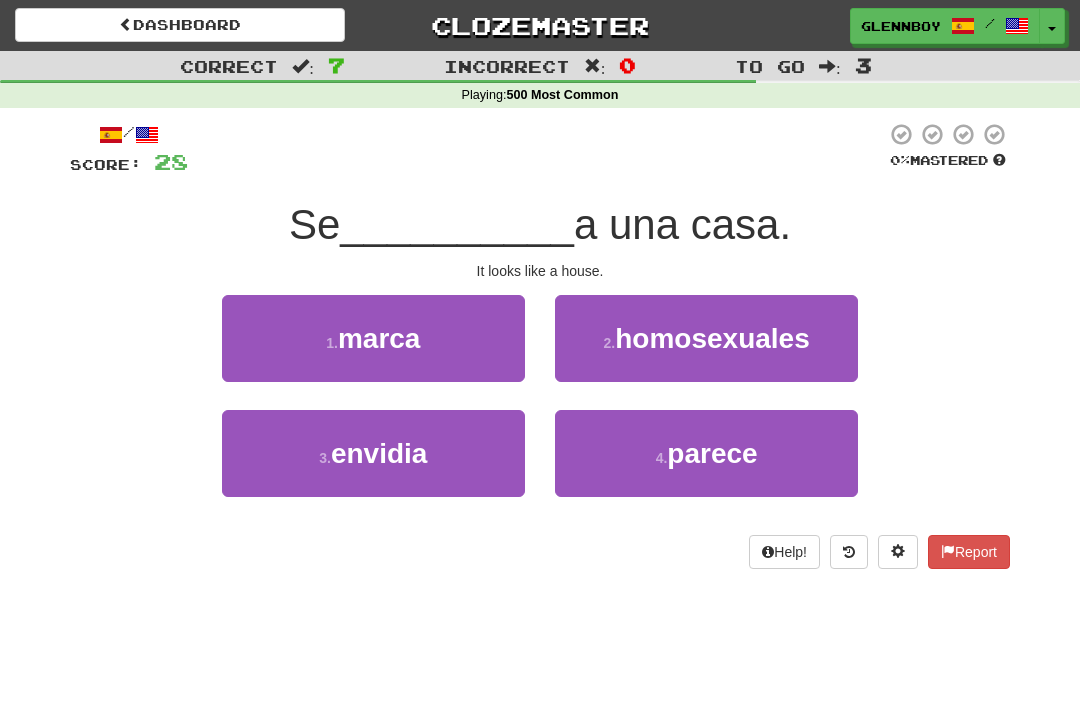 click on "parece" at bounding box center [712, 453] 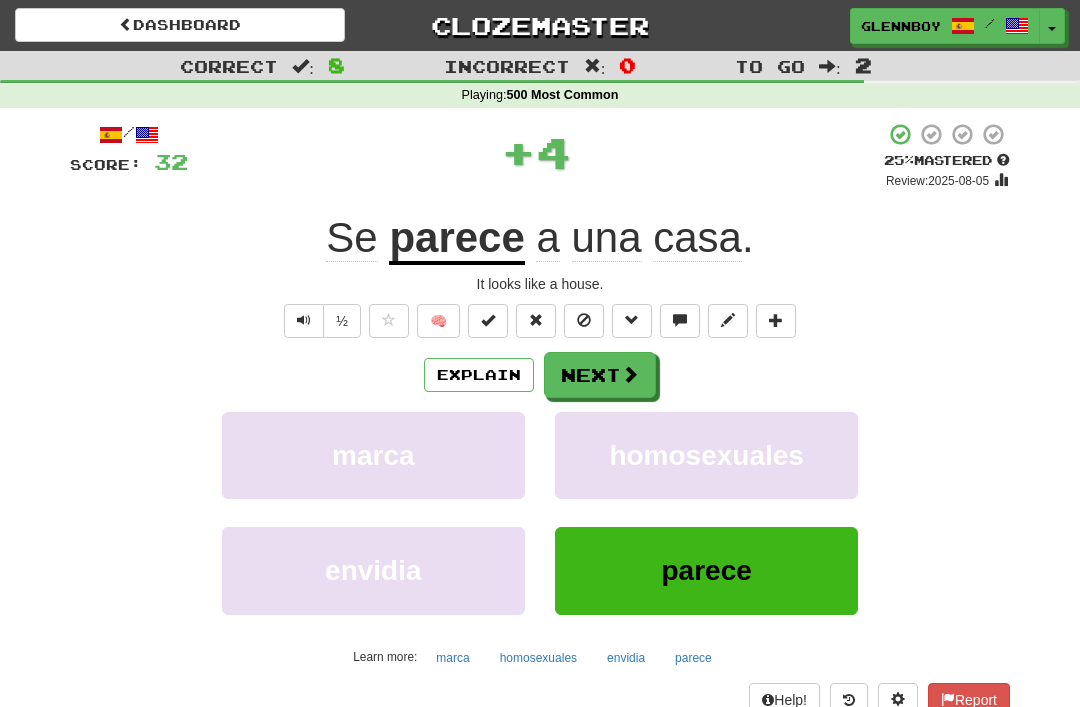 click at bounding box center [584, 320] 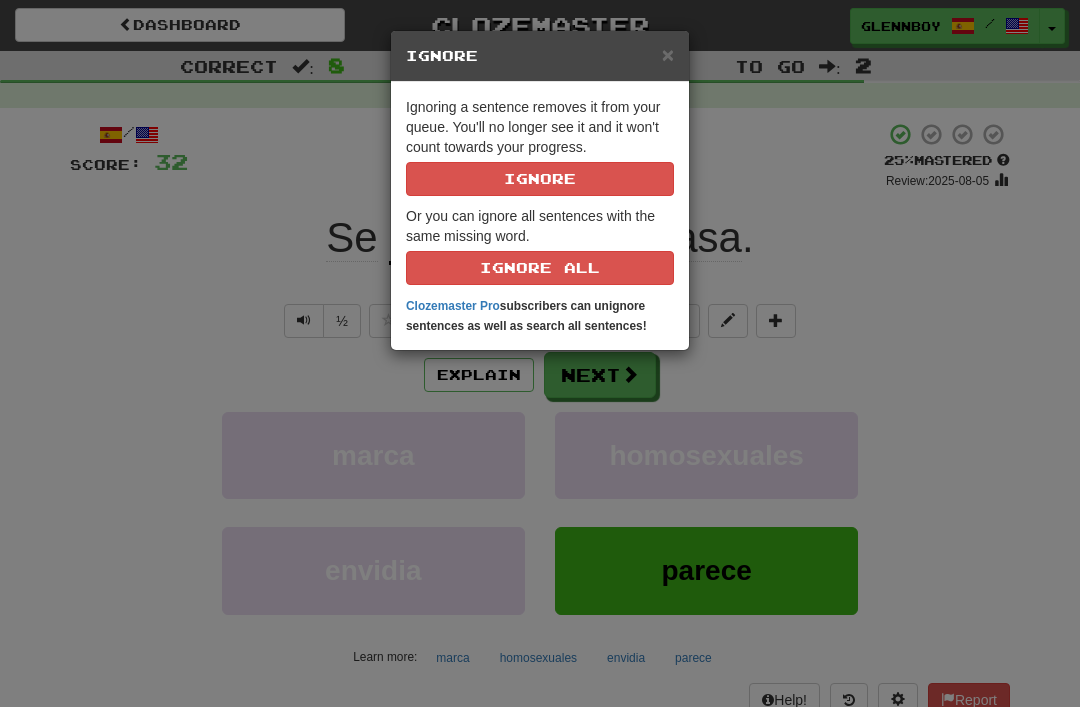 click on "Ignore" at bounding box center (540, 179) 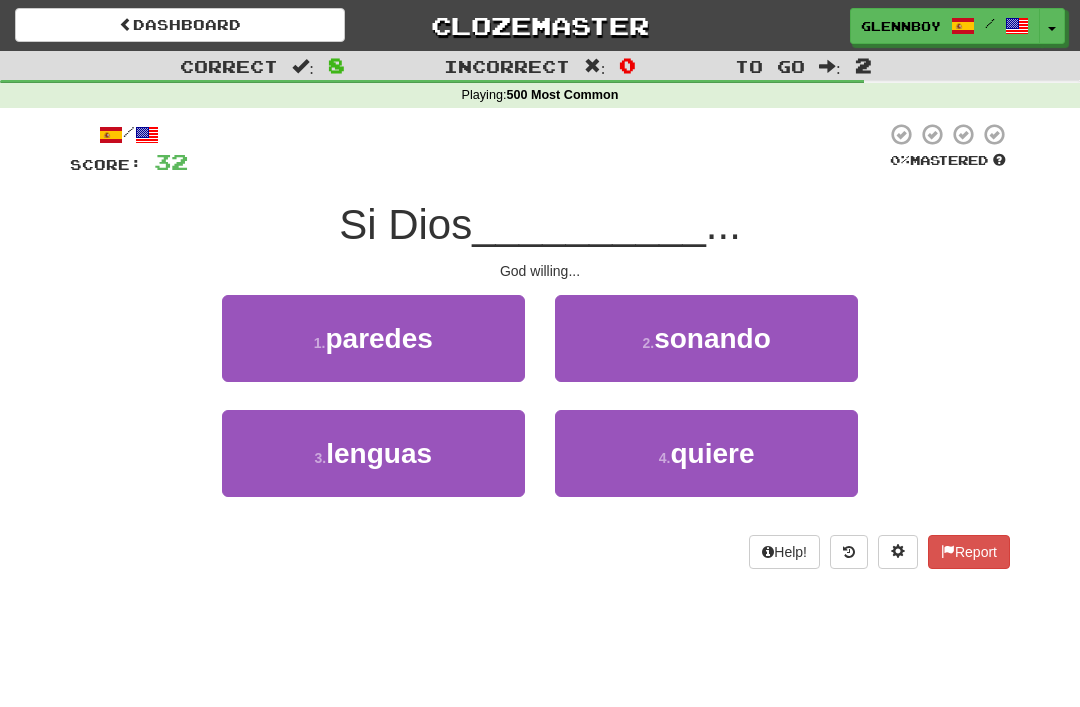 click on "quiere" at bounding box center [712, 453] 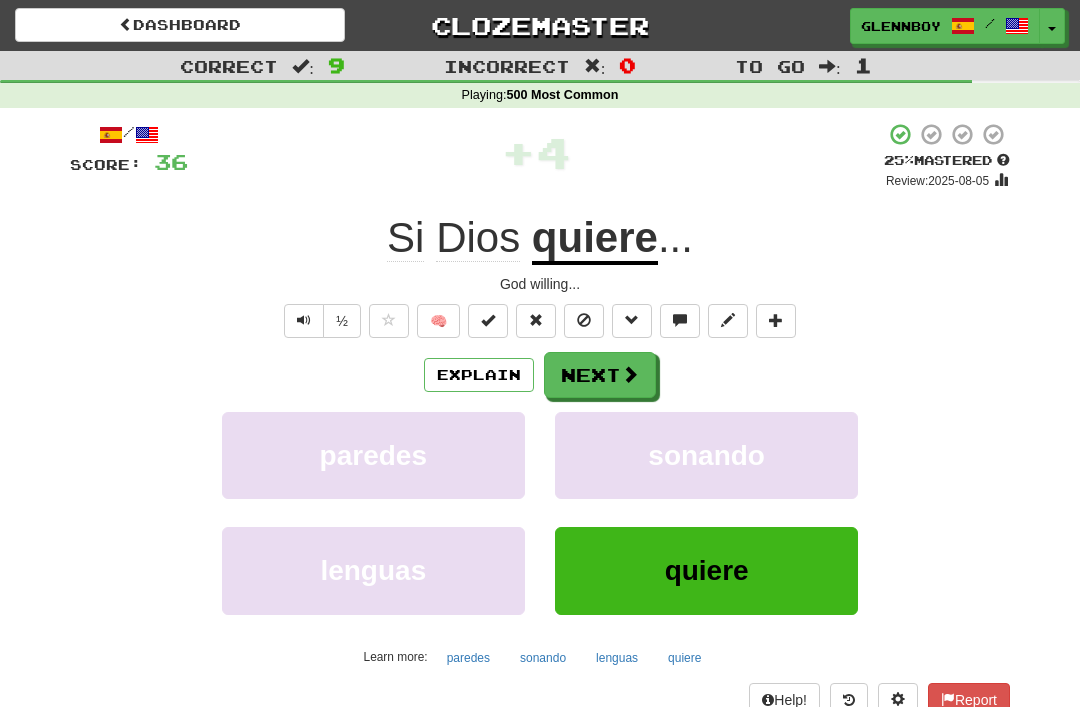 click at bounding box center (584, 321) 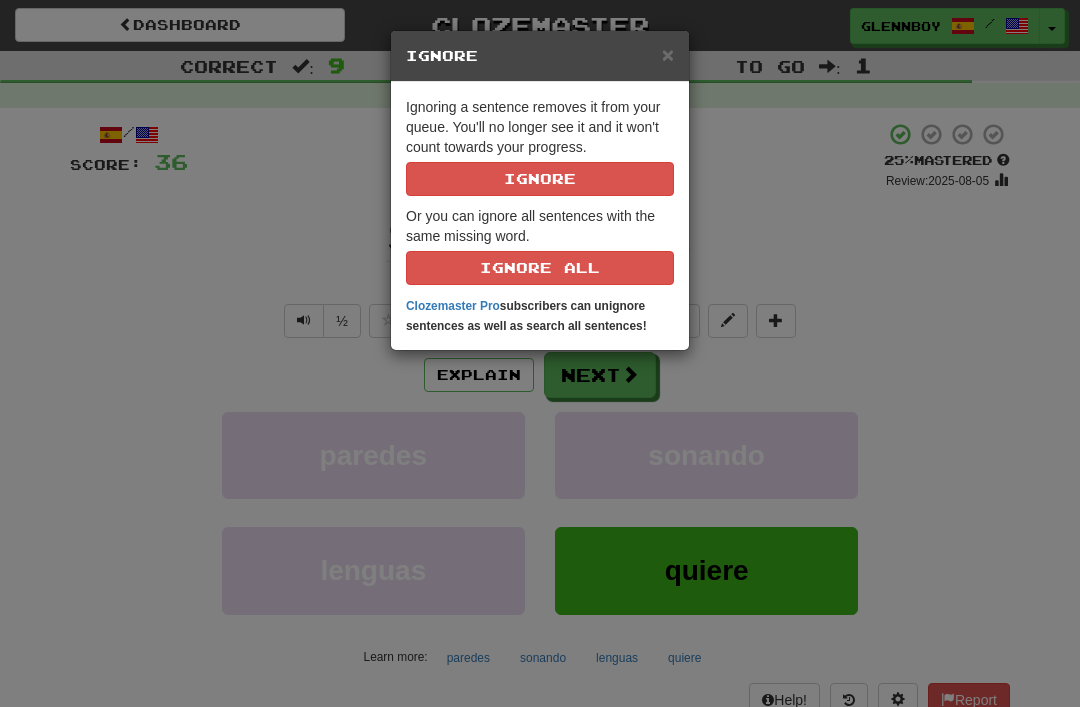 click on "Ignore" at bounding box center (540, 179) 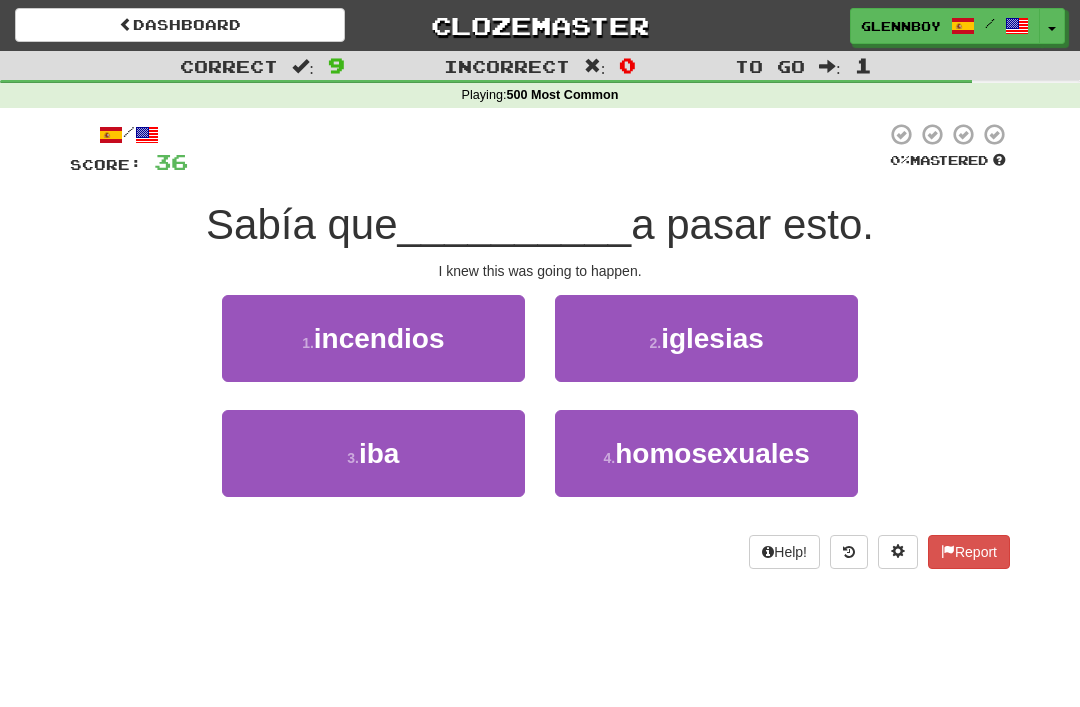 click on "iba" at bounding box center (379, 453) 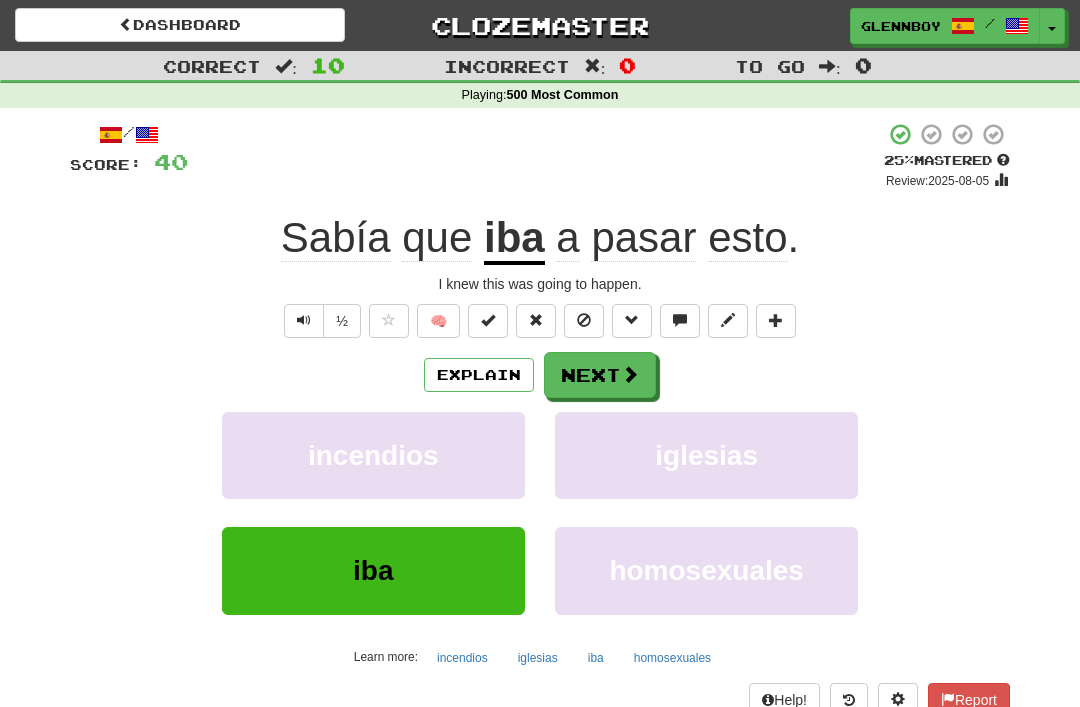 click at bounding box center [584, 321] 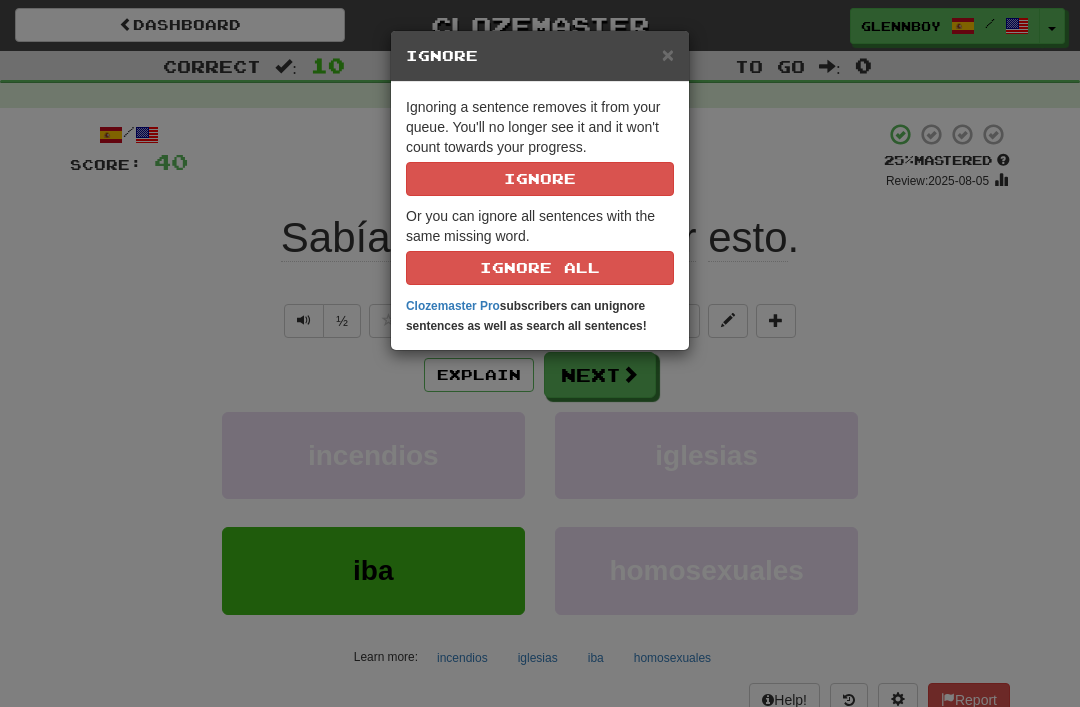 click on "Ignore" at bounding box center [540, 179] 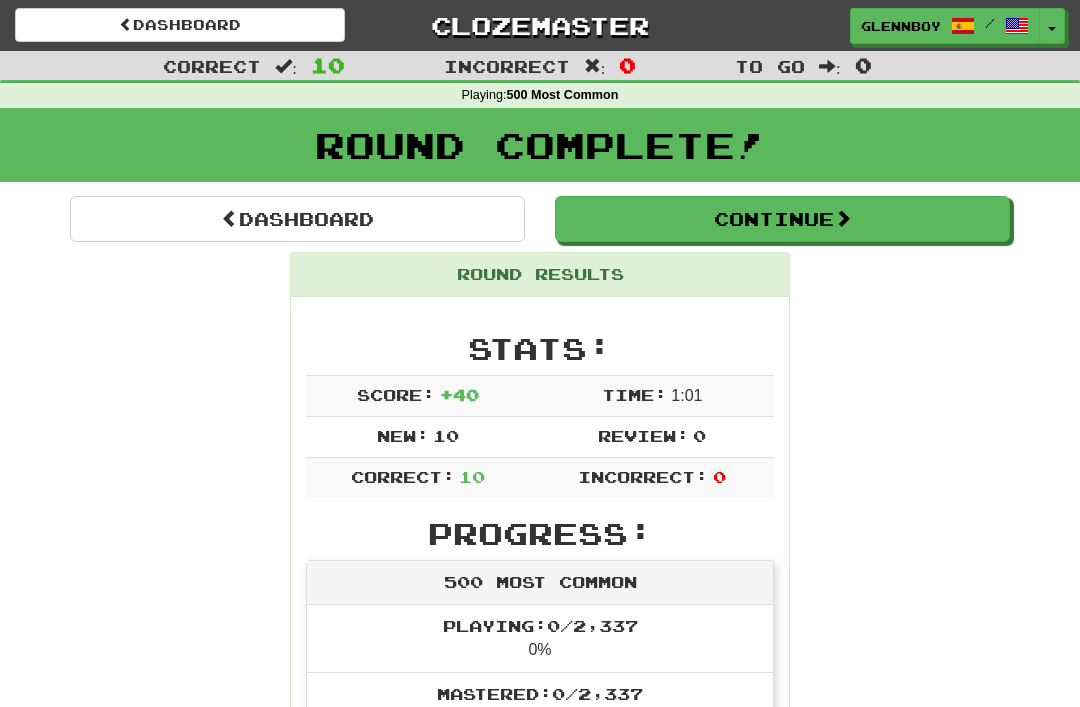 click on "Continue" at bounding box center [782, 219] 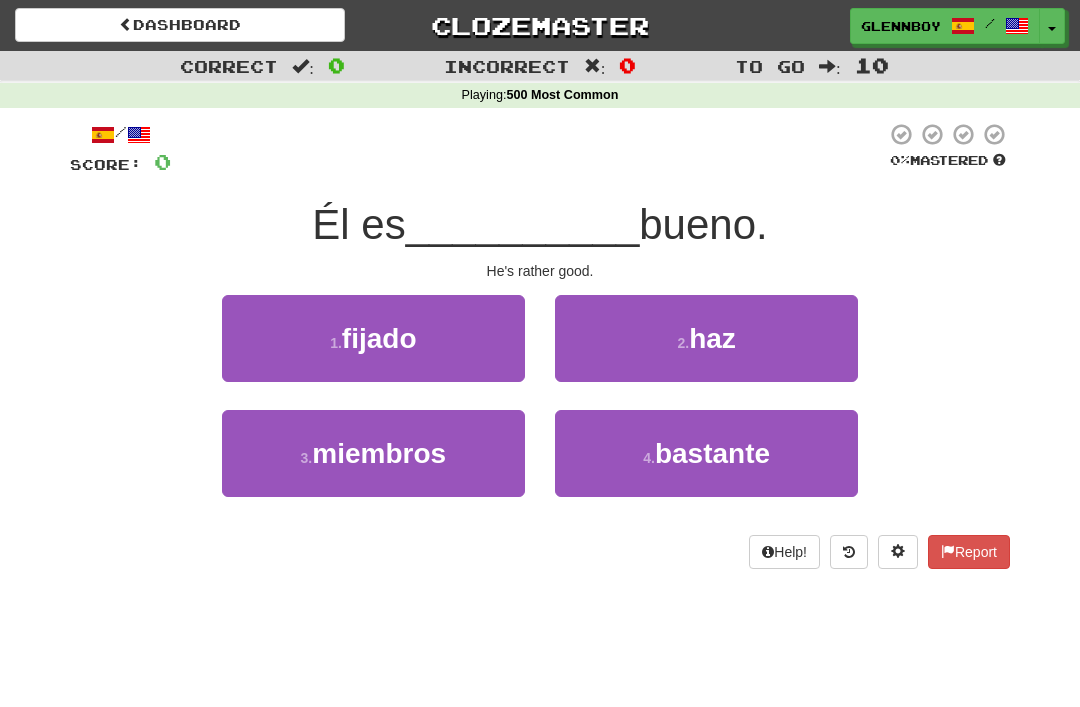 click on "bastante" at bounding box center [712, 453] 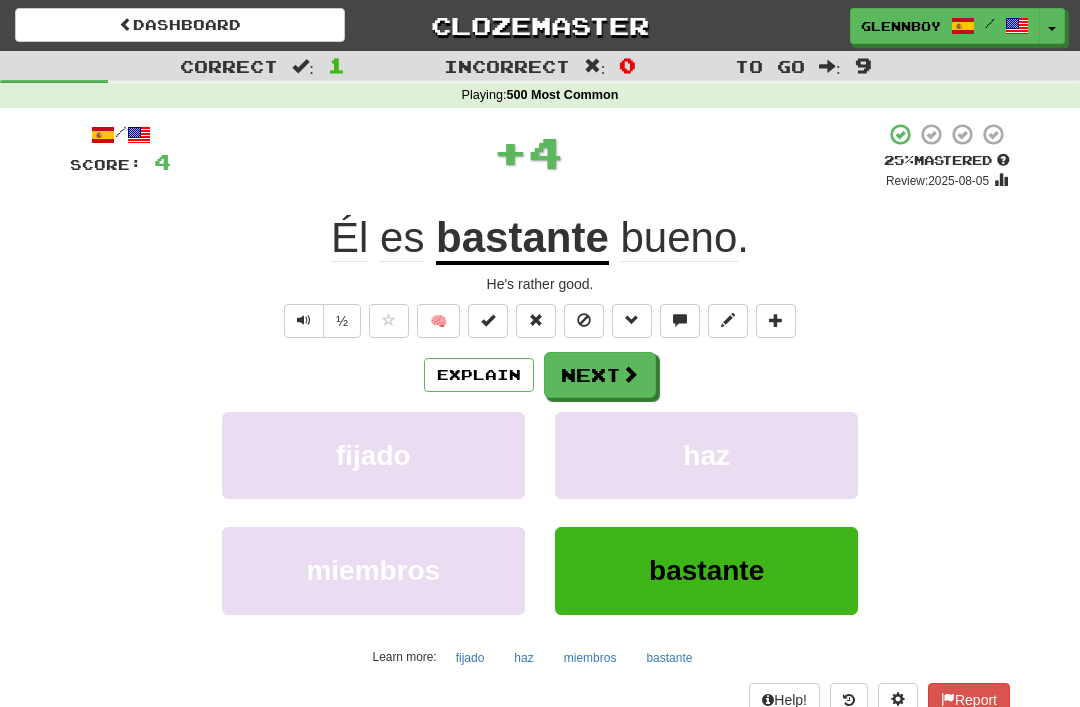 click at bounding box center (584, 320) 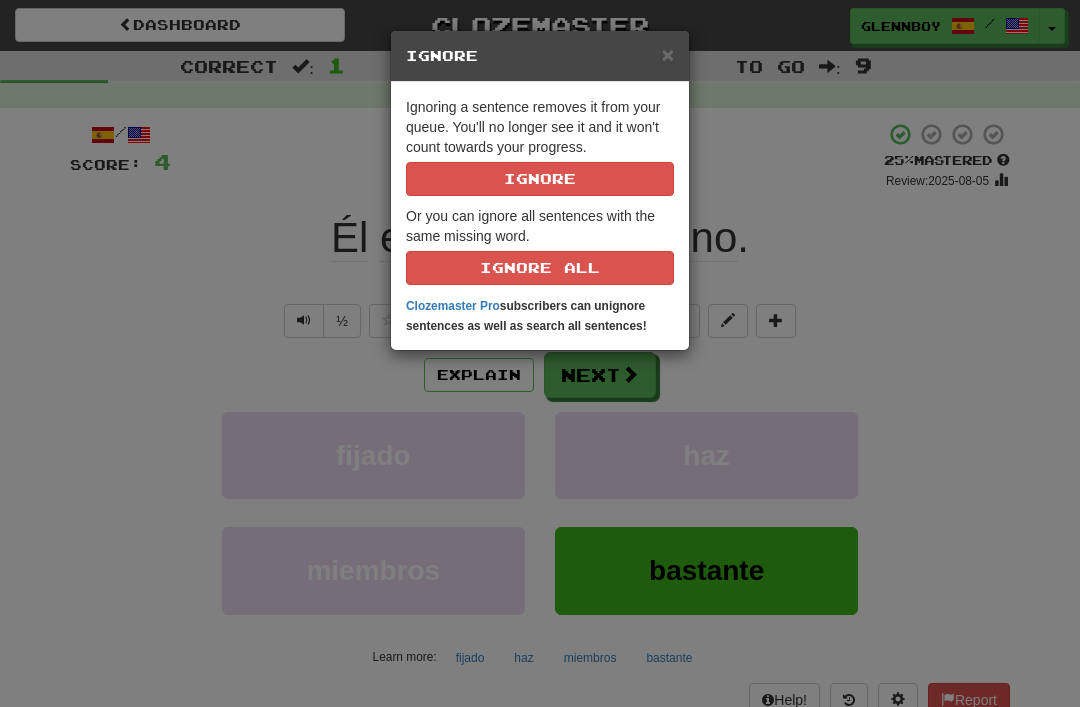 click on "Ignore" at bounding box center [540, 179] 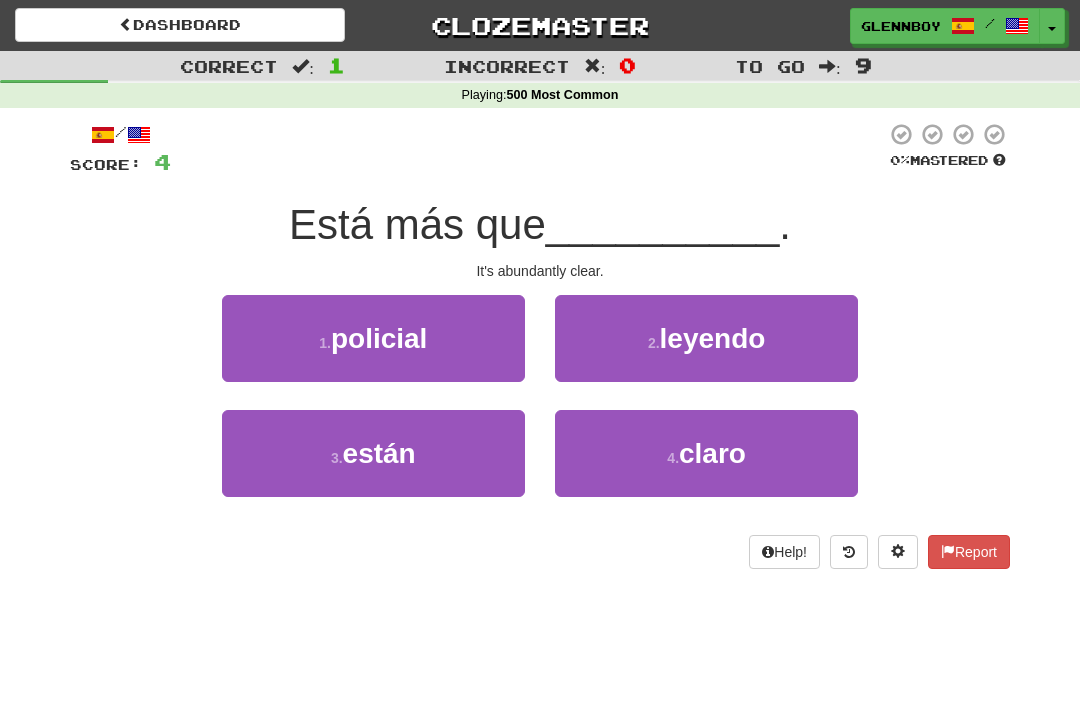 click on "4 ." at bounding box center [673, 458] 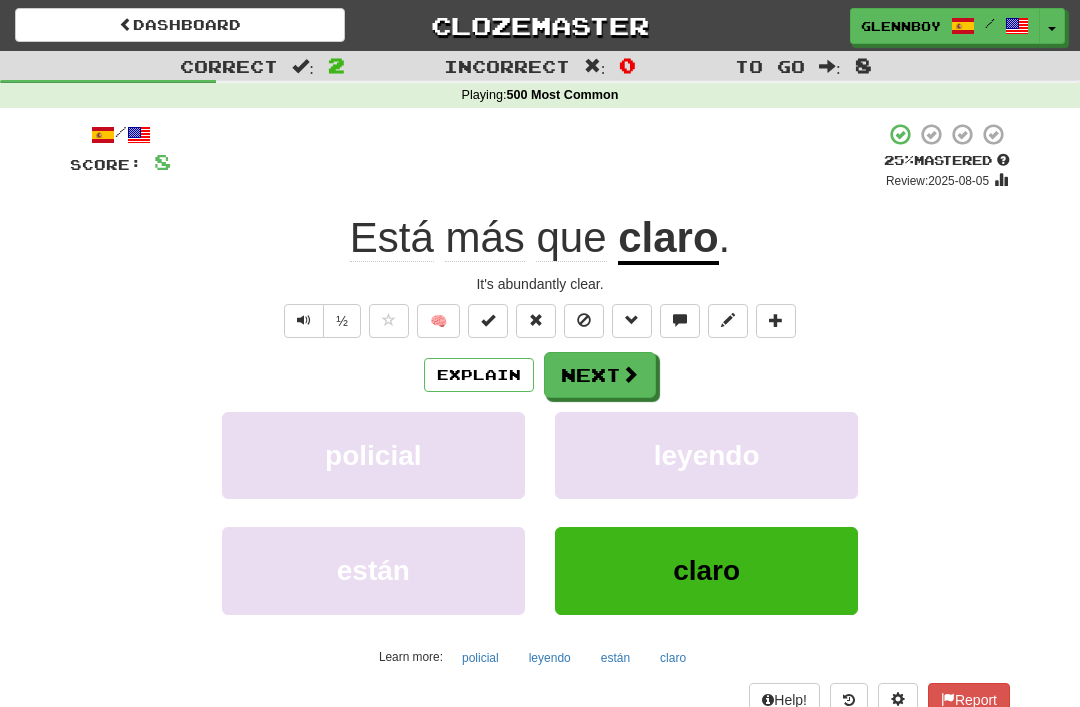 click at bounding box center (584, 320) 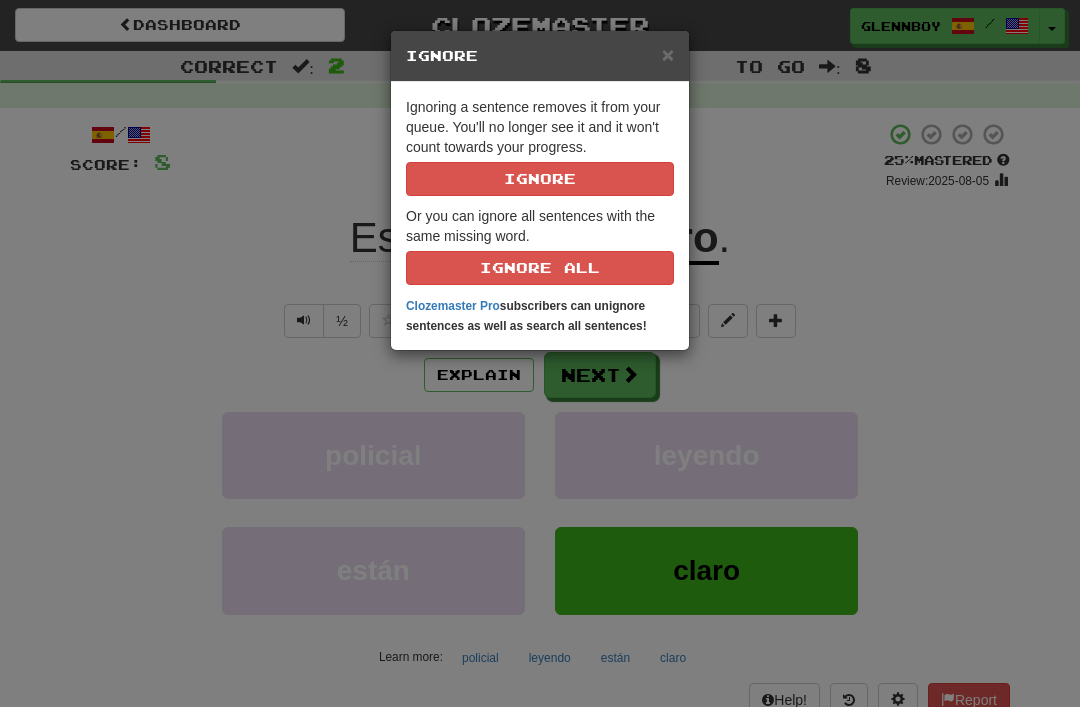 click on "Ignore" at bounding box center [540, 179] 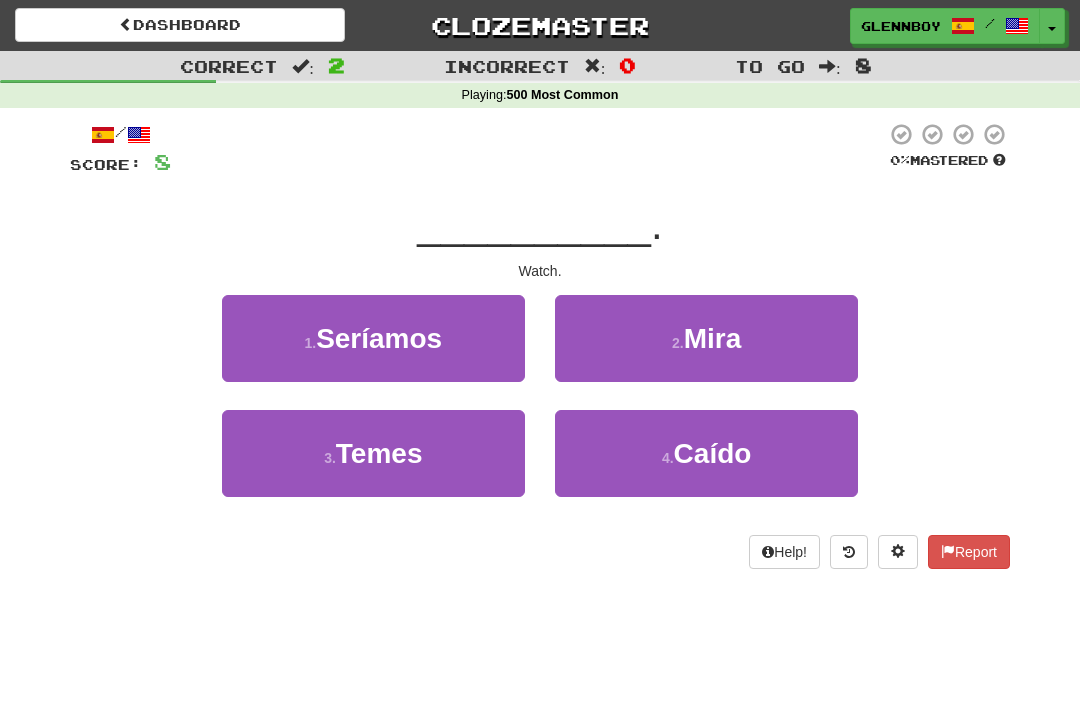 click on "2 .  Mira" at bounding box center (706, 338) 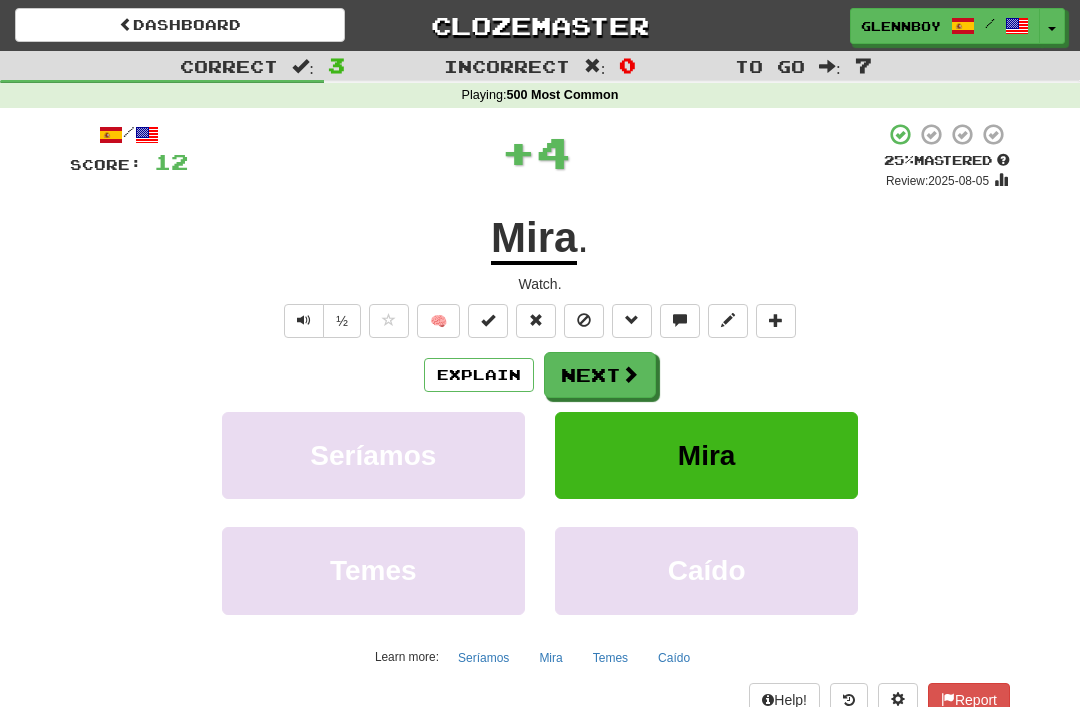 click at bounding box center [584, 320] 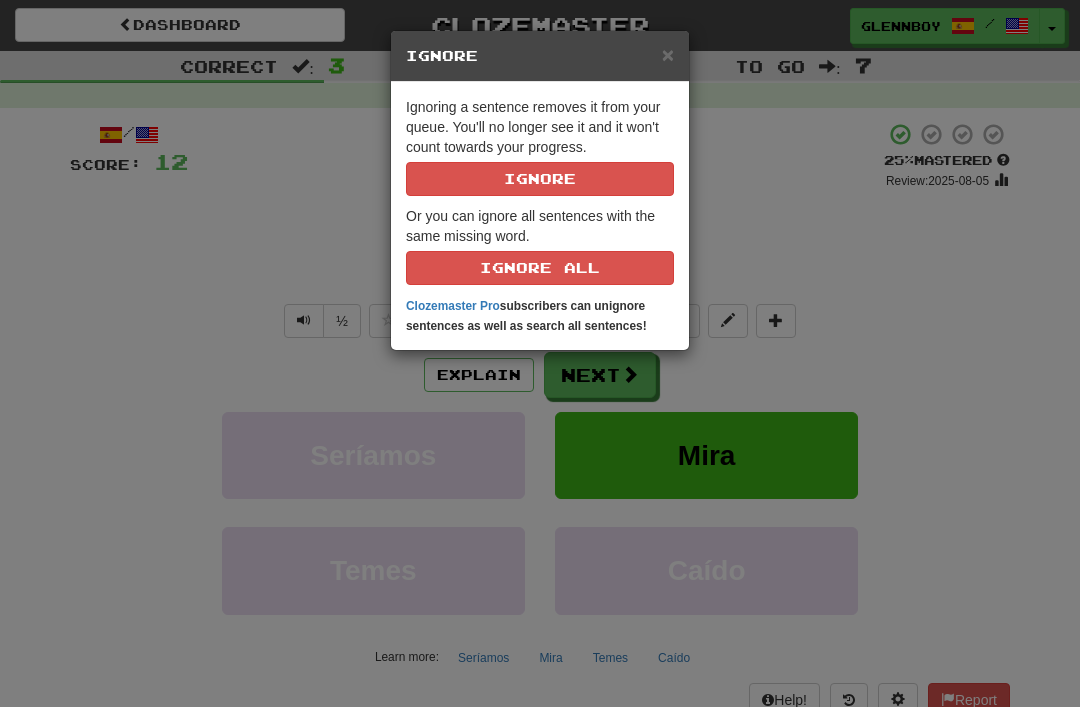 click on "Ignore" at bounding box center [540, 179] 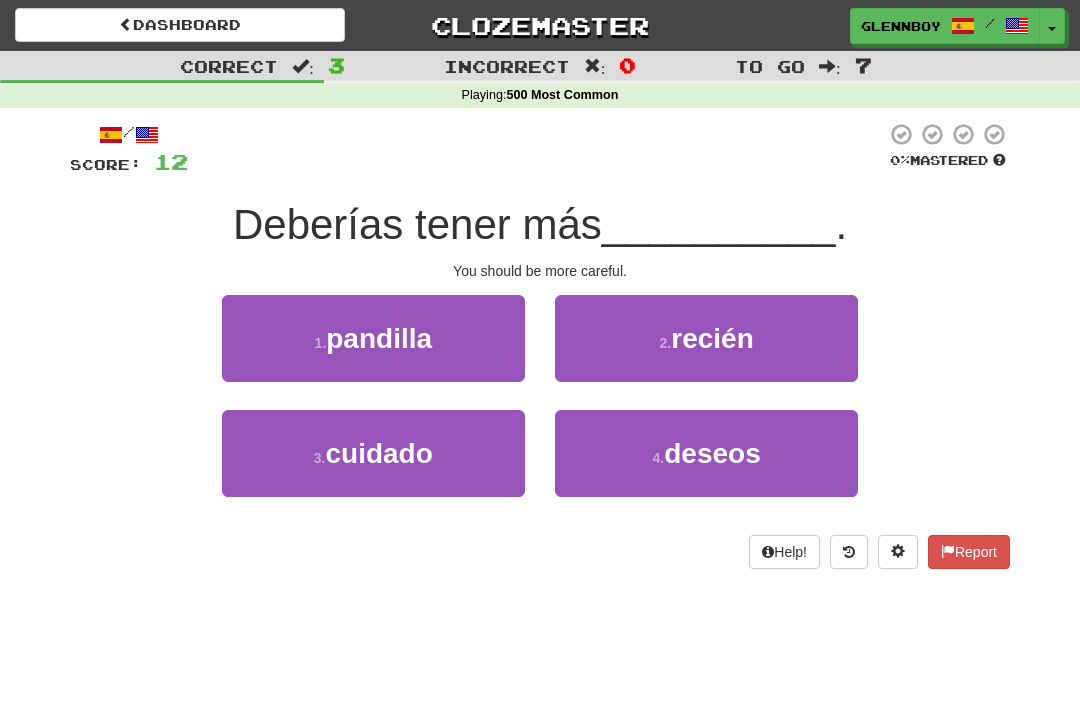 click on "cuidado" at bounding box center [378, 453] 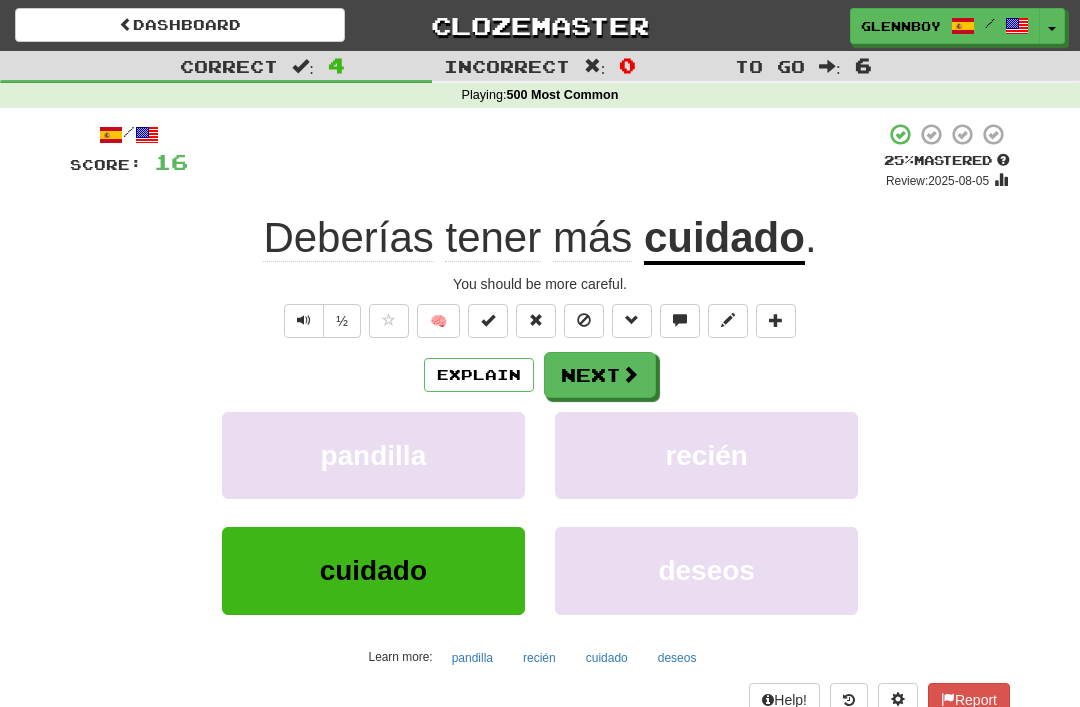 click at bounding box center [584, 320] 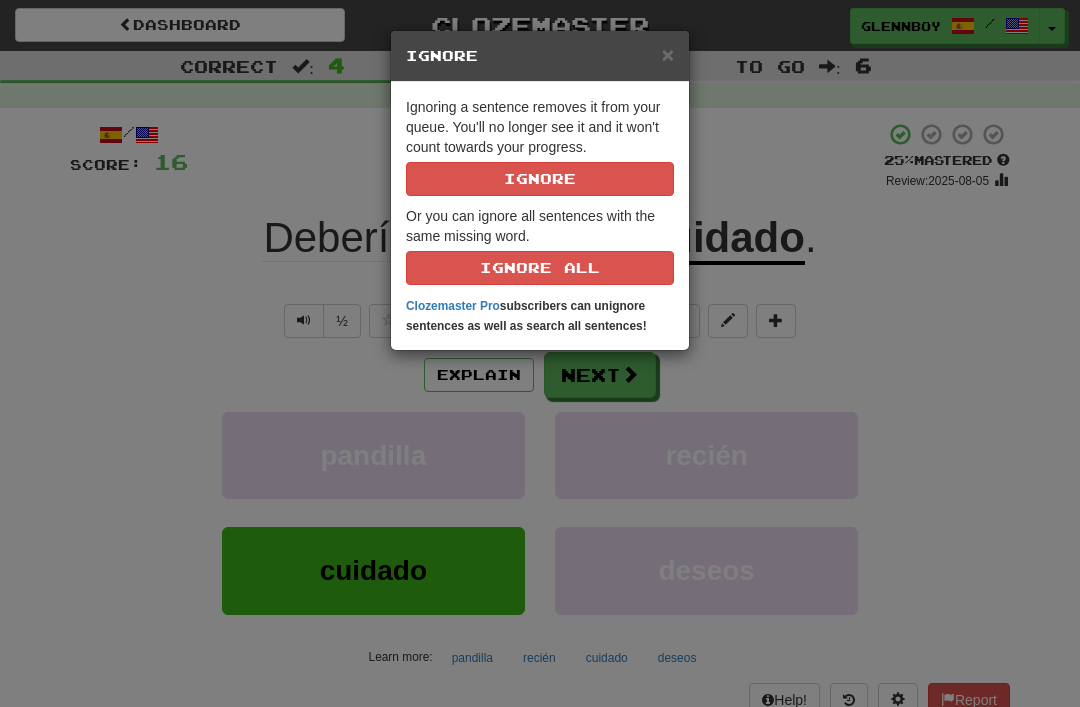 click on "Ignore" at bounding box center (540, 179) 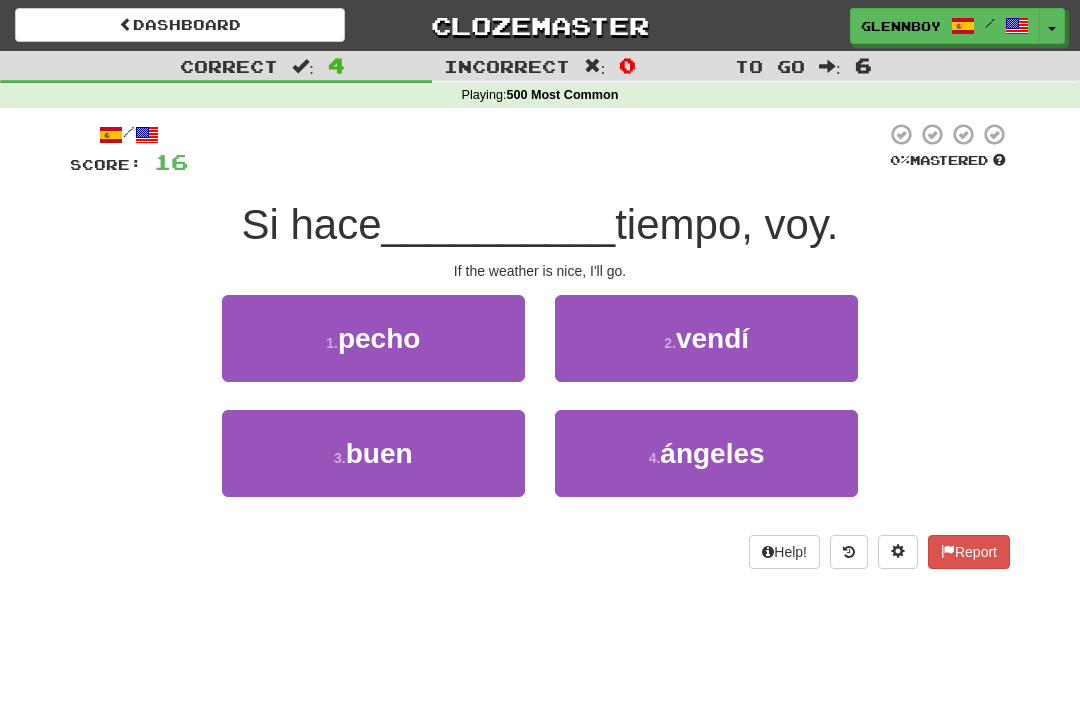 click on "buen" at bounding box center [379, 453] 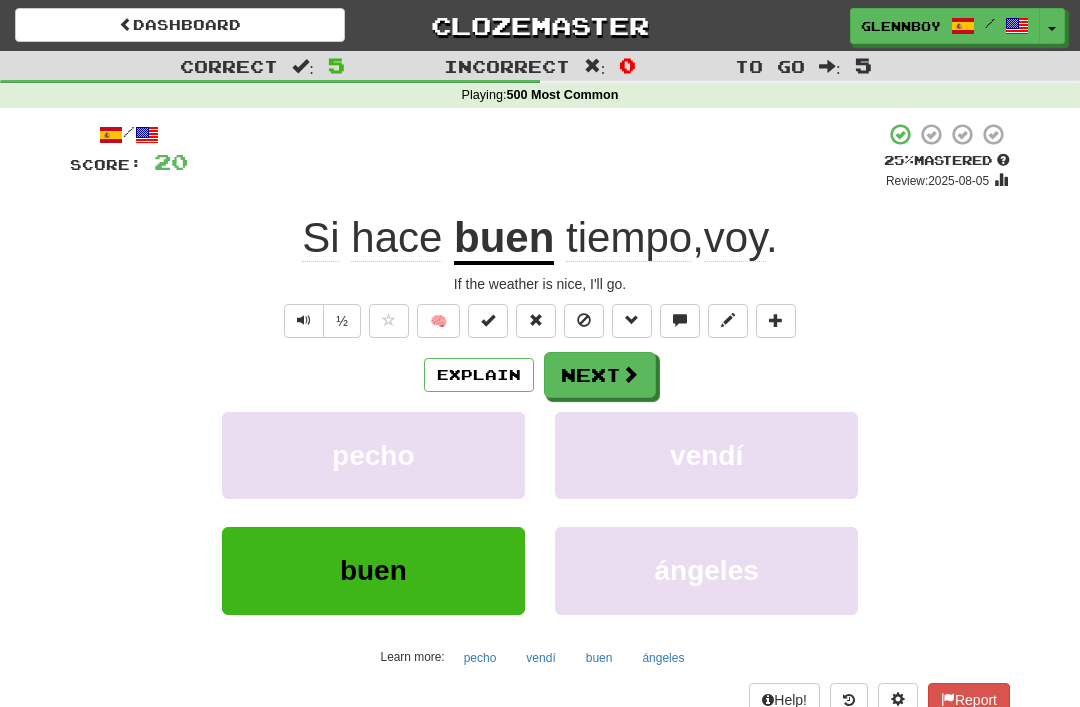 click at bounding box center (584, 321) 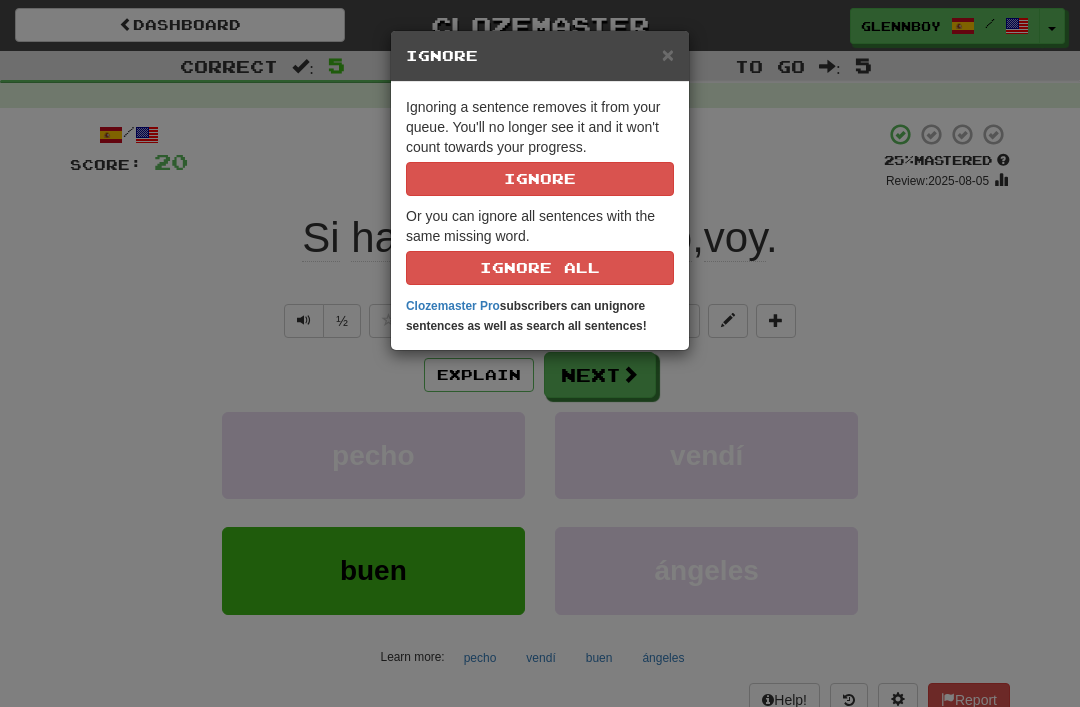 click on "Ignore" at bounding box center [540, 179] 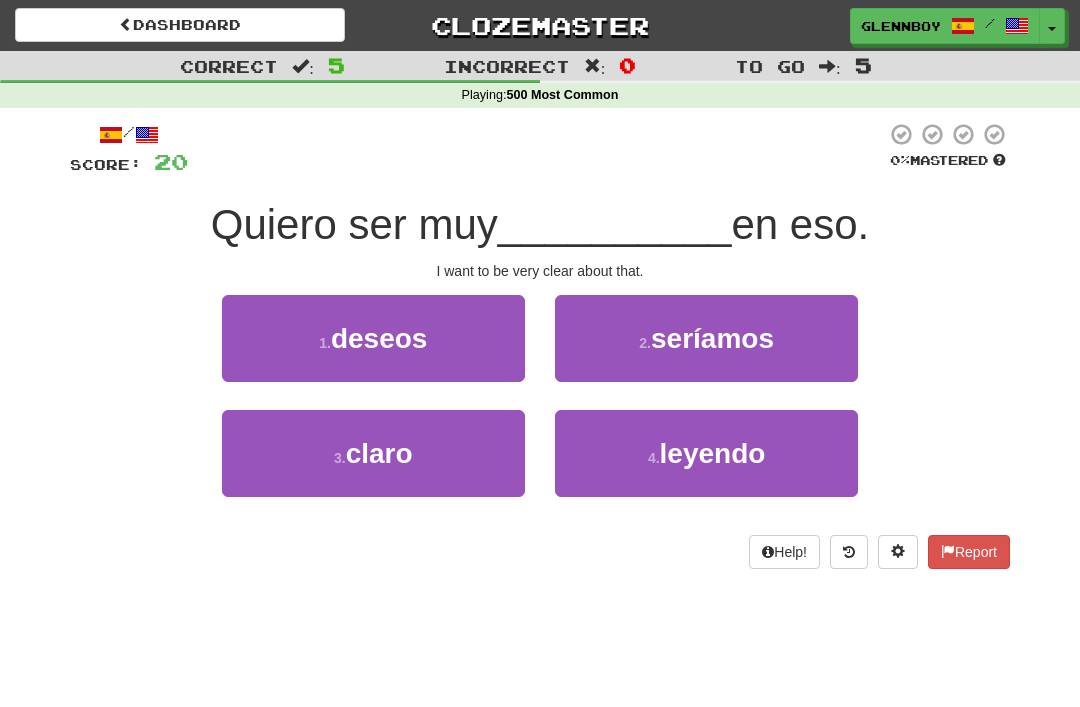 click on "claro" at bounding box center (379, 453) 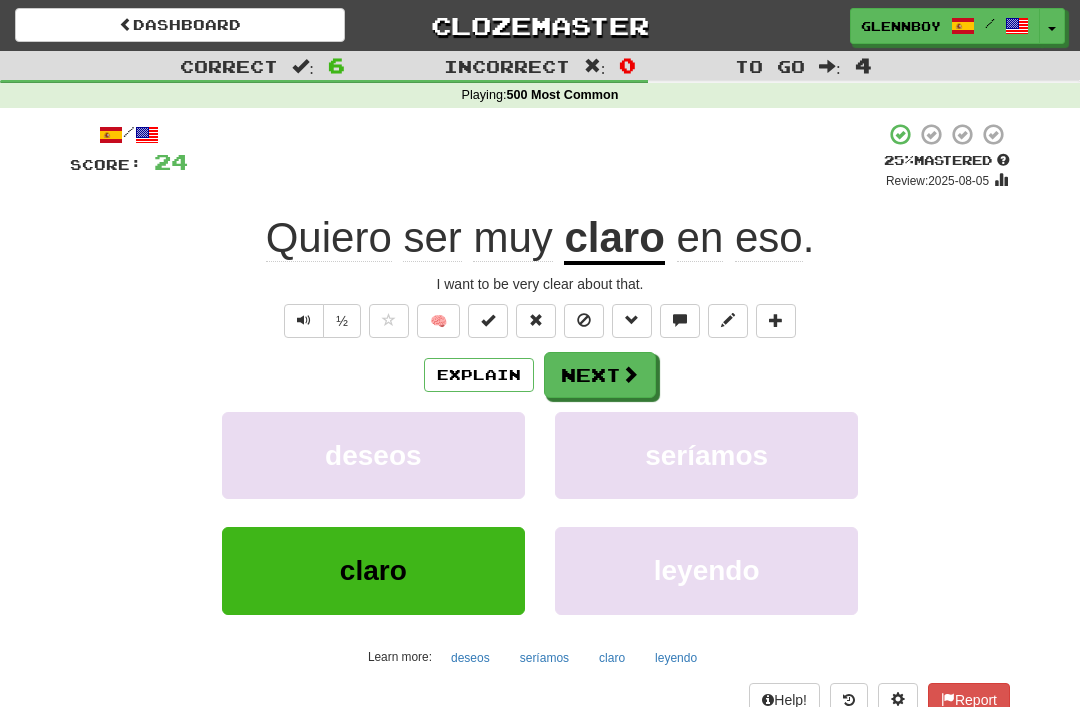 click at bounding box center [584, 320] 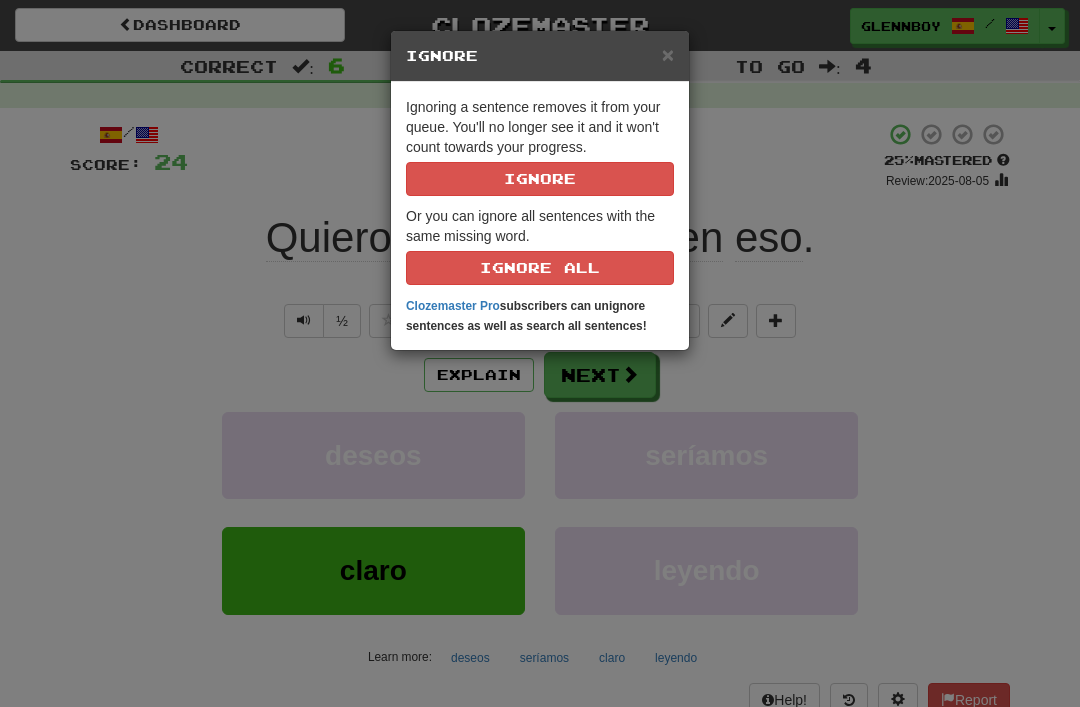 click on "Ignore" at bounding box center [540, 179] 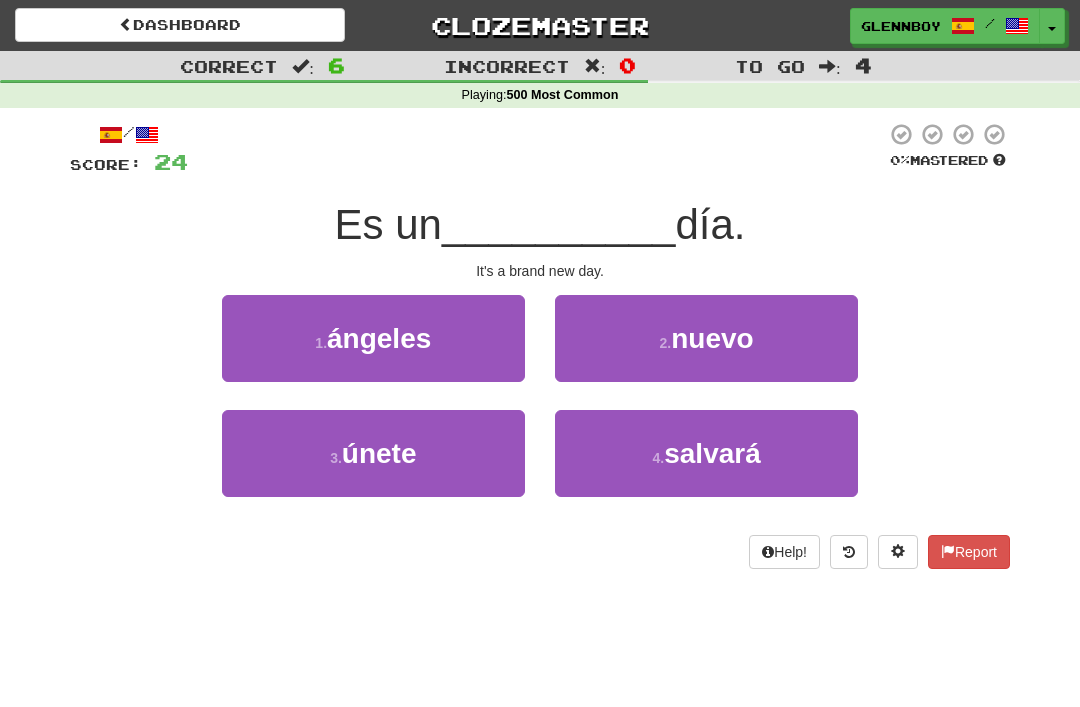 click on "2 .  nuevo" at bounding box center (706, 338) 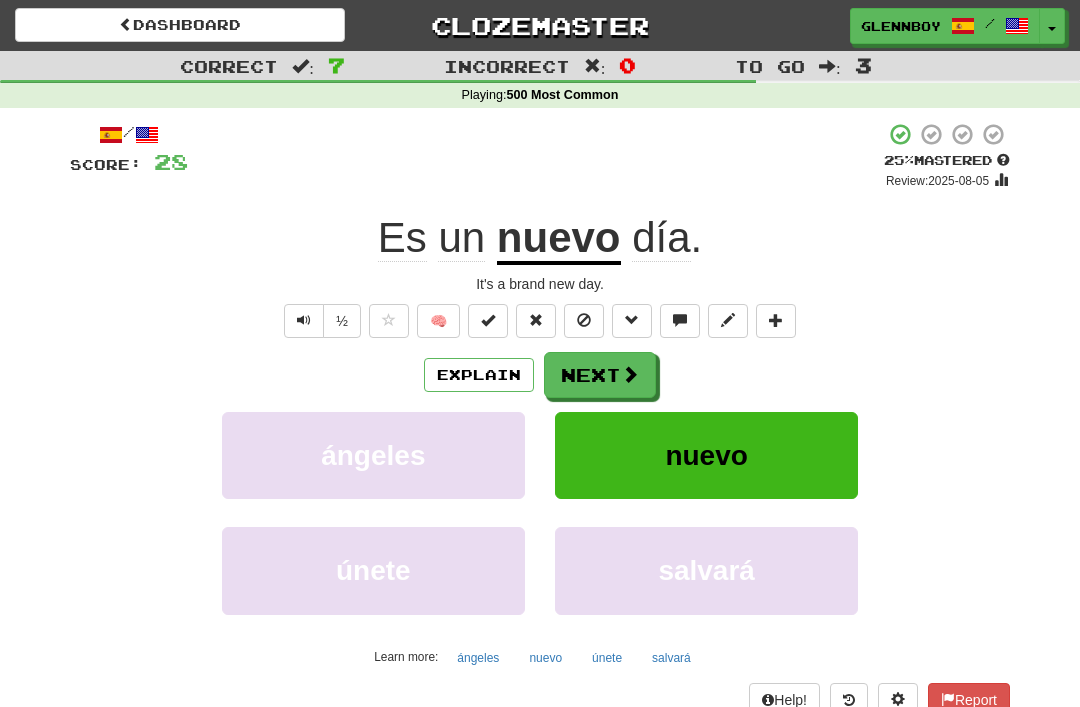 click at bounding box center (584, 321) 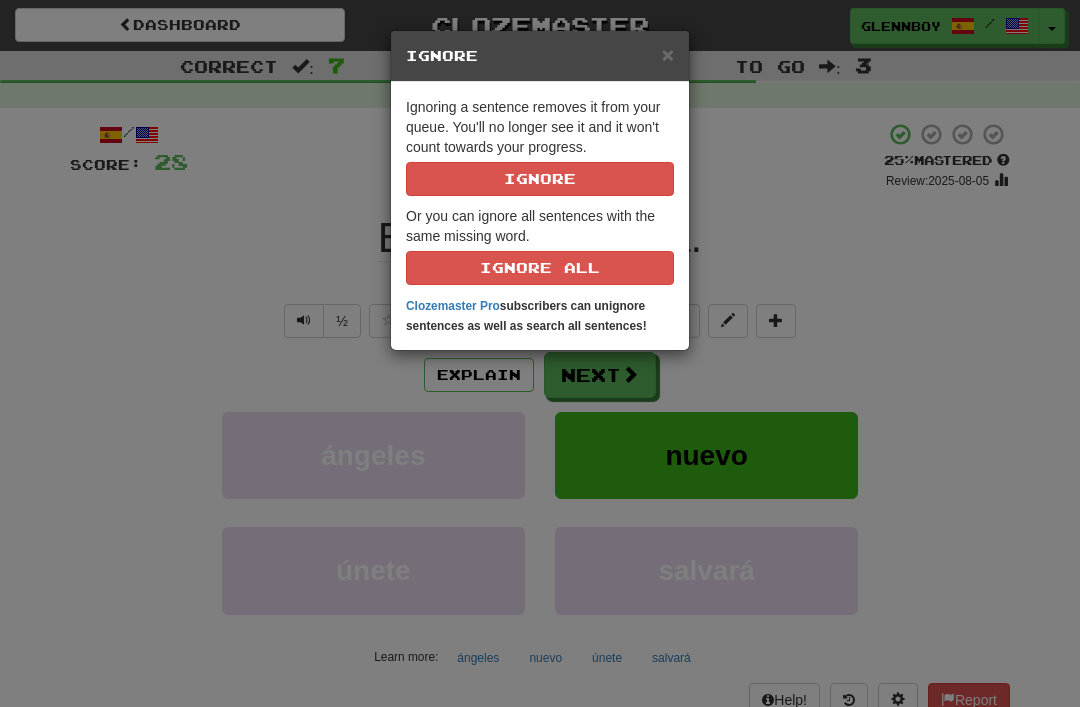 click on "Ignore" at bounding box center [540, 179] 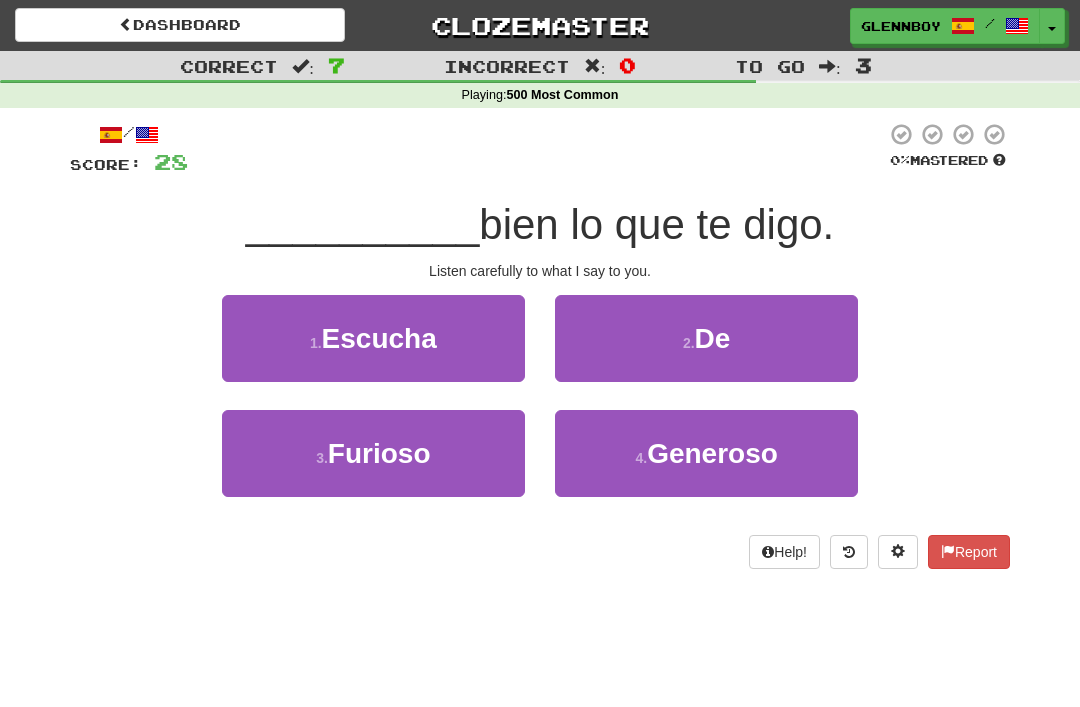 click on "Escucha" at bounding box center (379, 338) 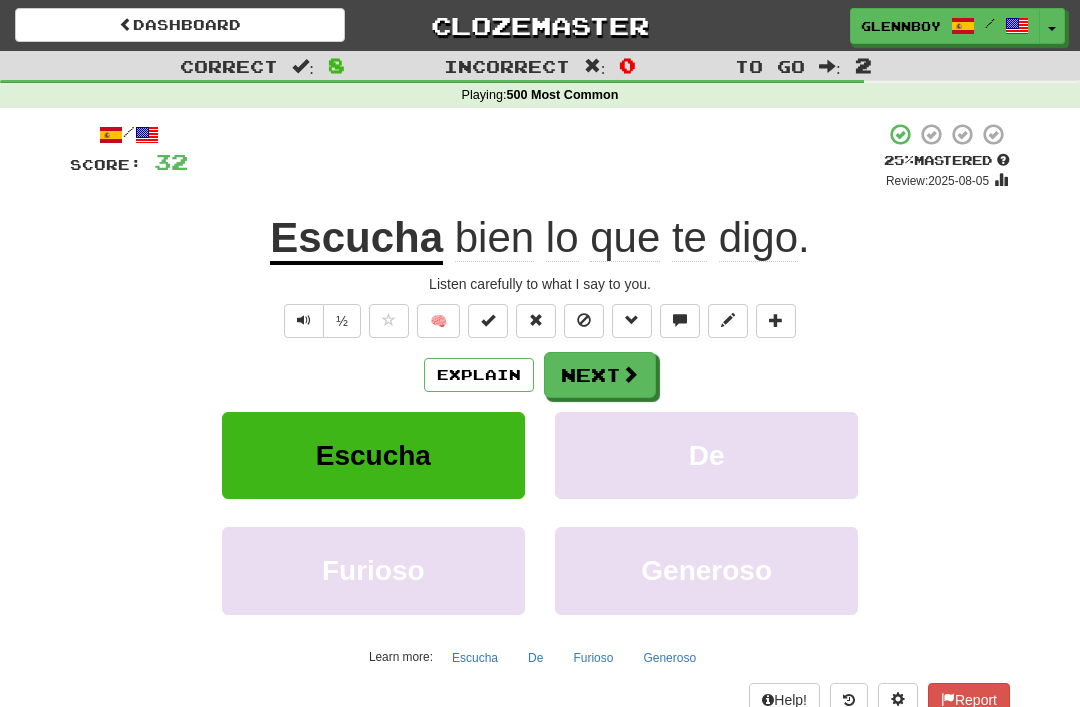 click at bounding box center (584, 321) 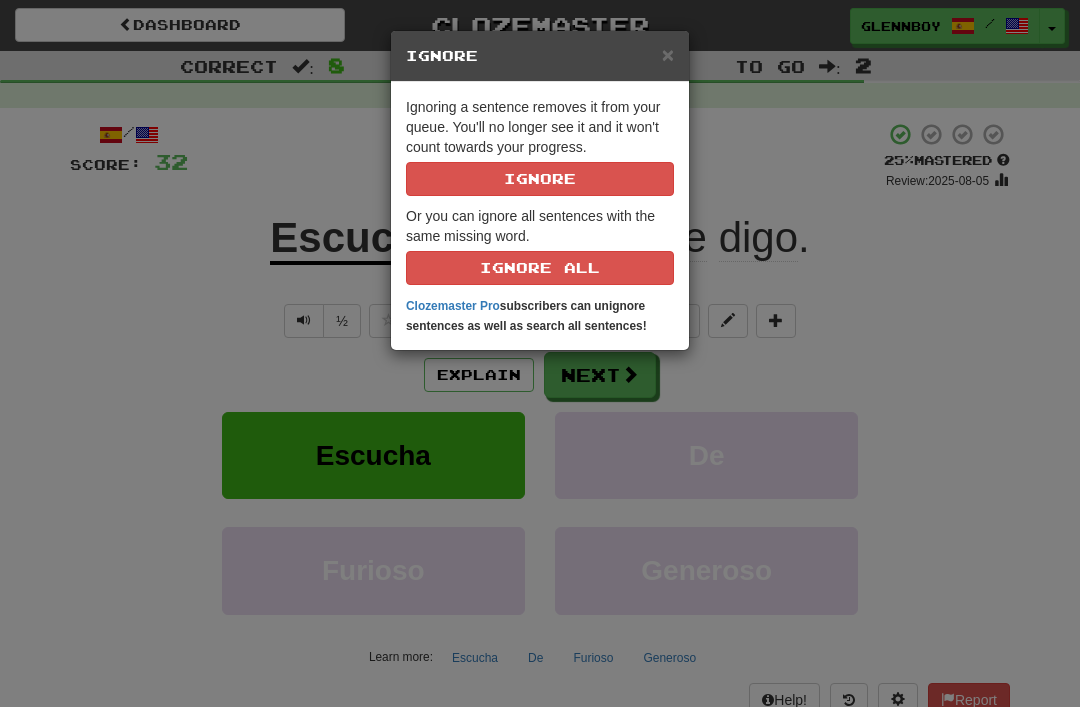 click on "Ignore" at bounding box center (540, 179) 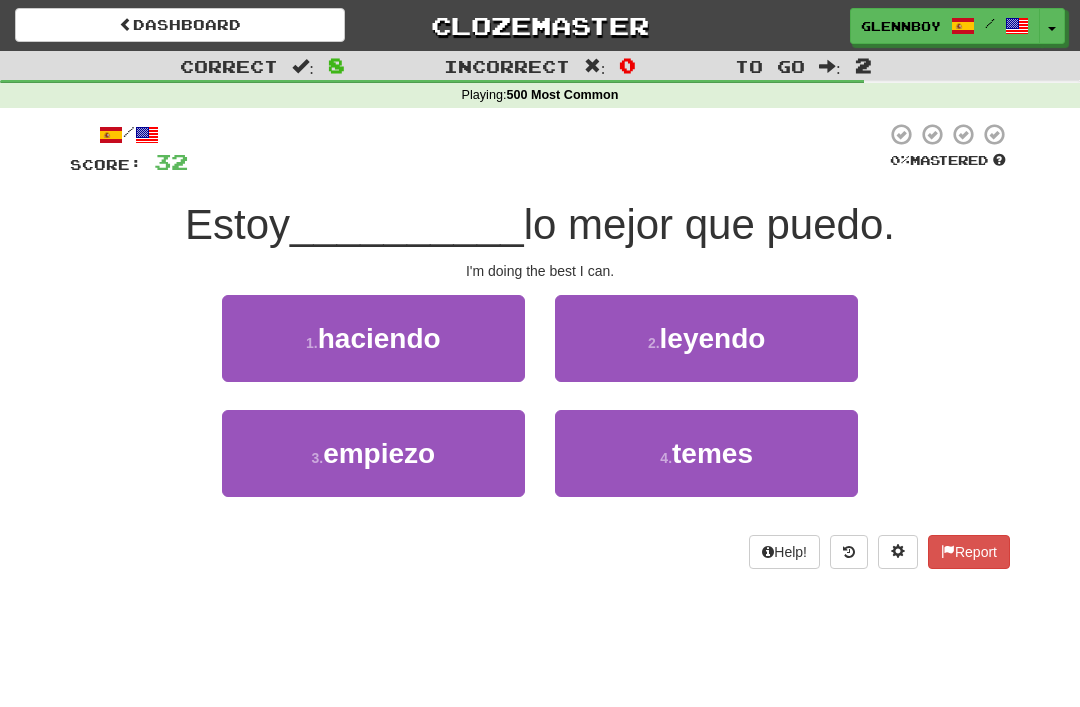 click on "haciendo" at bounding box center (379, 338) 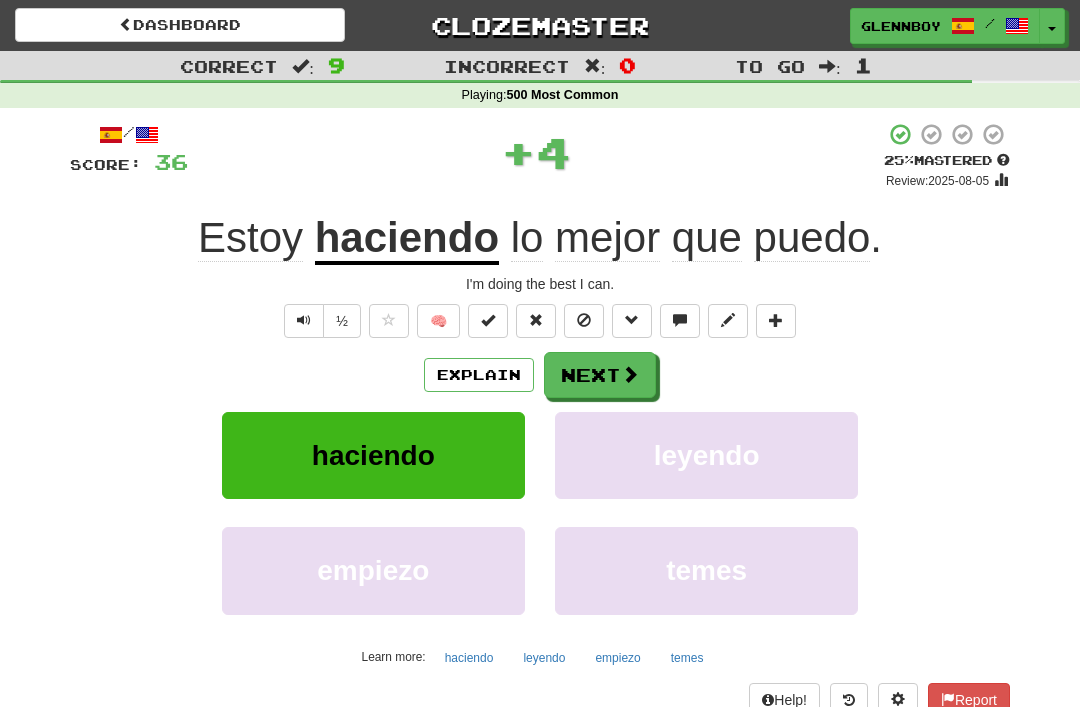 click at bounding box center (584, 321) 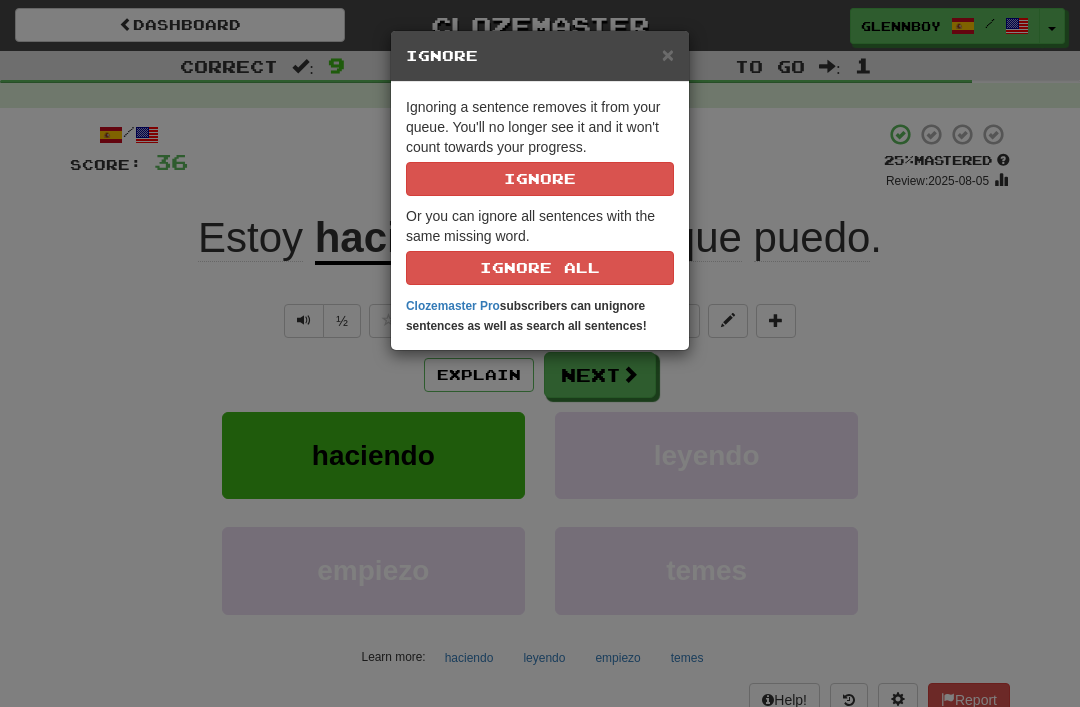 click on "Ignore" at bounding box center (540, 179) 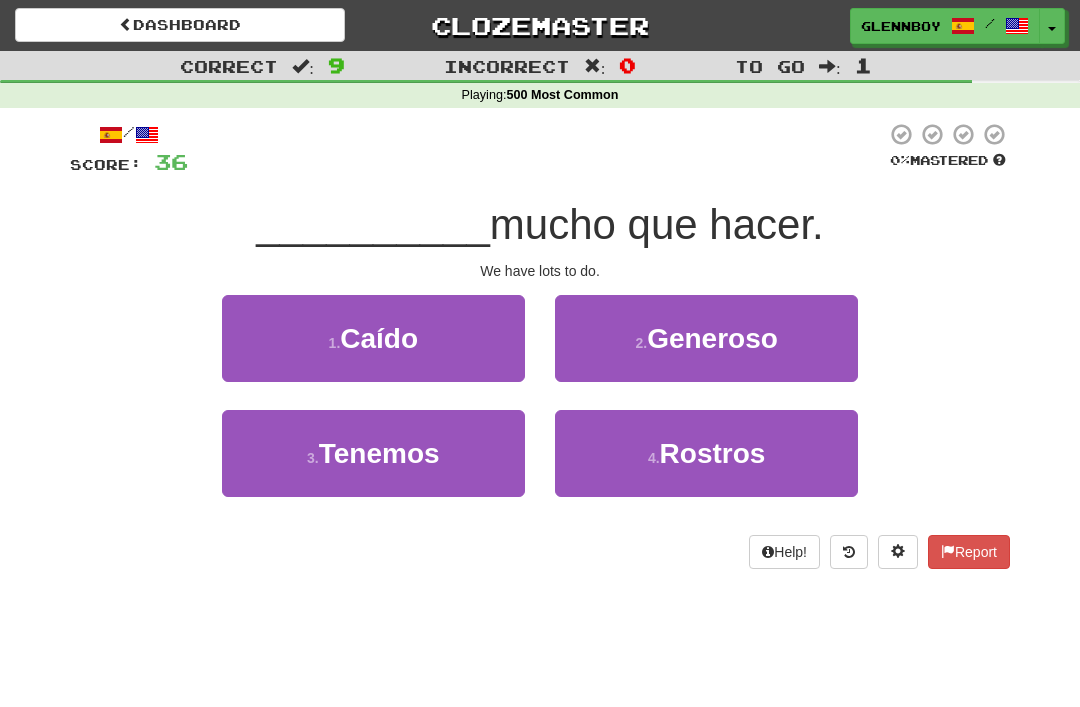 click on "Tenemos" at bounding box center (379, 453) 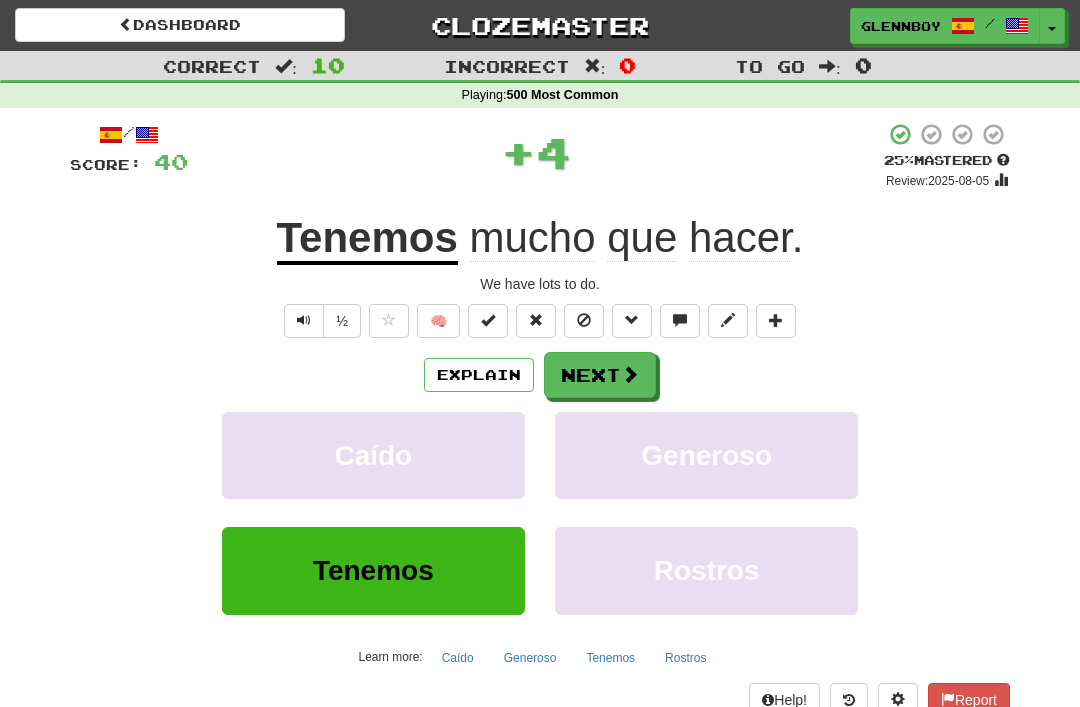 click at bounding box center [584, 321] 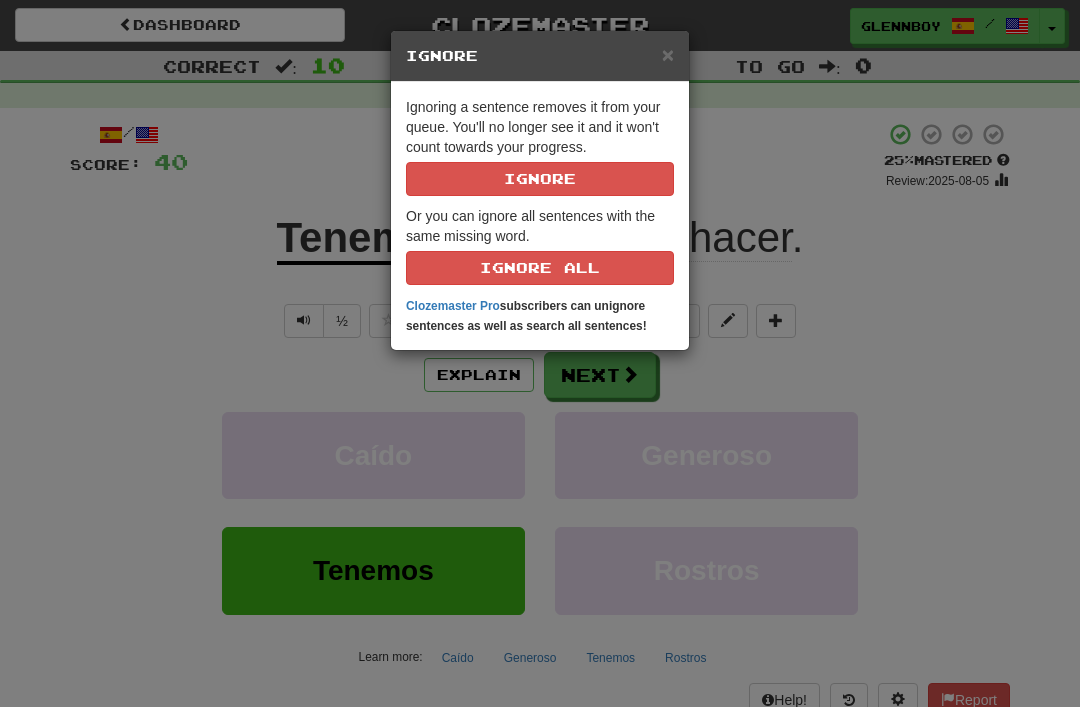 click on "Ignore" at bounding box center [540, 179] 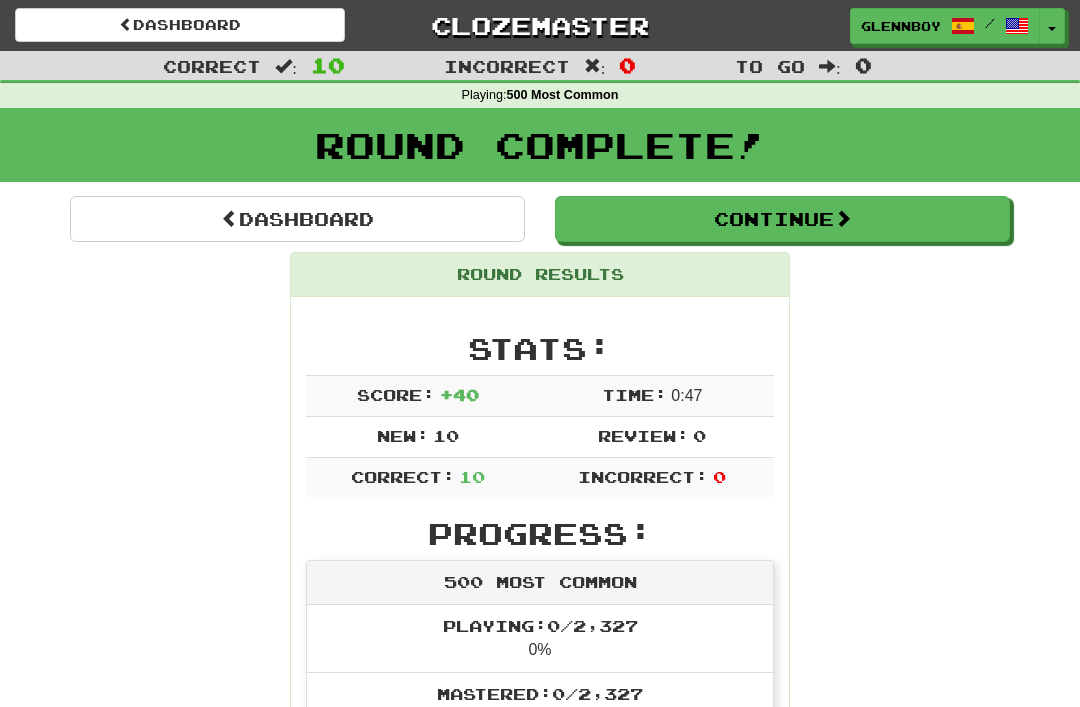 click on "Continue" at bounding box center (782, 219) 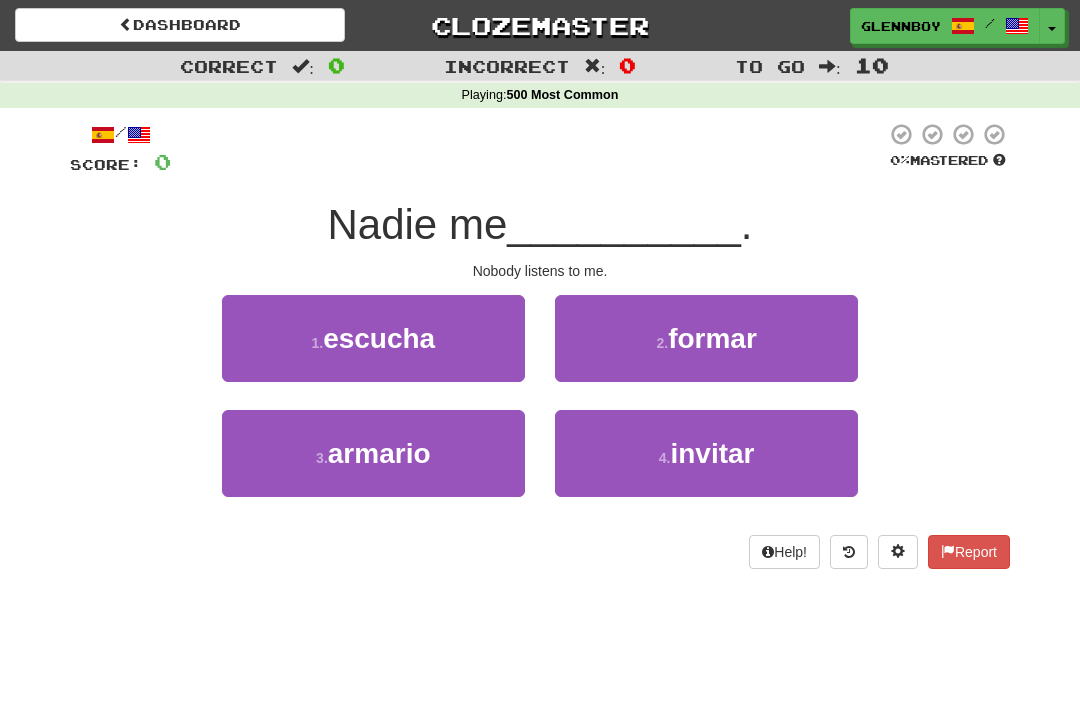 click on "escucha" at bounding box center [379, 338] 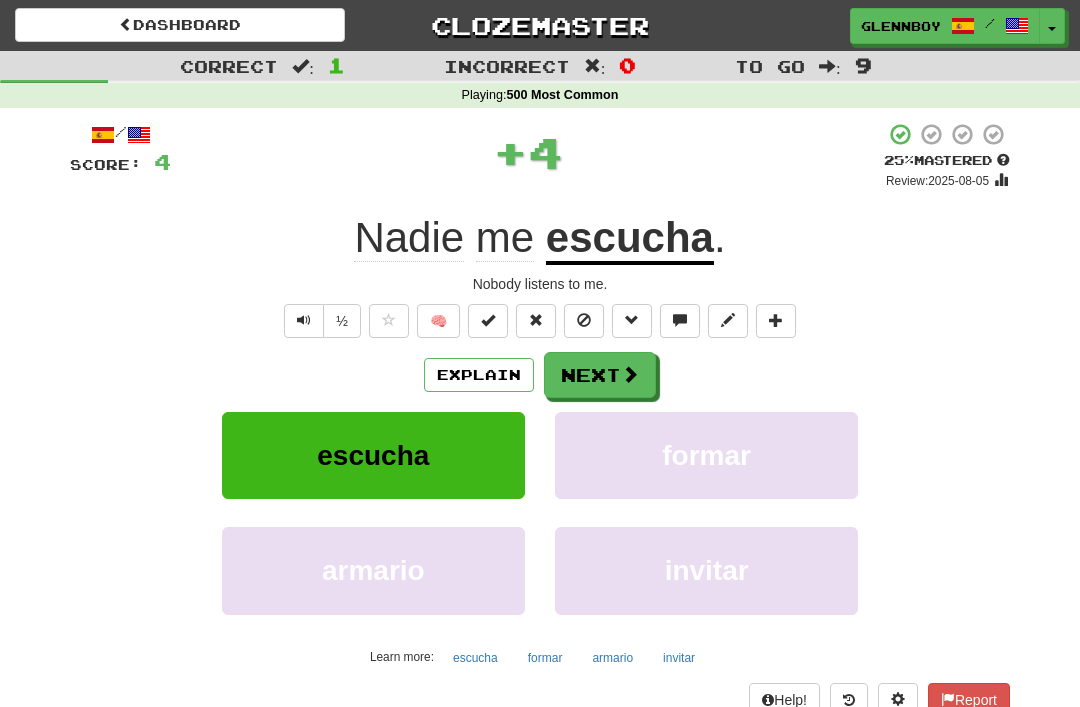 click at bounding box center [584, 320] 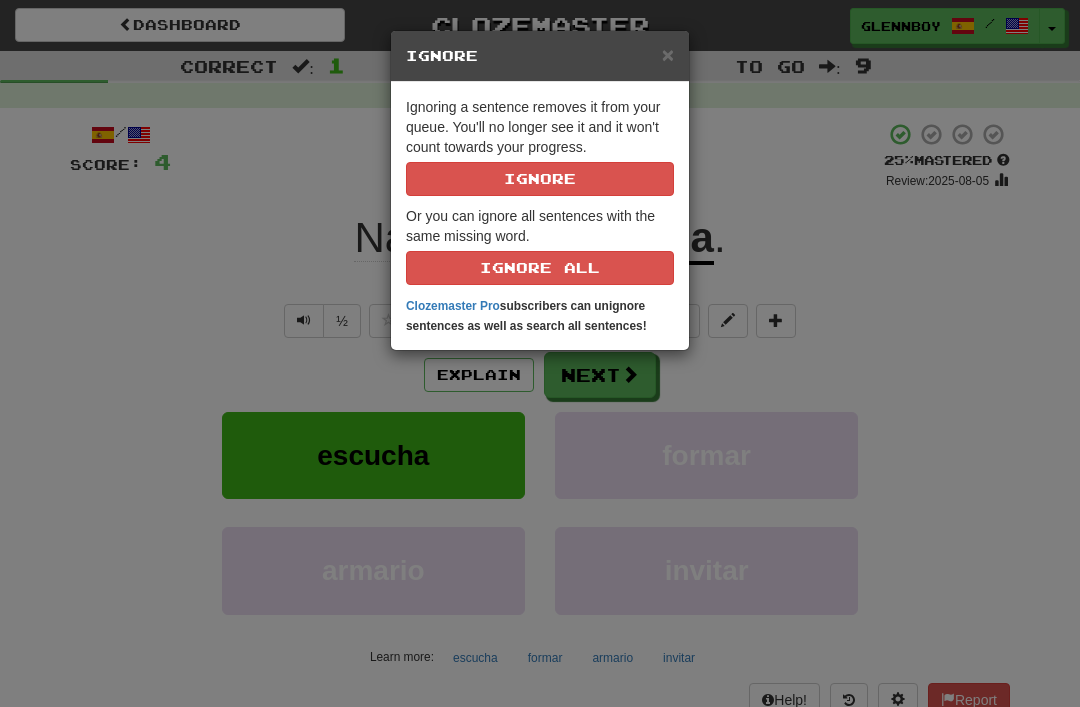 click on "Ignore" at bounding box center (540, 179) 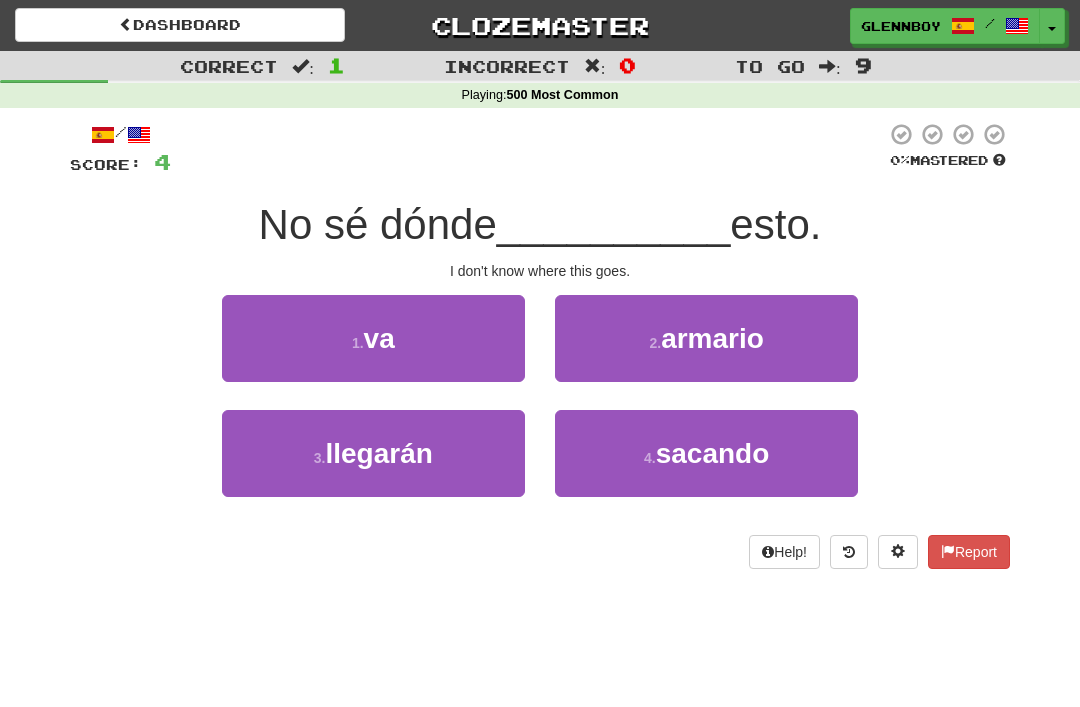 click on "va" at bounding box center [379, 338] 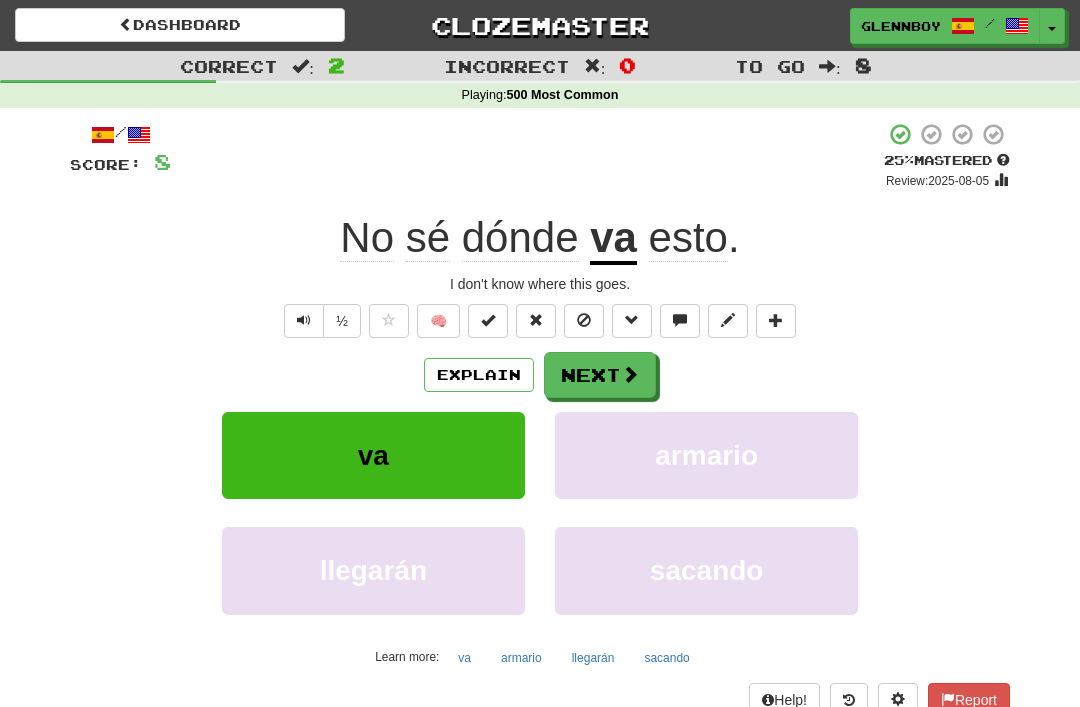 click at bounding box center [584, 320] 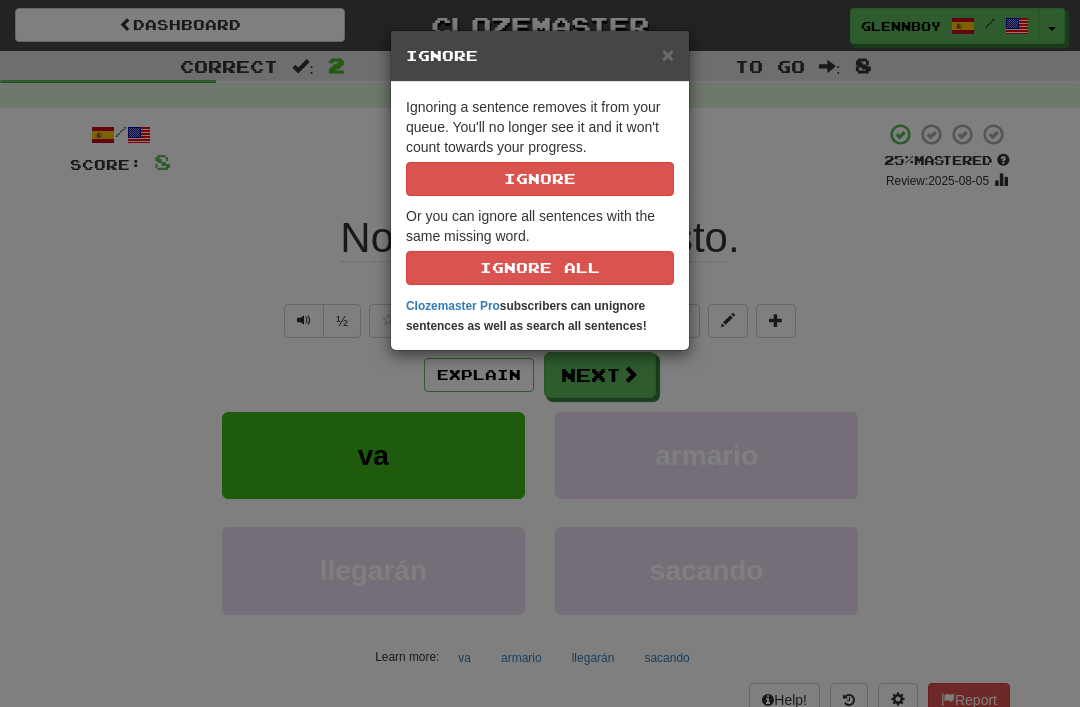 click on "Ignore" at bounding box center (540, 179) 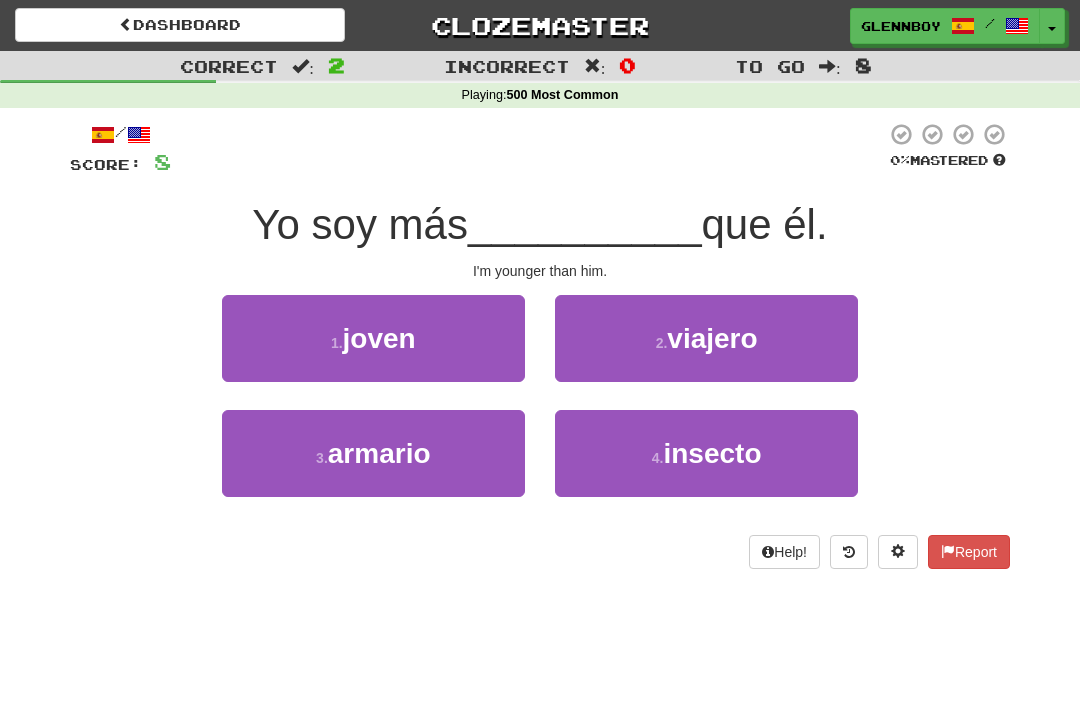 click on "joven" at bounding box center [379, 338] 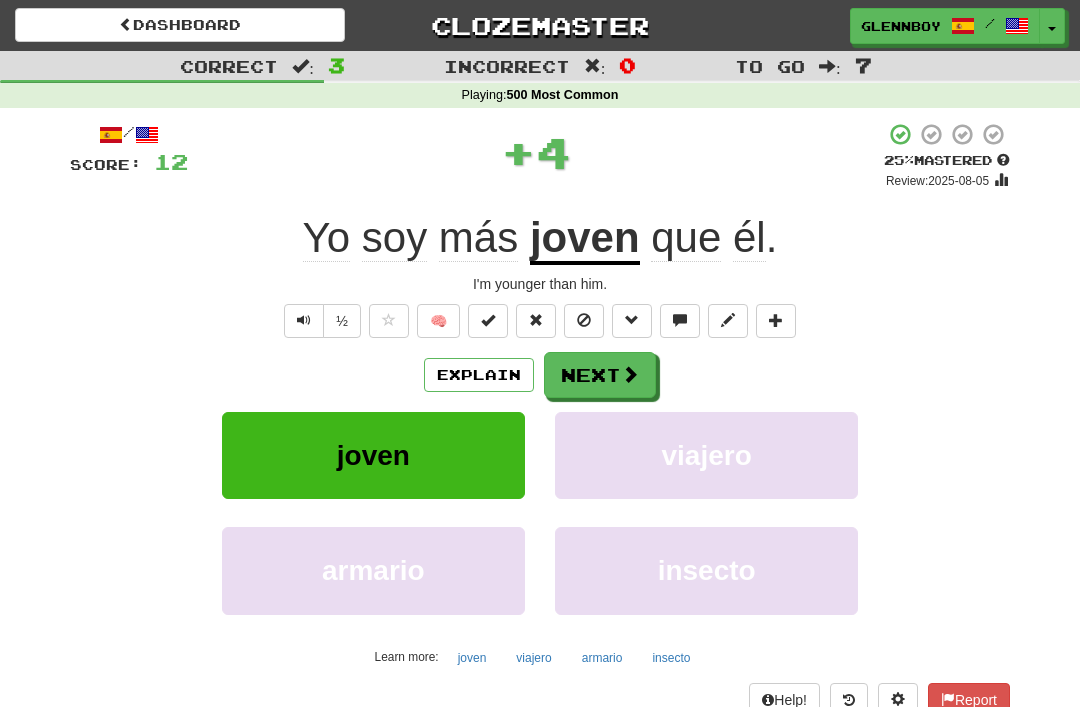 click at bounding box center [584, 320] 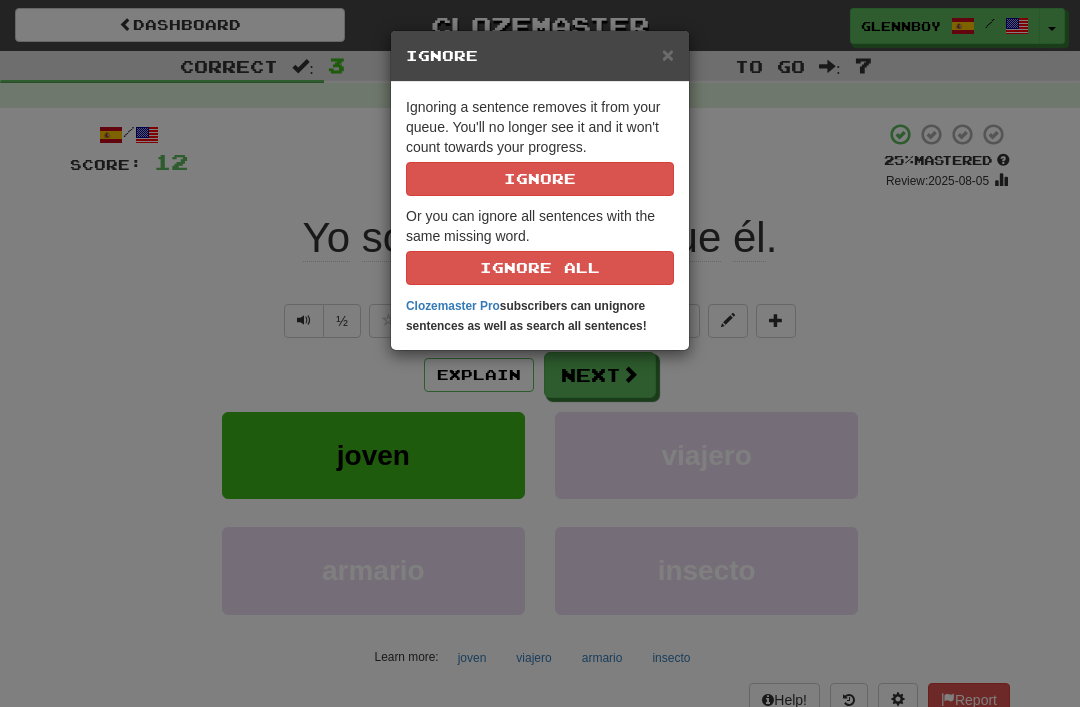 click on "Ignore" at bounding box center (540, 179) 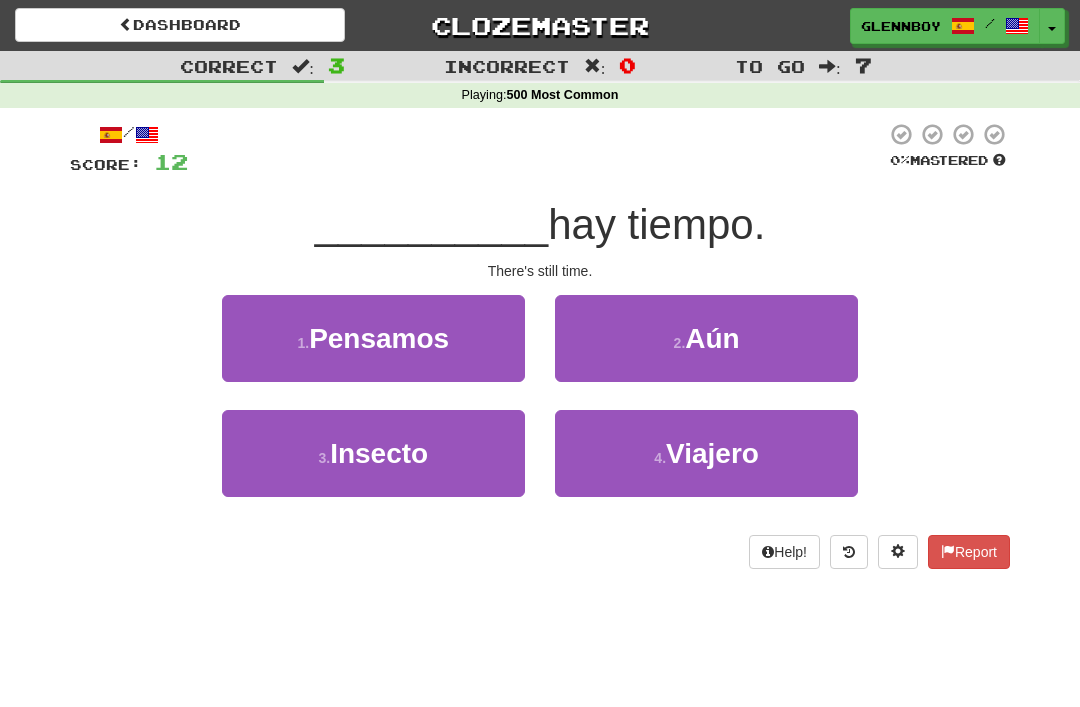 click on "2 .  Aún" at bounding box center [706, 338] 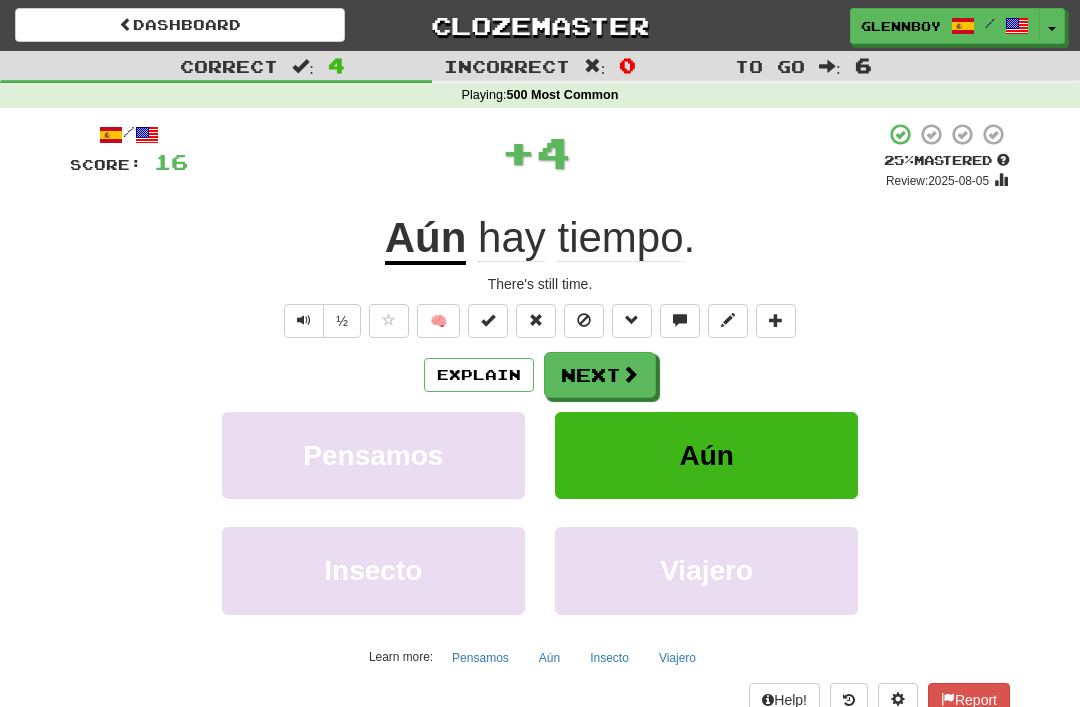 click at bounding box center (584, 320) 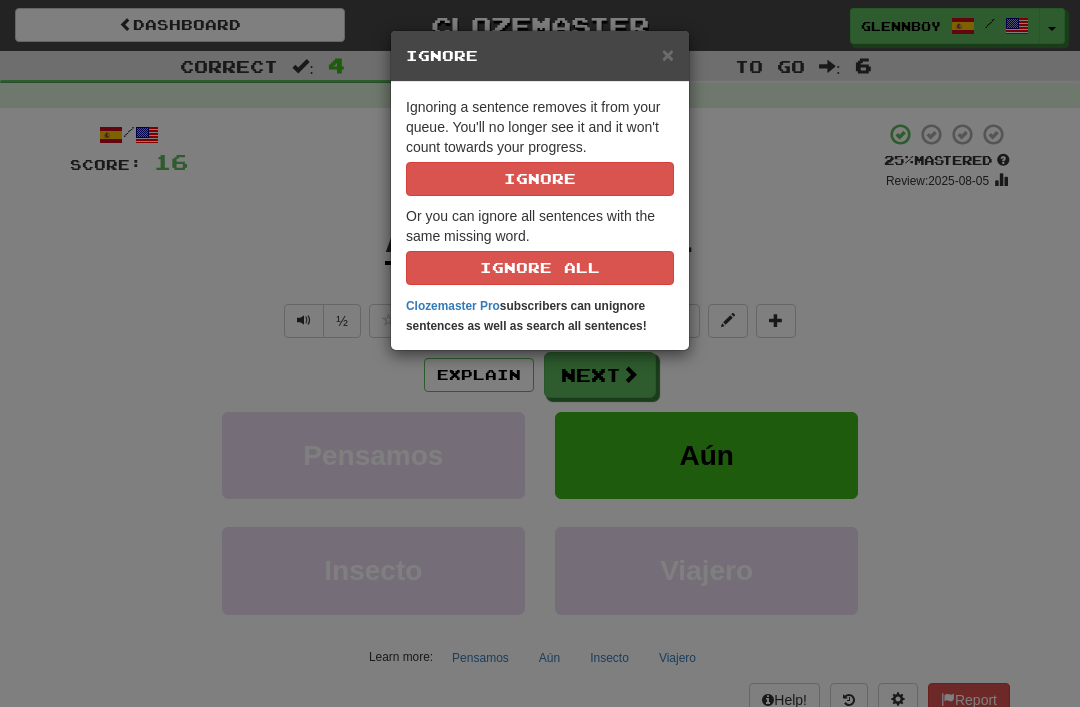 click on "Ignore" at bounding box center [540, 179] 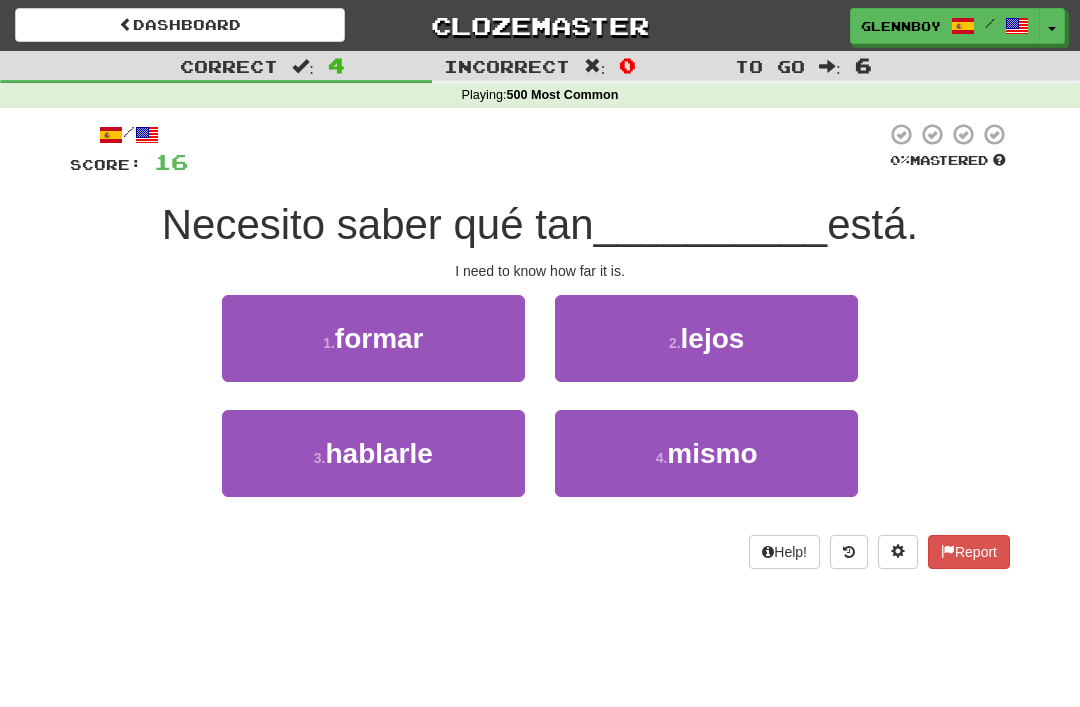 click on "2 ." at bounding box center (675, 343) 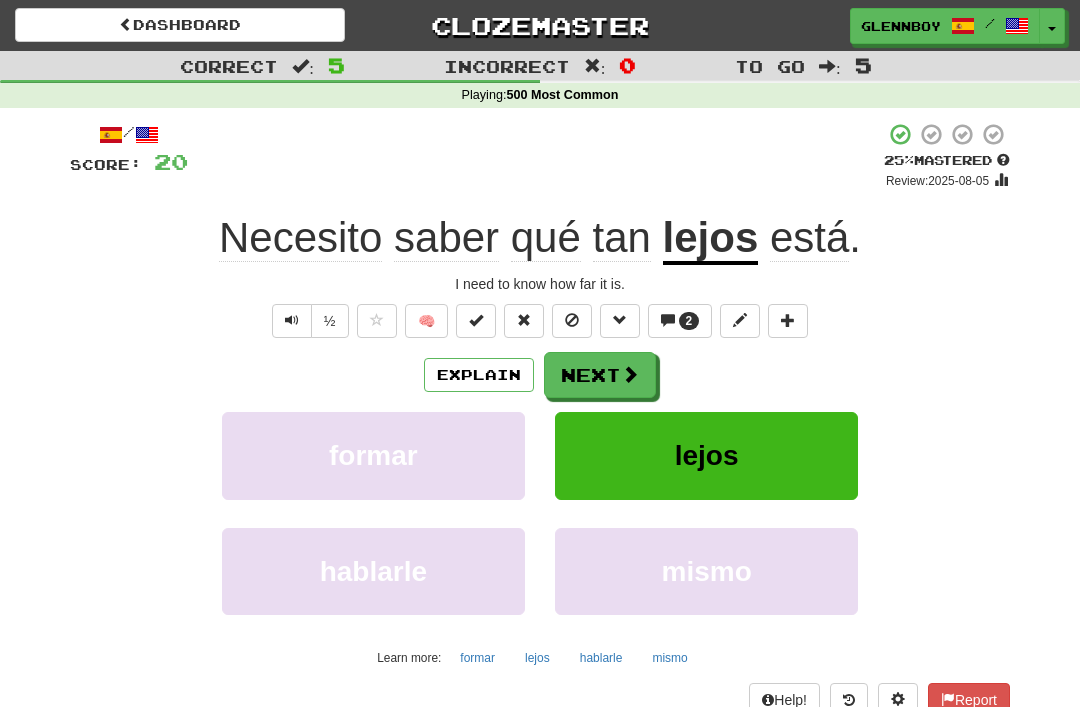 click on "2" at bounding box center [689, 321] 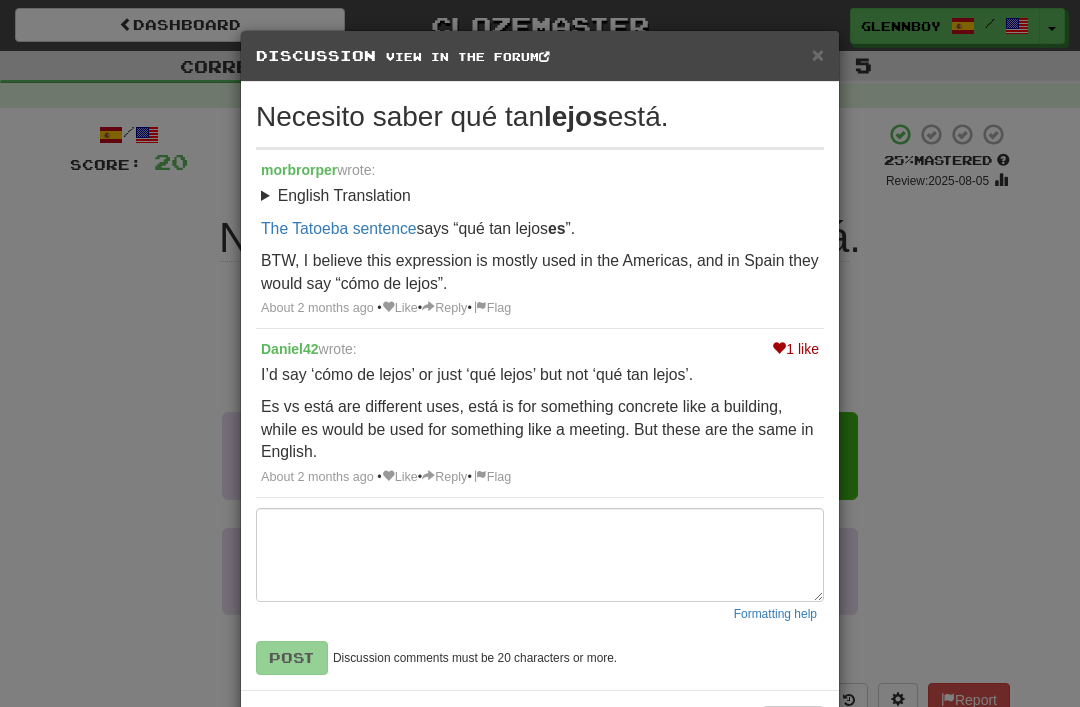click on "×" at bounding box center (818, 54) 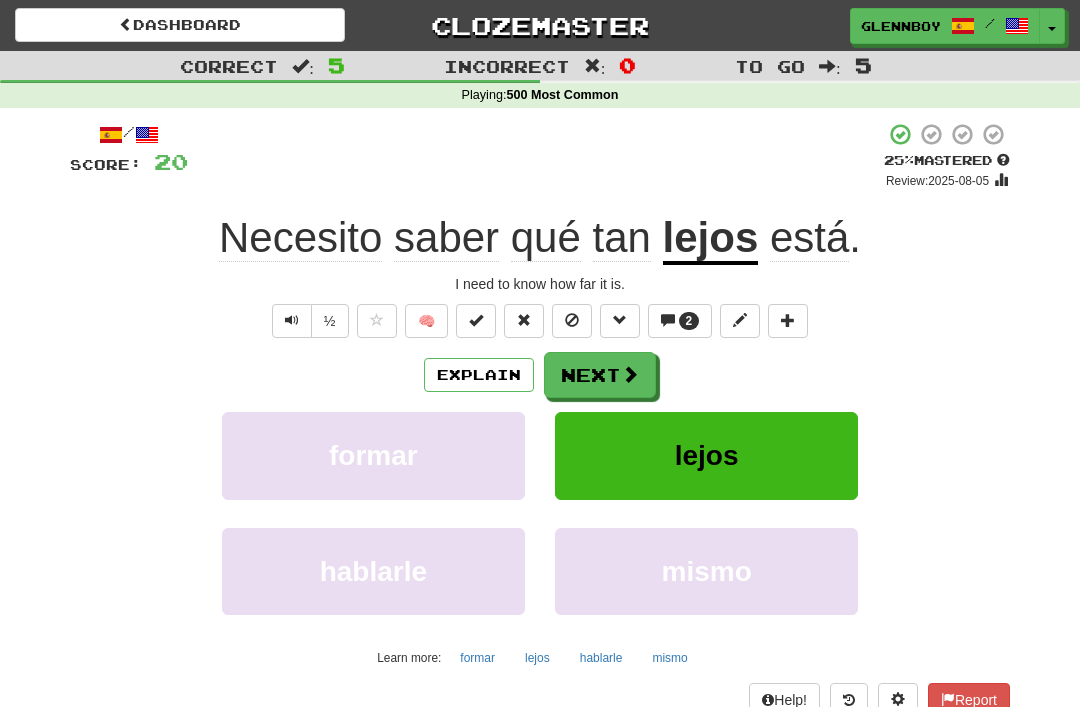 click at bounding box center (572, 320) 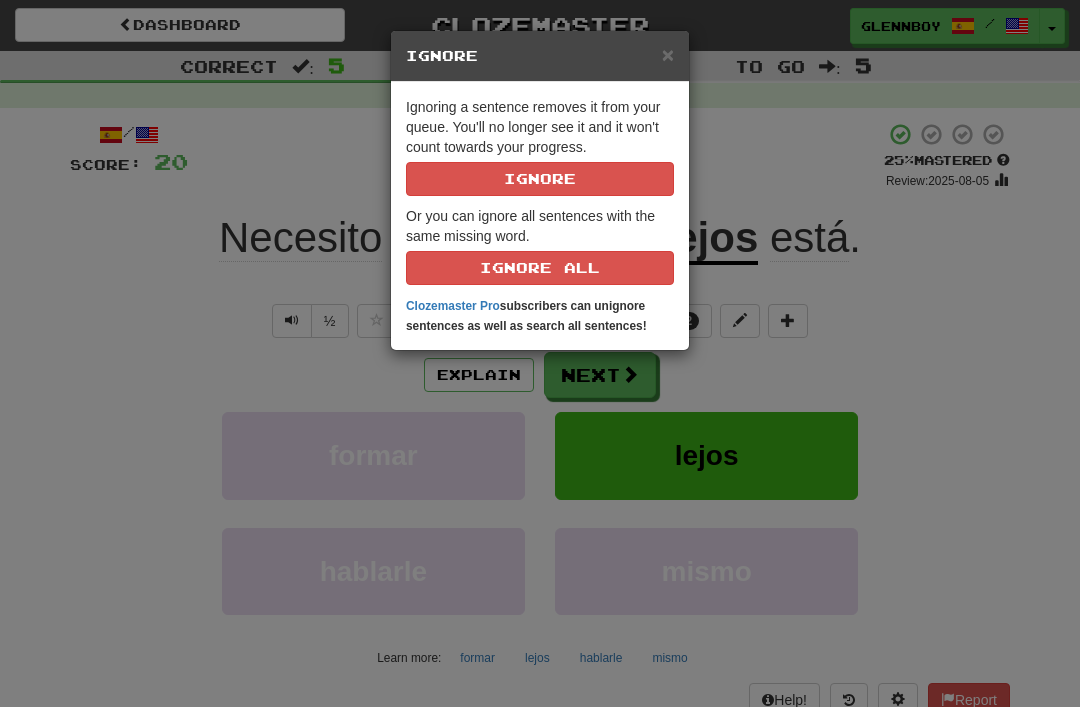 click on "Ignore" at bounding box center [540, 179] 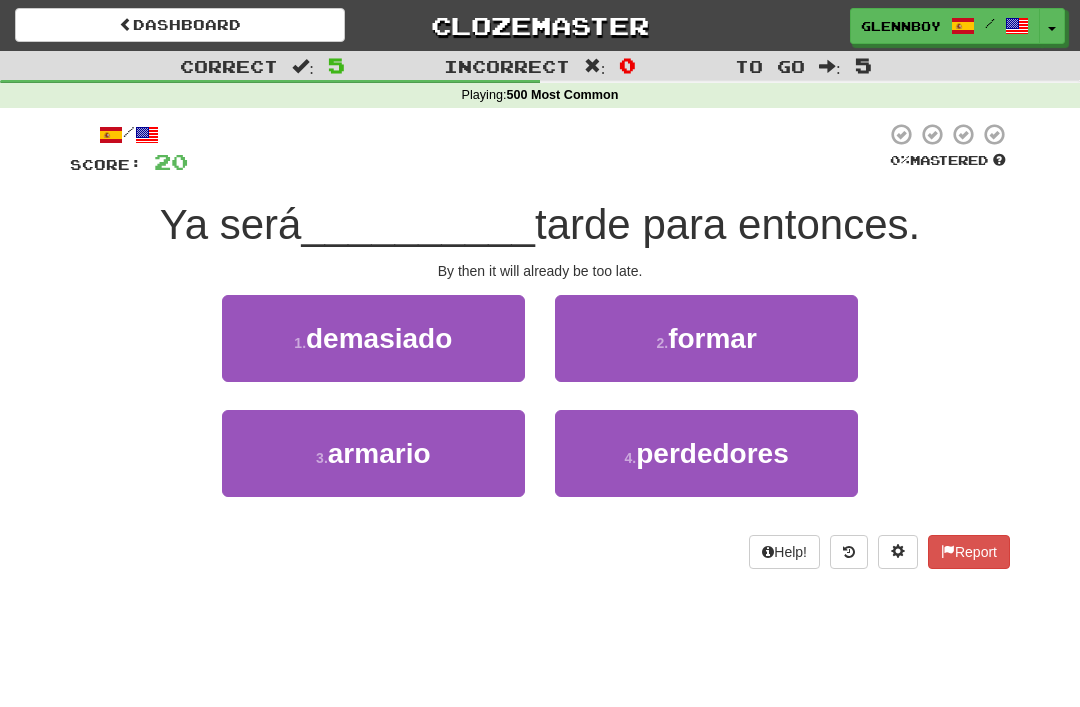 click on "demasiado" at bounding box center [379, 338] 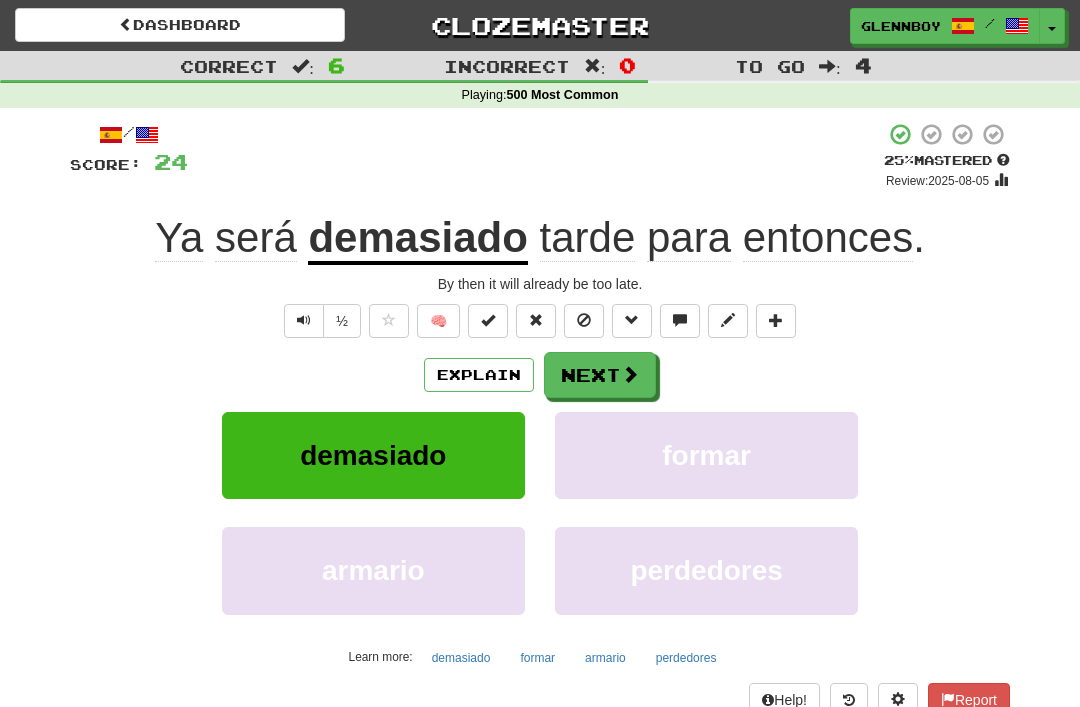 click at bounding box center [584, 320] 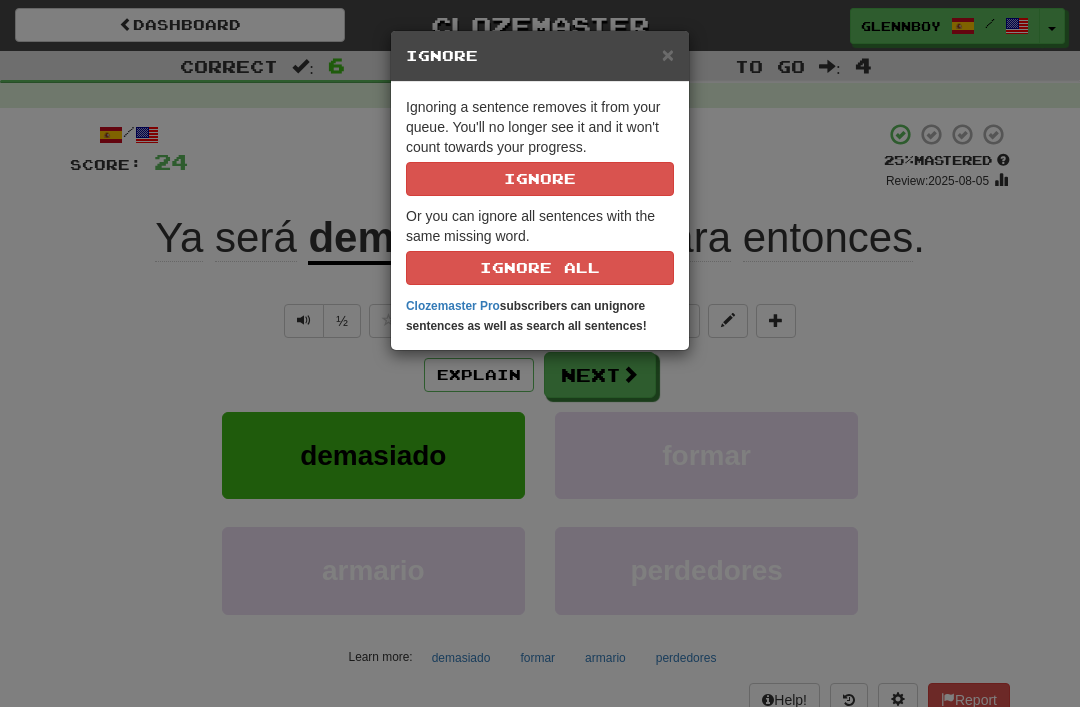 click on "Ignore" at bounding box center [540, 179] 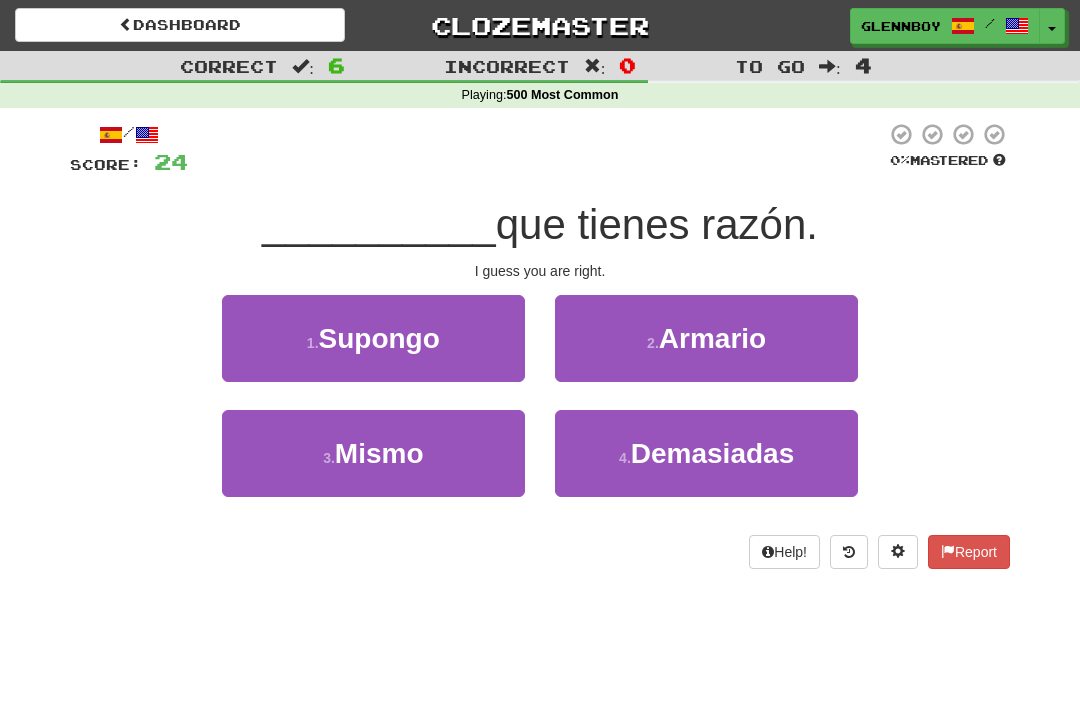 click on "1 .  Supongo" at bounding box center [373, 338] 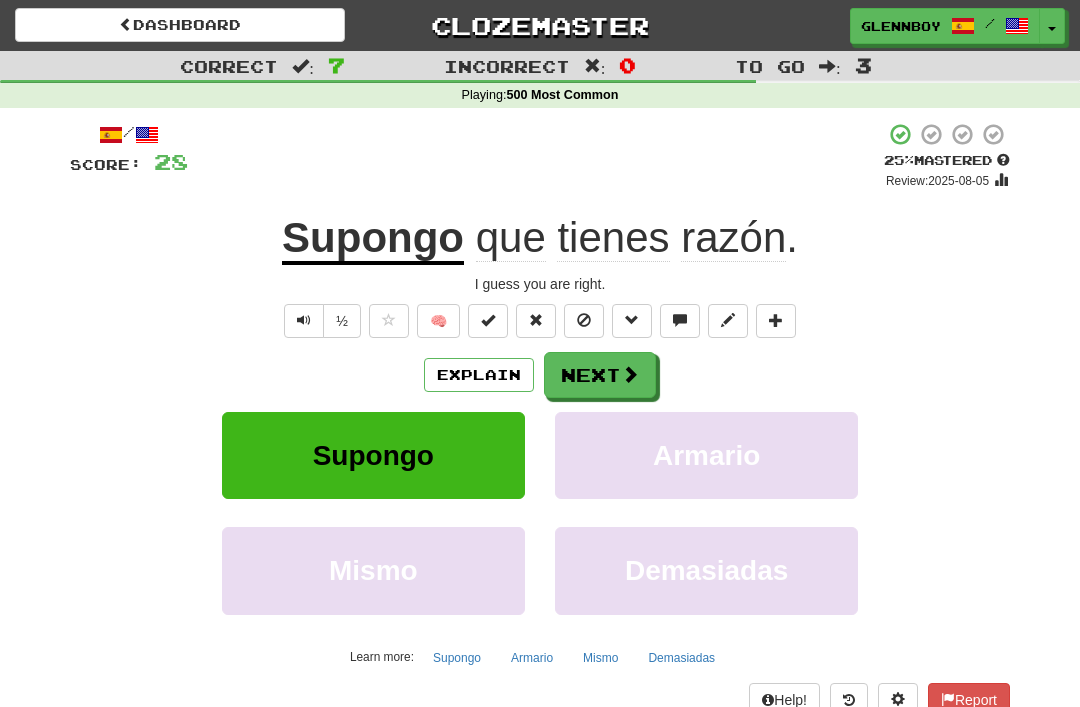 click on "Explain" at bounding box center (479, 375) 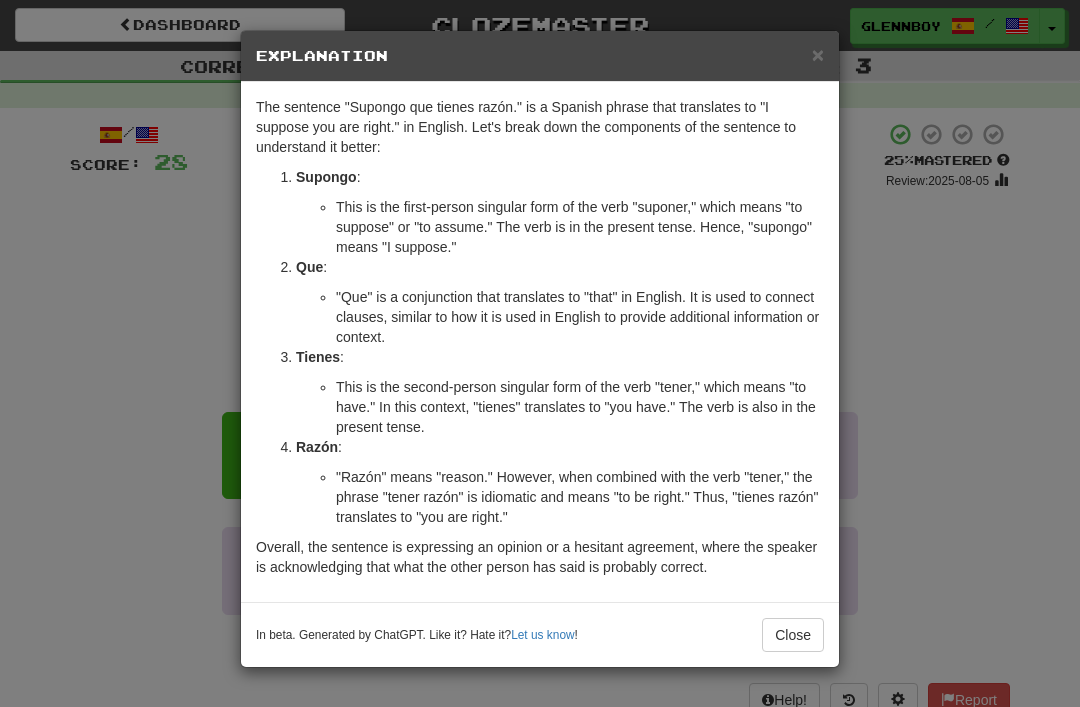 click on "Close" at bounding box center [793, 635] 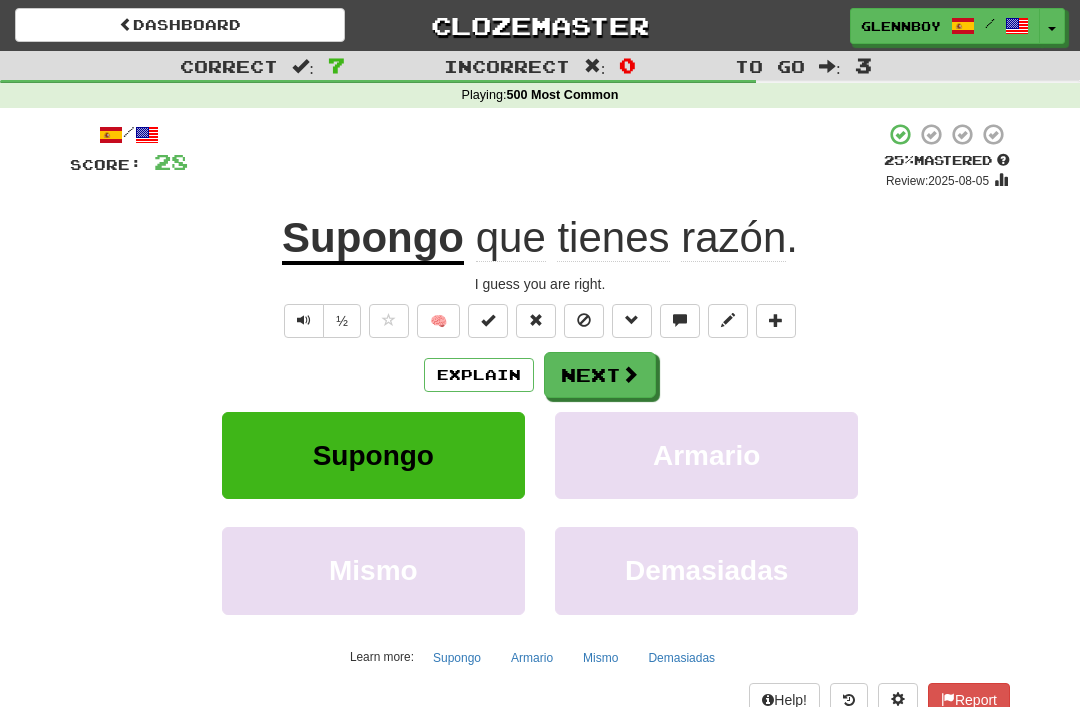 click at bounding box center (584, 320) 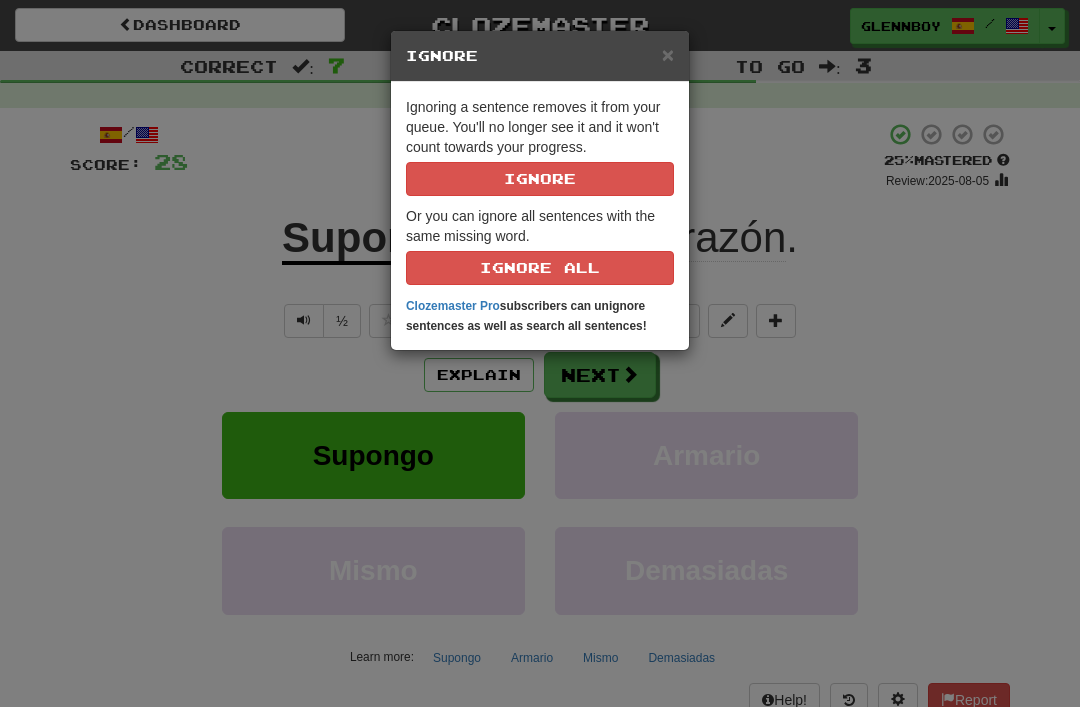 click on "Ignore" at bounding box center [540, 179] 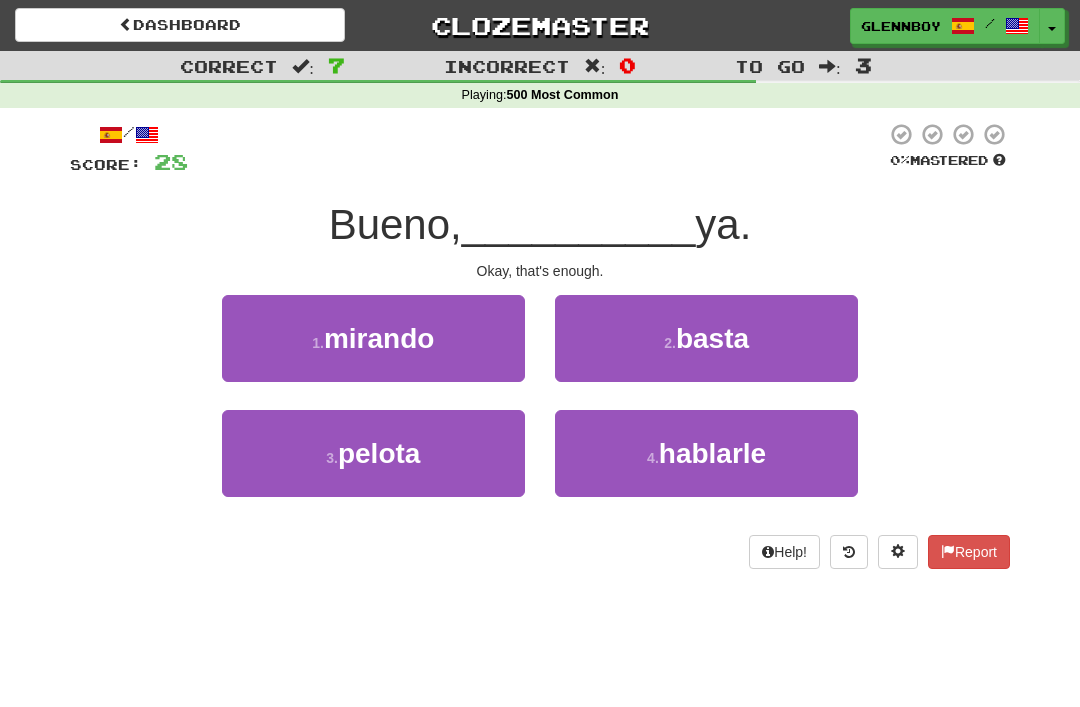 click on "2 ." at bounding box center [670, 343] 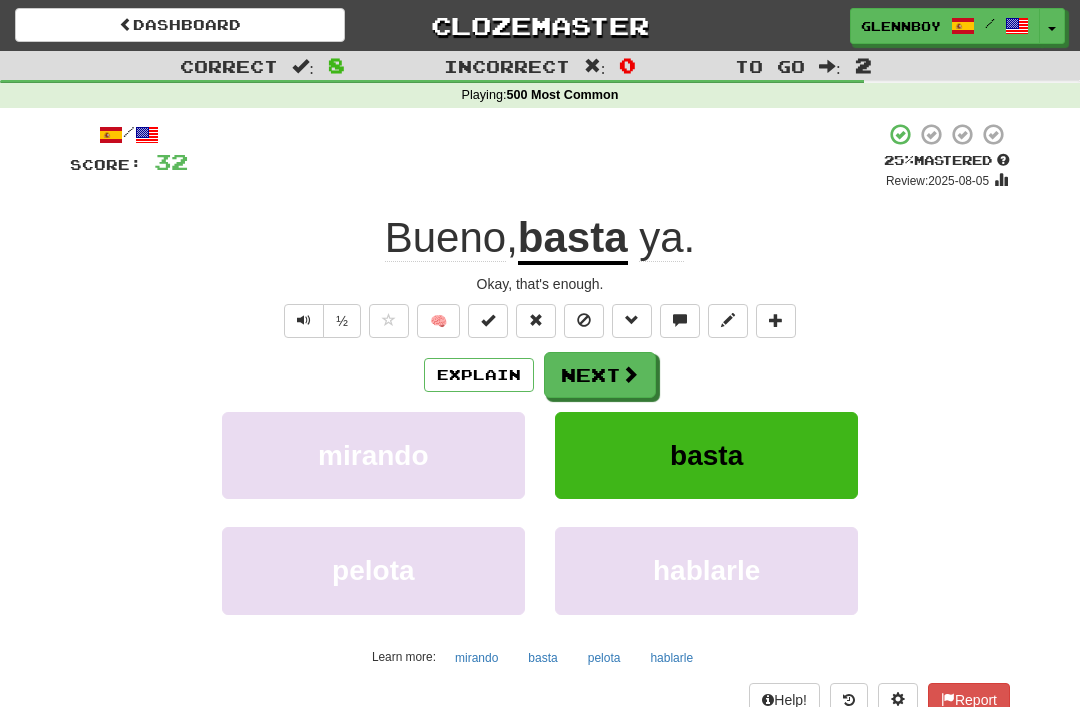 click at bounding box center (584, 320) 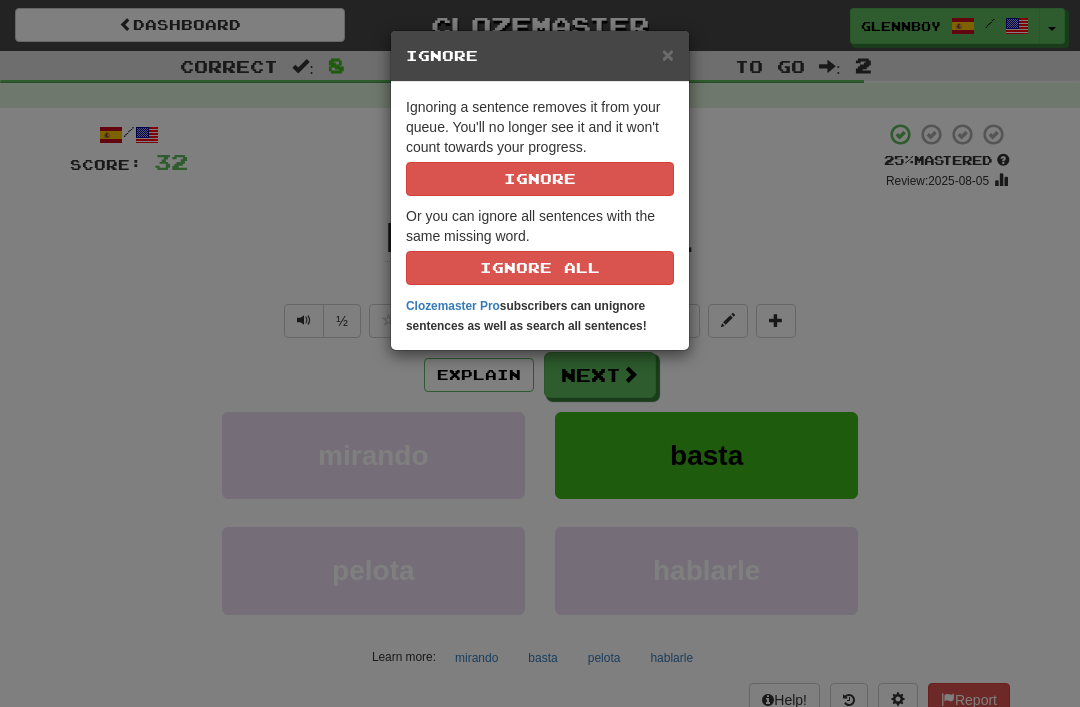click on "Ignore" at bounding box center [540, 179] 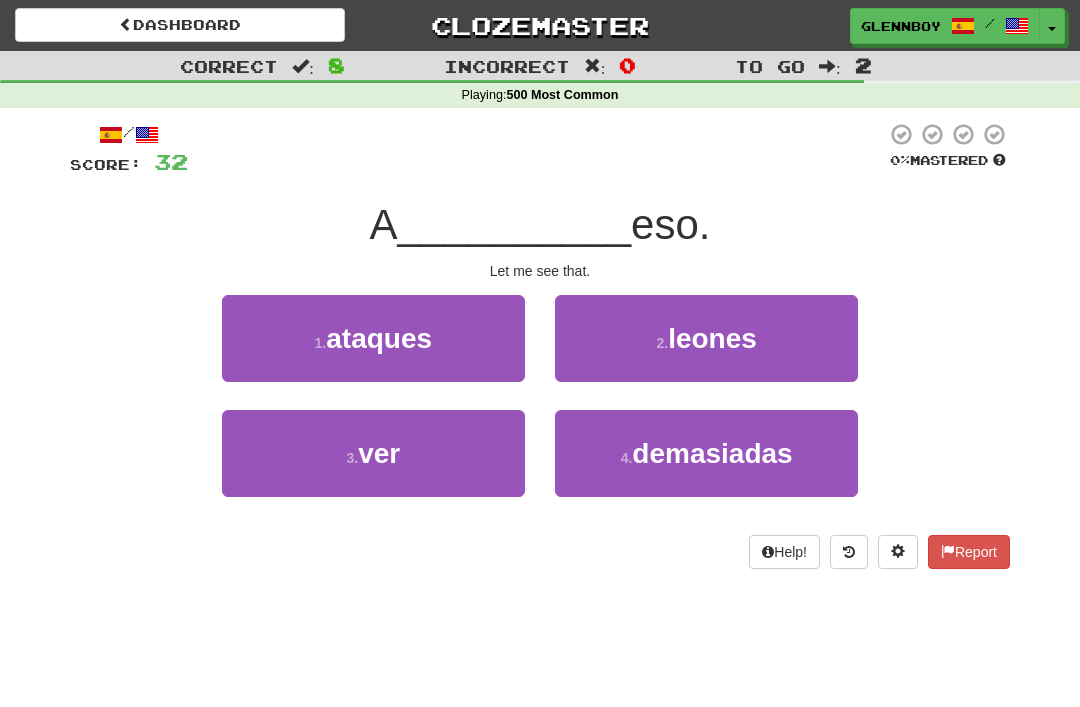 click on "ver" at bounding box center (379, 453) 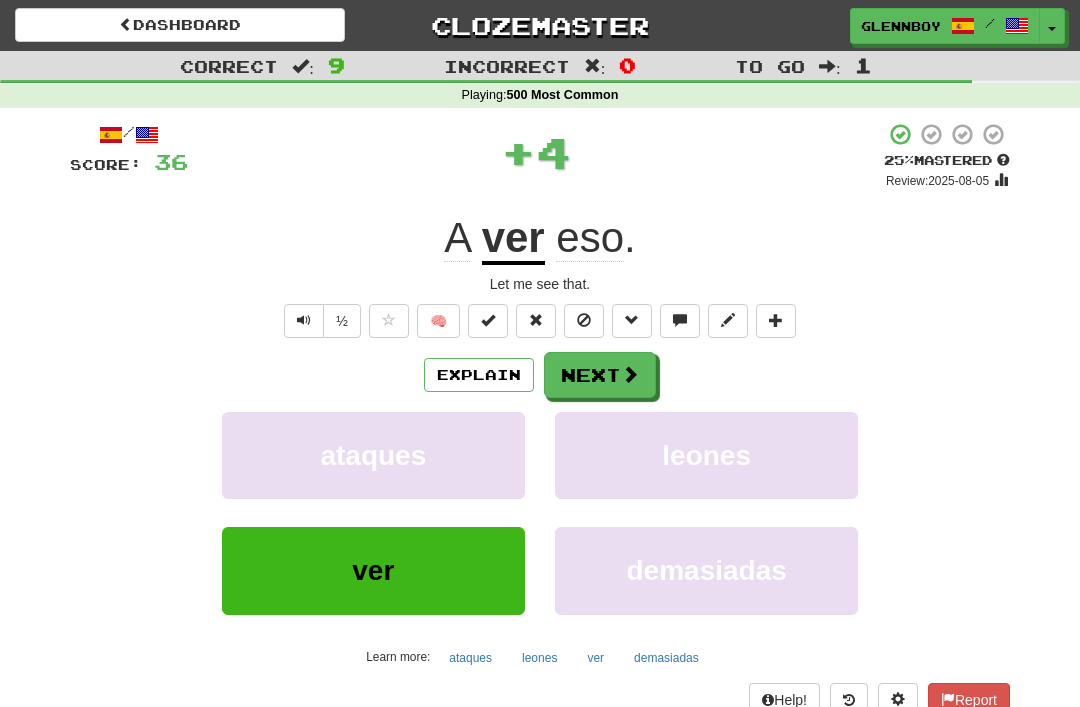 click at bounding box center (584, 320) 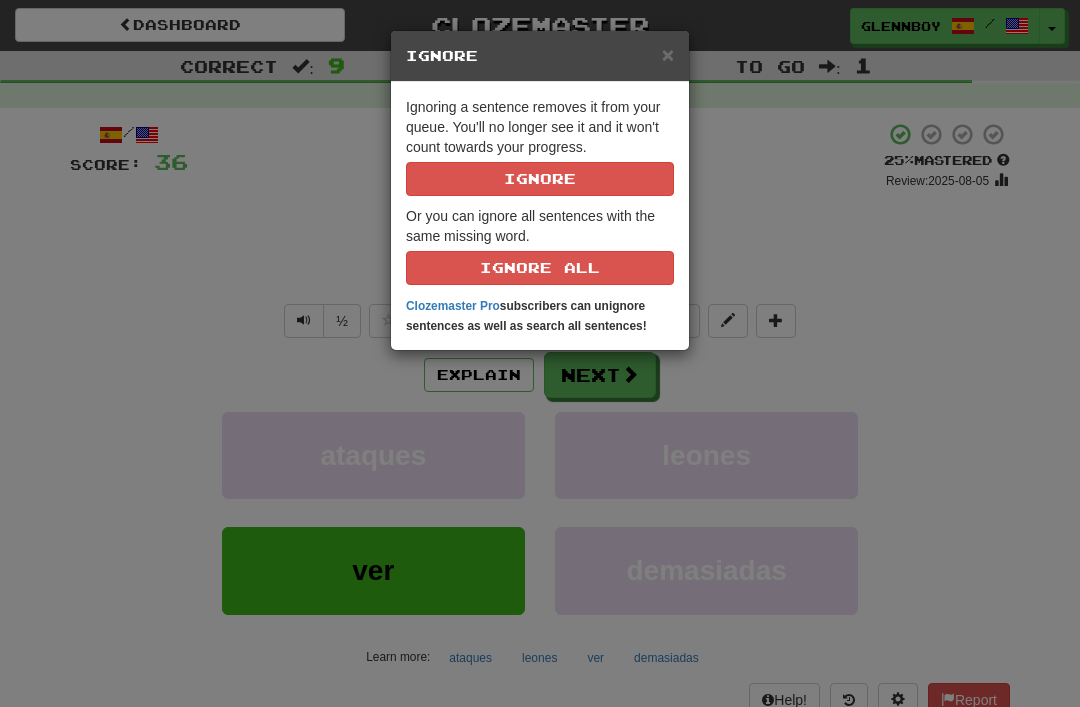 click on "Ignore" at bounding box center (540, 179) 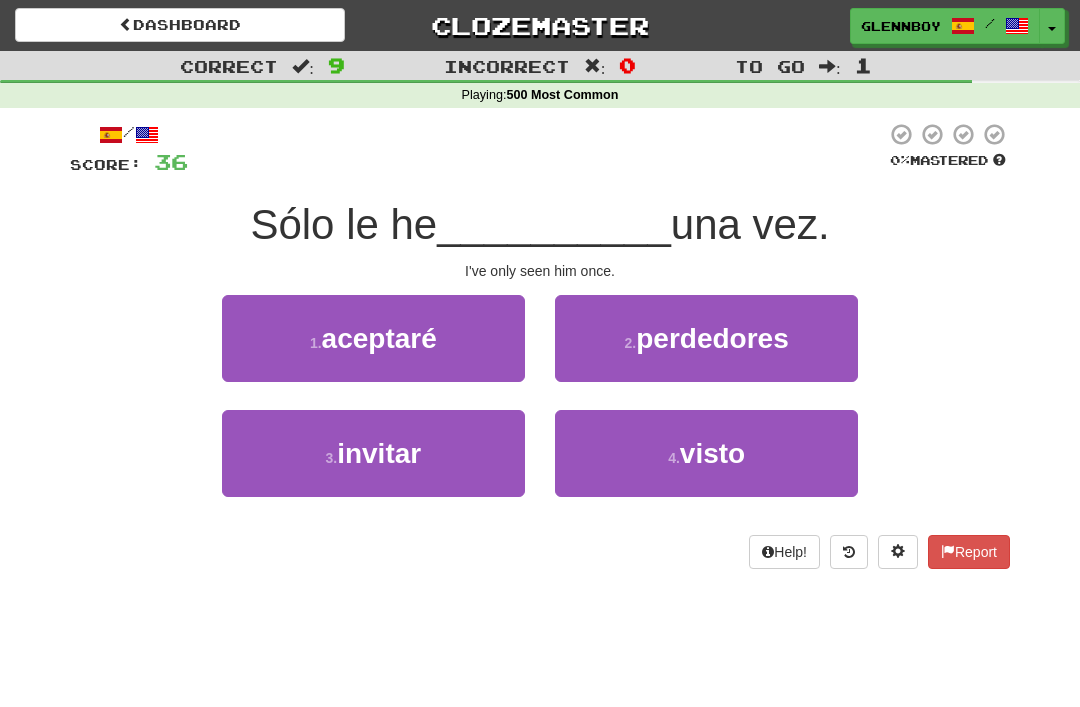click on "visto" at bounding box center (712, 453) 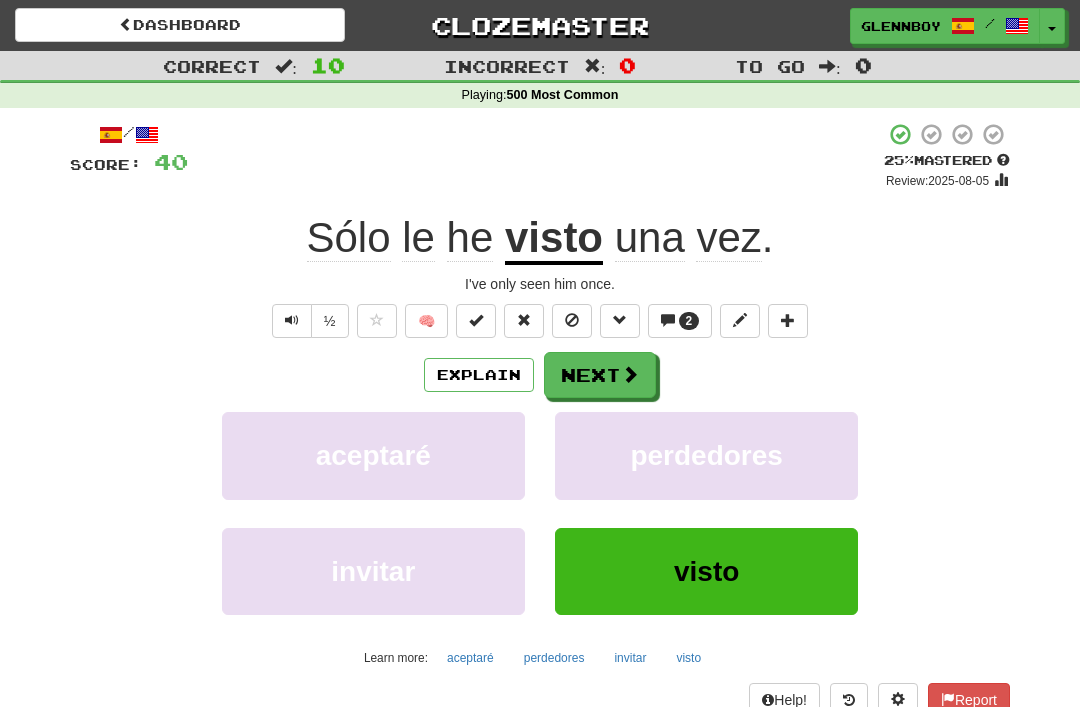 click on "2" at bounding box center (689, 321) 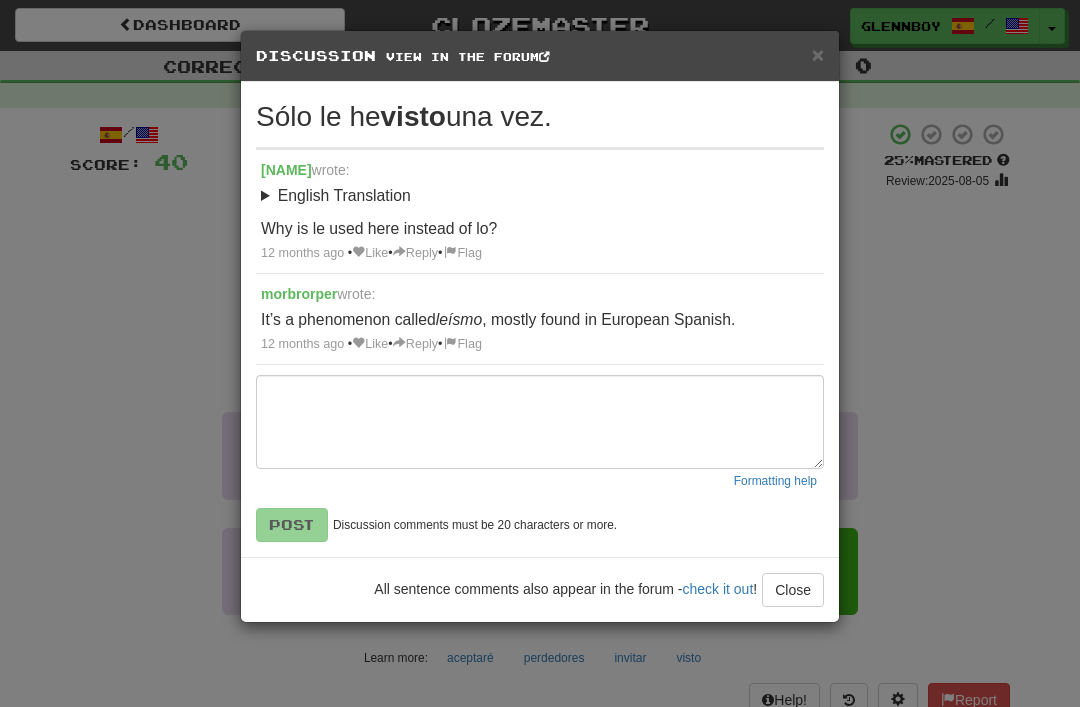 click on "×" at bounding box center [818, 54] 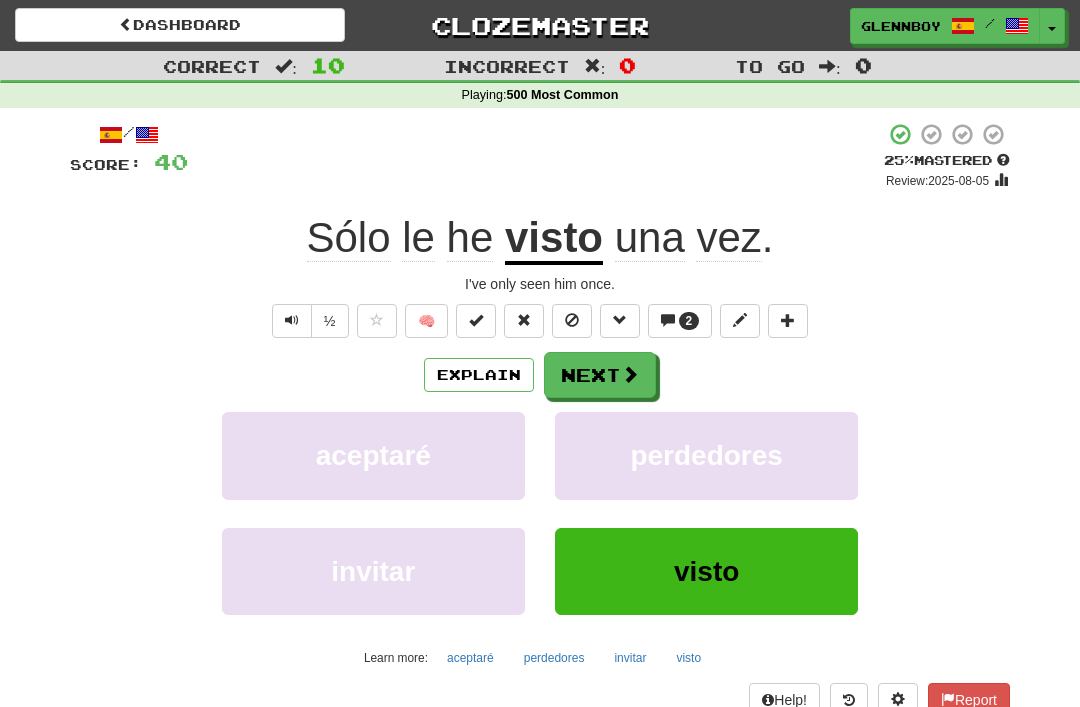 click at bounding box center [572, 320] 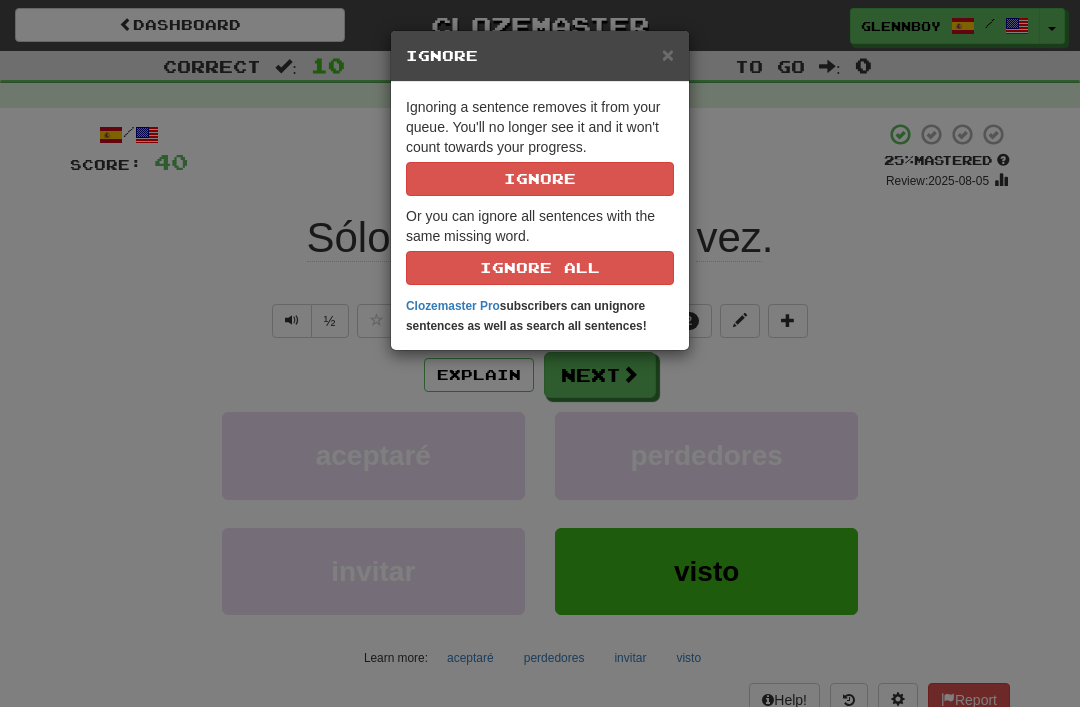 click on "Ignore" at bounding box center (540, 179) 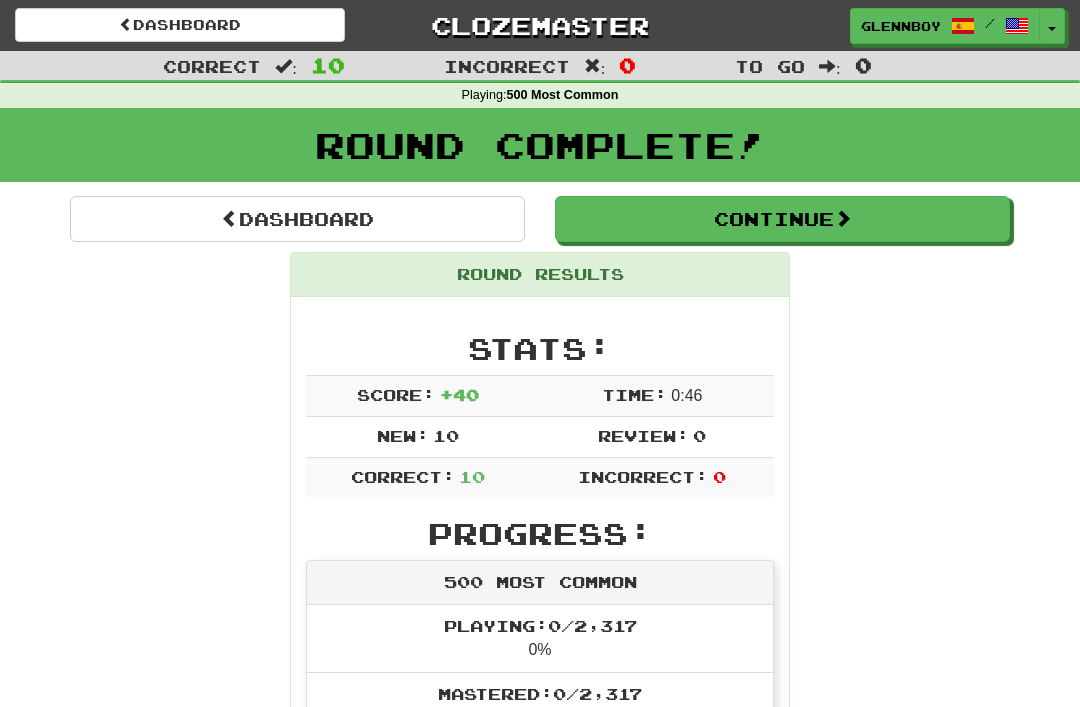 click on "Continue" at bounding box center [782, 219] 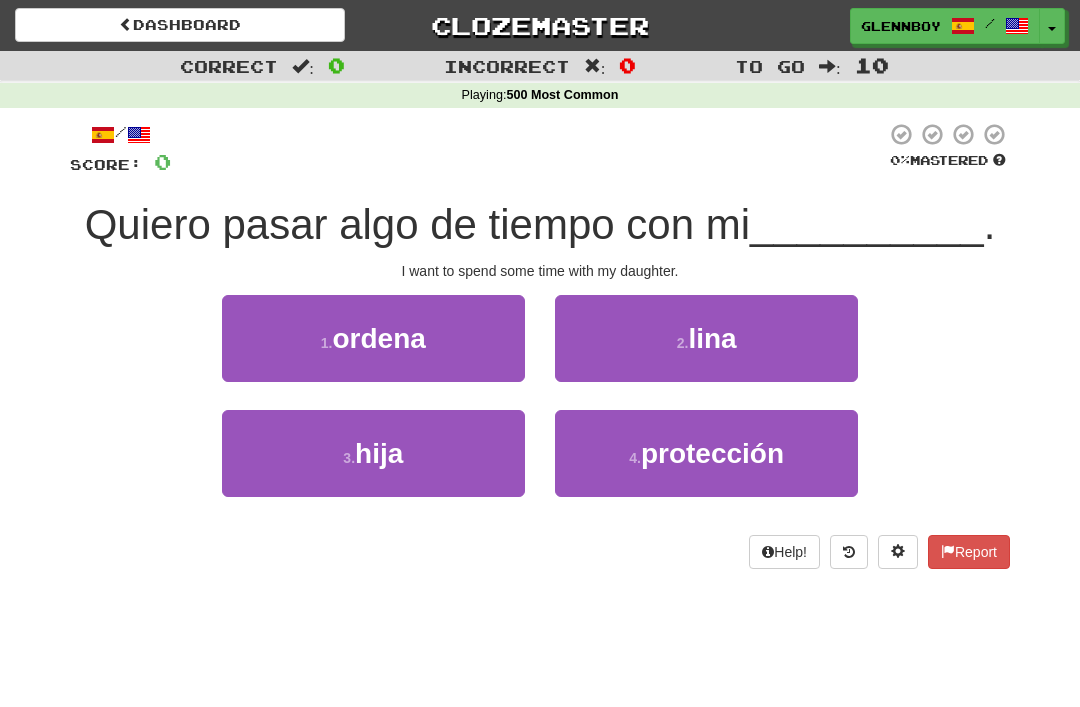 click on "3 ." at bounding box center (349, 458) 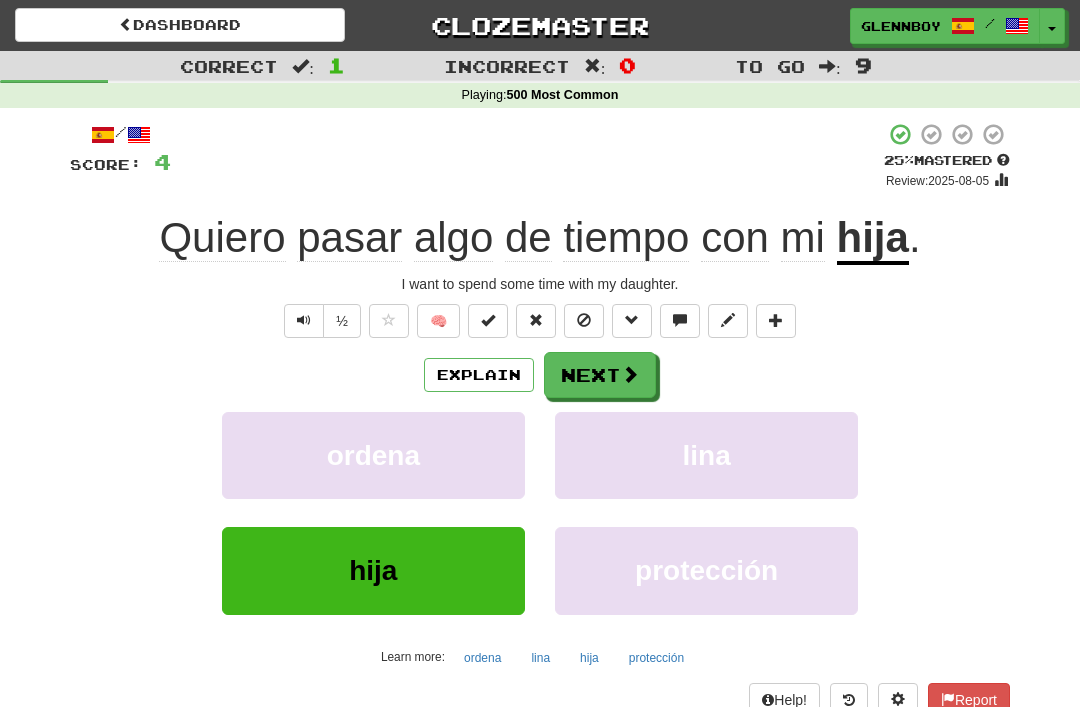 click at bounding box center [584, 321] 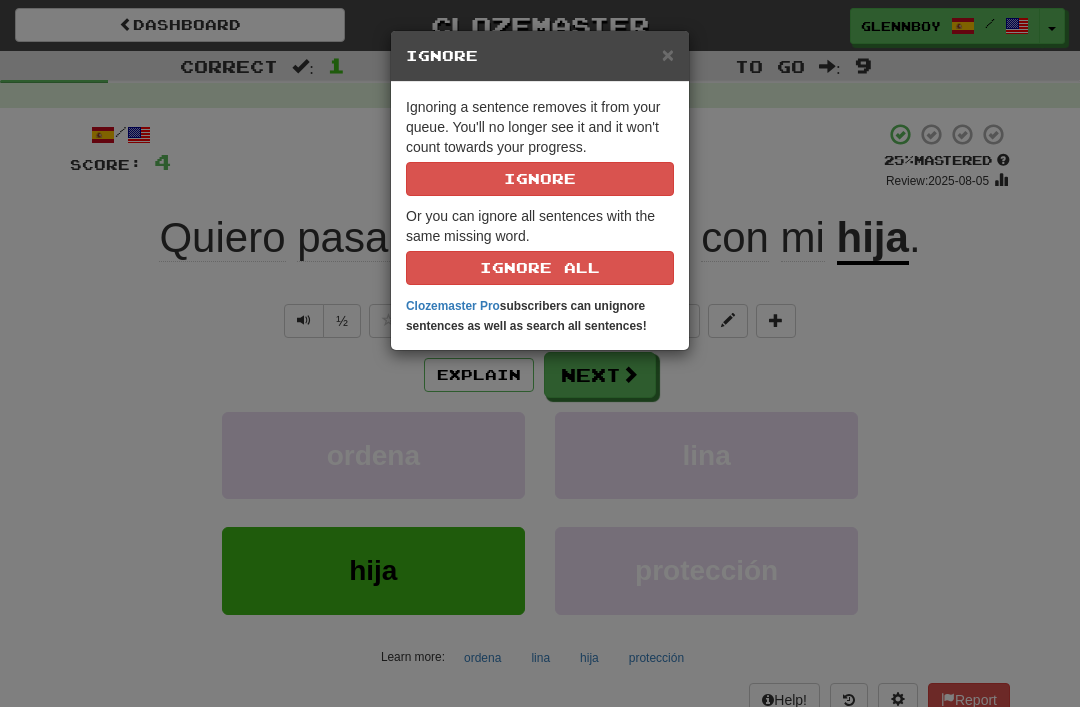 click on "Ignore" at bounding box center [540, 179] 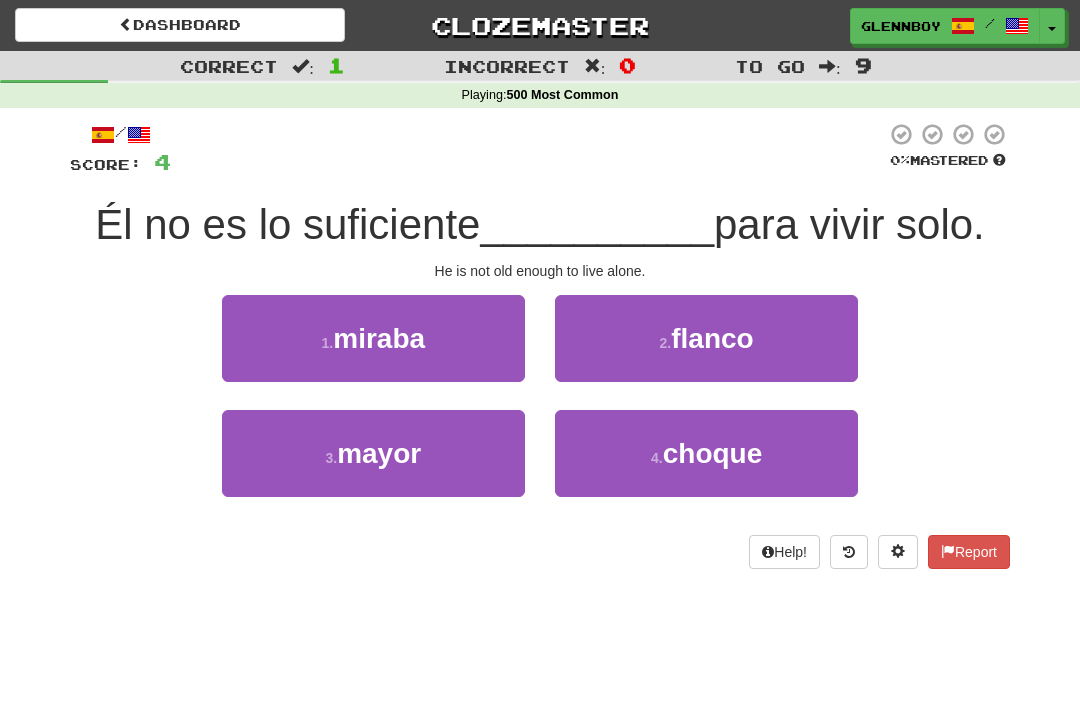 click on "mayor" at bounding box center (379, 453) 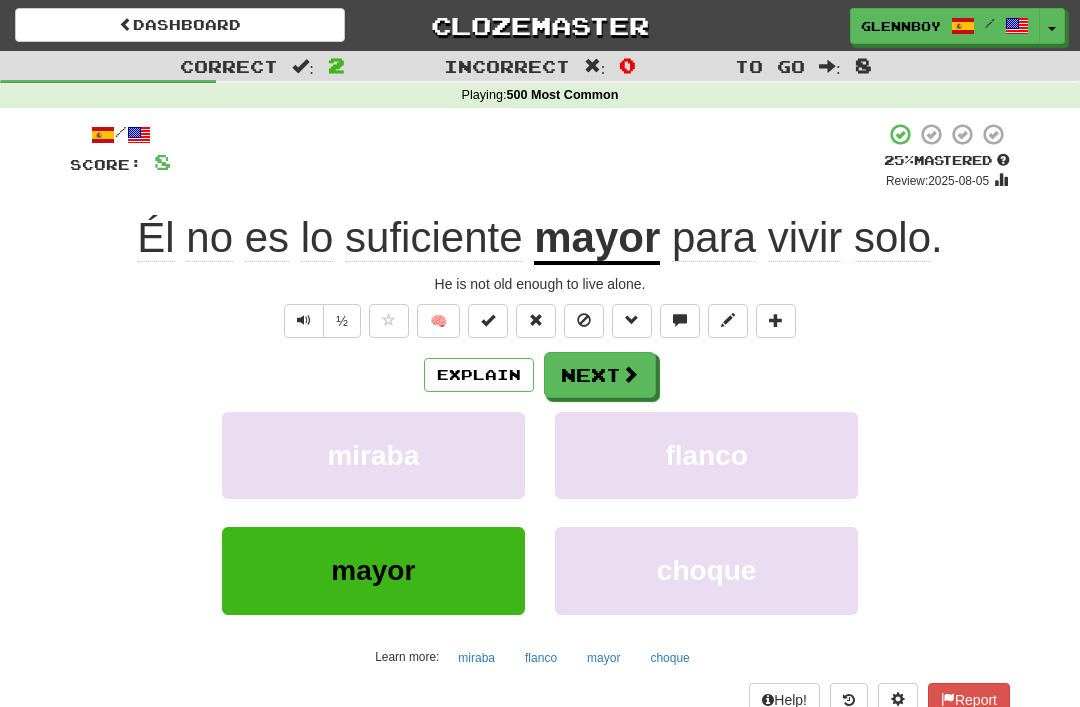 click at bounding box center [584, 320] 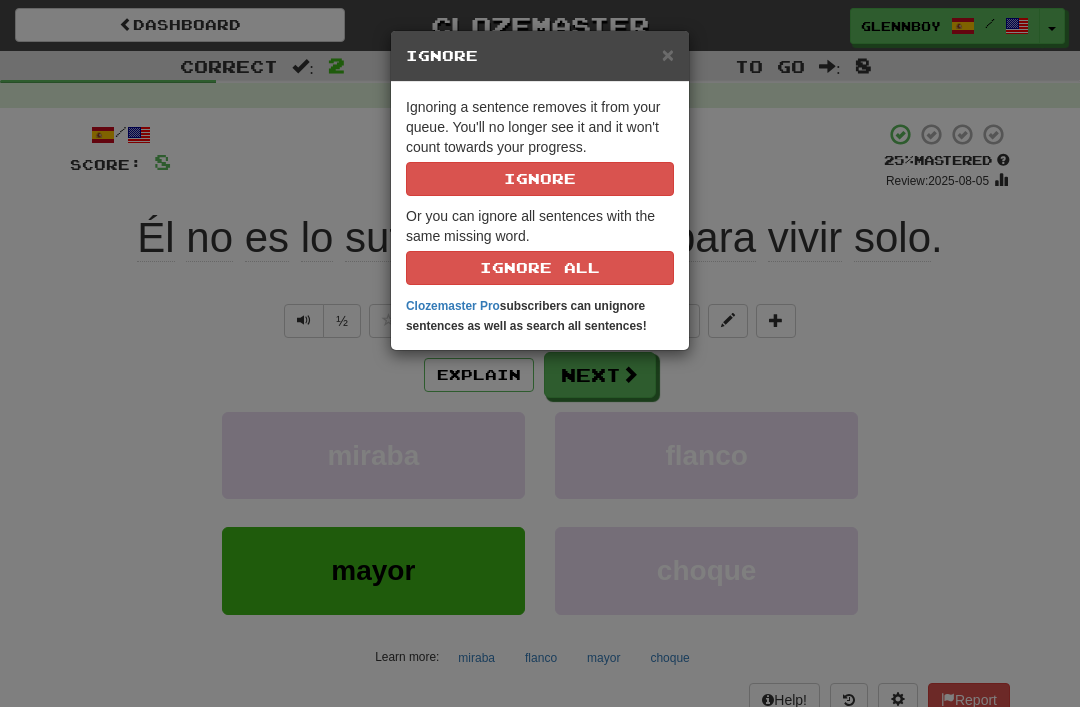 click on "Ignore" at bounding box center [540, 179] 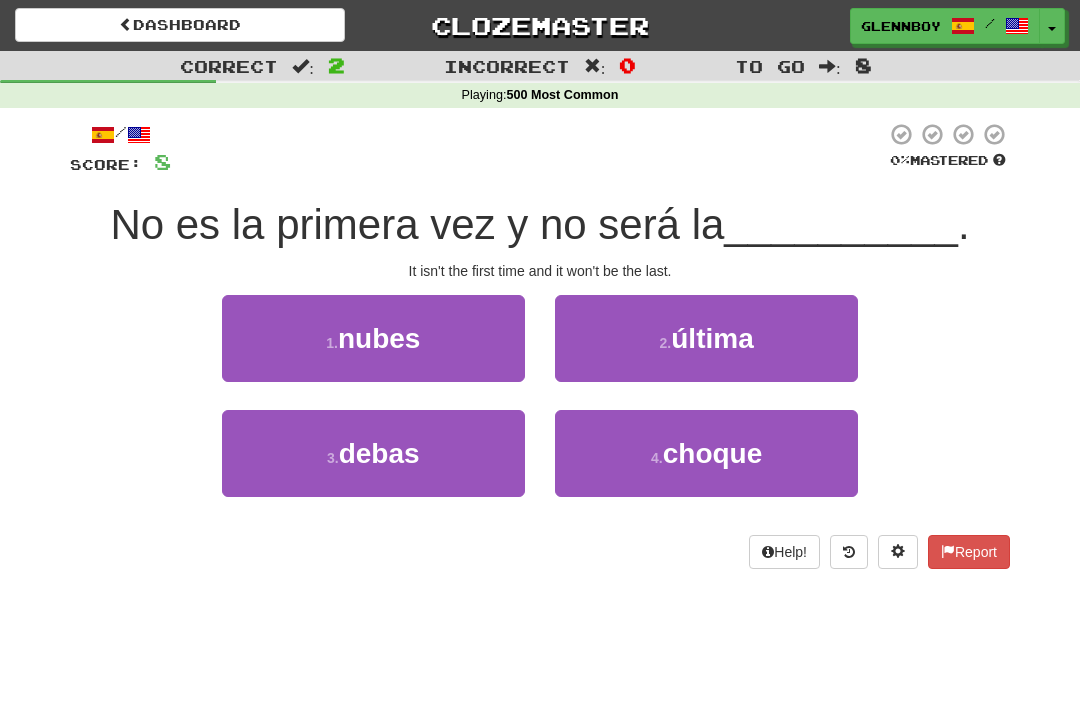 click on "2 .  última" at bounding box center (706, 338) 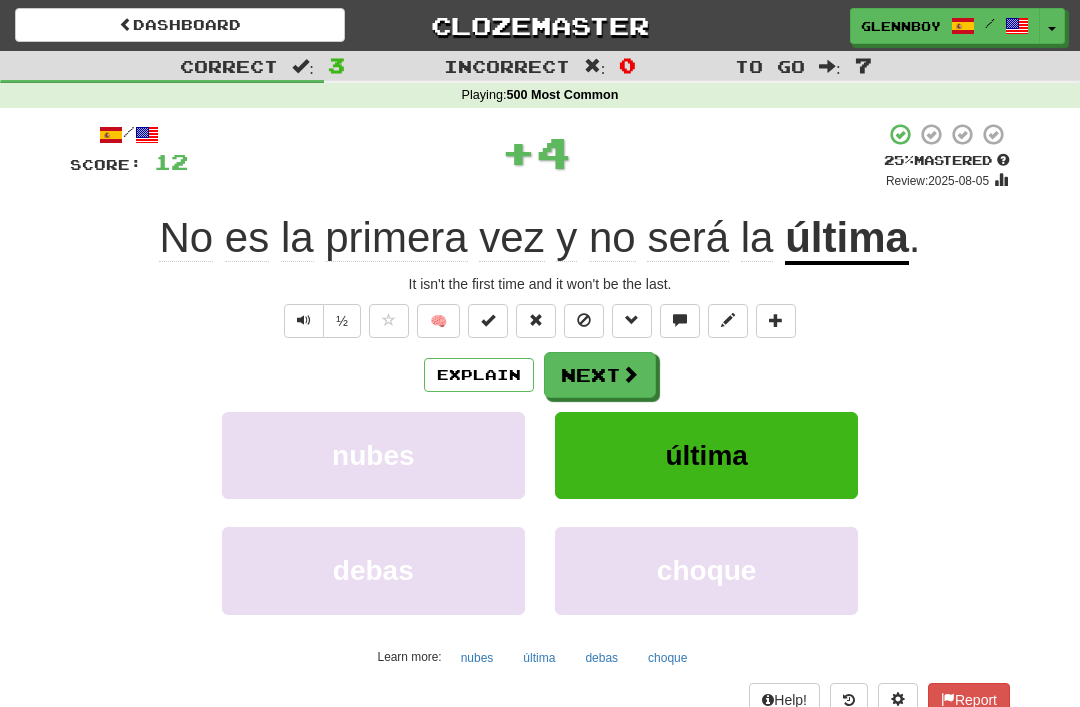 click at bounding box center (584, 320) 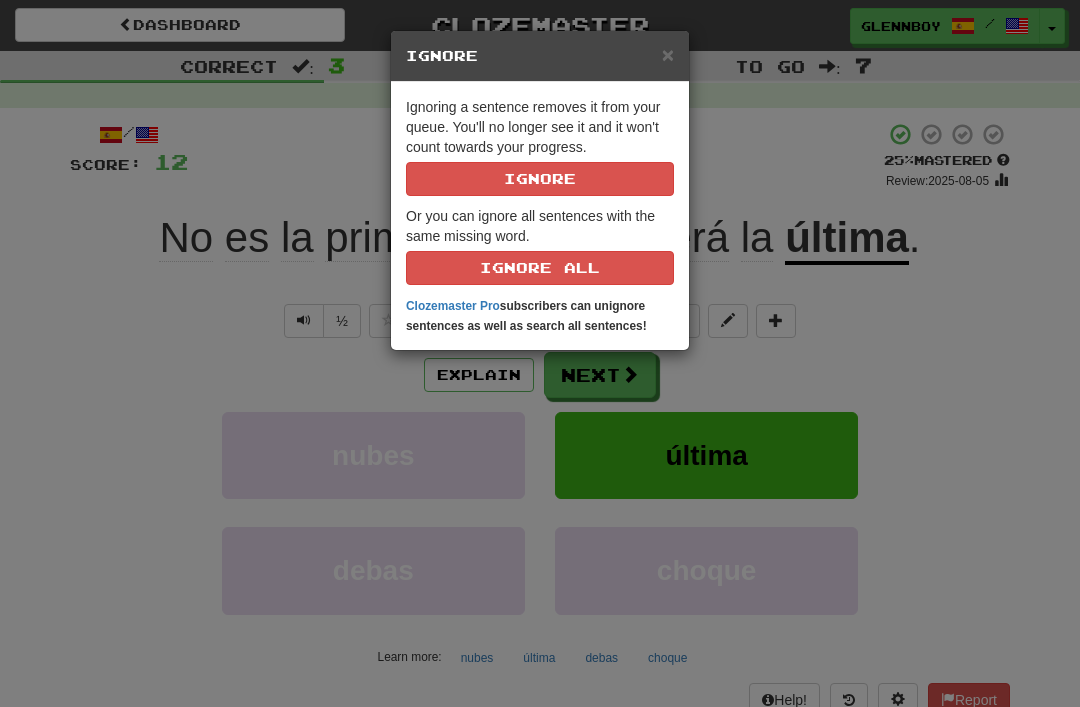 click on "Ignore" at bounding box center [540, 179] 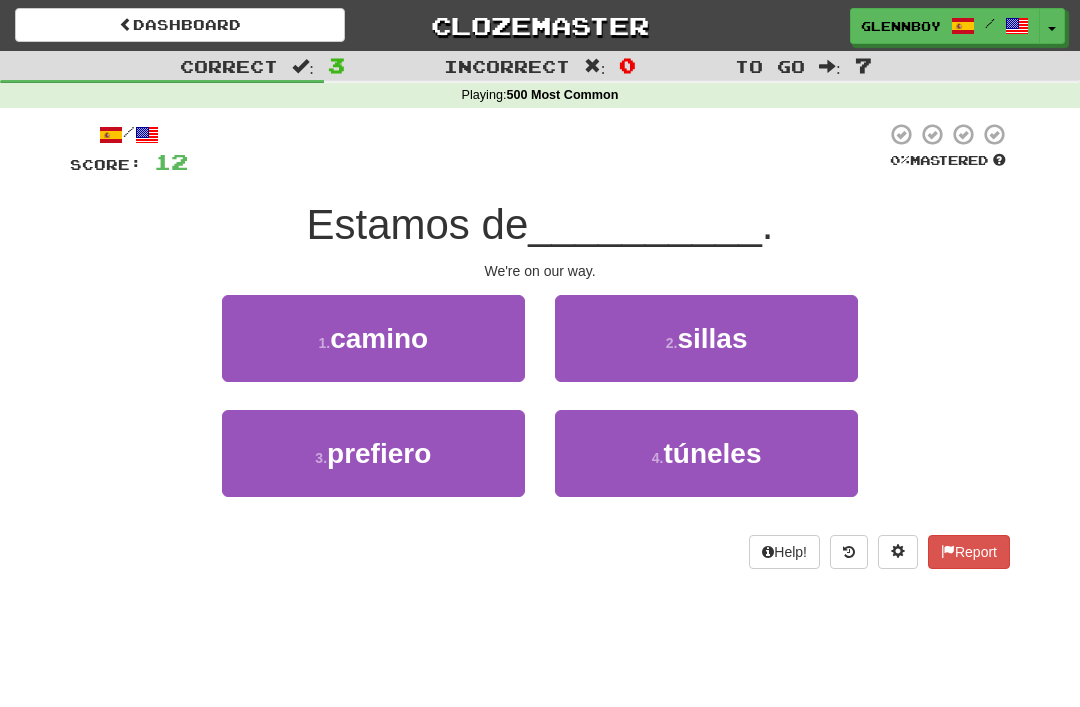 click on "camino" at bounding box center [379, 338] 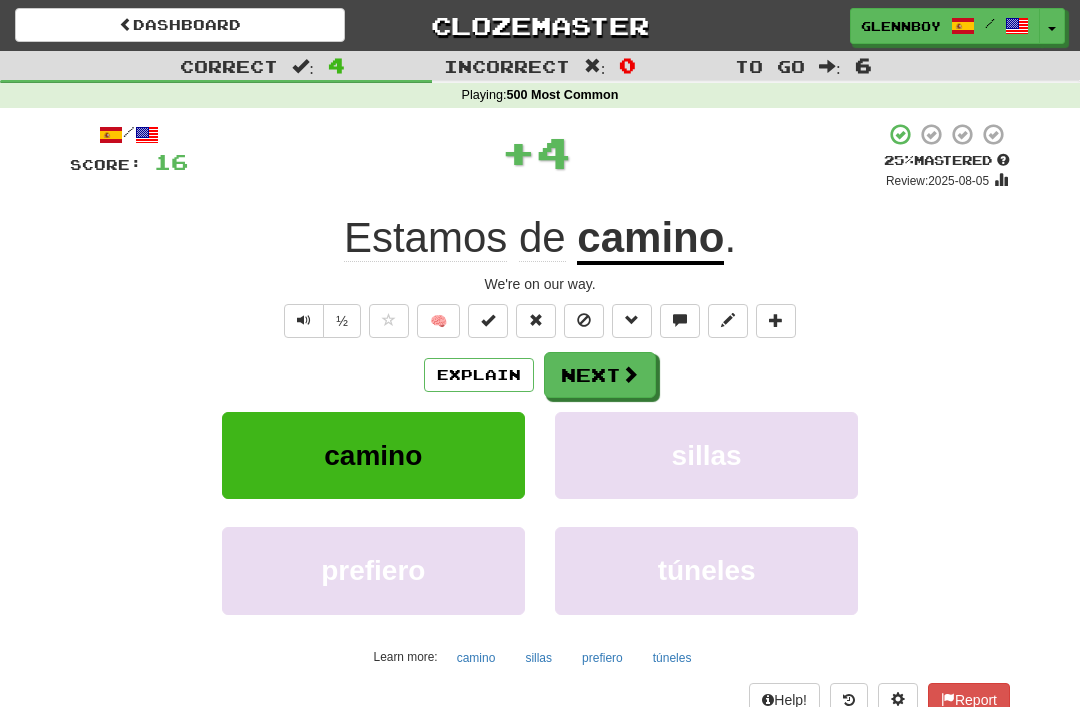 click at bounding box center (584, 321) 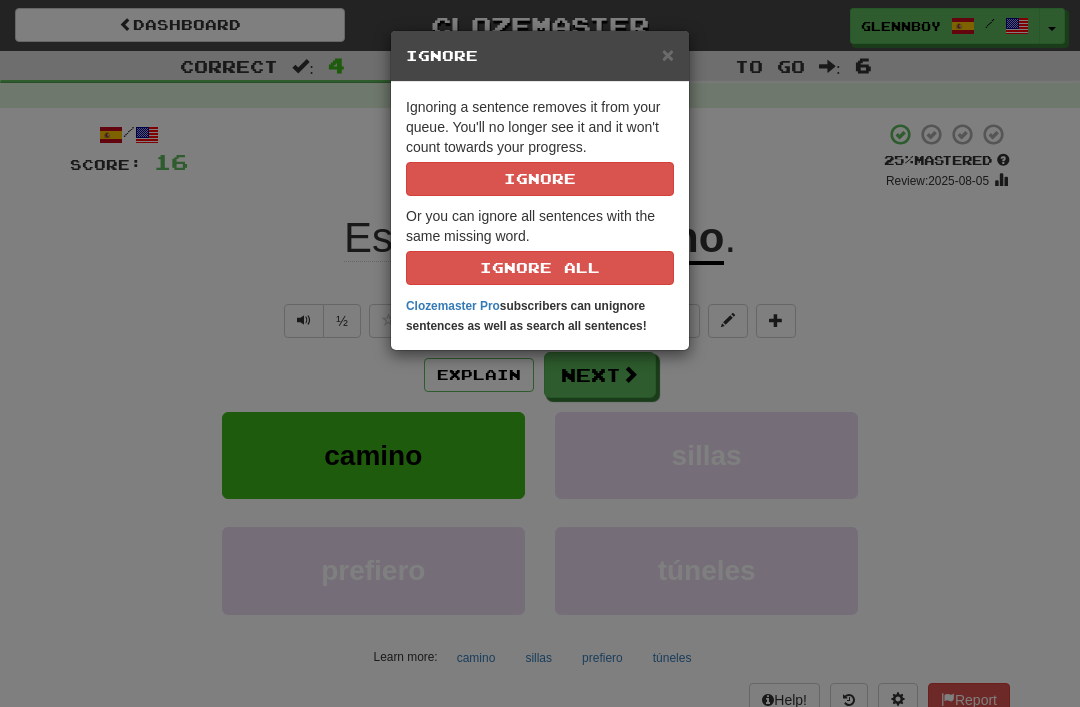click on "Ignore" at bounding box center (540, 179) 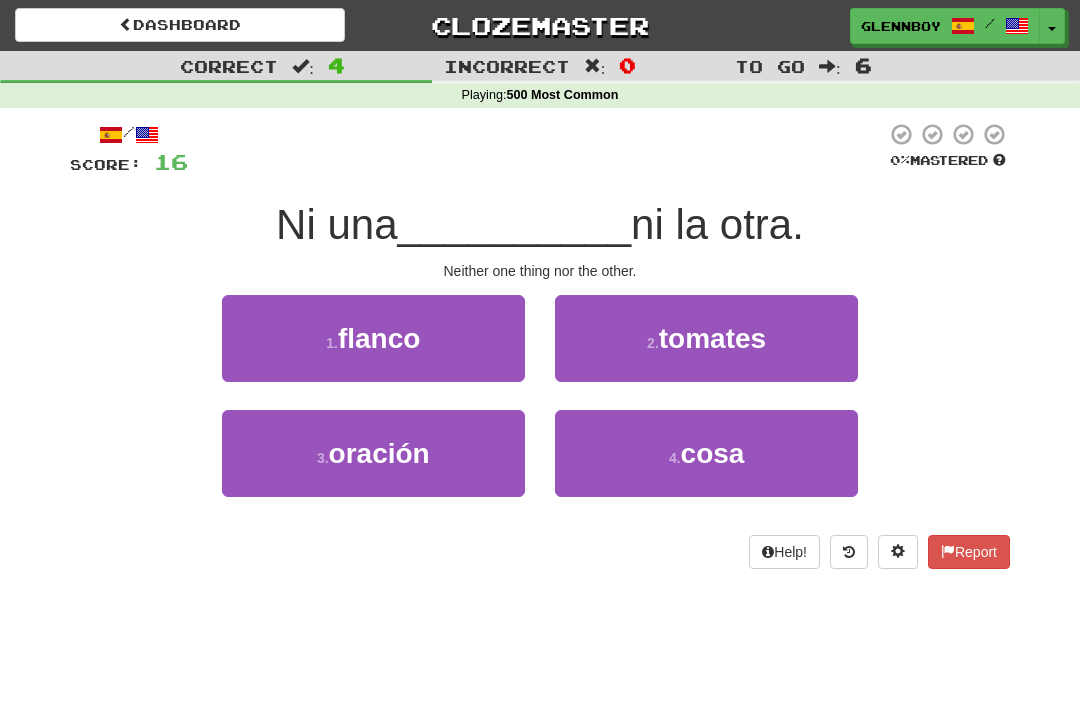 click on "cosa" at bounding box center (713, 453) 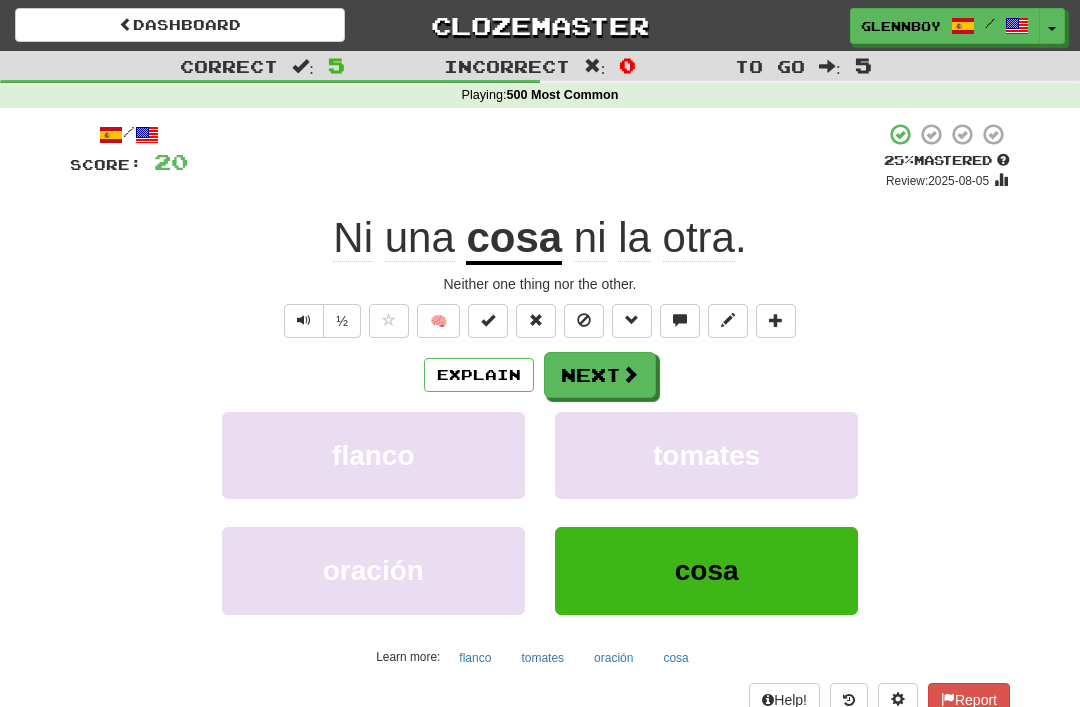 click at bounding box center [584, 321] 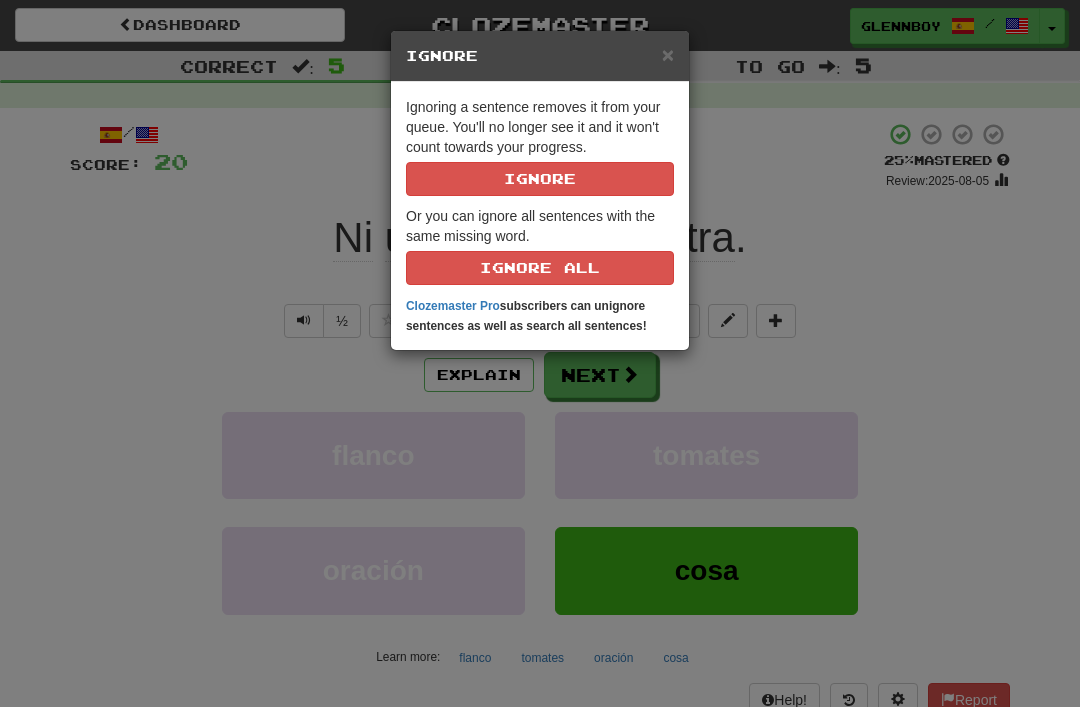 click on "Ignore" at bounding box center [540, 179] 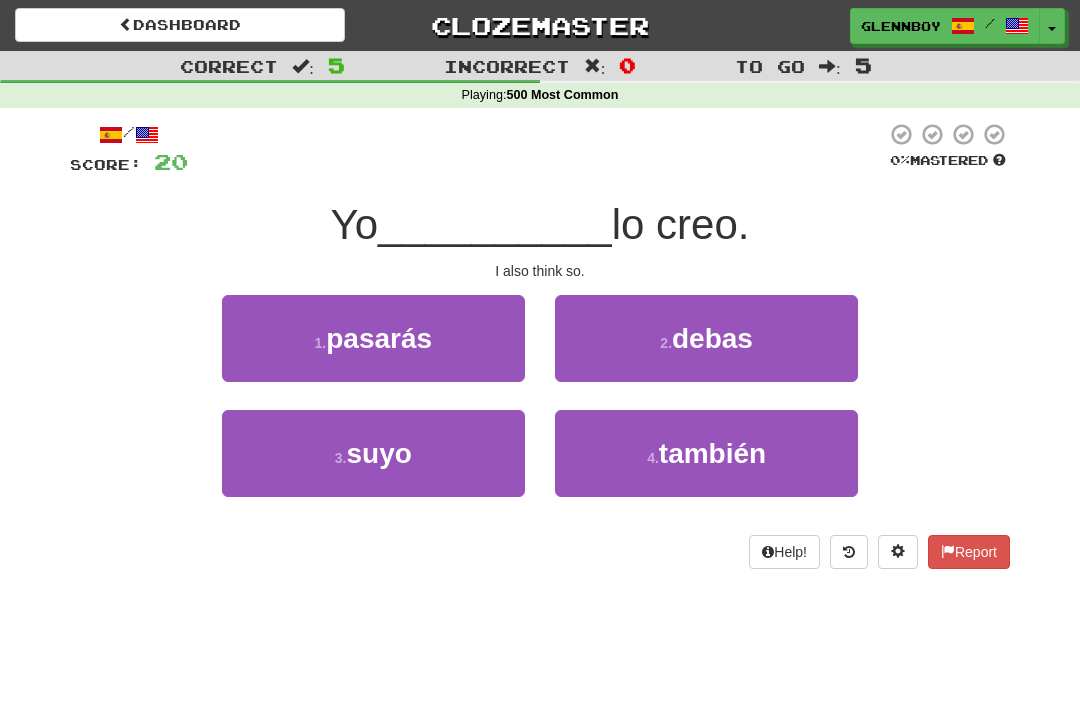 click on "también" at bounding box center (712, 453) 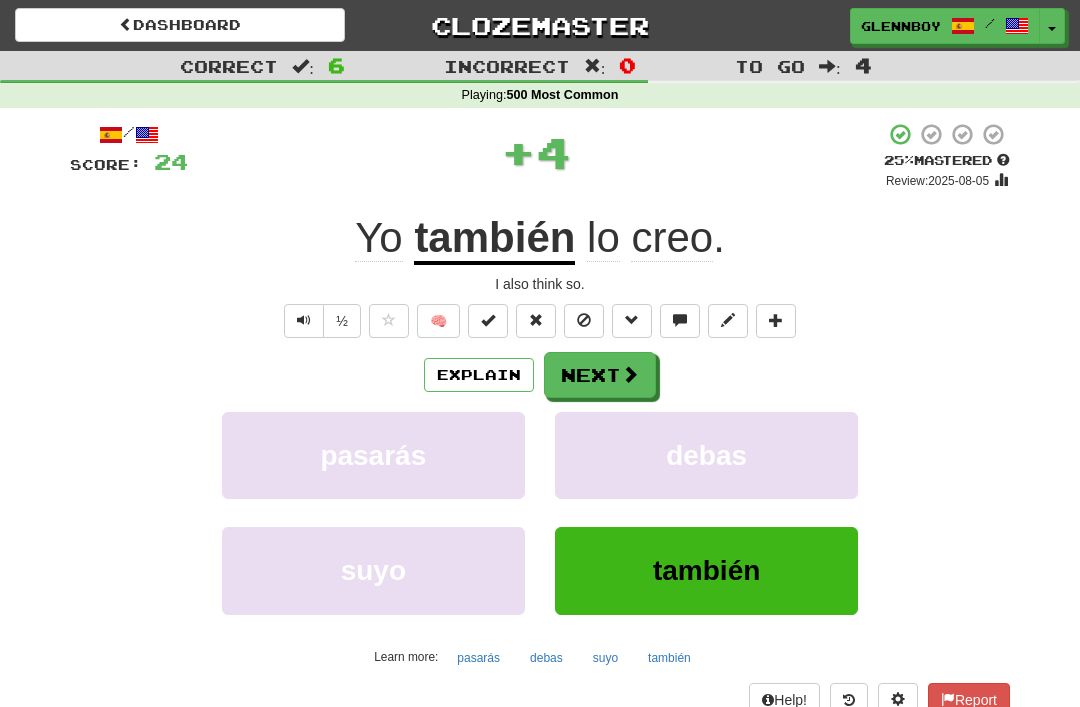 click at bounding box center (584, 320) 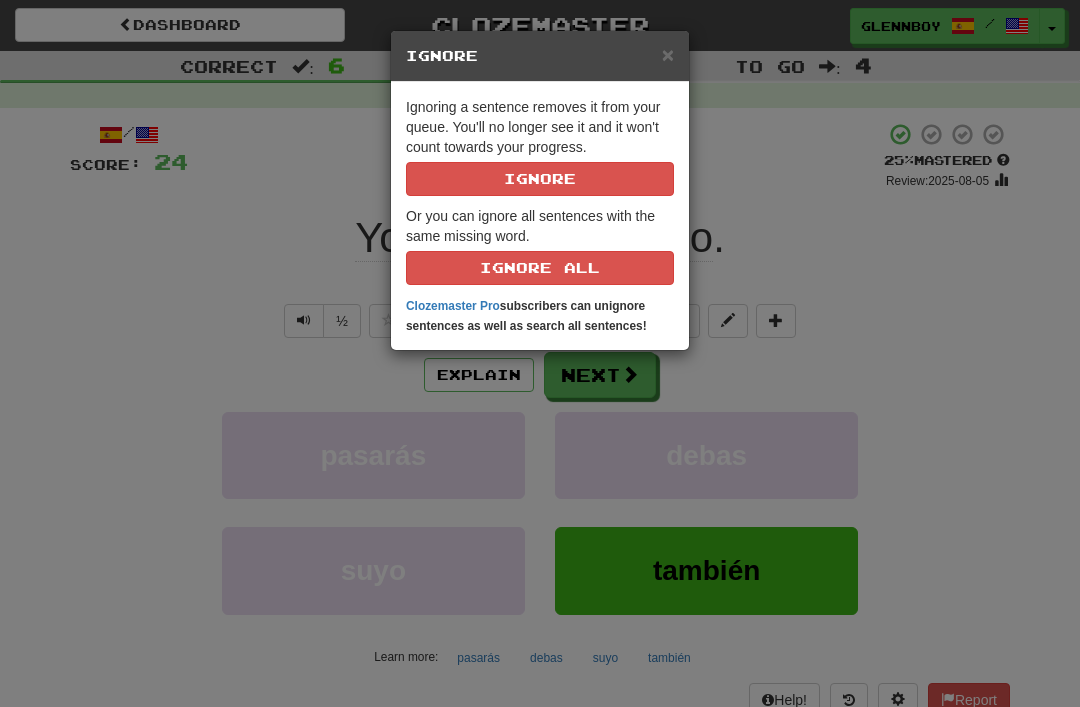 click on "Ignore" at bounding box center (540, 179) 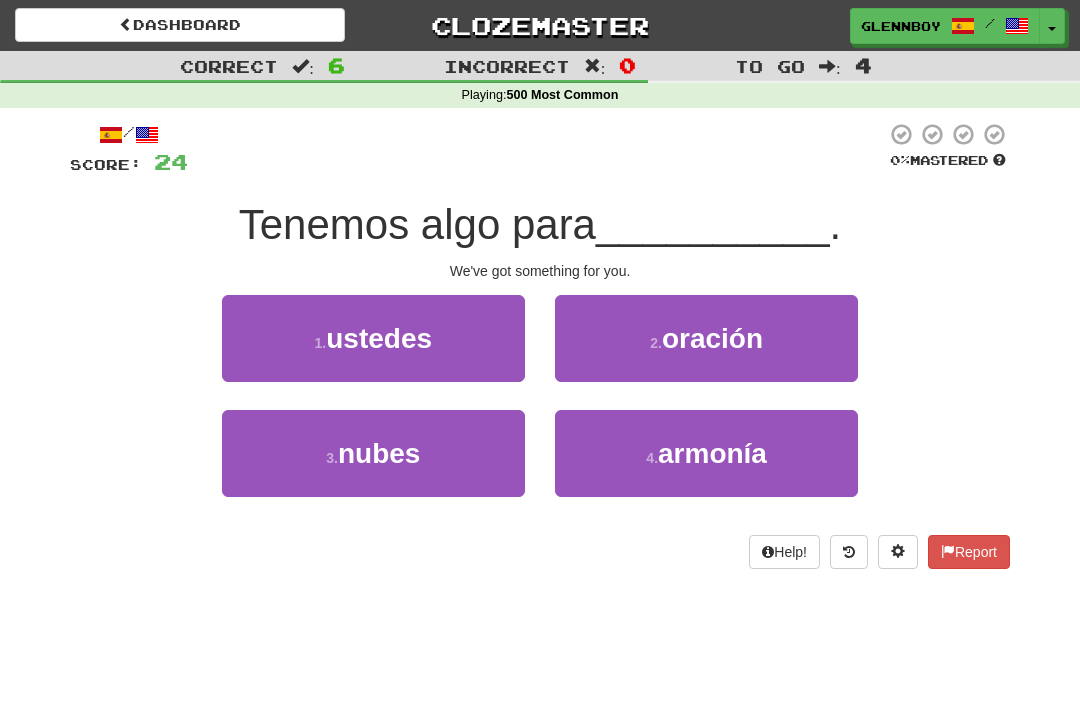 click on "ustedes" at bounding box center (379, 338) 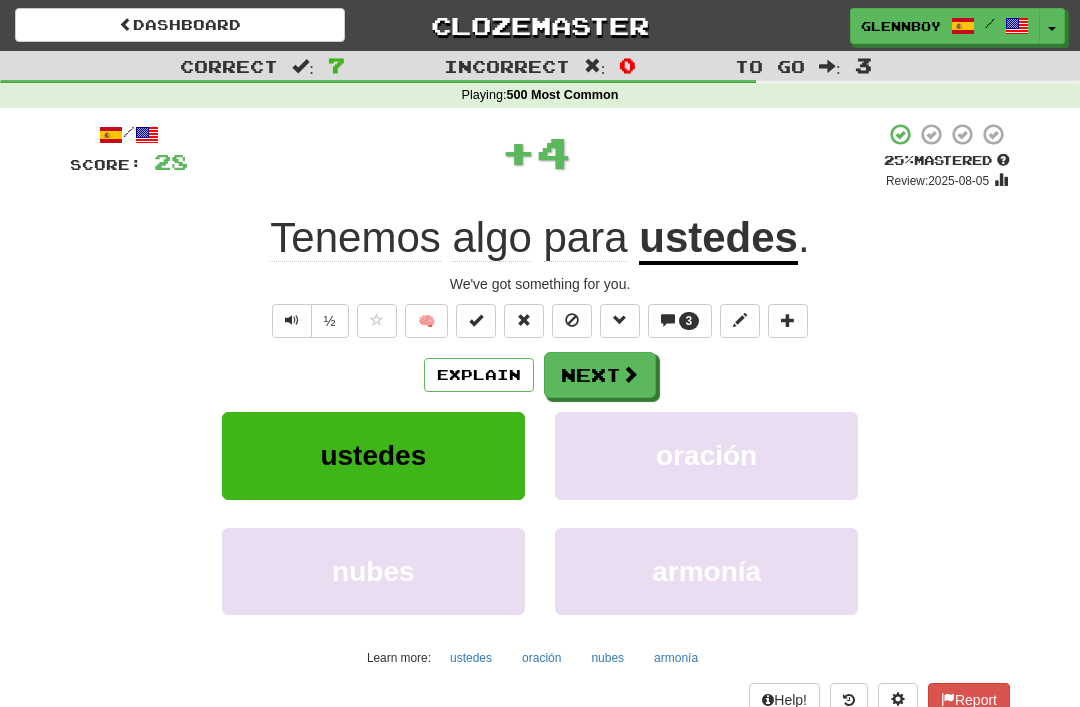 click on "3" at bounding box center [680, 321] 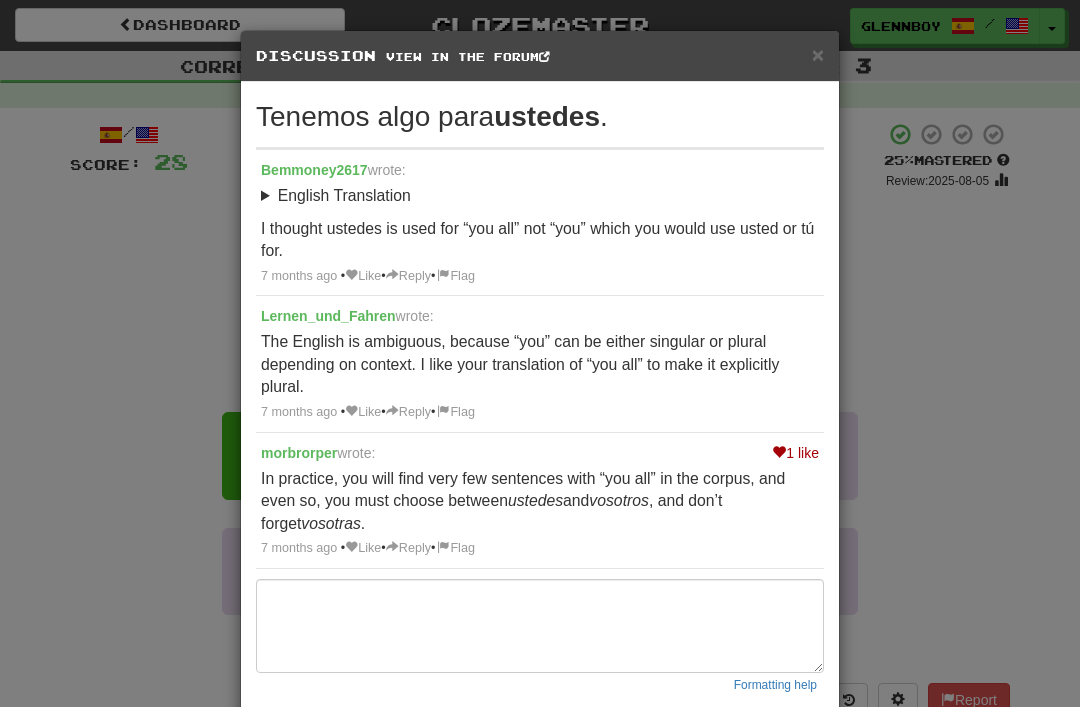 click on "×" at bounding box center (818, 54) 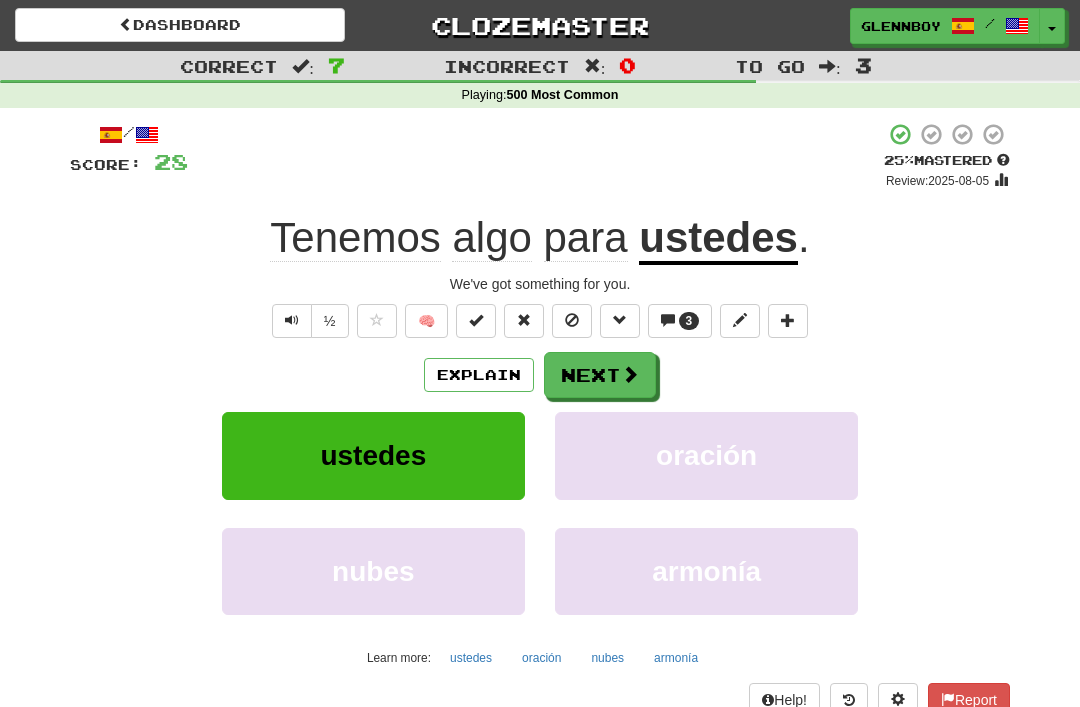 click at bounding box center [572, 320] 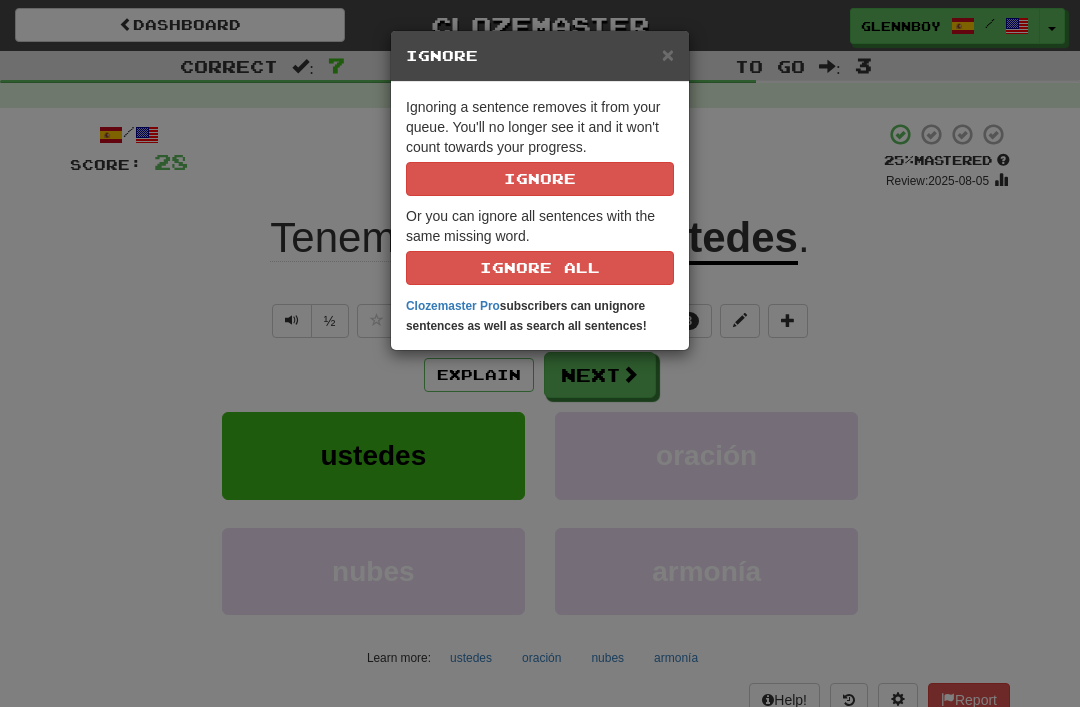 click on "Ignore" at bounding box center (540, 179) 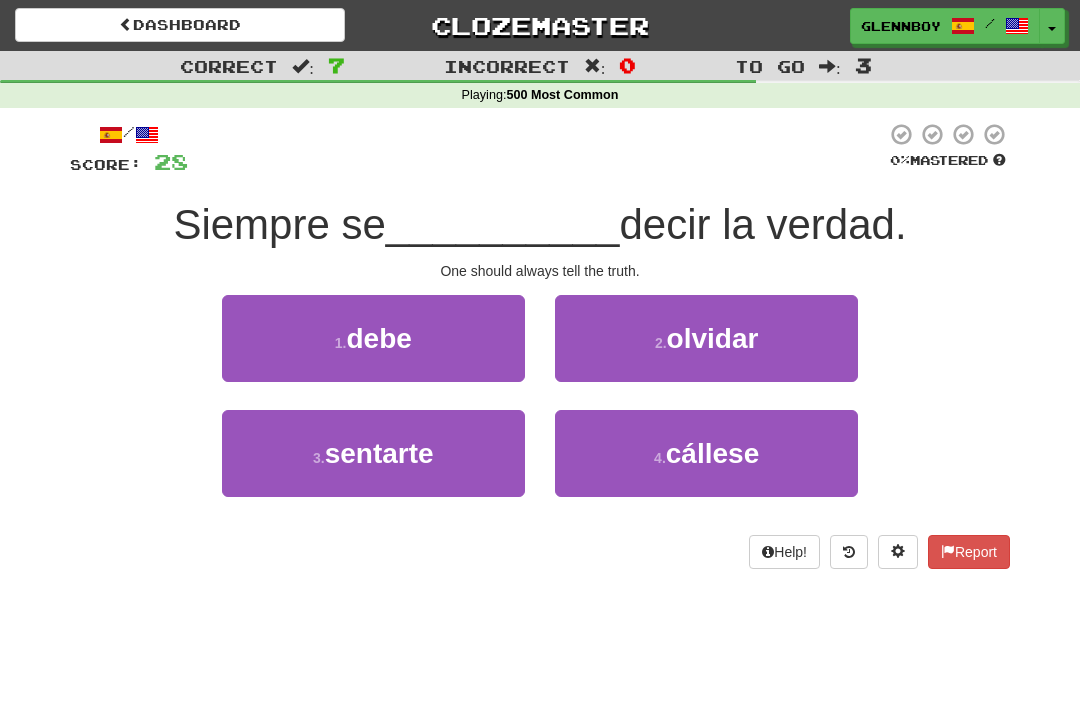 click on "debe" at bounding box center [378, 338] 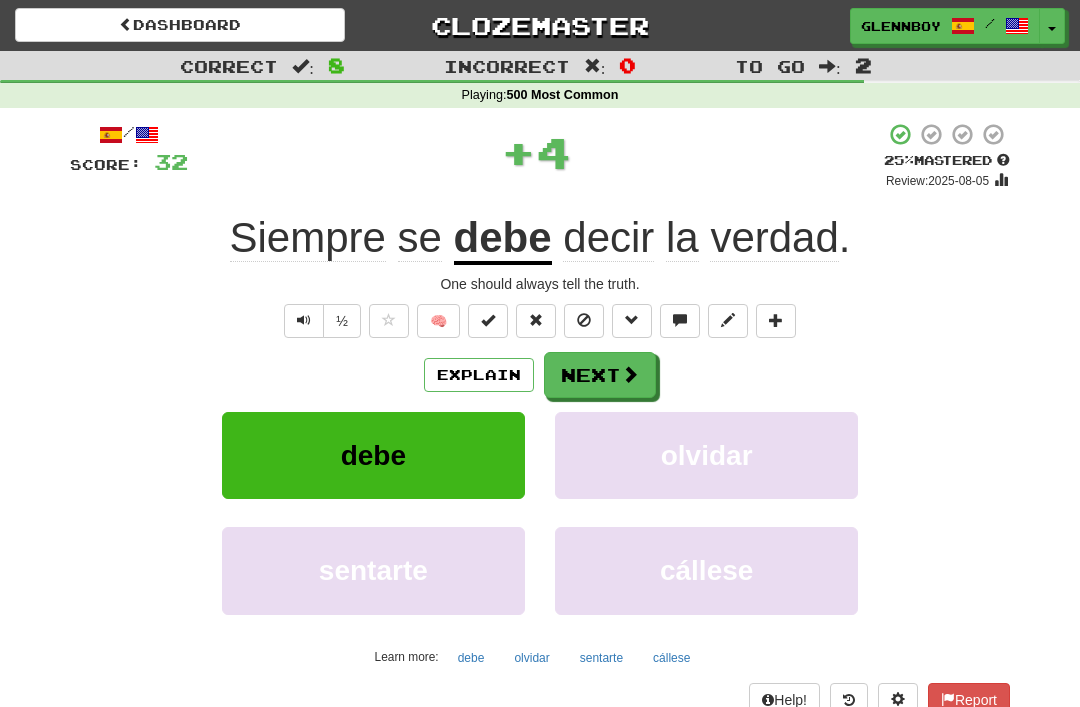 click at bounding box center (584, 320) 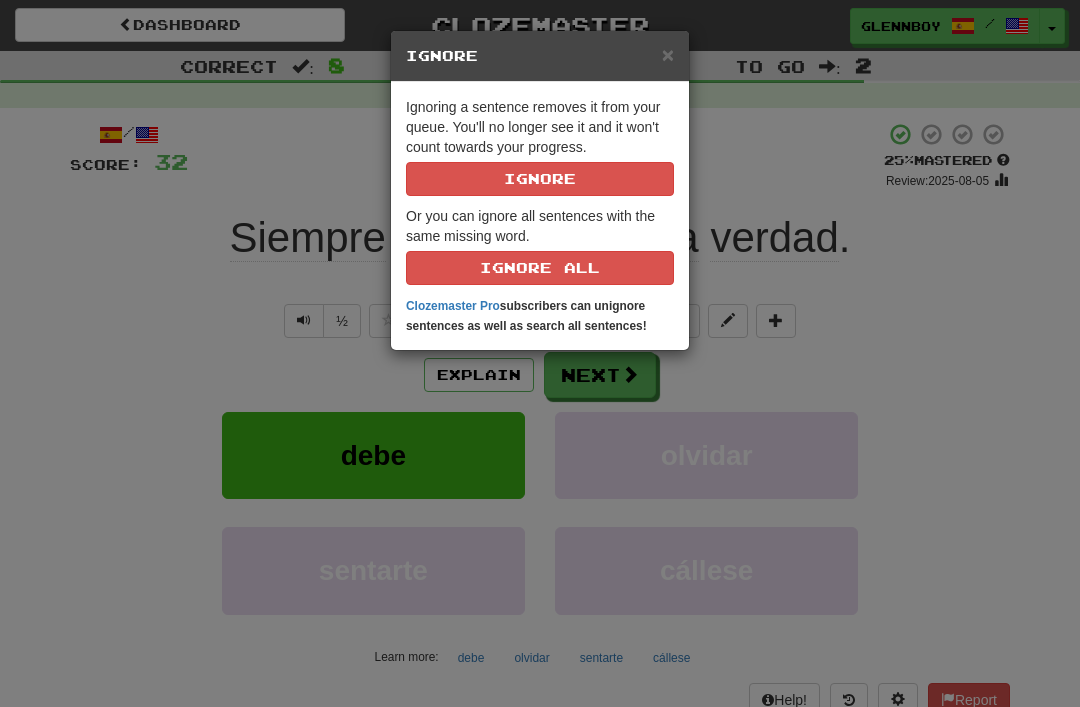 click on "Ignore" at bounding box center [540, 179] 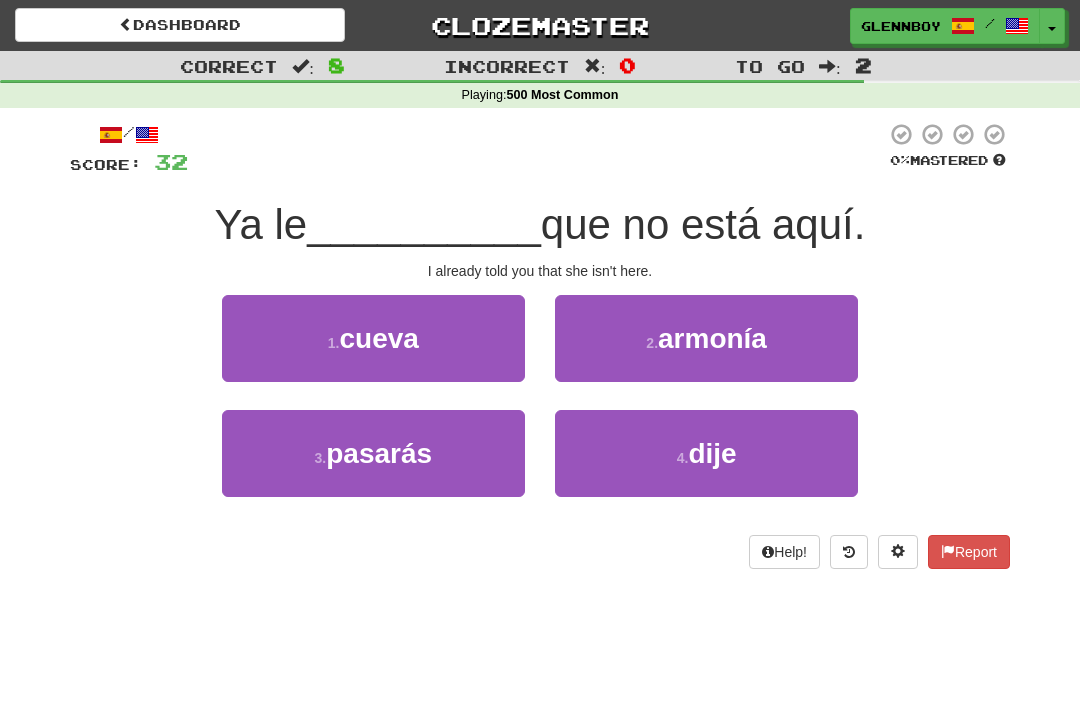 click on "dije" at bounding box center [712, 453] 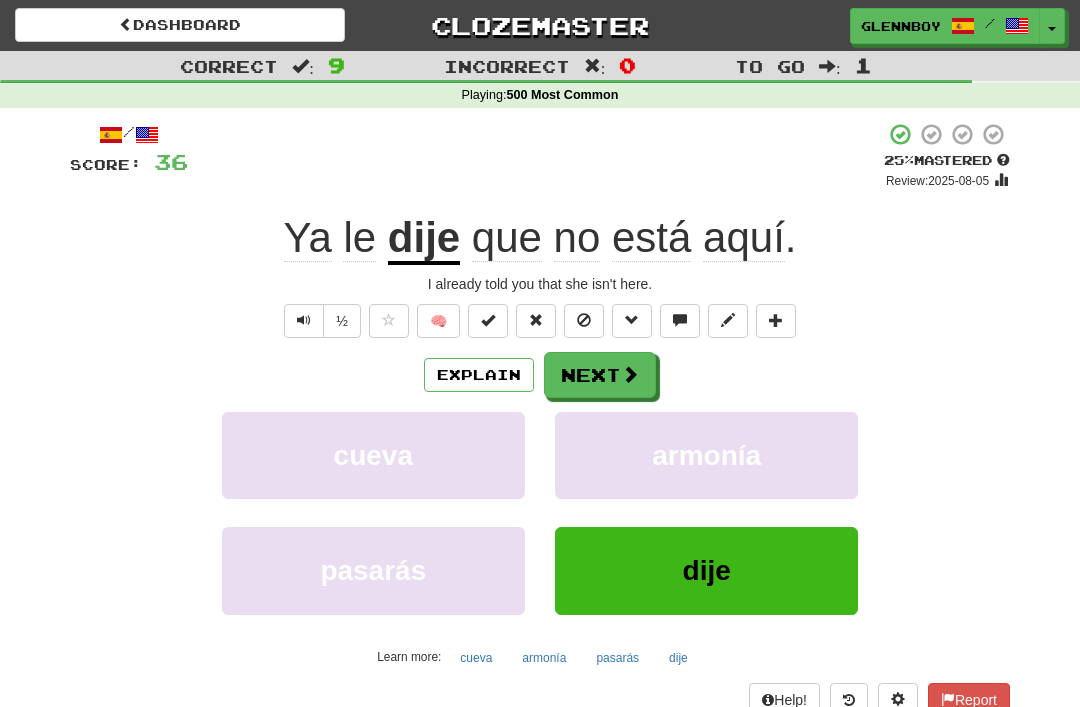 click at bounding box center [584, 320] 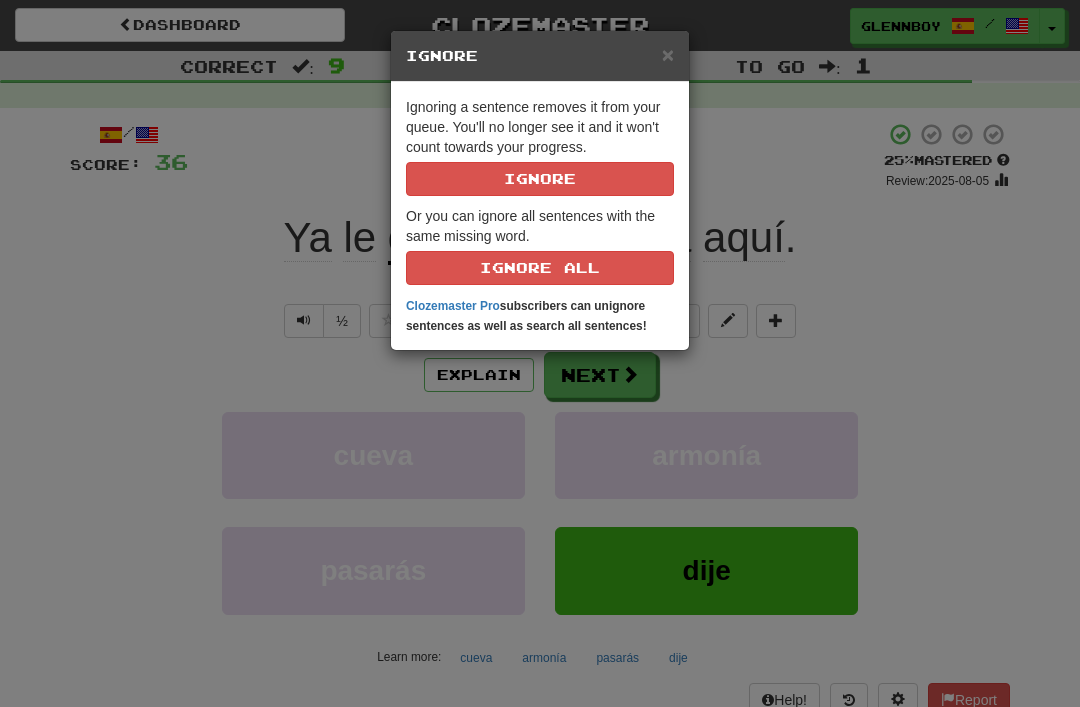 click on "Ignore" at bounding box center (540, 179) 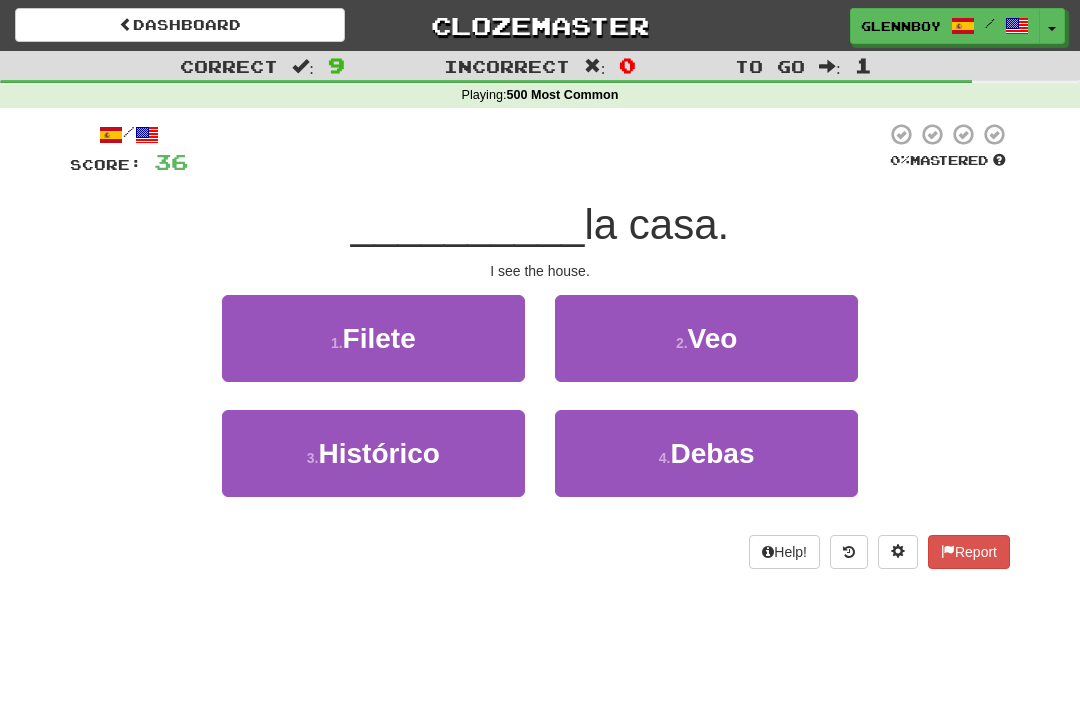 click on "2 .  Veo" at bounding box center (706, 338) 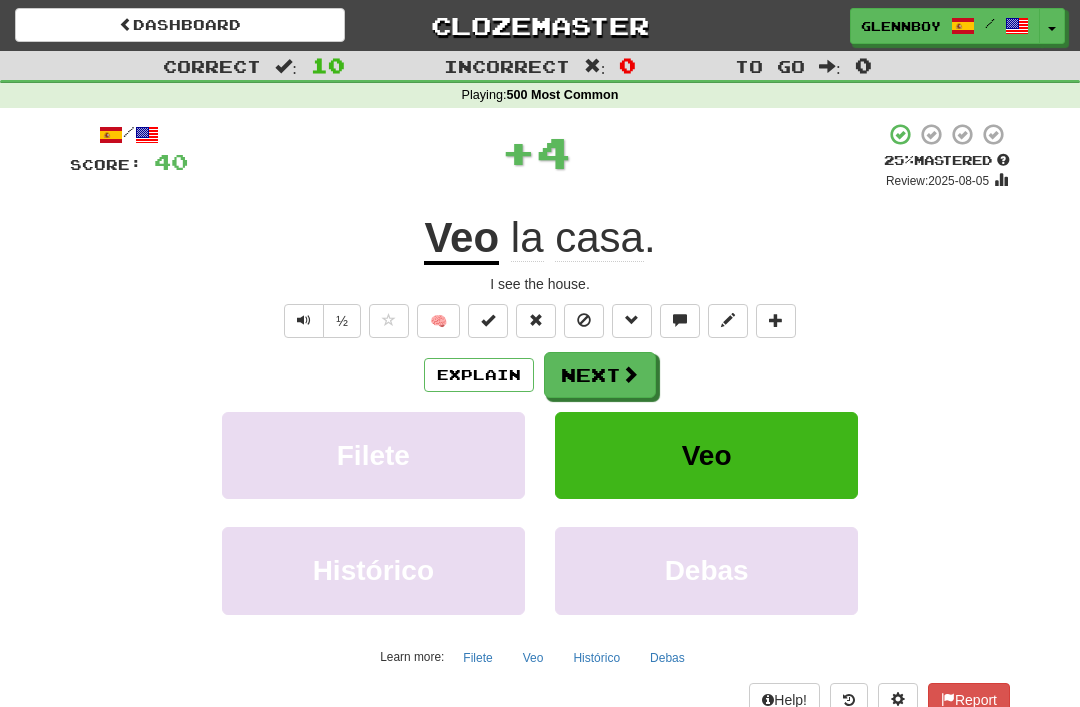 click on "Next" at bounding box center [600, 375] 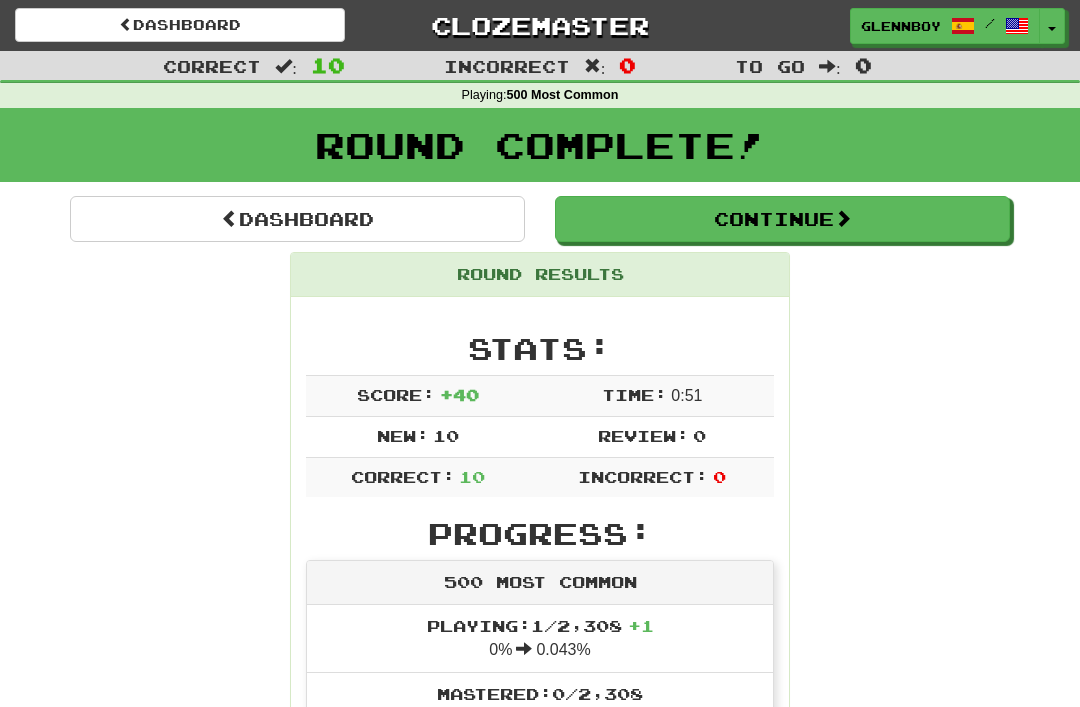 click on "Dashboard" at bounding box center (297, 219) 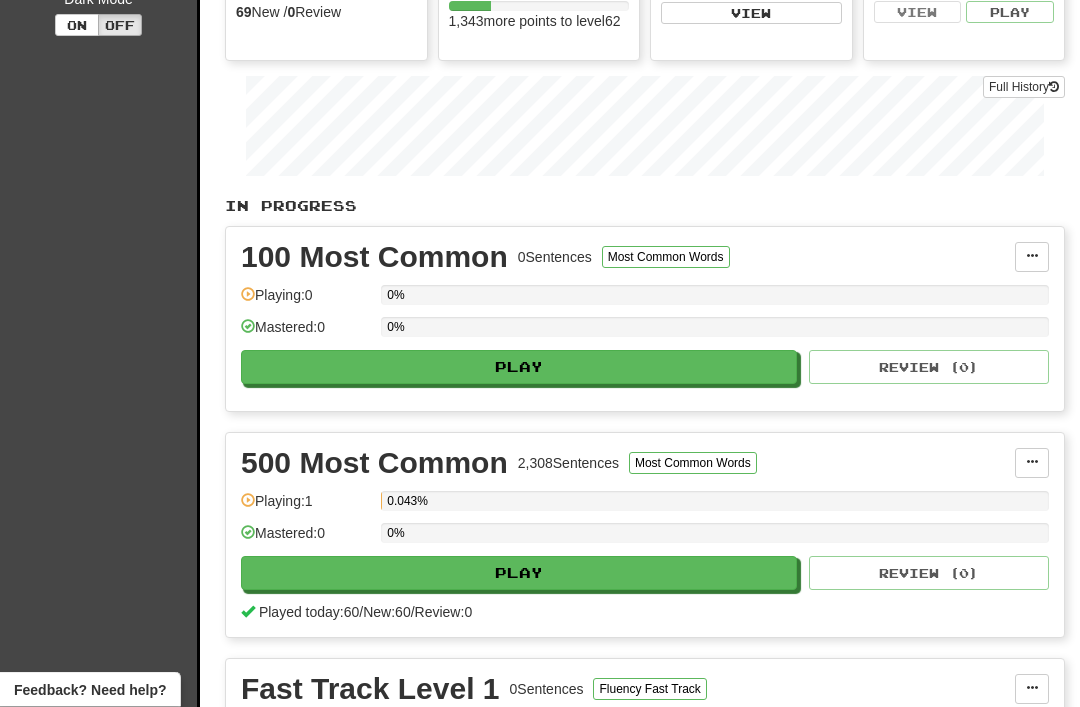 scroll, scrollTop: 270, scrollLeft: 0, axis: vertical 